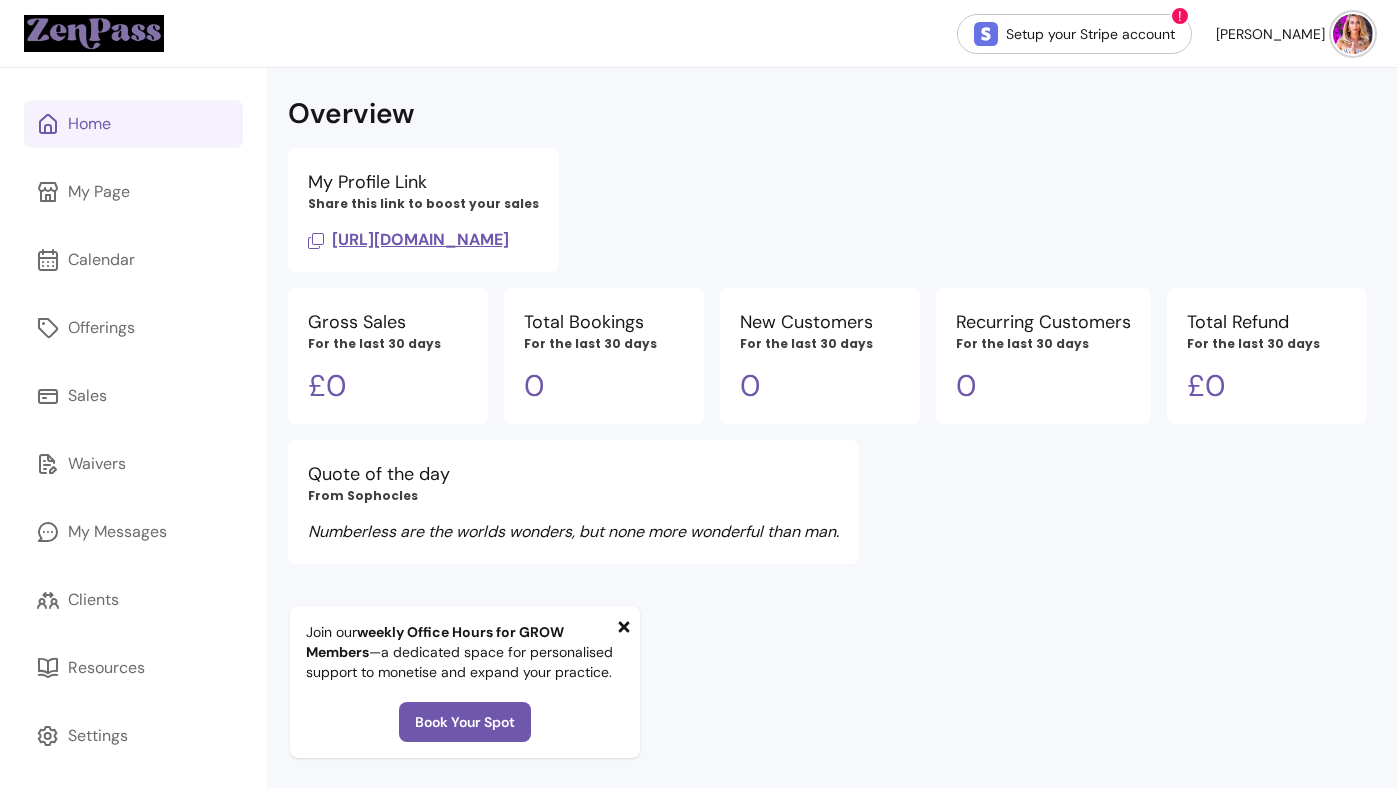 scroll, scrollTop: 0, scrollLeft: 0, axis: both 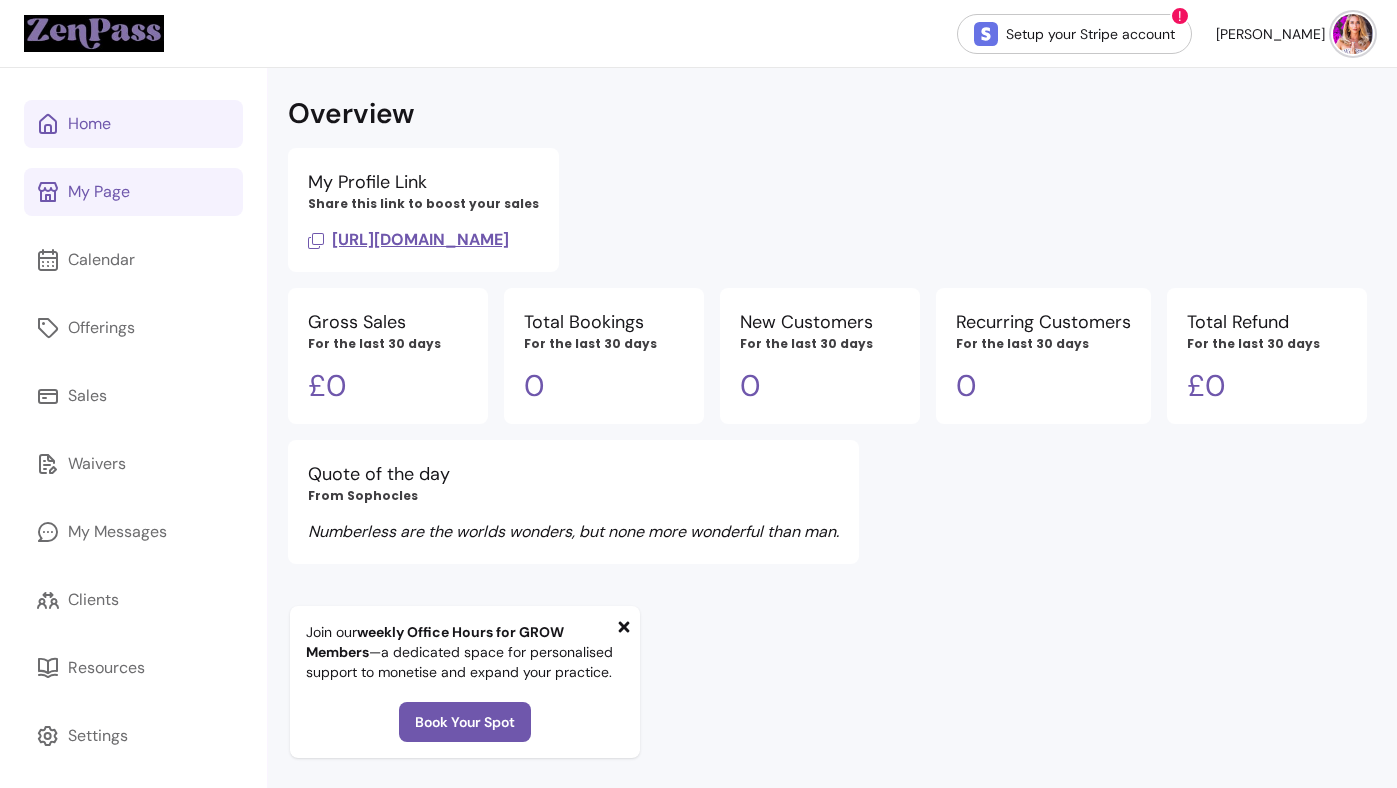click on "My Page" at bounding box center [133, 192] 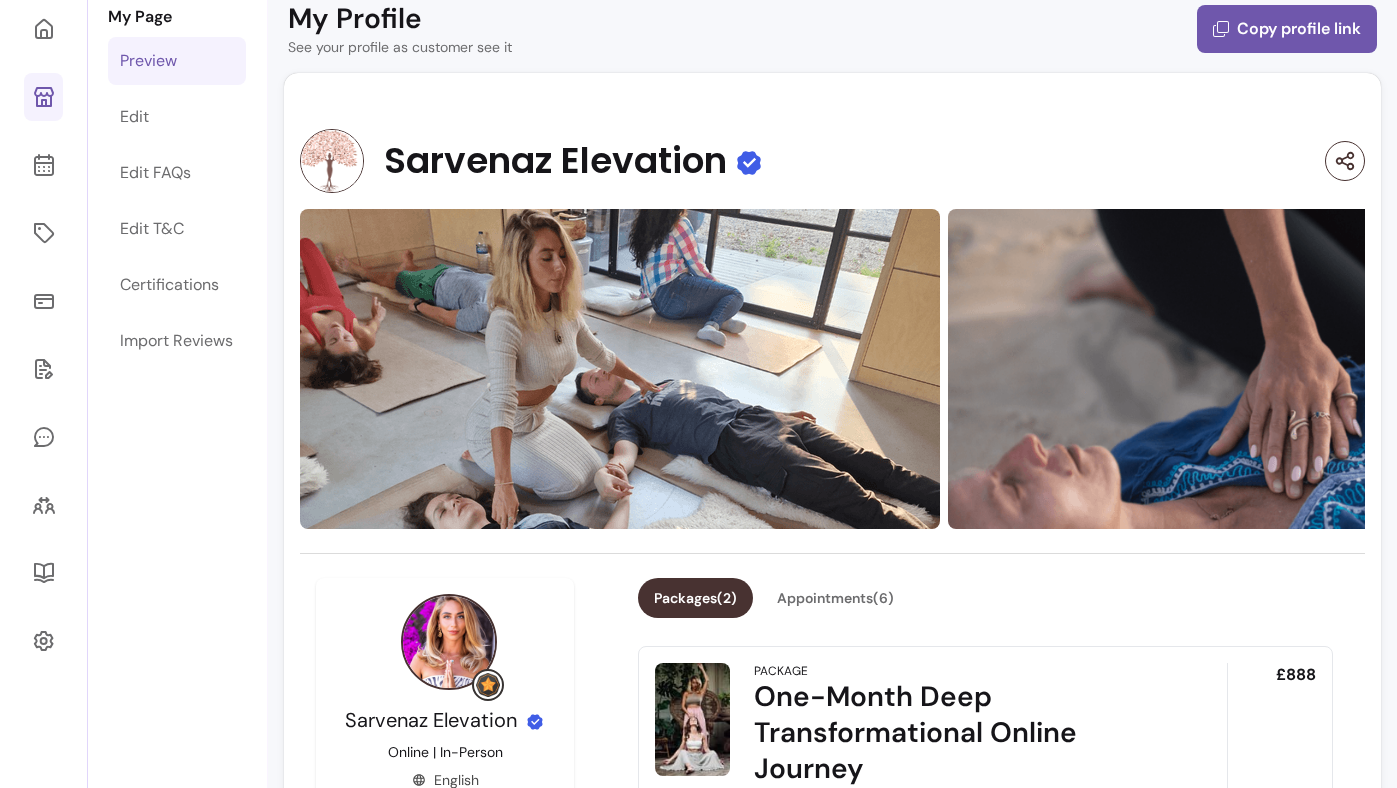 scroll, scrollTop: 109, scrollLeft: 0, axis: vertical 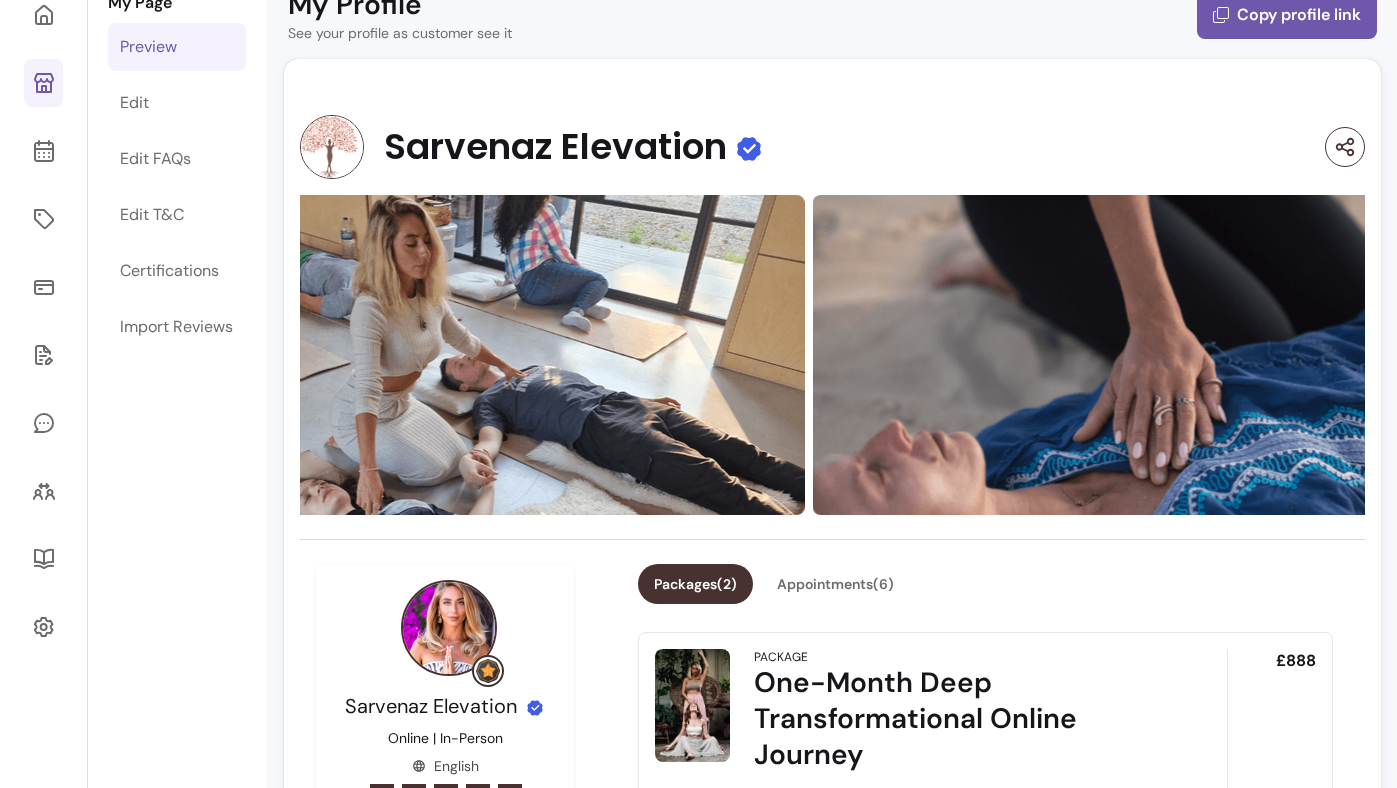 drag, startPoint x: 885, startPoint y: 419, endPoint x: 590, endPoint y: 447, distance: 296.32584 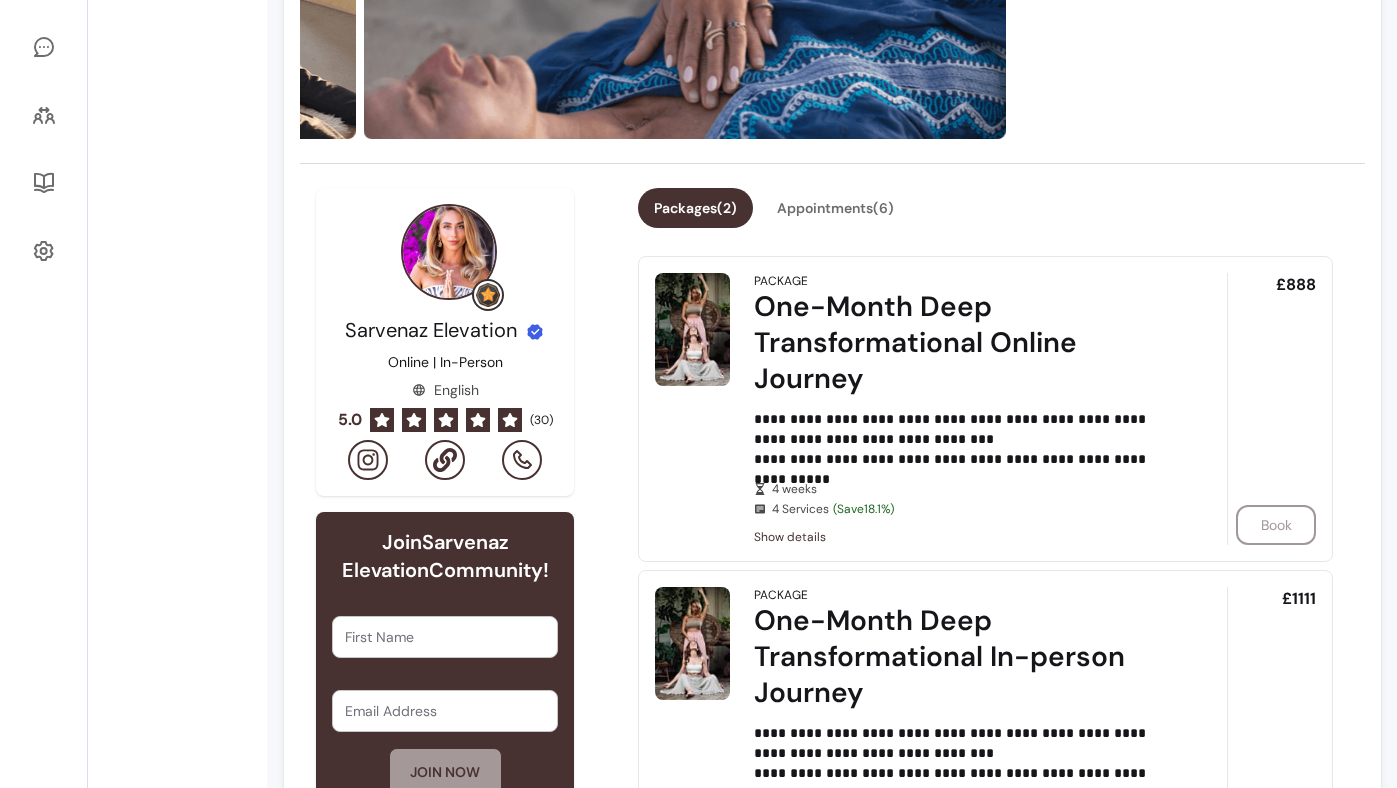 scroll, scrollTop: 337, scrollLeft: 0, axis: vertical 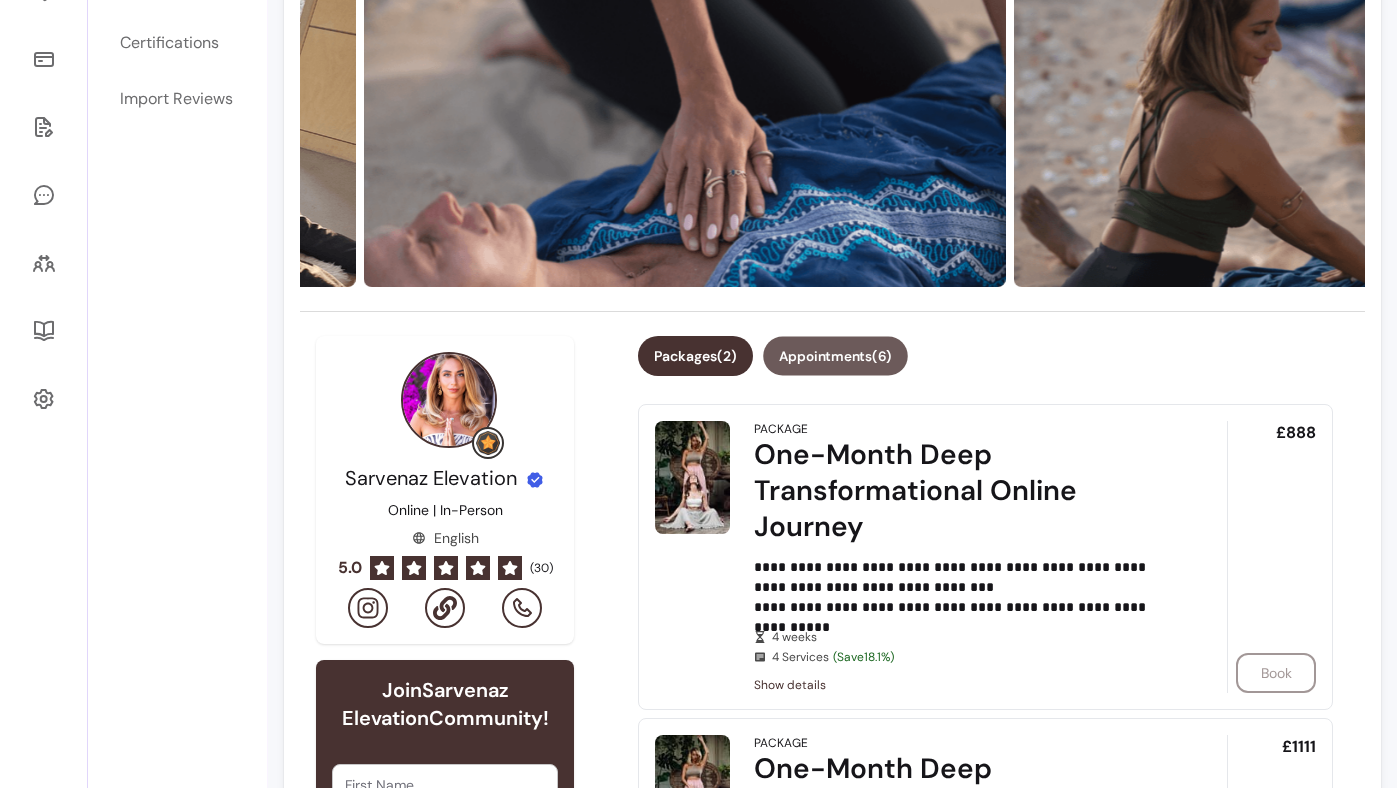 click on "Appointments  ( 6 )" at bounding box center (835, 356) 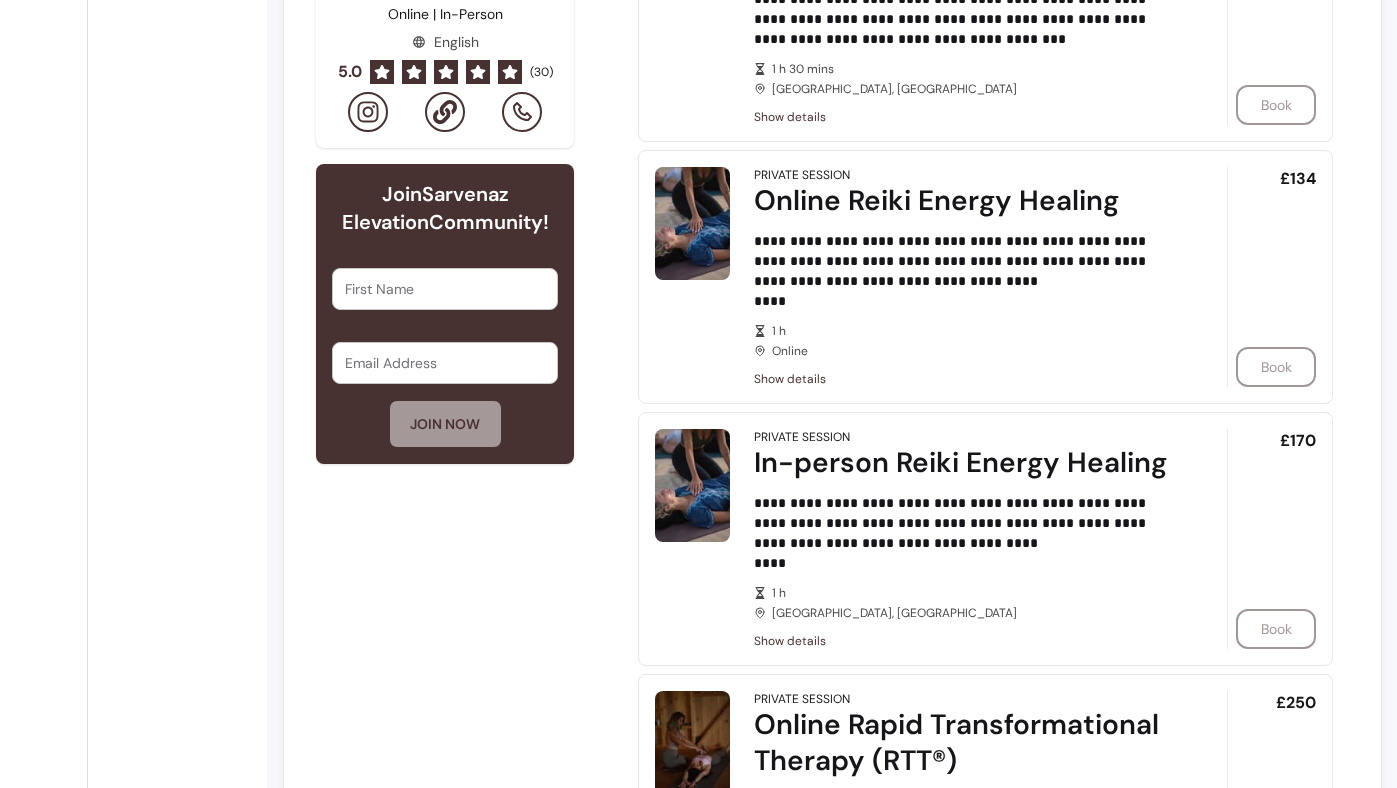 scroll, scrollTop: 0, scrollLeft: 0, axis: both 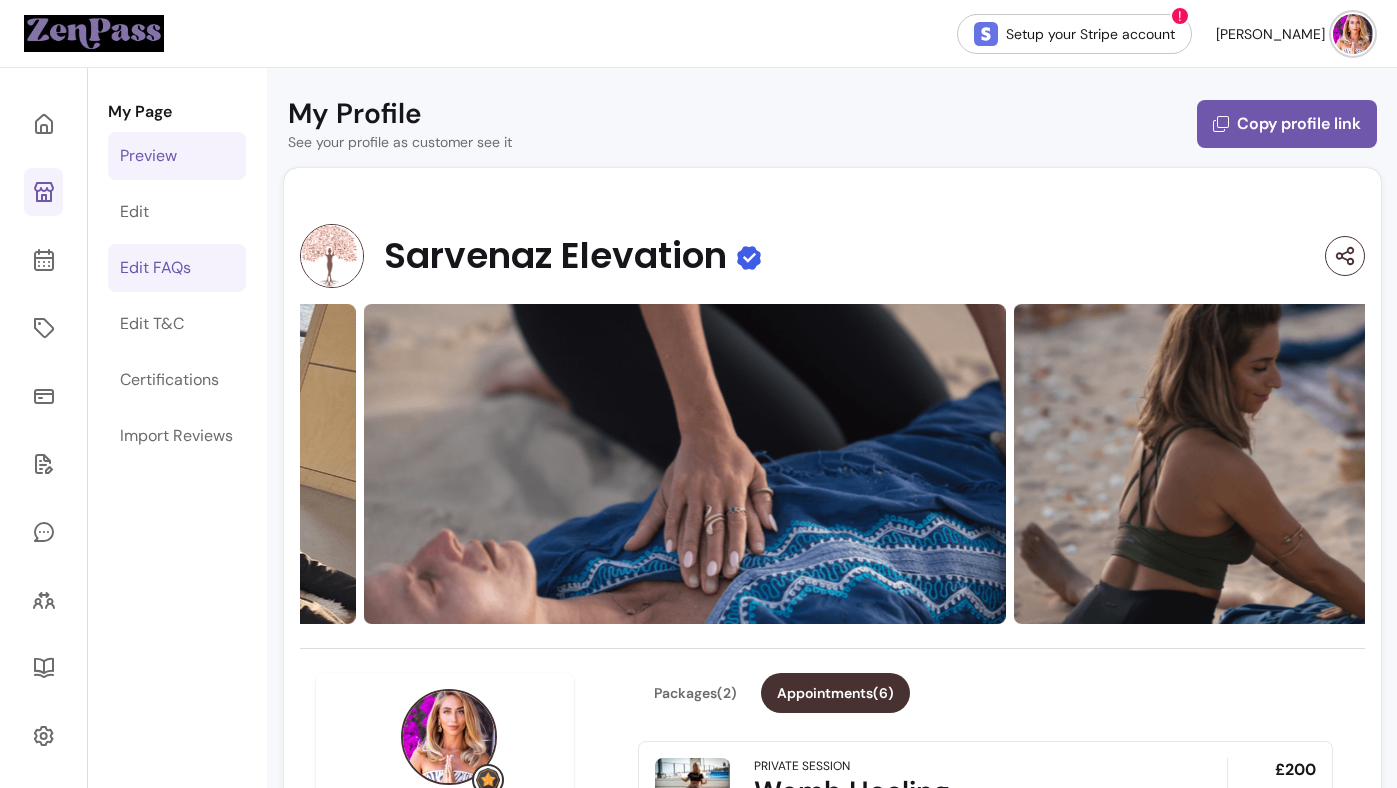 click on "Edit FAQs" at bounding box center [177, 268] 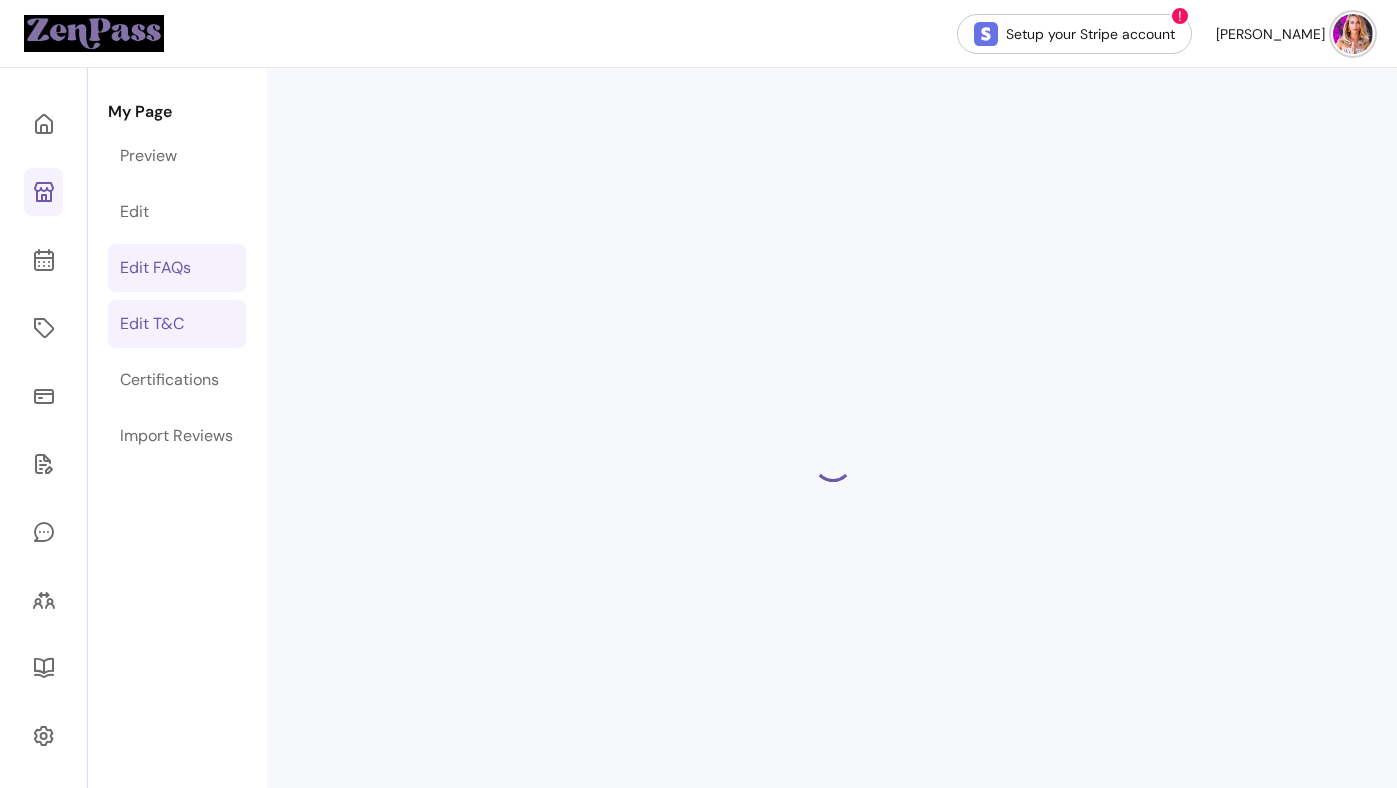 select on "*" 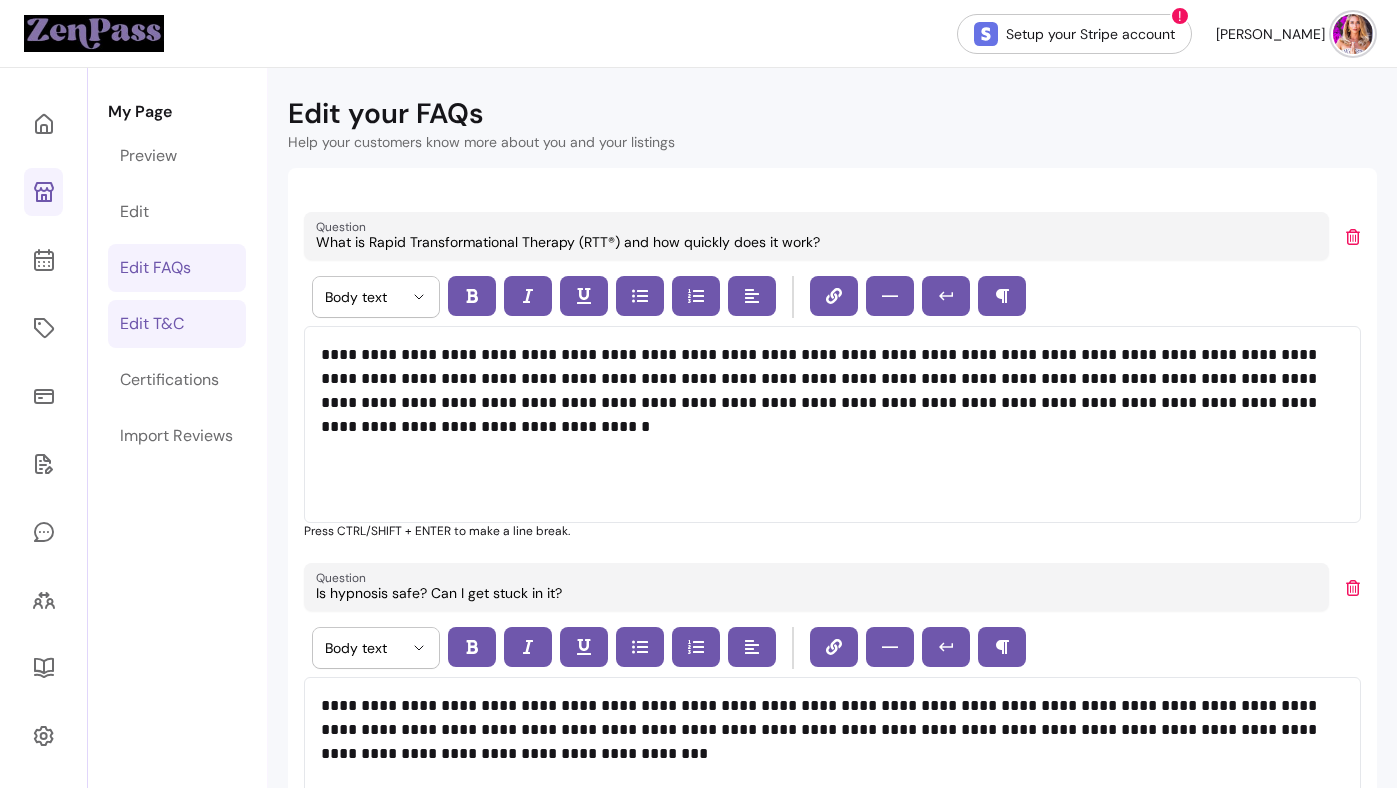 click on "Edit T&C" at bounding box center (177, 324) 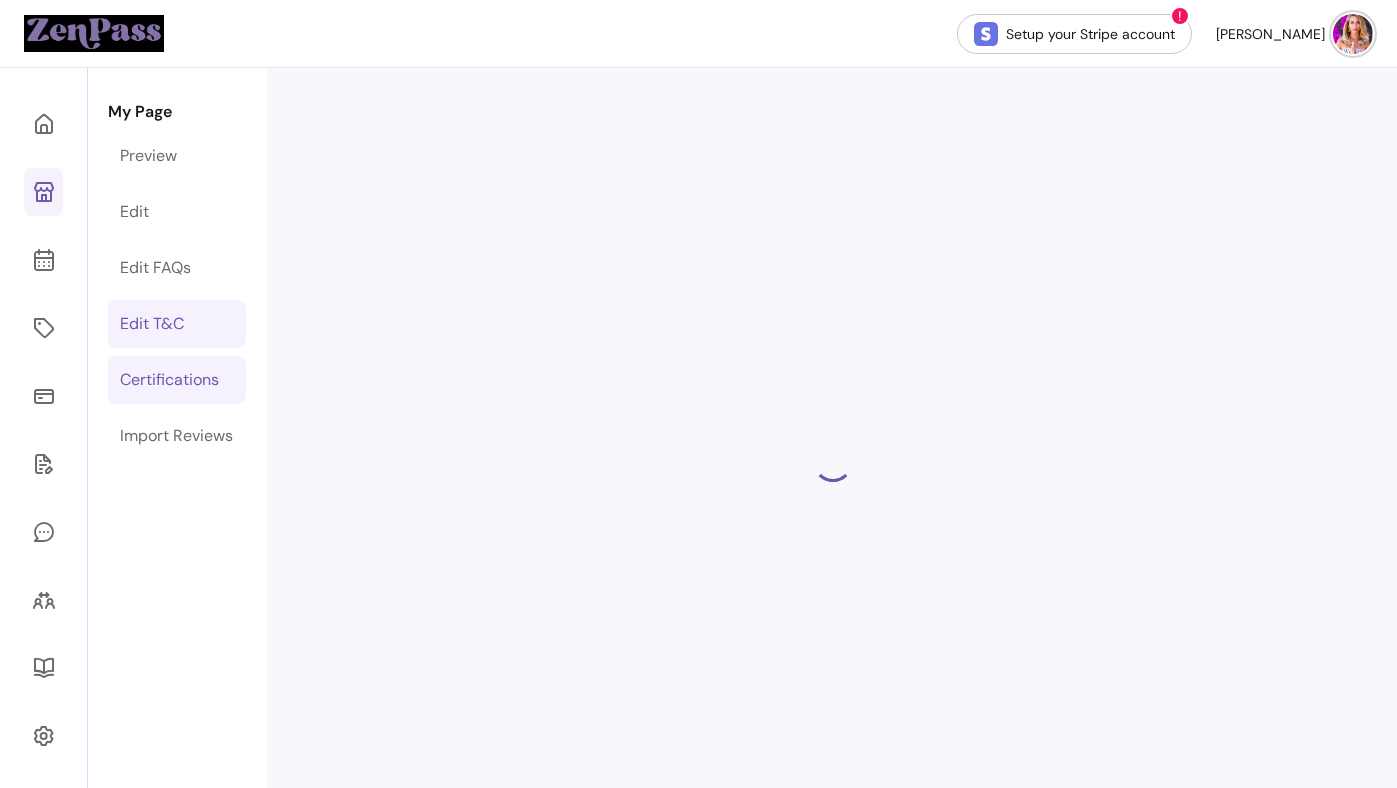 select on "*" 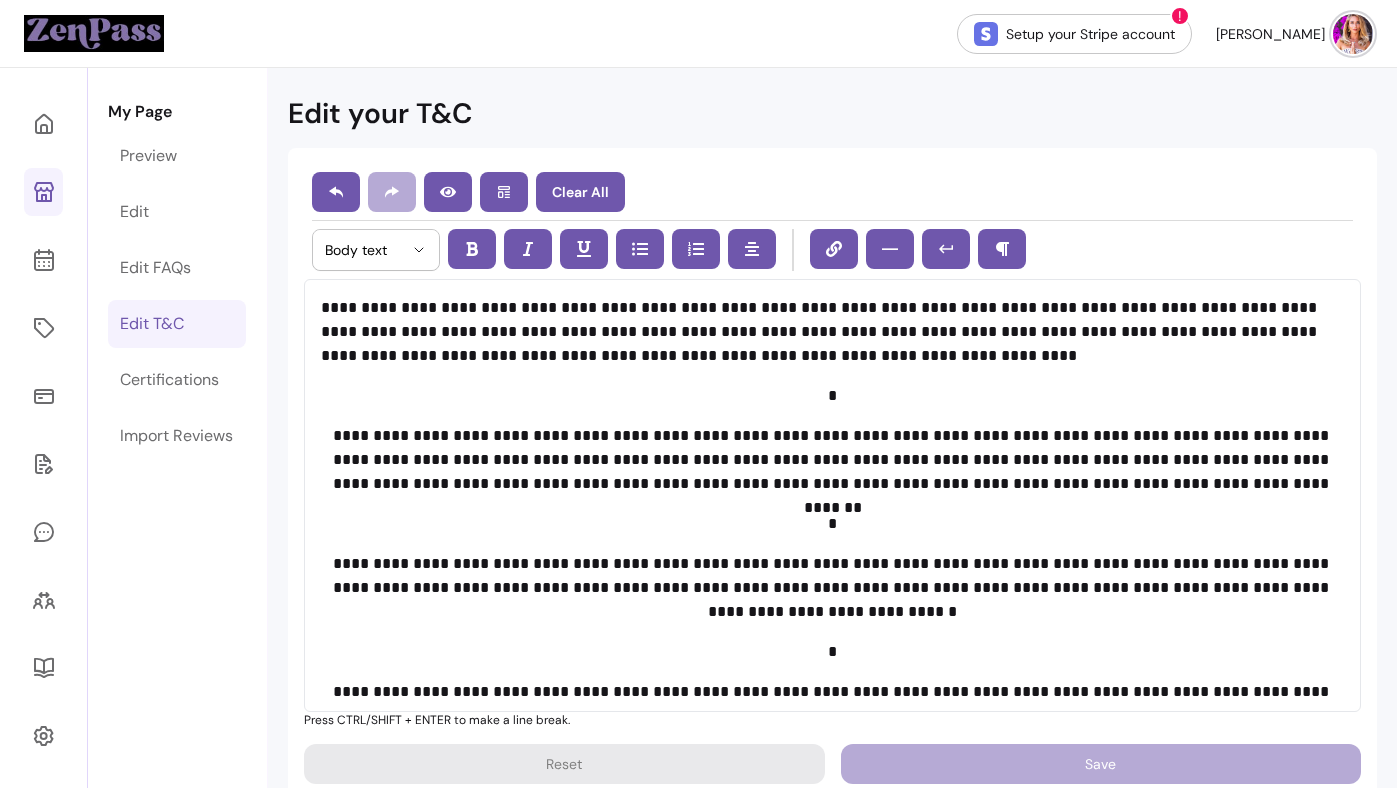 click on "**********" at bounding box center [832, 495] 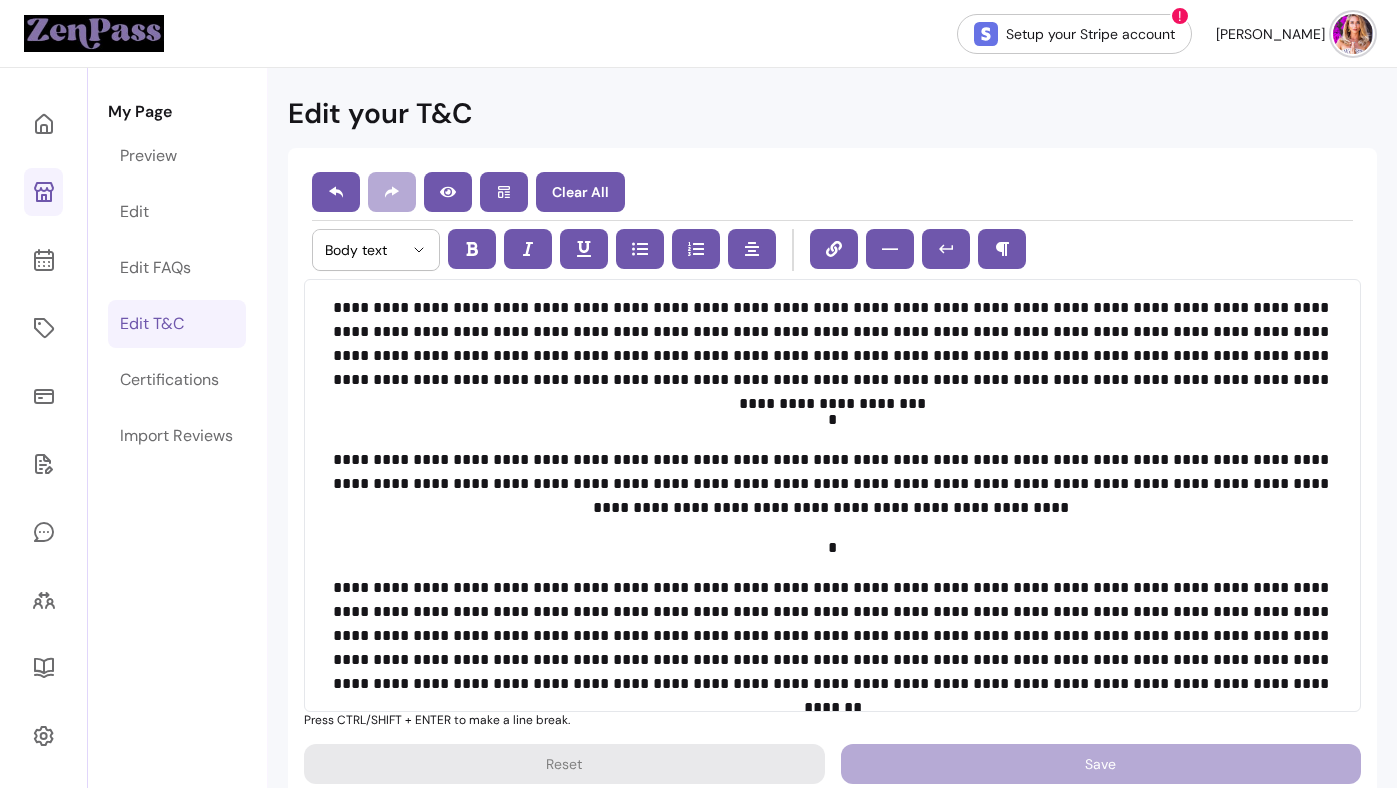 scroll, scrollTop: 0, scrollLeft: 0, axis: both 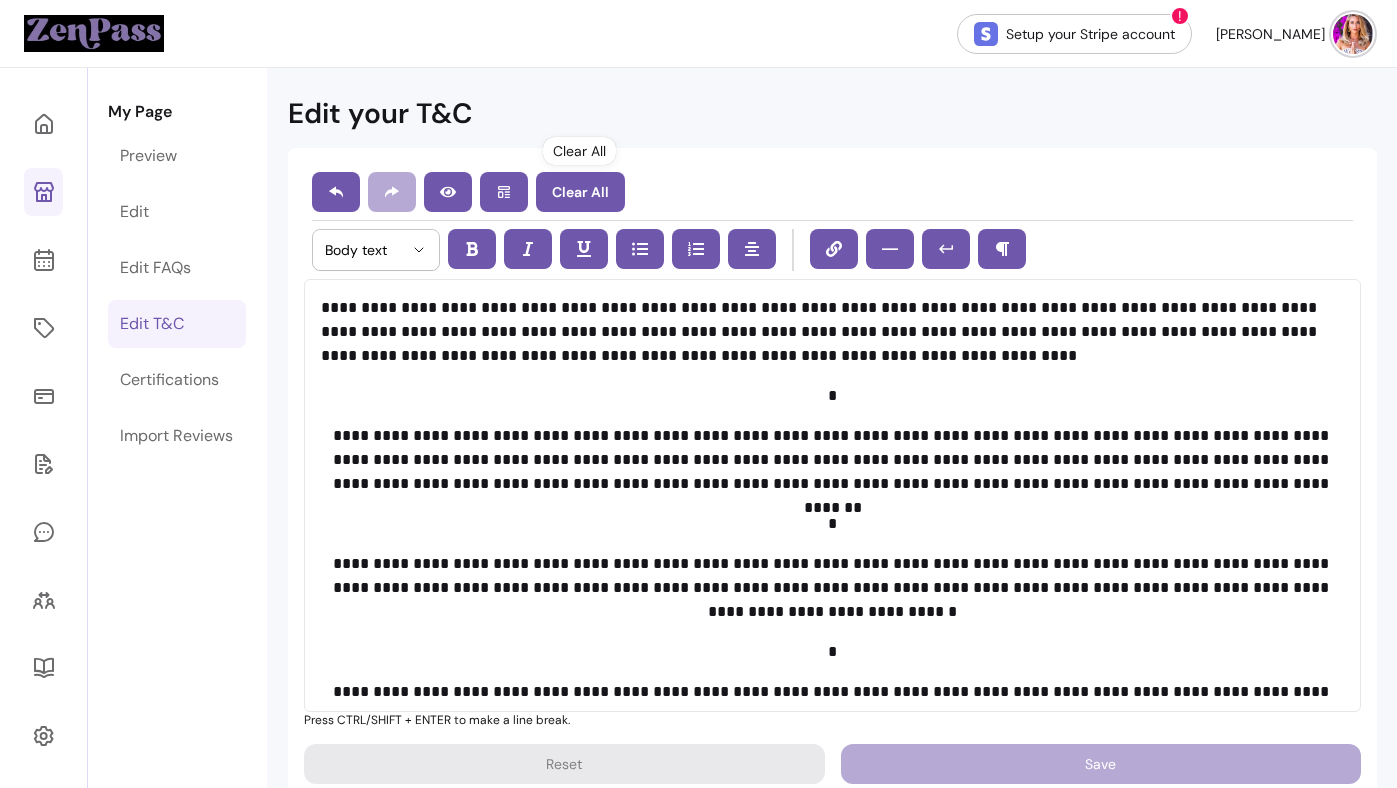click on "**********" at bounding box center [832, 462] 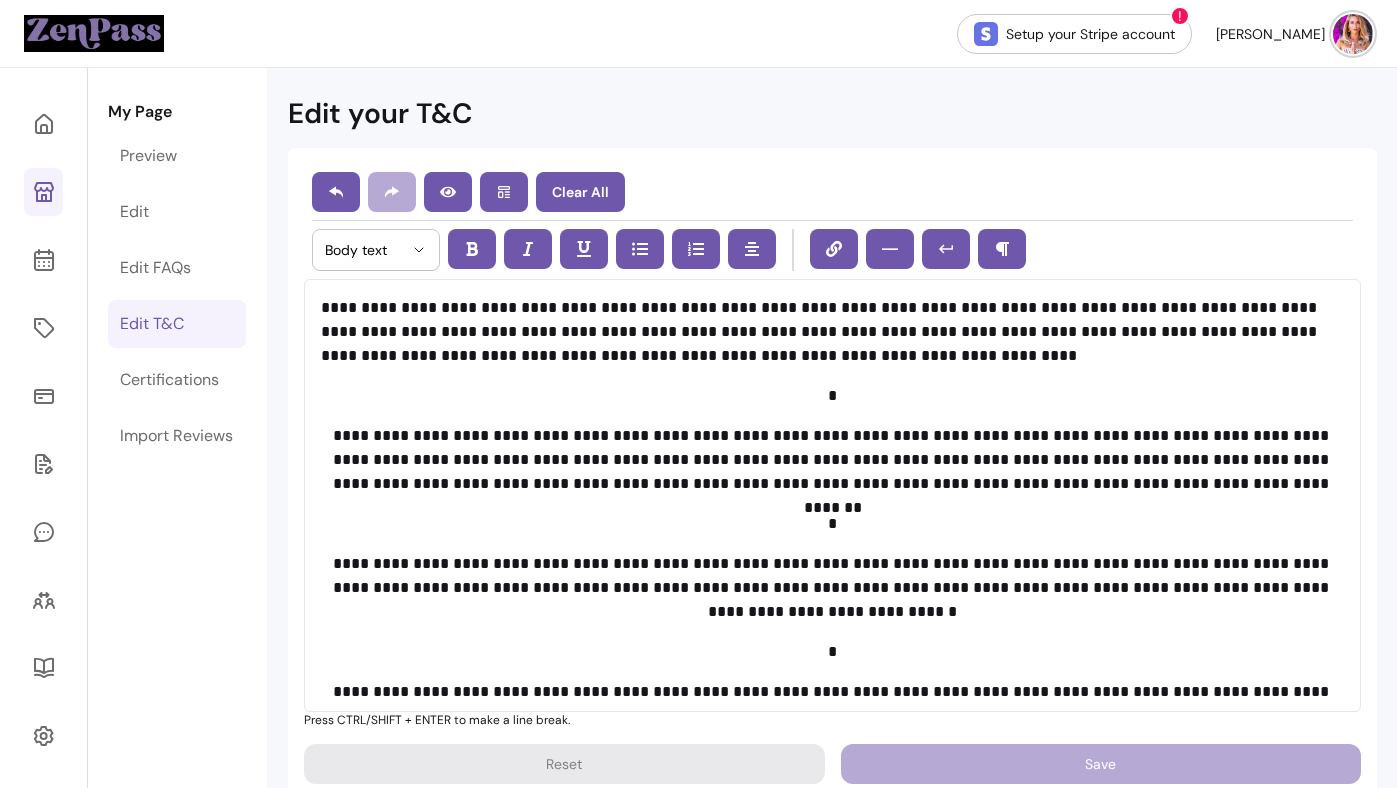 scroll, scrollTop: 68, scrollLeft: 0, axis: vertical 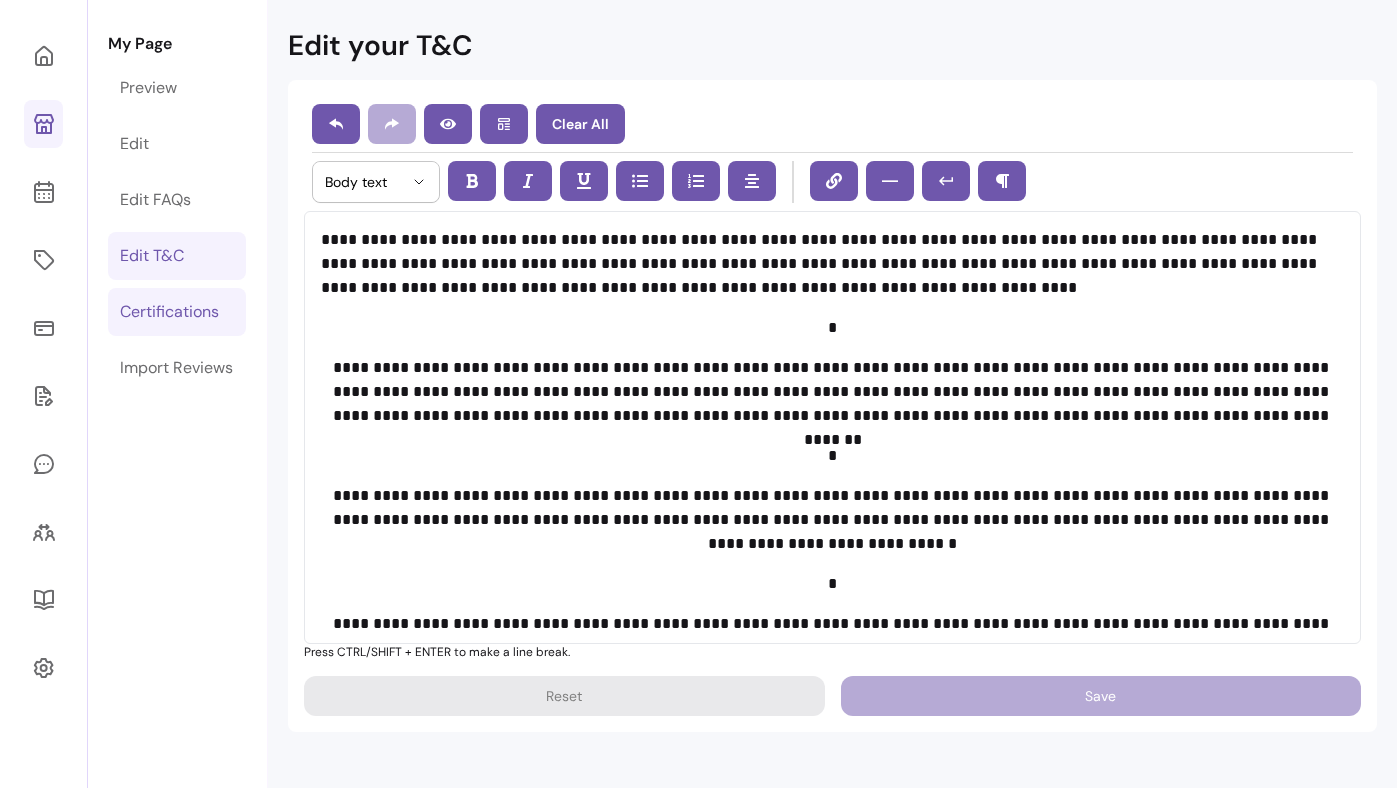 click on "Certifications" at bounding box center [169, 312] 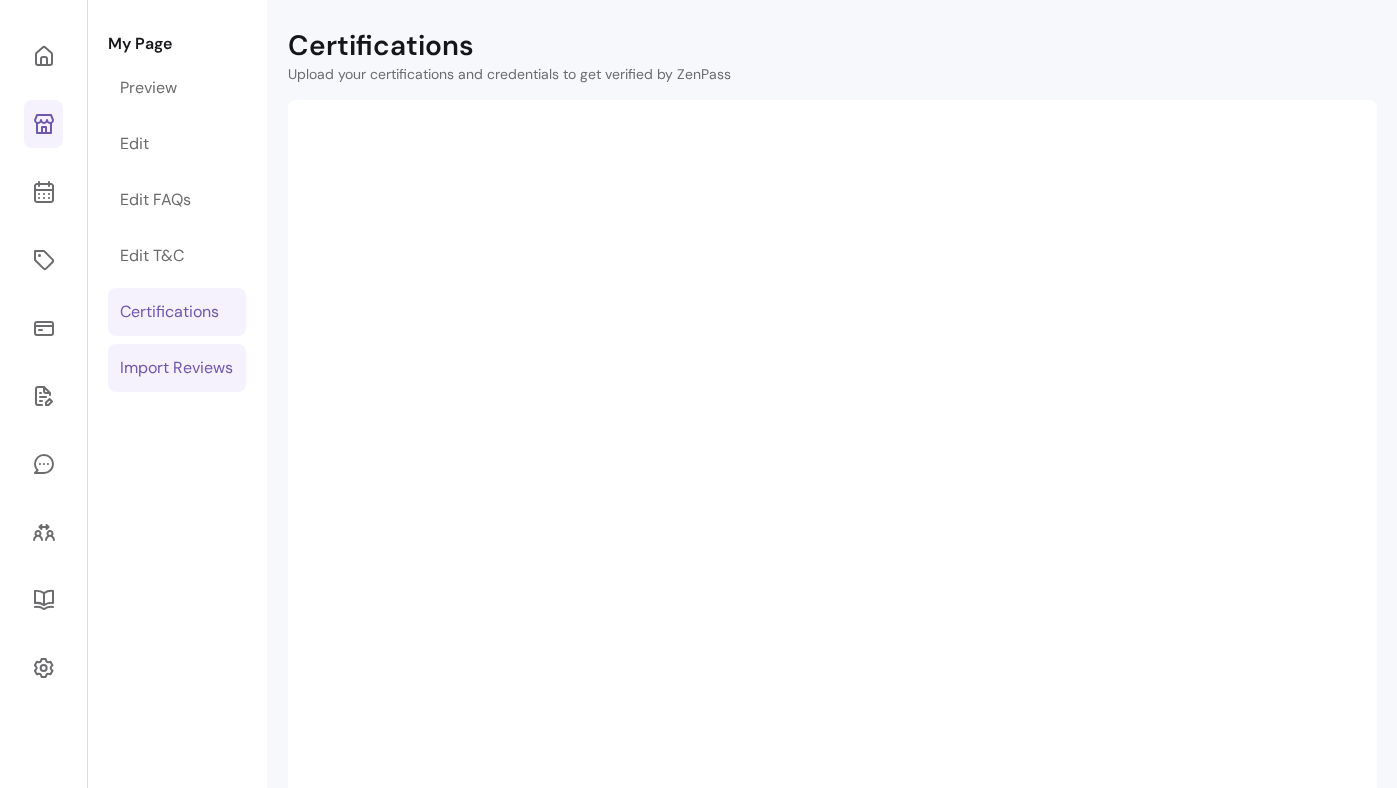 click on "Import Reviews" at bounding box center [176, 368] 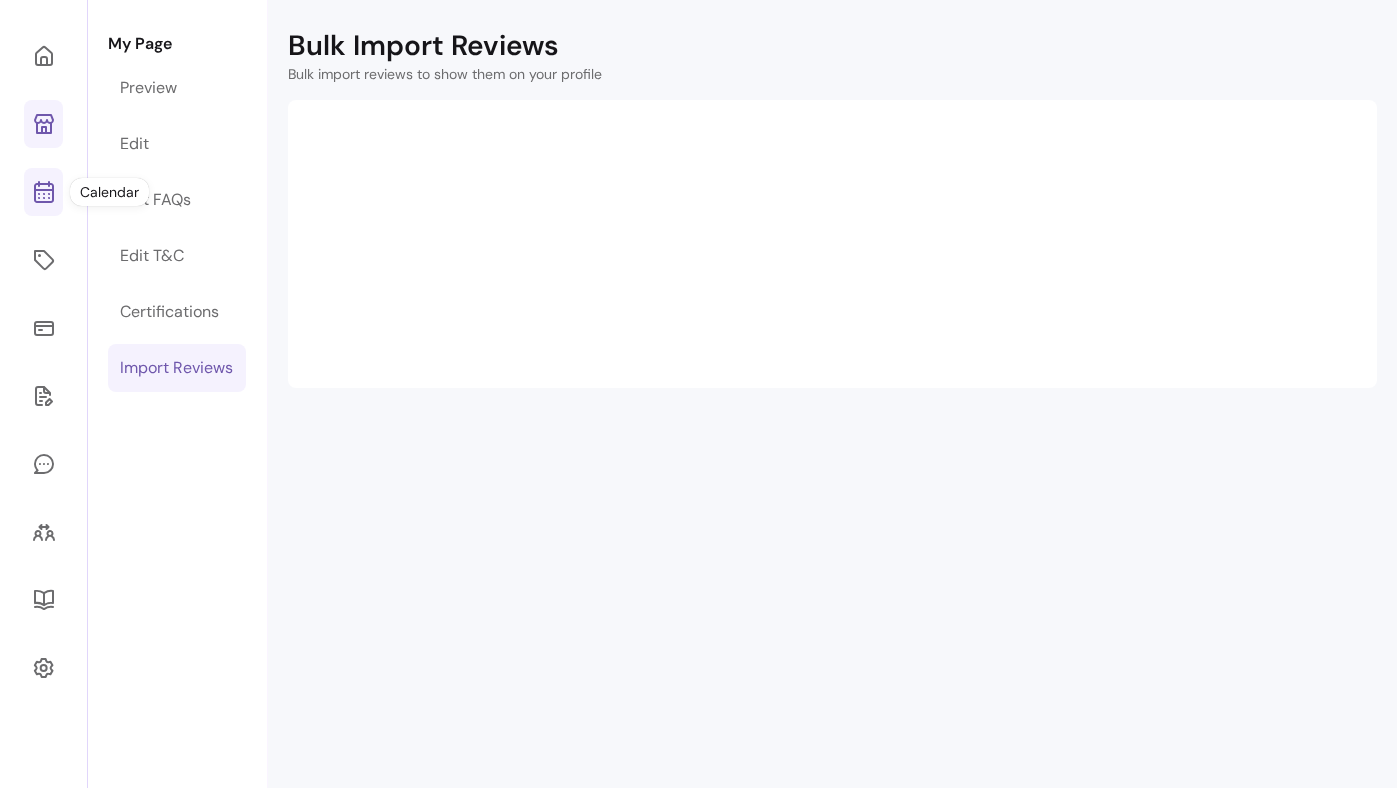 click 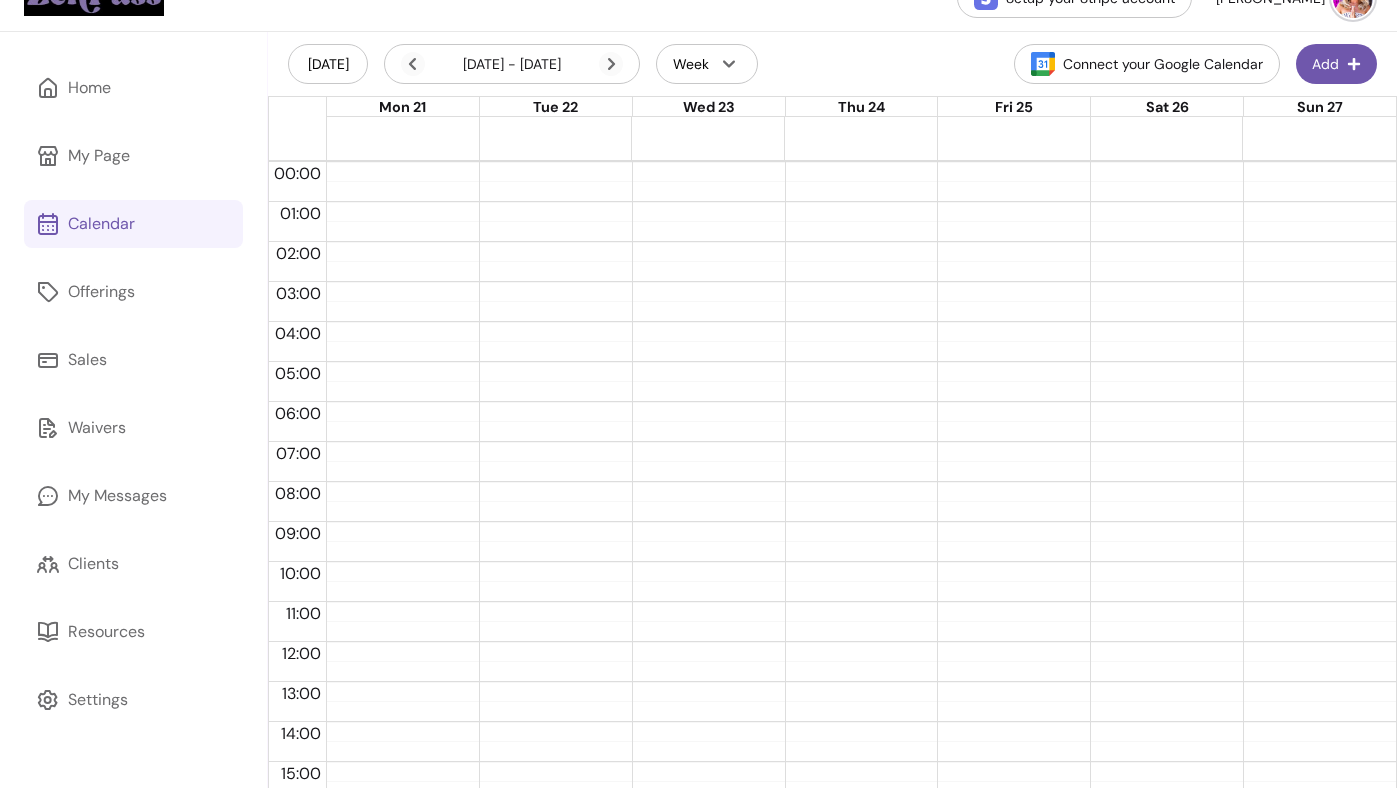 scroll, scrollTop: 28, scrollLeft: 0, axis: vertical 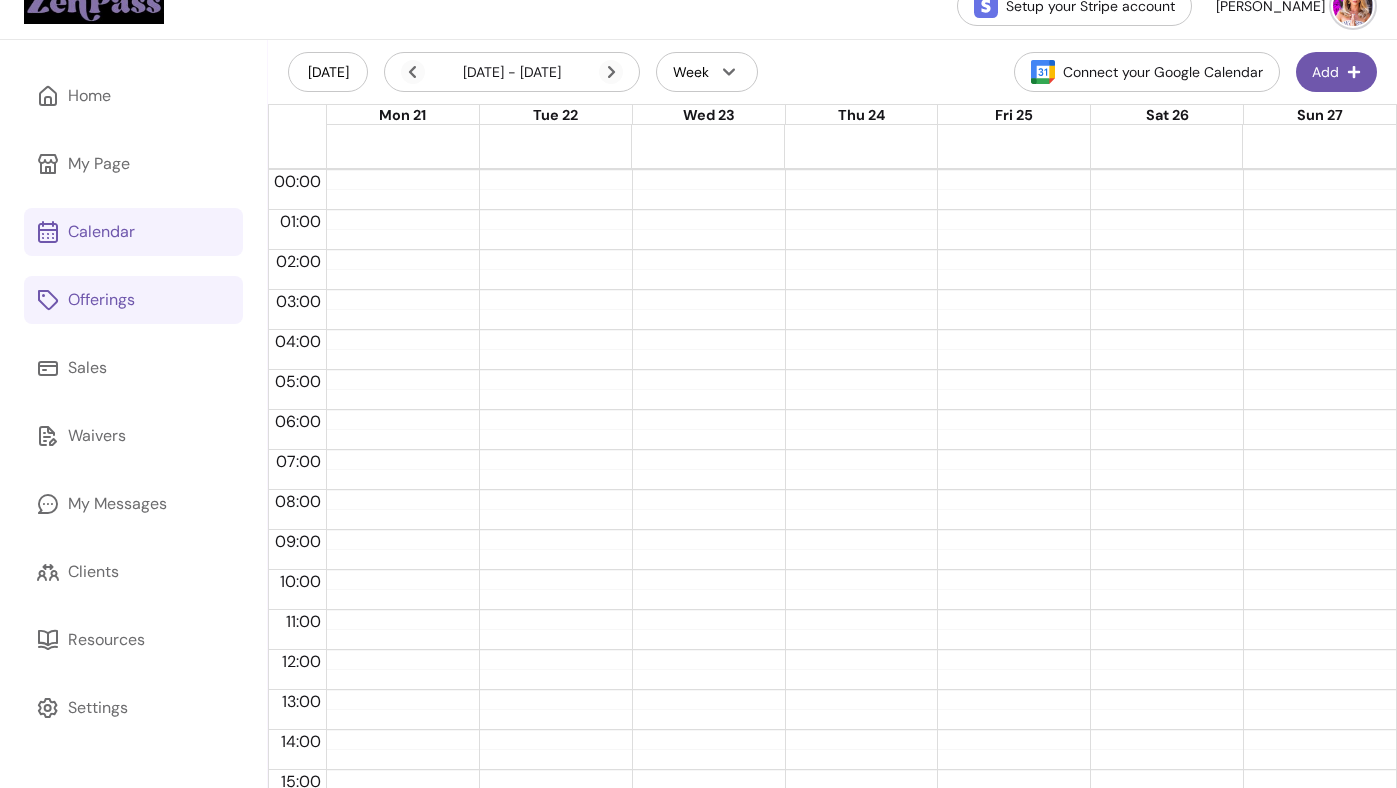 click on "Offerings" at bounding box center [133, 300] 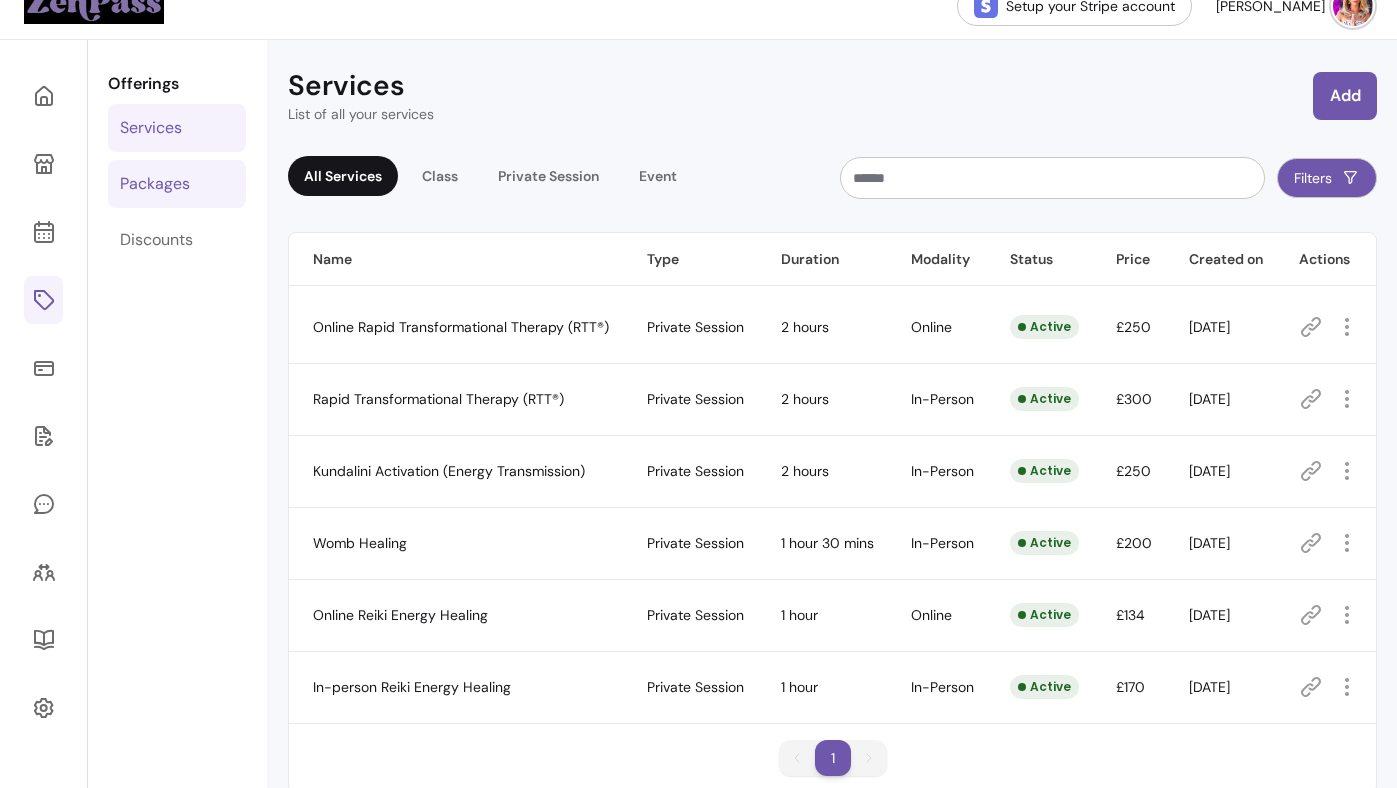 click on "Packages" at bounding box center (177, 184) 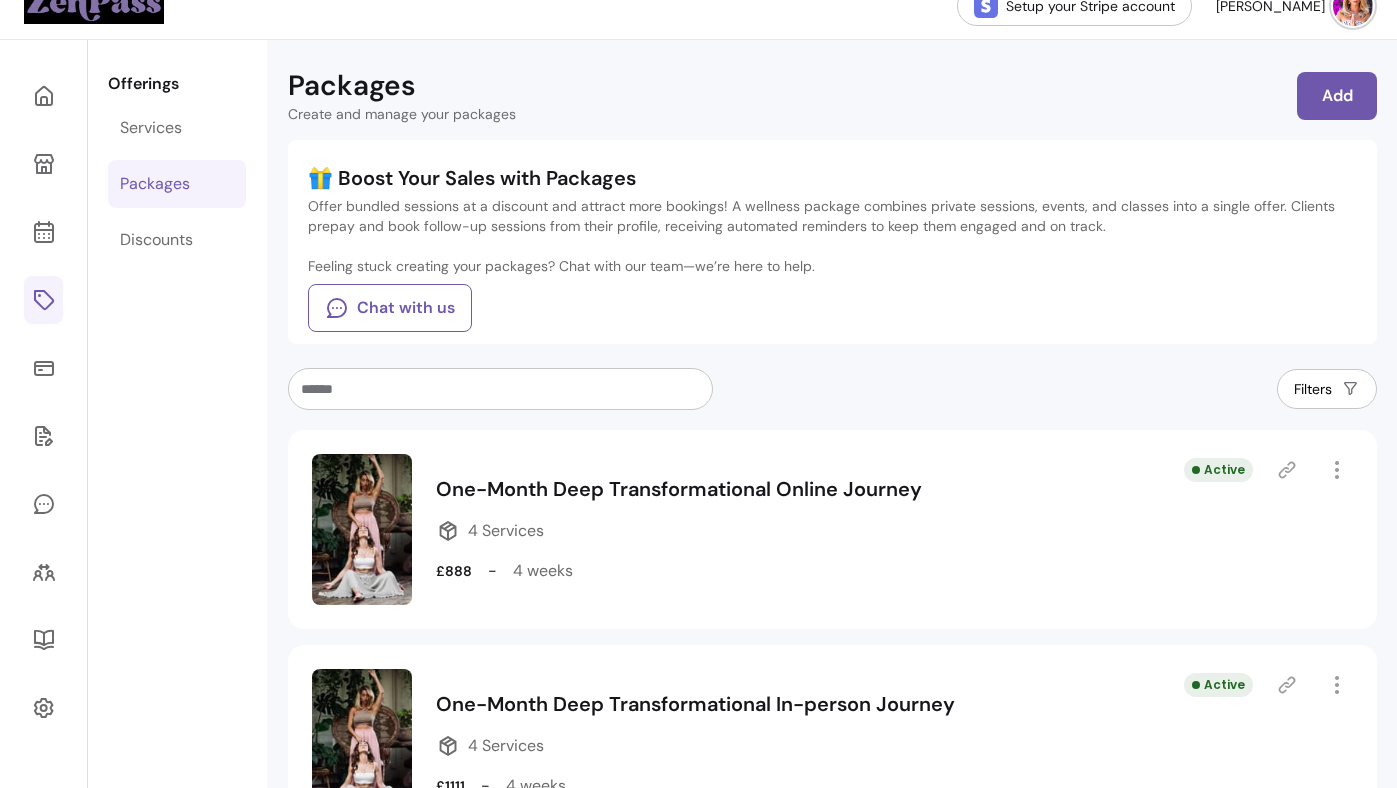 click on "Packages" at bounding box center [177, 184] 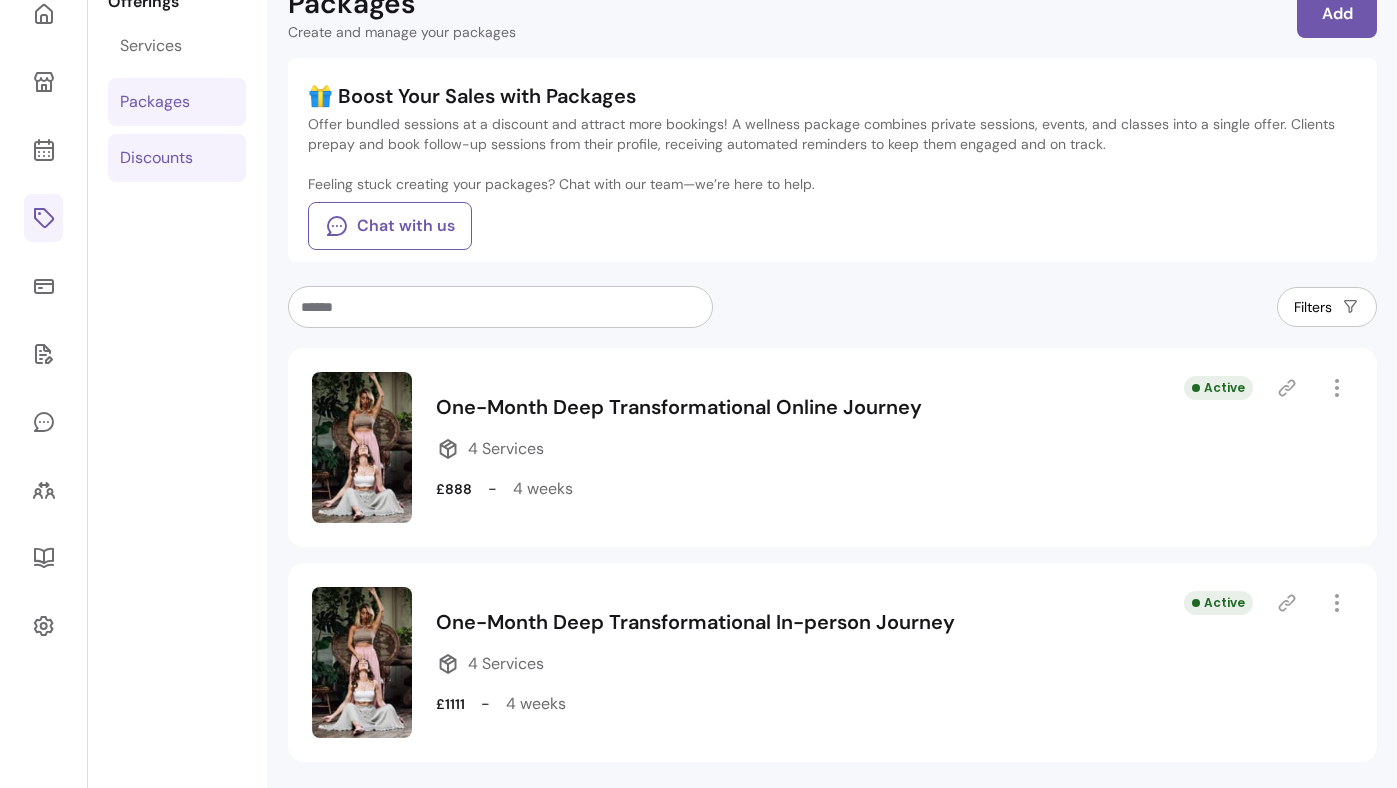 click on "Discounts" at bounding box center (156, 158) 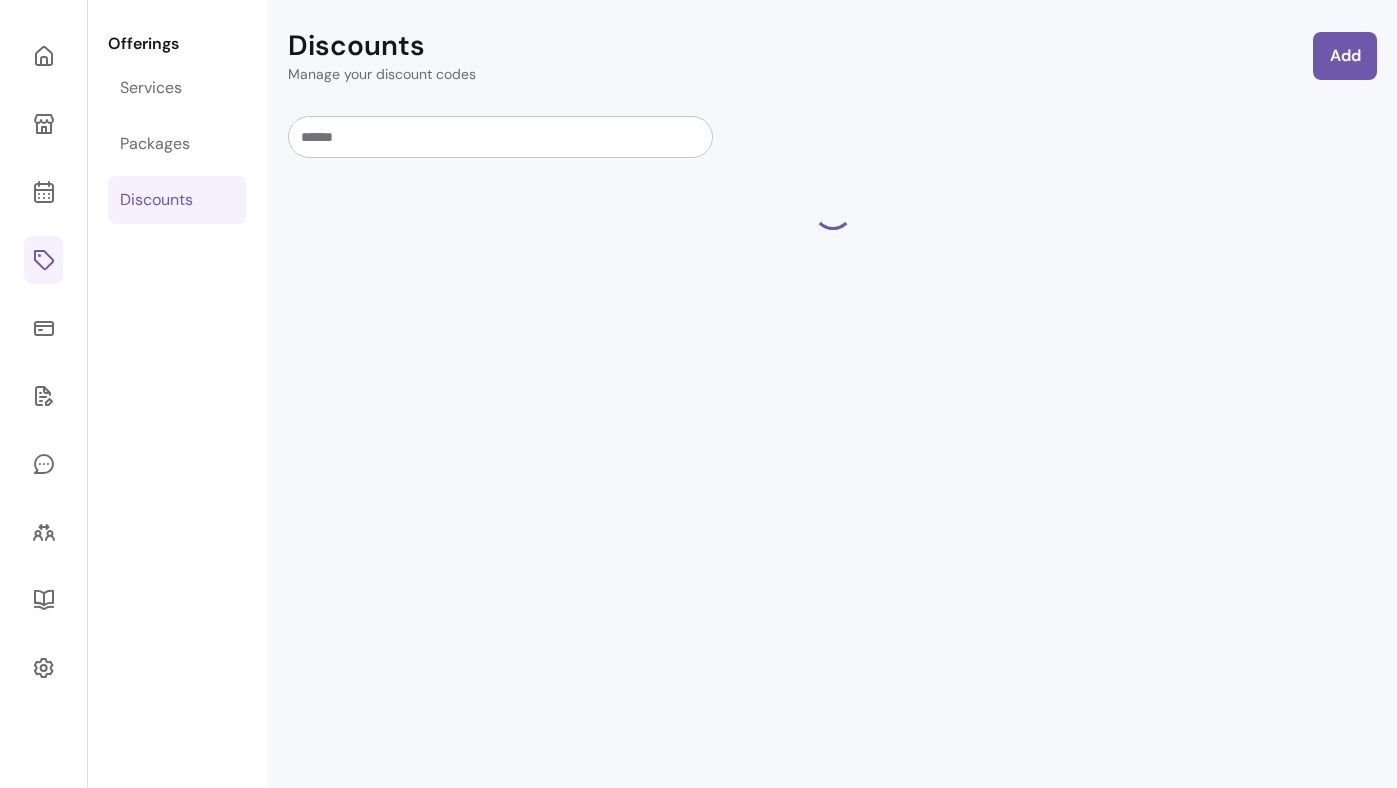 scroll, scrollTop: 68, scrollLeft: 0, axis: vertical 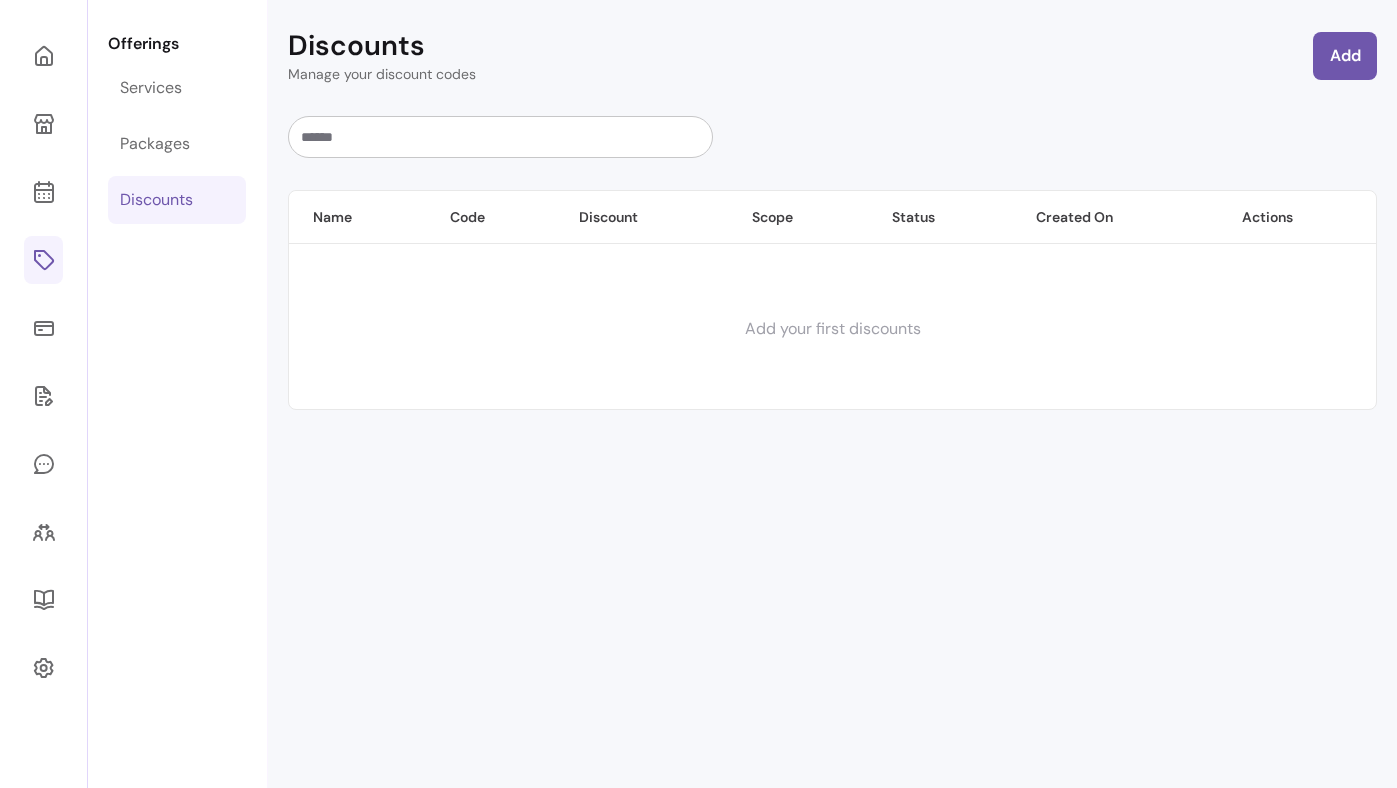 click on "Offerings Services   Packages   Discounts" at bounding box center [177, 394] 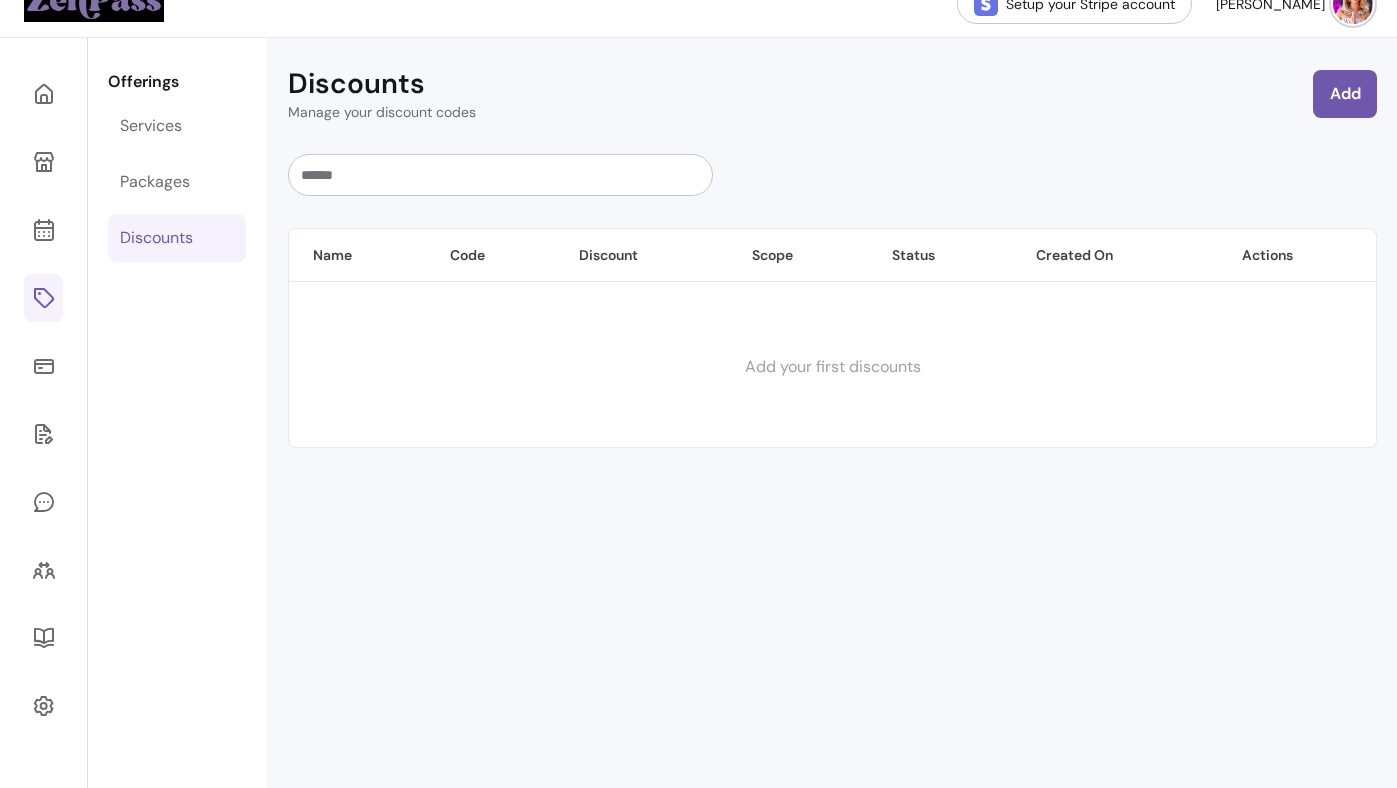 scroll, scrollTop: 0, scrollLeft: 0, axis: both 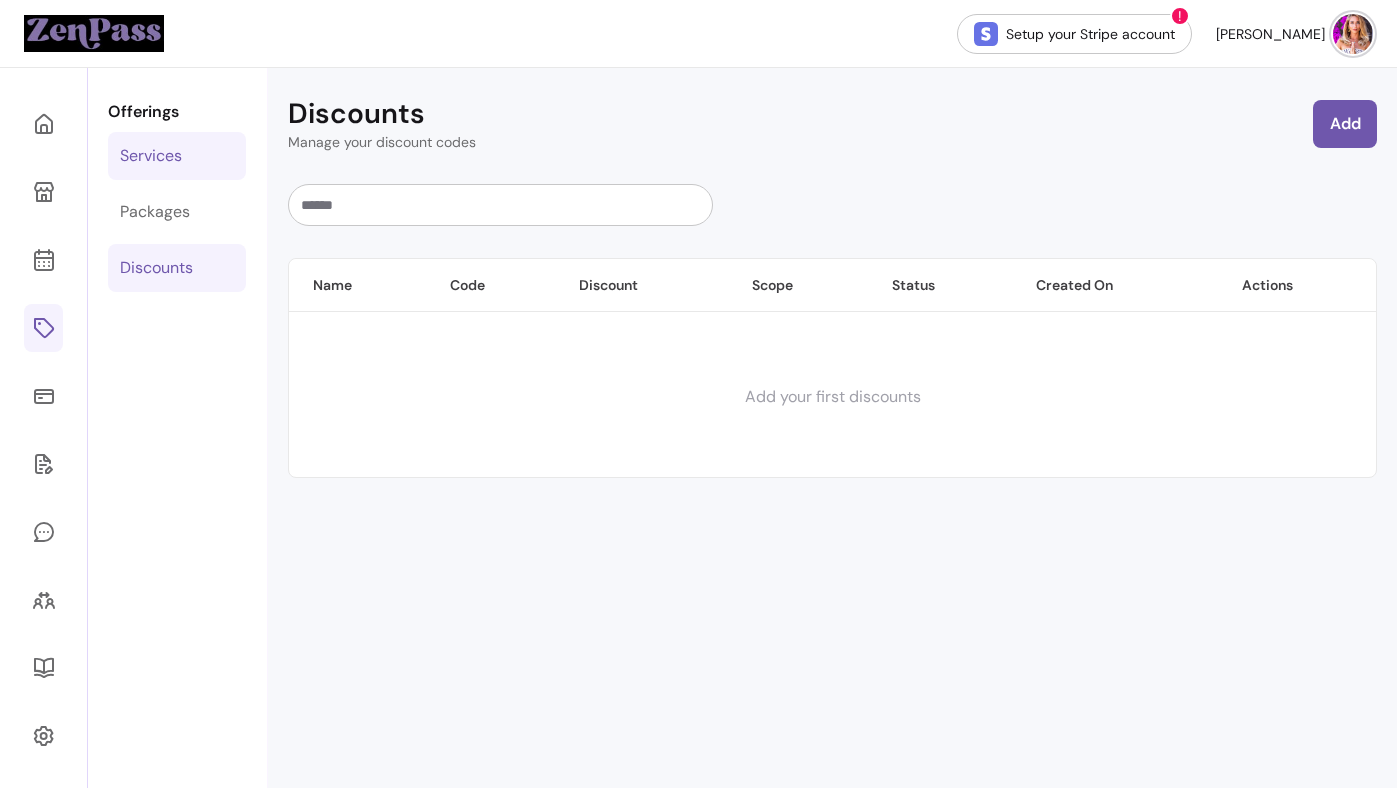 click on "Services" at bounding box center [151, 156] 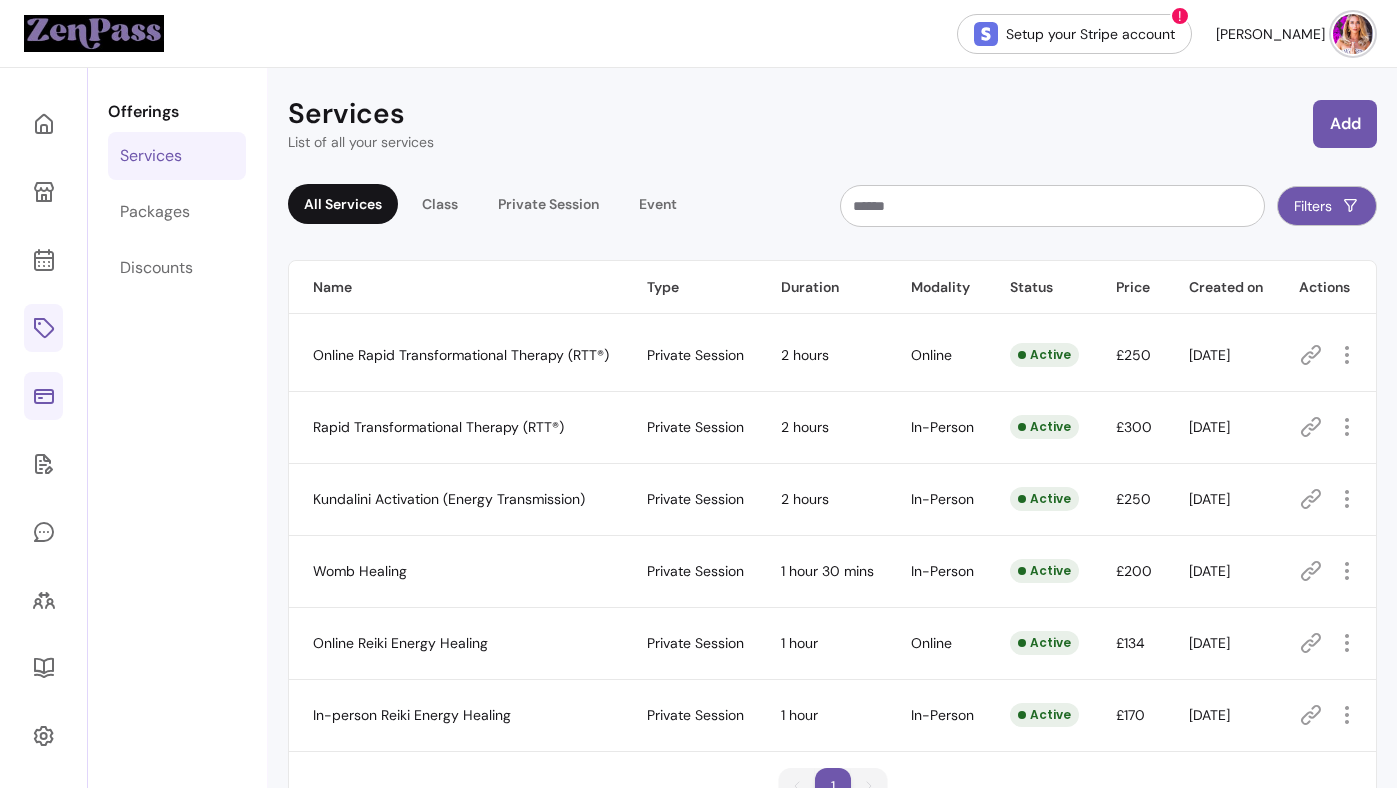 click 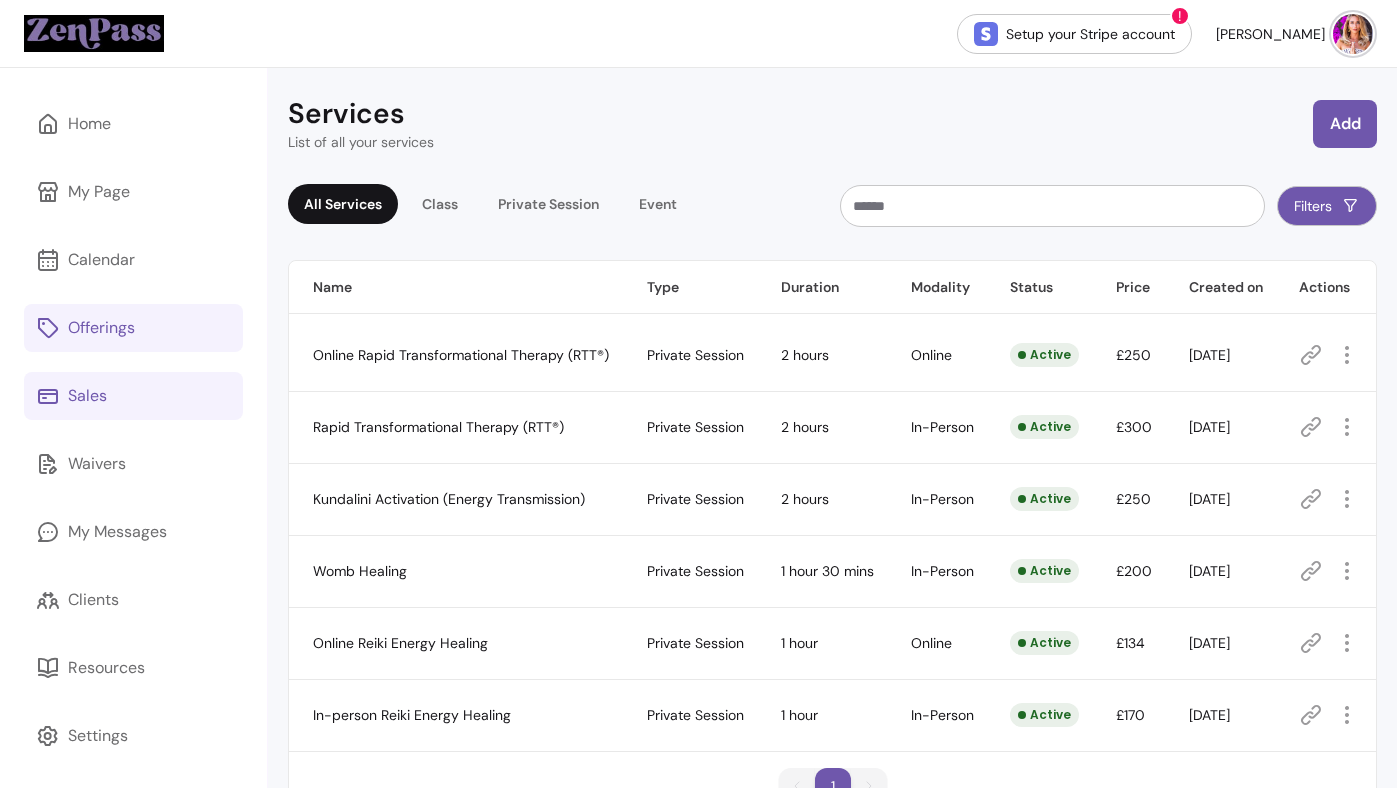 click on "Sales" at bounding box center [87, 396] 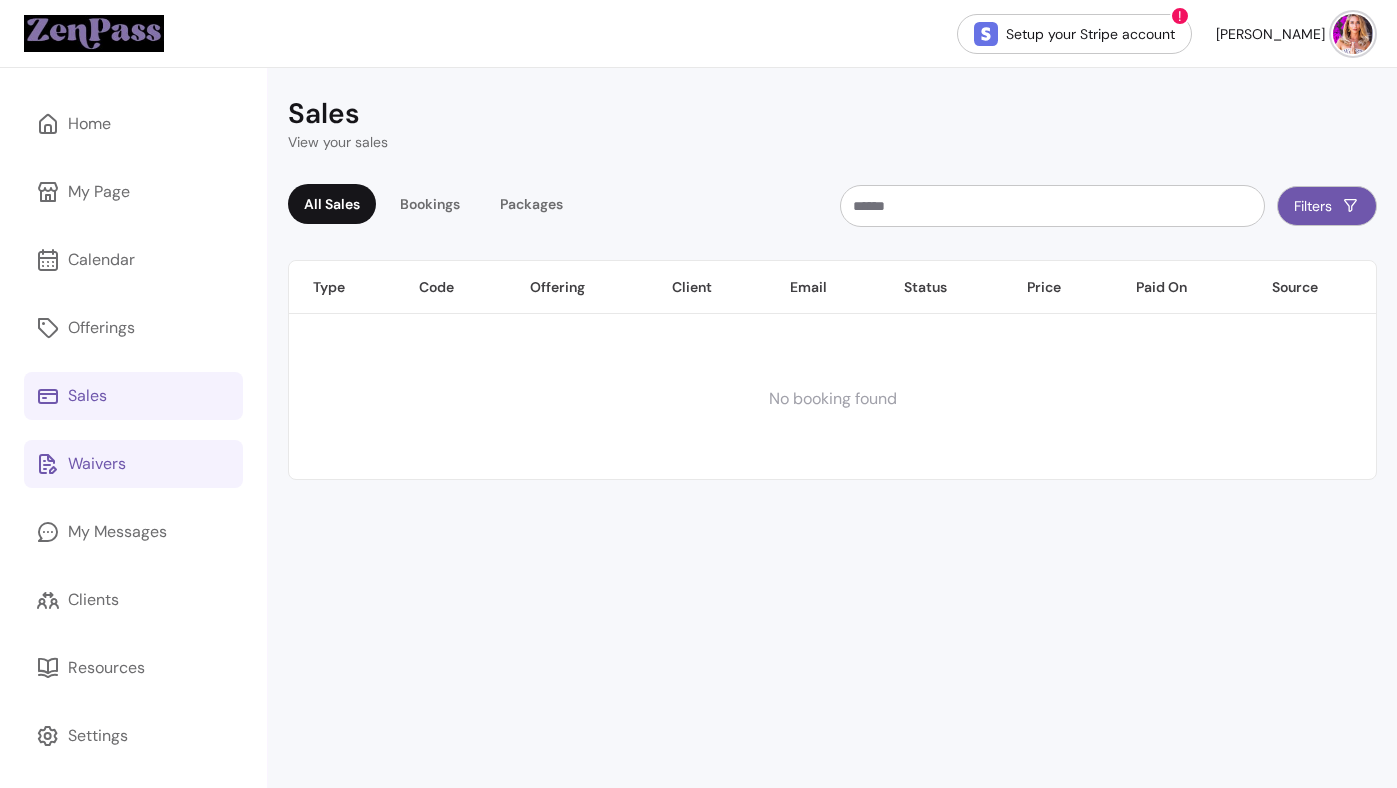 scroll, scrollTop: 68, scrollLeft: 0, axis: vertical 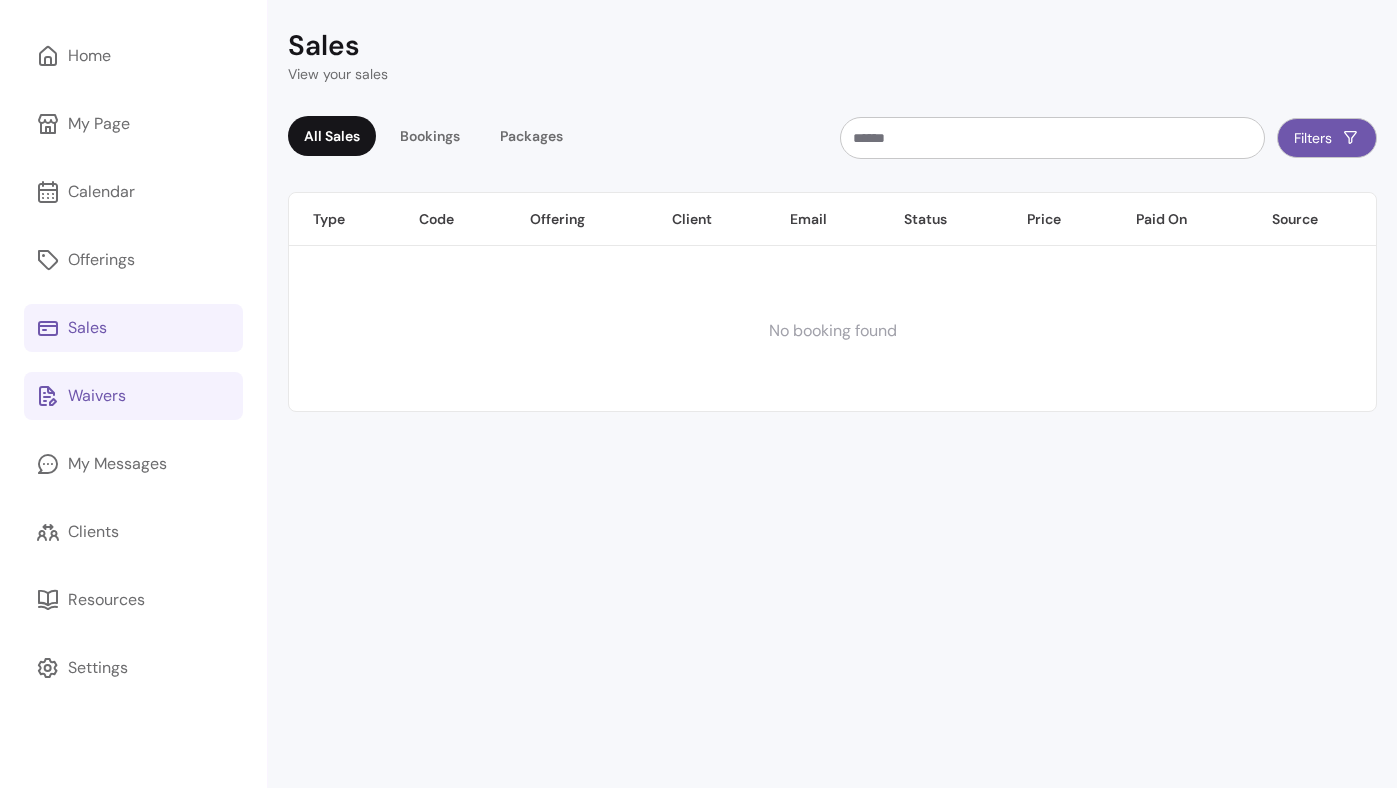 click on "Waivers" at bounding box center [133, 396] 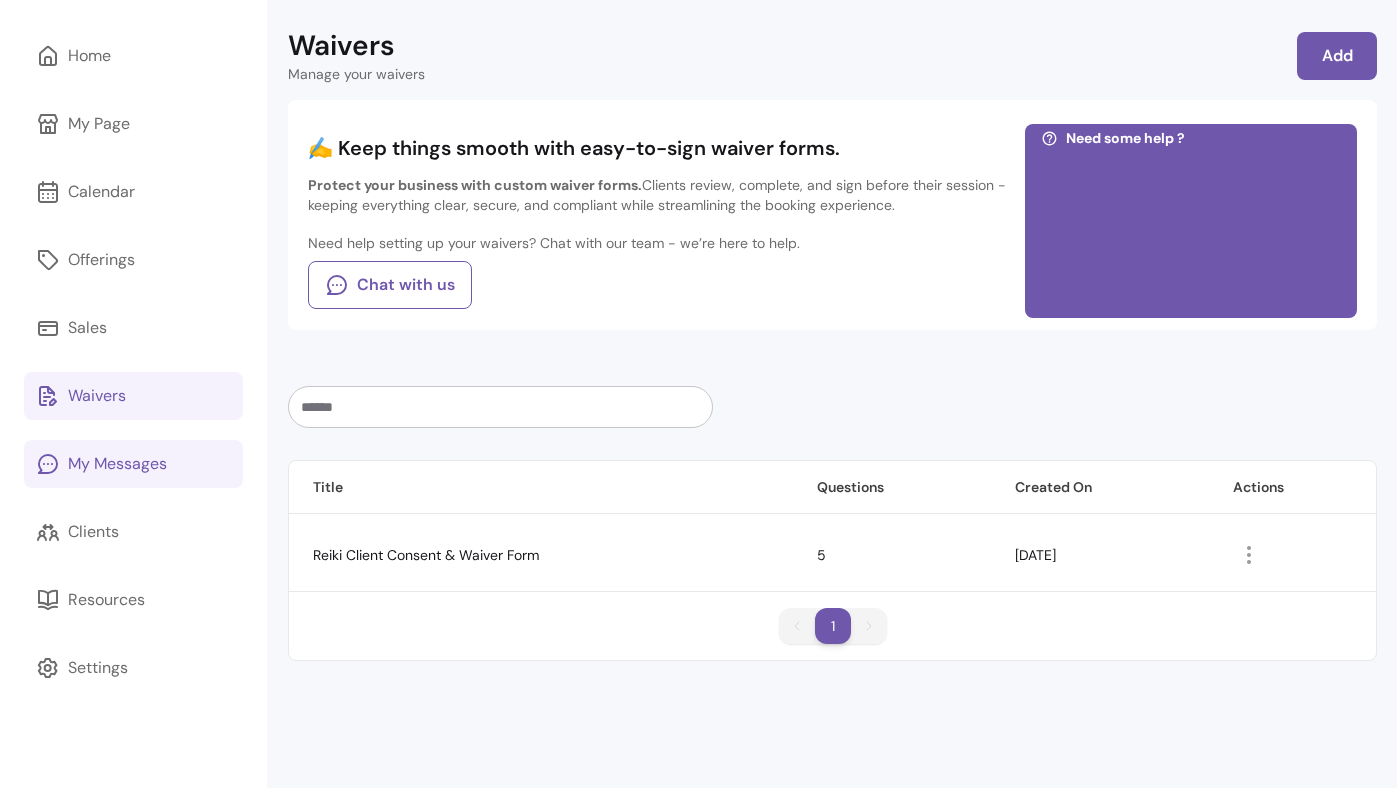 click on "My Messages" at bounding box center [117, 464] 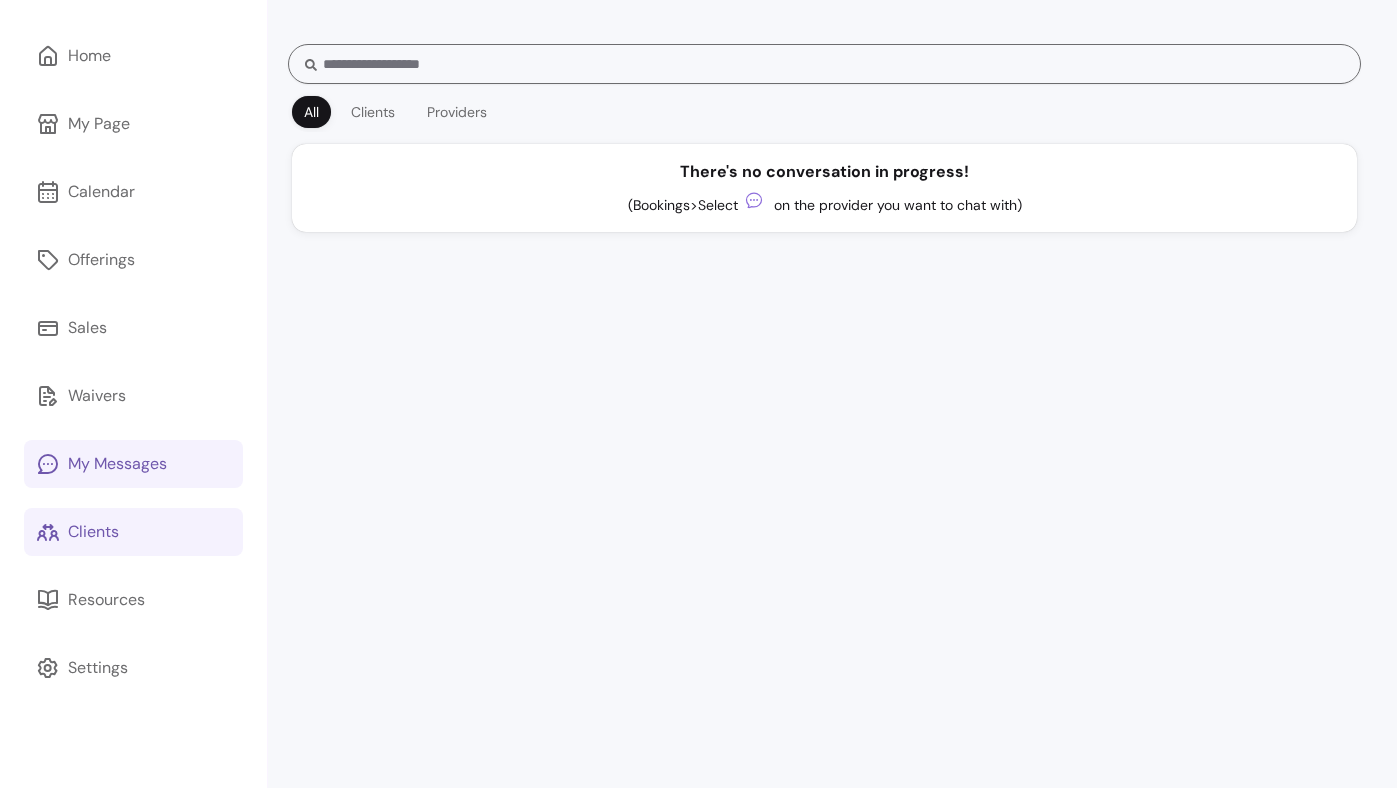 click on "Clients" at bounding box center (93, 532) 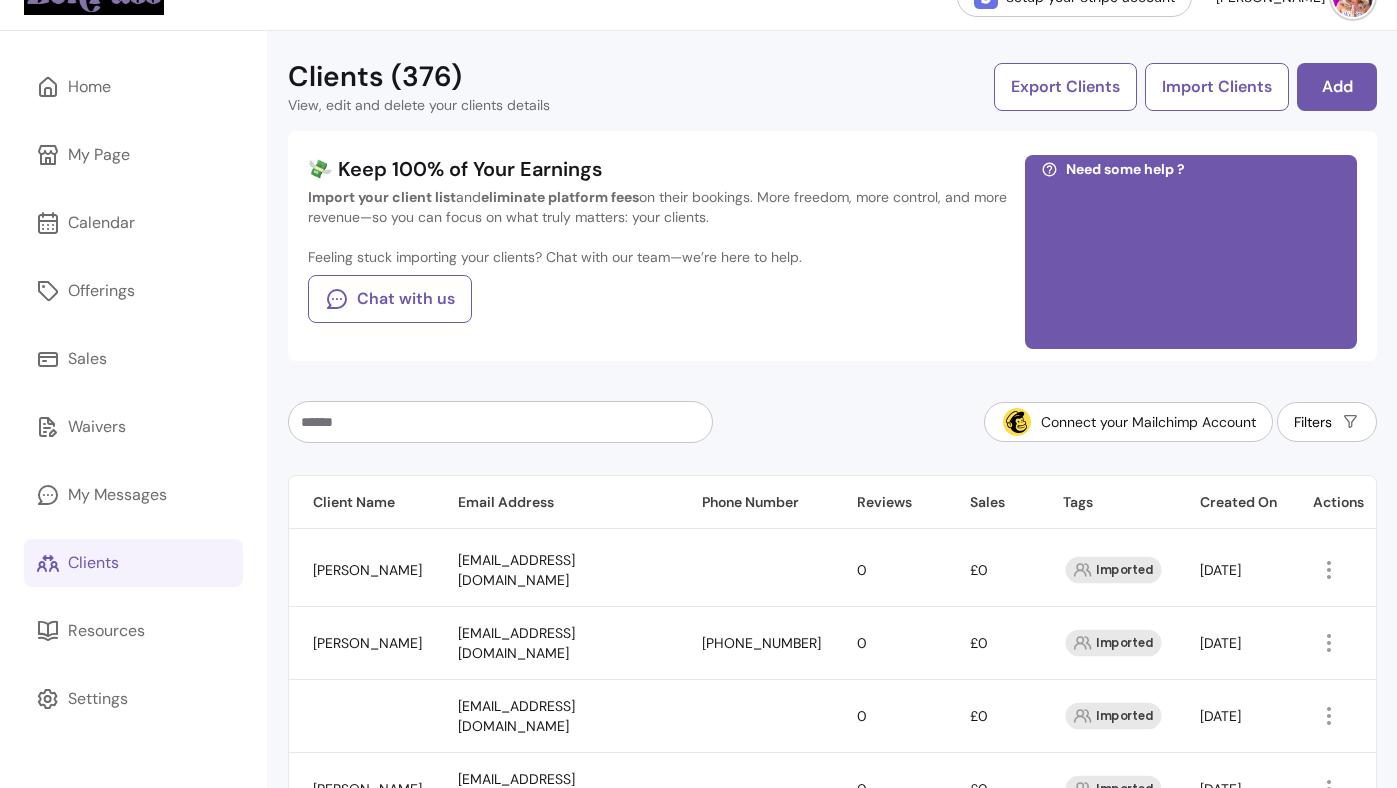 scroll, scrollTop: 0, scrollLeft: 0, axis: both 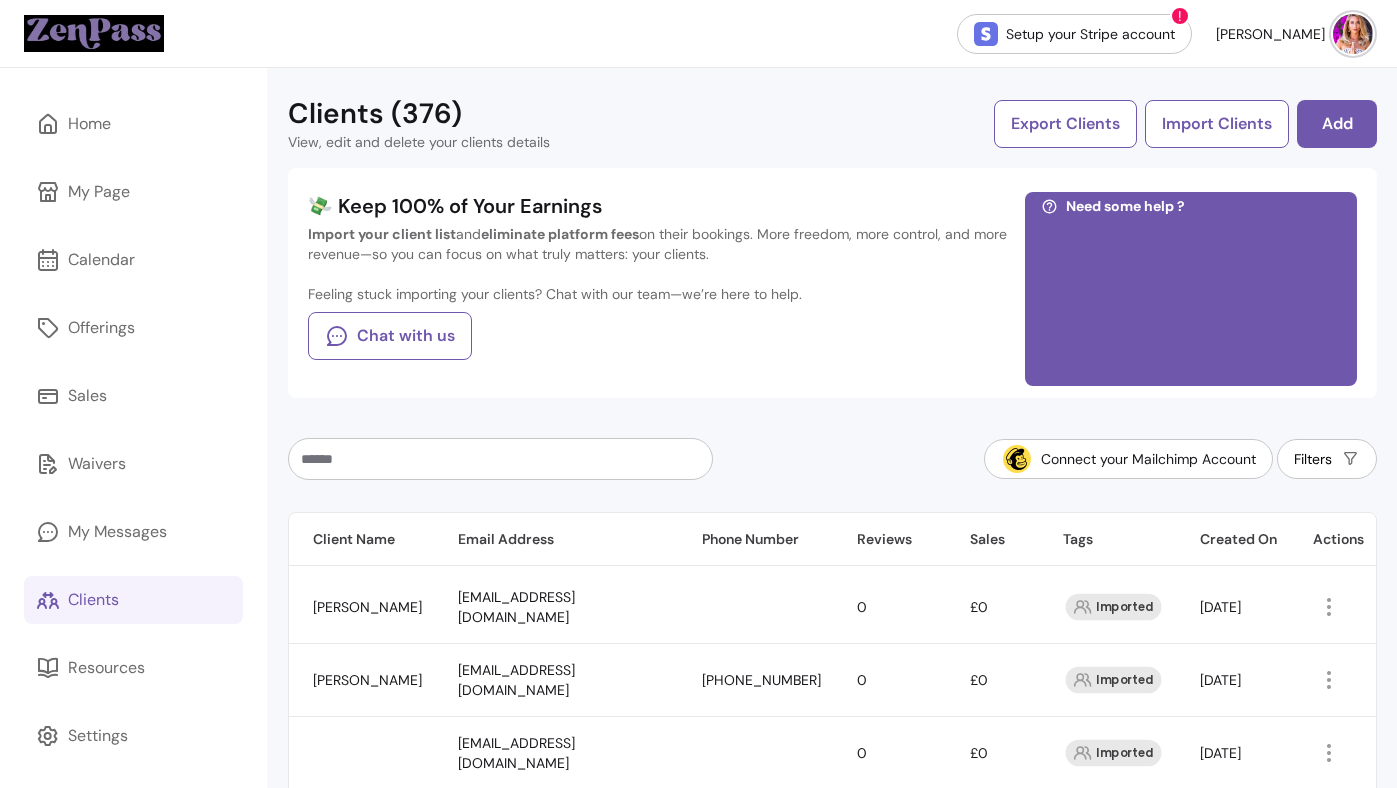 click on "Clients (376) View, edit and delete your clients details Export Clients Import Clients Add 💸 Keep 100% of Your Earnings Import your client list  and  eliminate platform fees  on their bookings. More freedom, more control, and more revenue—so you can focus on what truly matters: your clients. Feeling stuck importing your clients? Chat with our team—we’re here to help. Chat with us Need some help ? Connect your Mailchimp Account Filters Client Name Email Address Phone Number Reviews Sales Tags Created On Actions [PERSON_NAME] [EMAIL_ADDRESS][DOMAIN_NAME] 0 £0 Imported [DATE] [PERSON_NAME] [PERSON_NAME][EMAIL_ADDRESS][DOMAIN_NAME] [PHONE_NUMBER] £0 Imported [DATE] [EMAIL_ADDRESS][DOMAIN_NAME] 0 £0 Imported [DATE] [PERSON_NAME] [EMAIL_ADDRESS][DOMAIN_NAME] 0 £0 Imported [DATE] [PERSON_NAME][EMAIL_ADDRESS][PERSON_NAME][DOMAIN_NAME] 0 £0 Imported [DATE] [PERSON_NAME] [EMAIL_ADDRESS][DOMAIN_NAME] 7880197958 0 £0 Imported [DATE] [PERSON_NAME] [PERSON_NAME][EMAIL_ADDRESS][DOMAIN_NAME] 7447034970 0 £0 Imported [DATE] 0 0" at bounding box center [832, 1178] 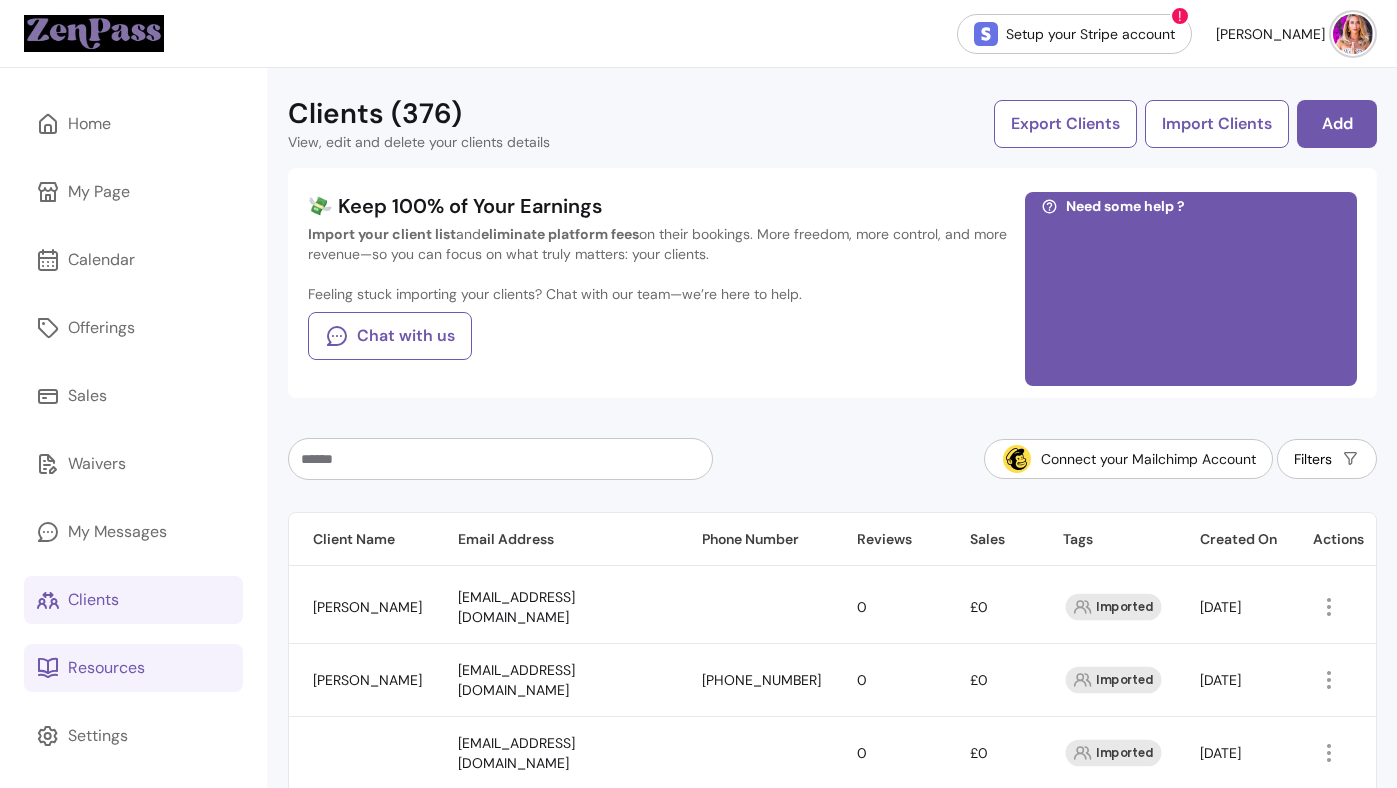 click on "Resources" at bounding box center [133, 668] 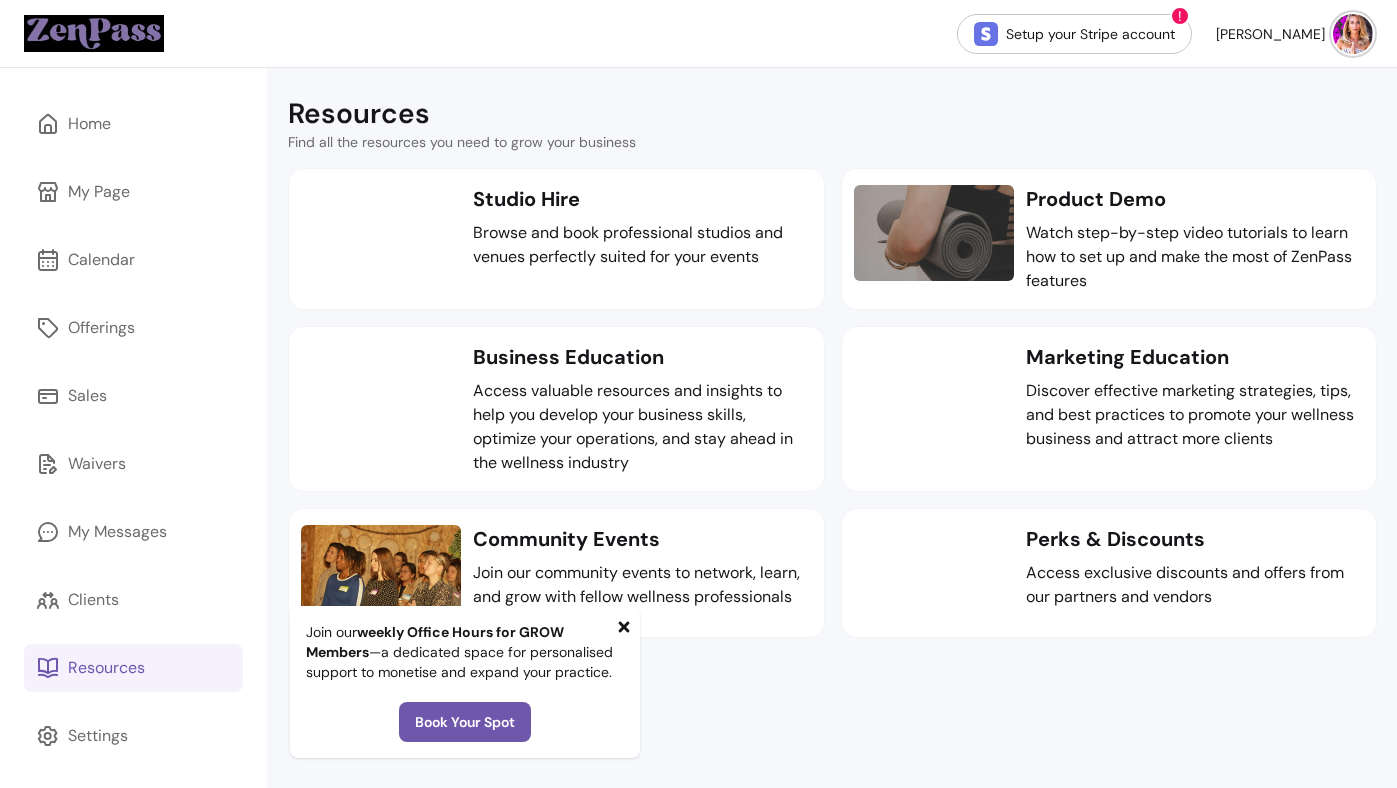 scroll, scrollTop: 68, scrollLeft: 0, axis: vertical 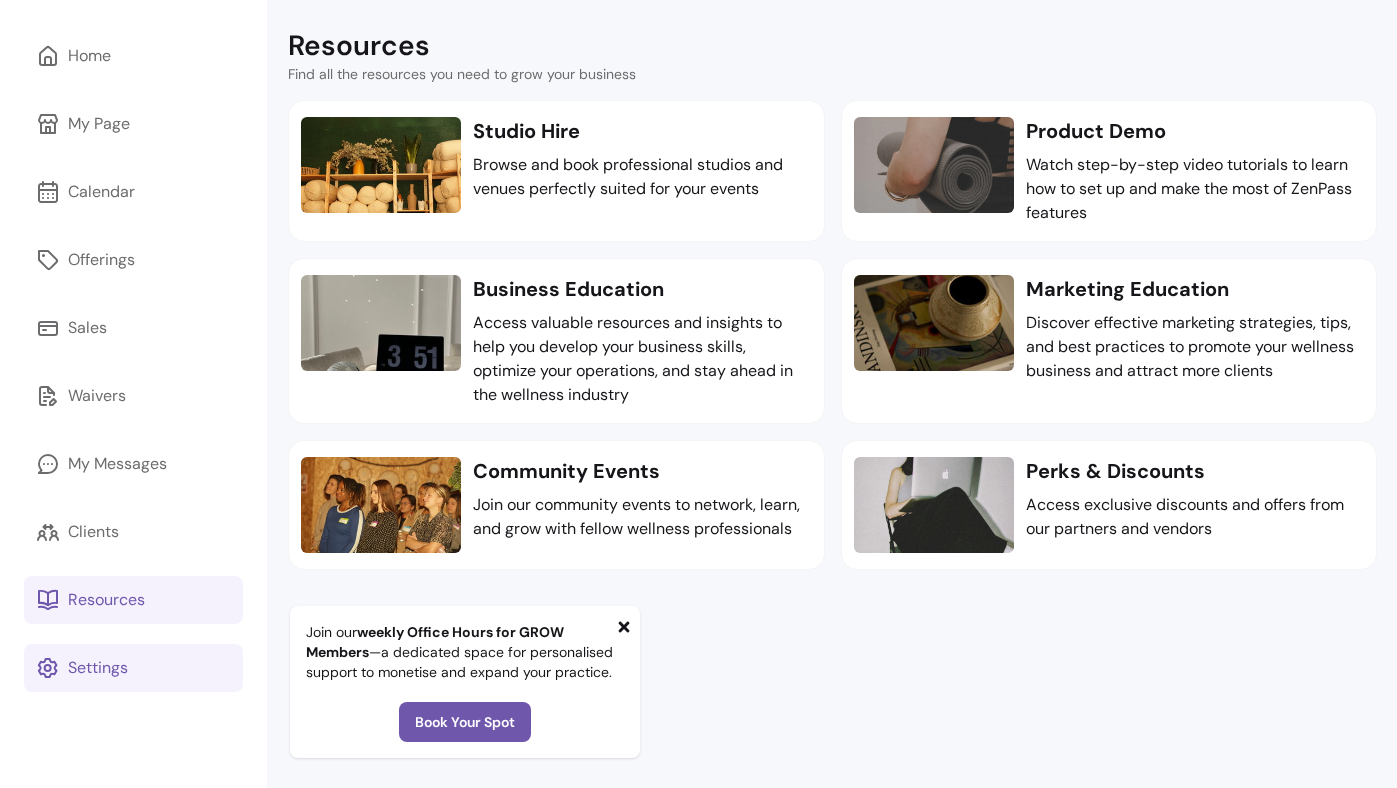 click on "Settings" at bounding box center [133, 668] 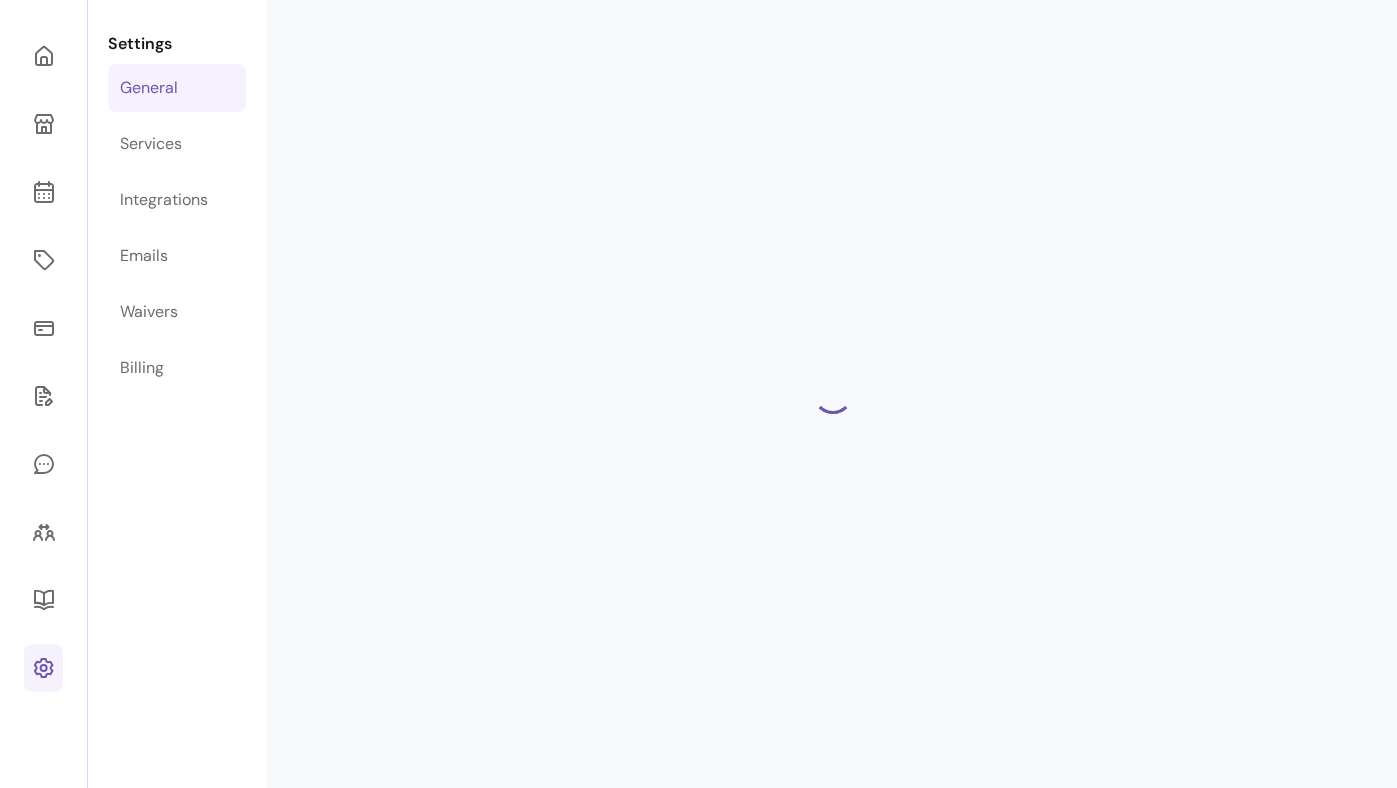 select on "**********" 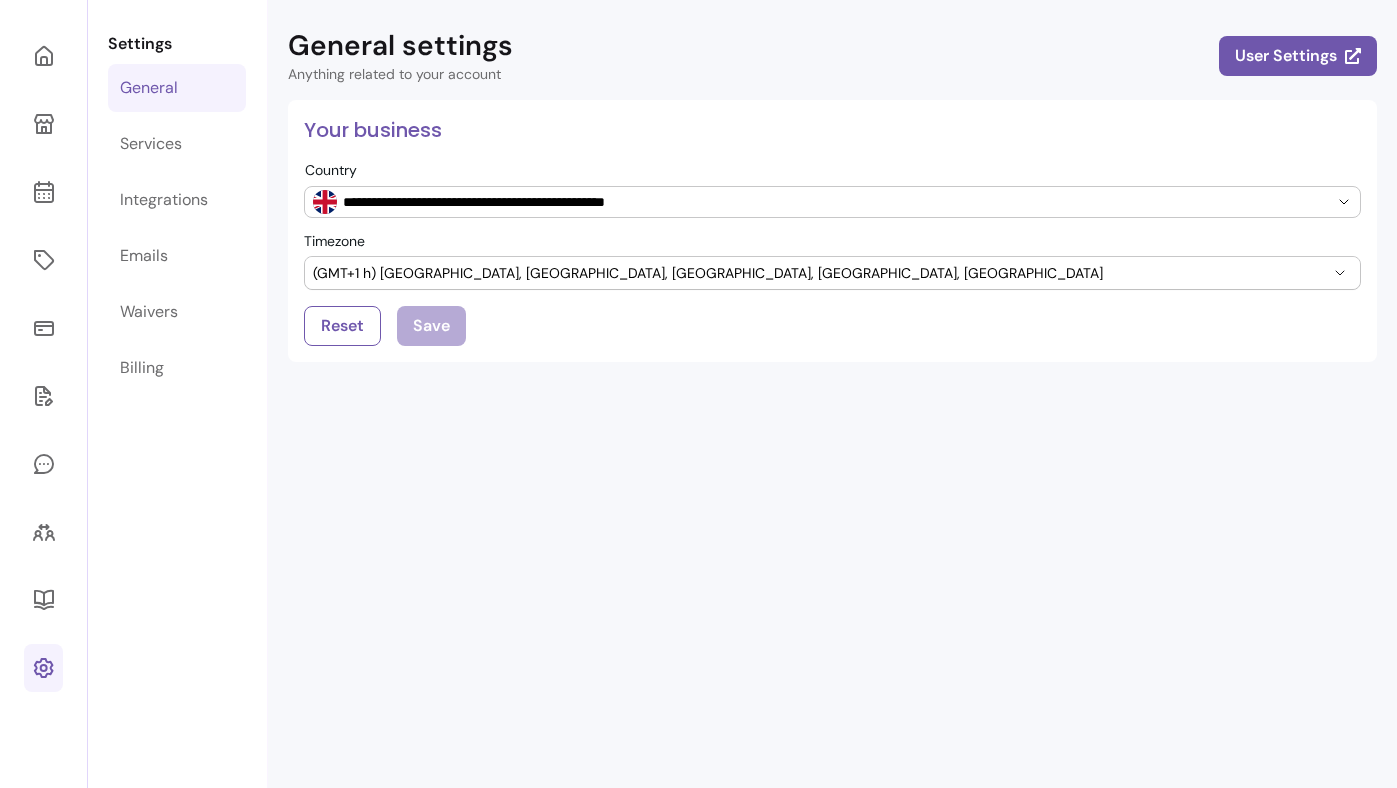 click on "Settings General   Services   Integrations   Emails   Waivers   Billing" at bounding box center (177, 394) 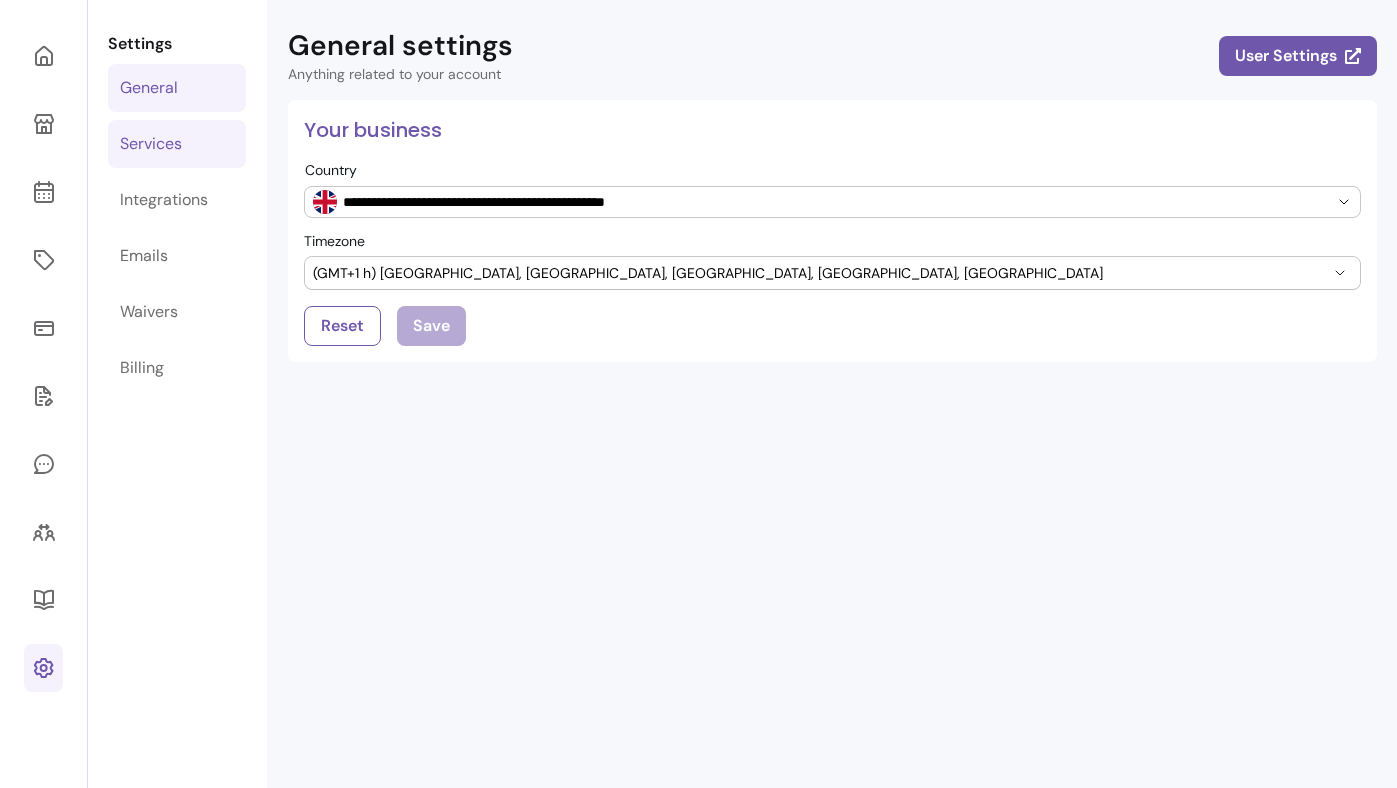 click on "Services" at bounding box center (177, 144) 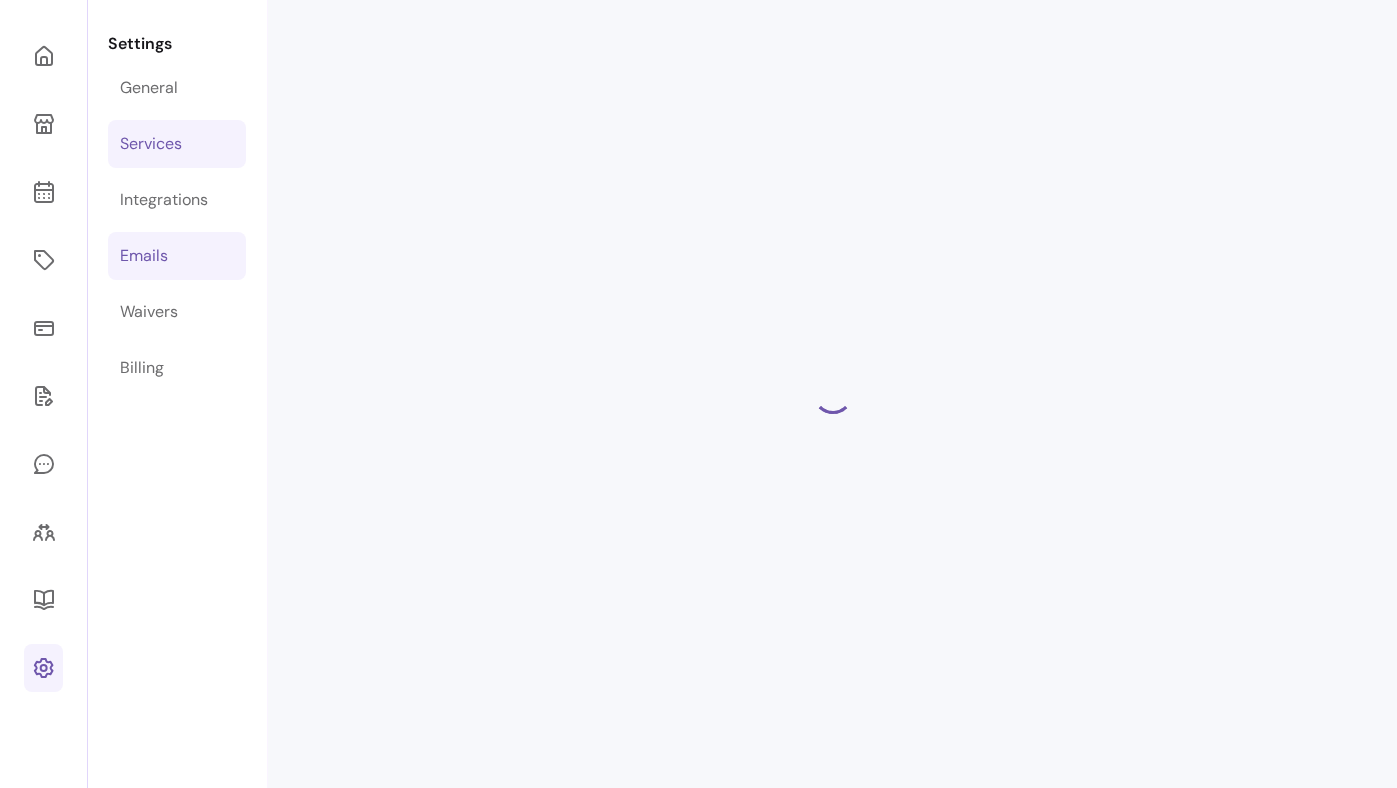 select on "***" 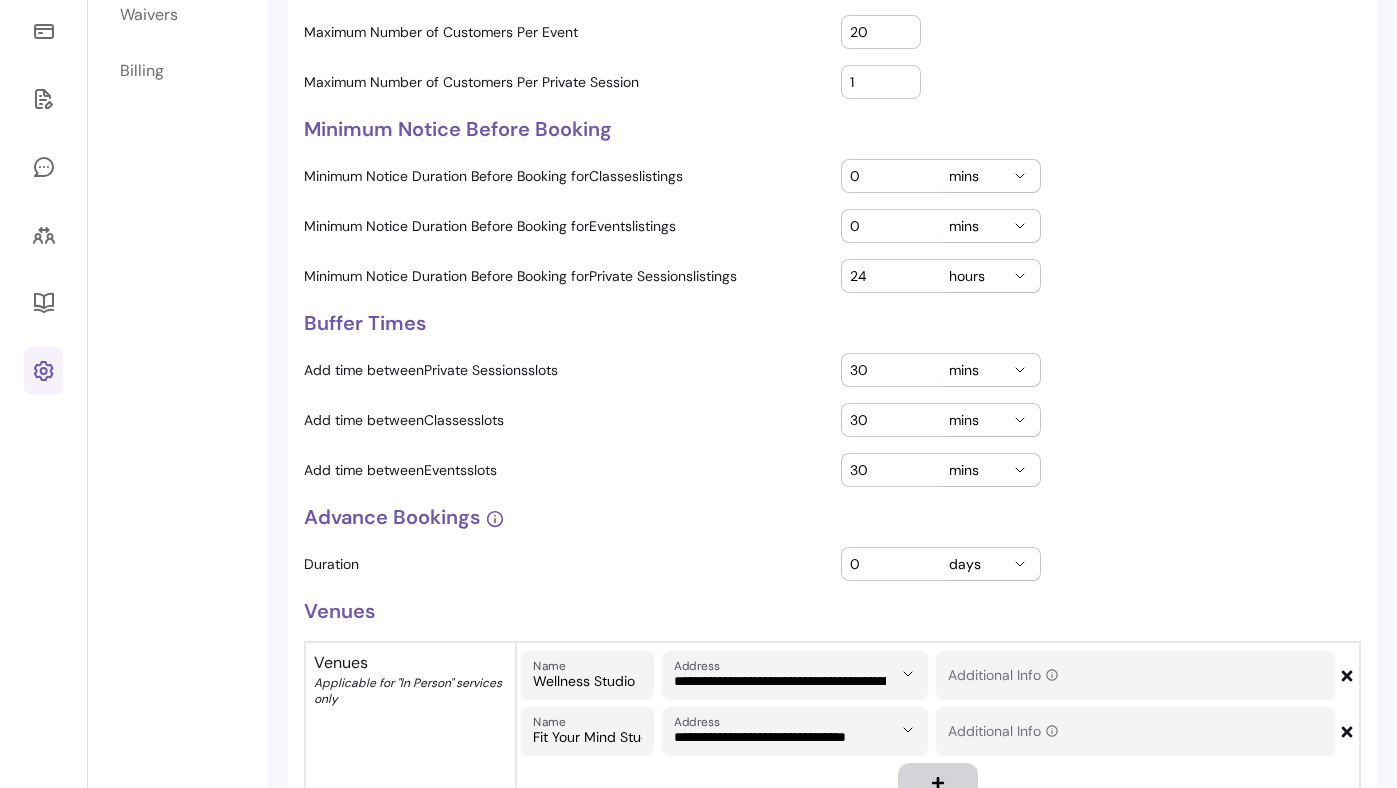 scroll, scrollTop: 482, scrollLeft: 0, axis: vertical 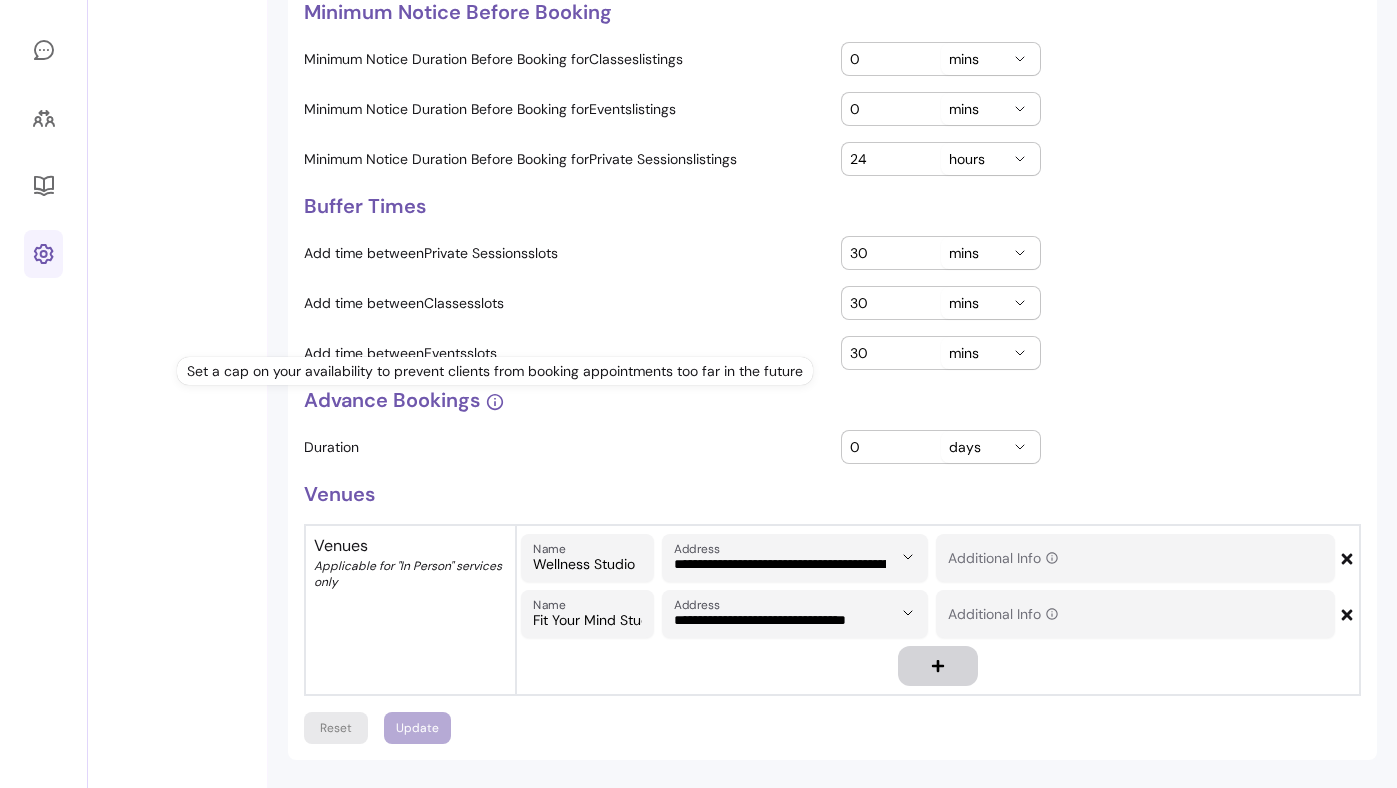 click on "Duration" at bounding box center [564, 447] 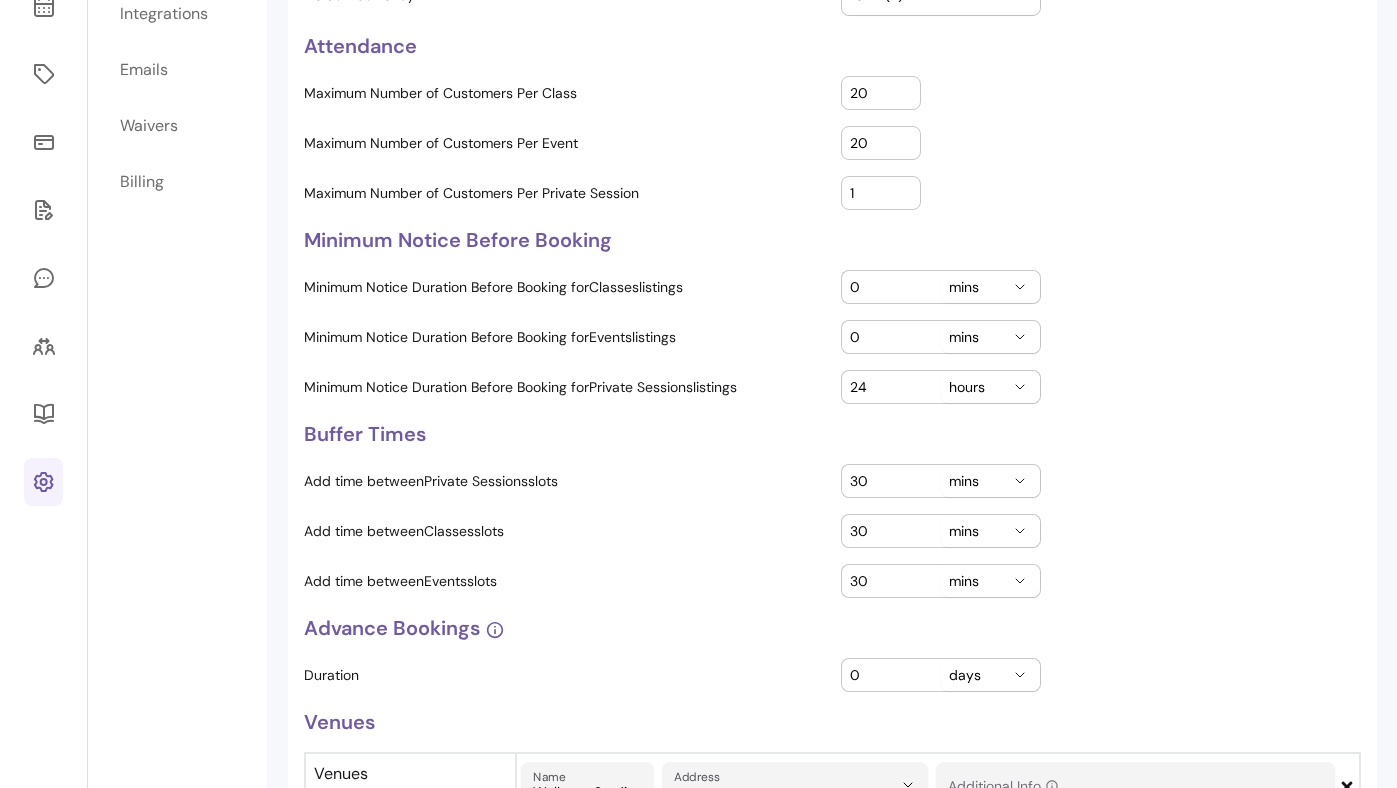 scroll, scrollTop: 187, scrollLeft: 0, axis: vertical 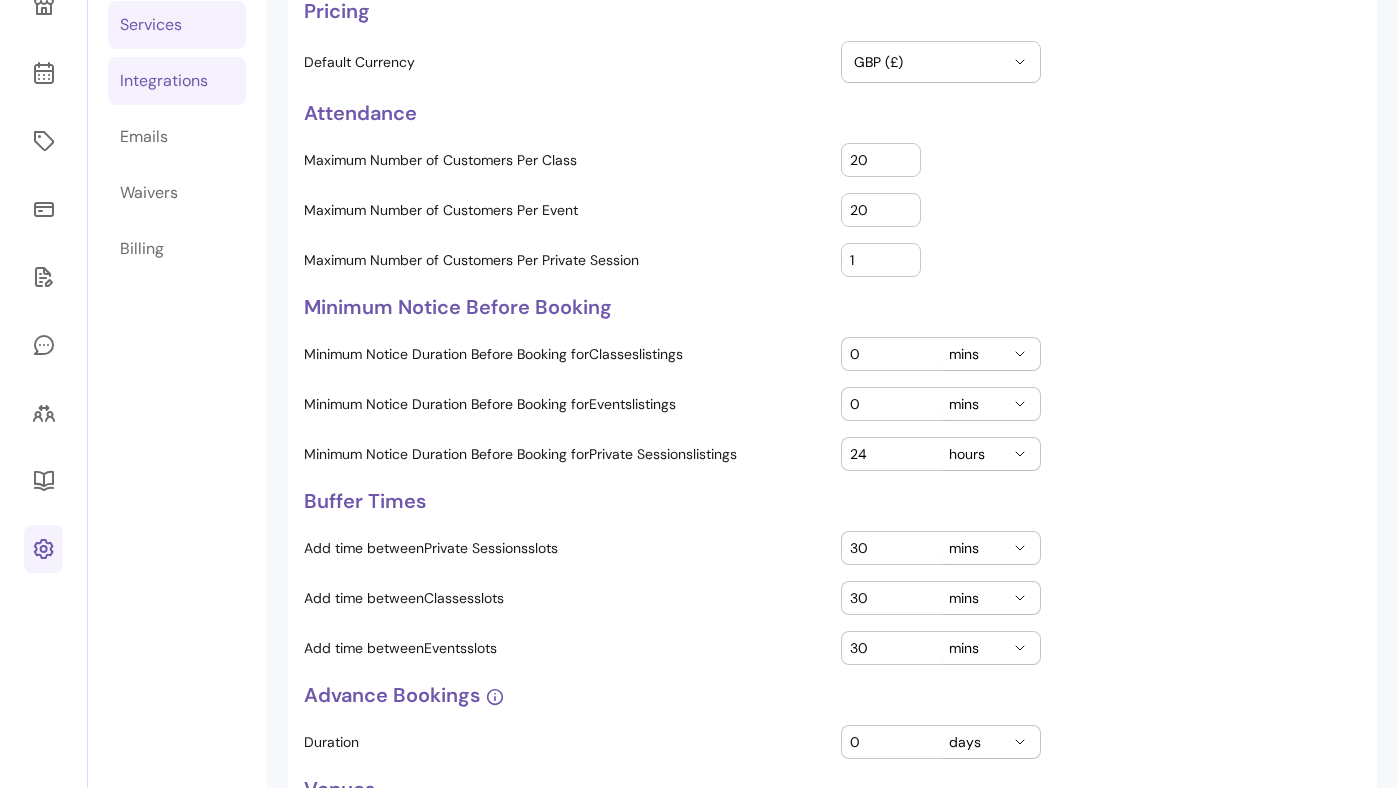 click on "Integrations" at bounding box center [177, 81] 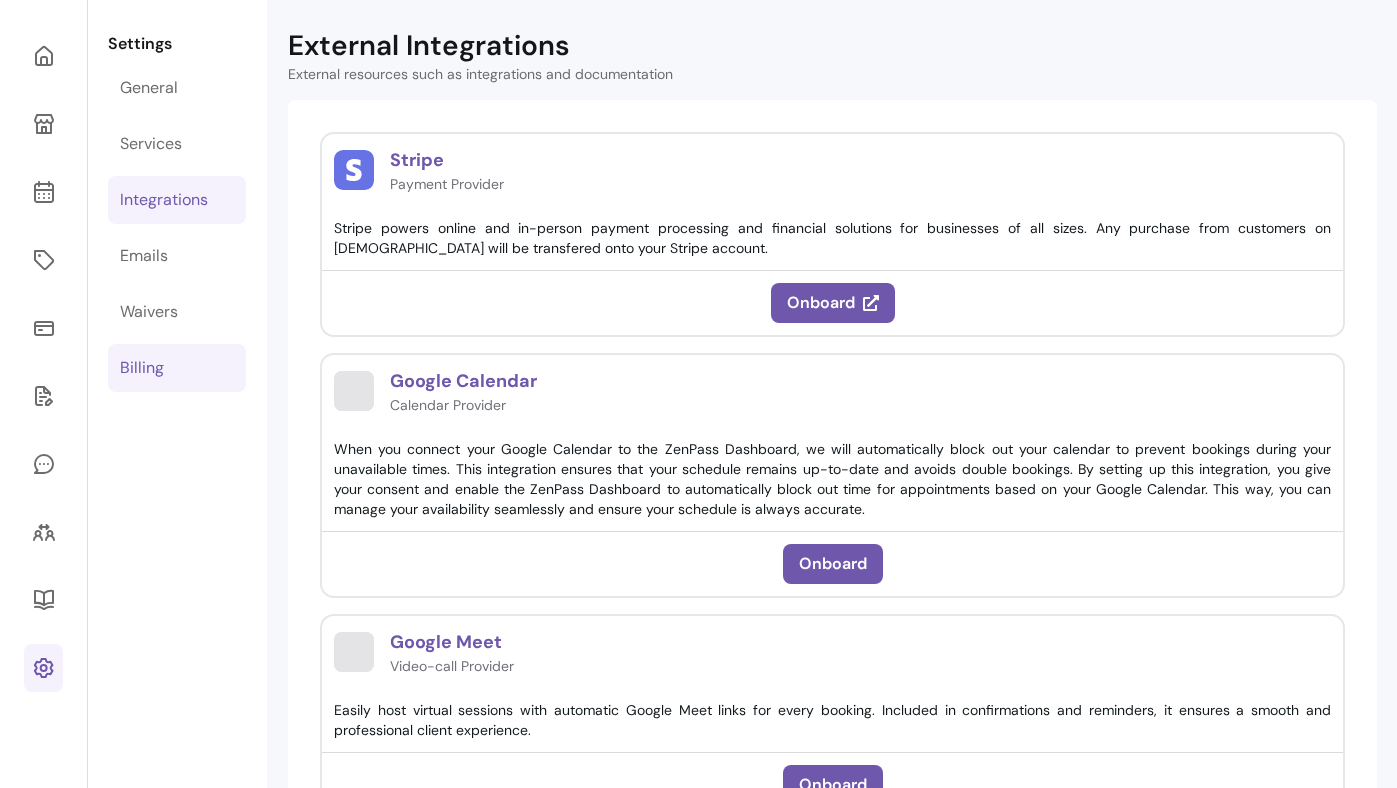 scroll, scrollTop: 187, scrollLeft: 0, axis: vertical 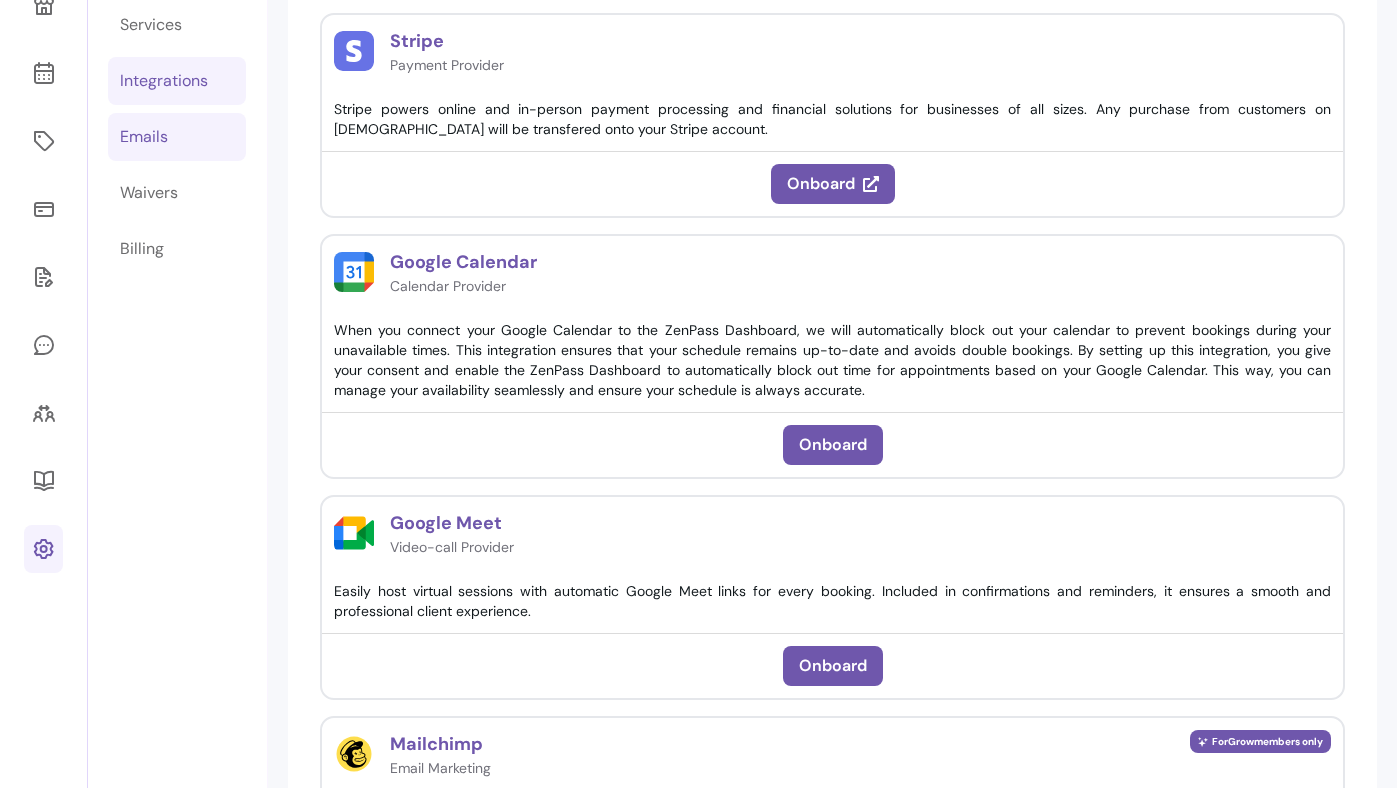 click on "Emails" at bounding box center [177, 137] 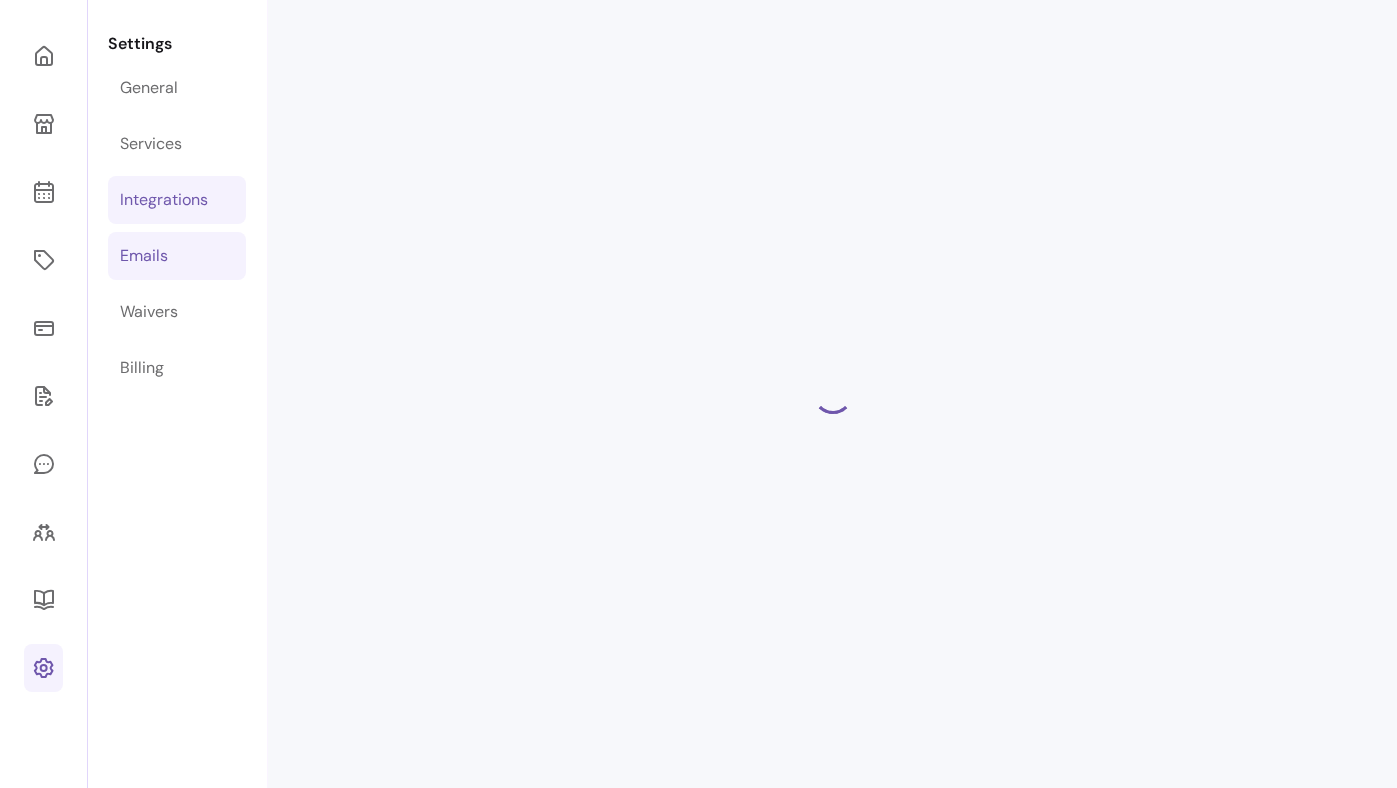 select on "**********" 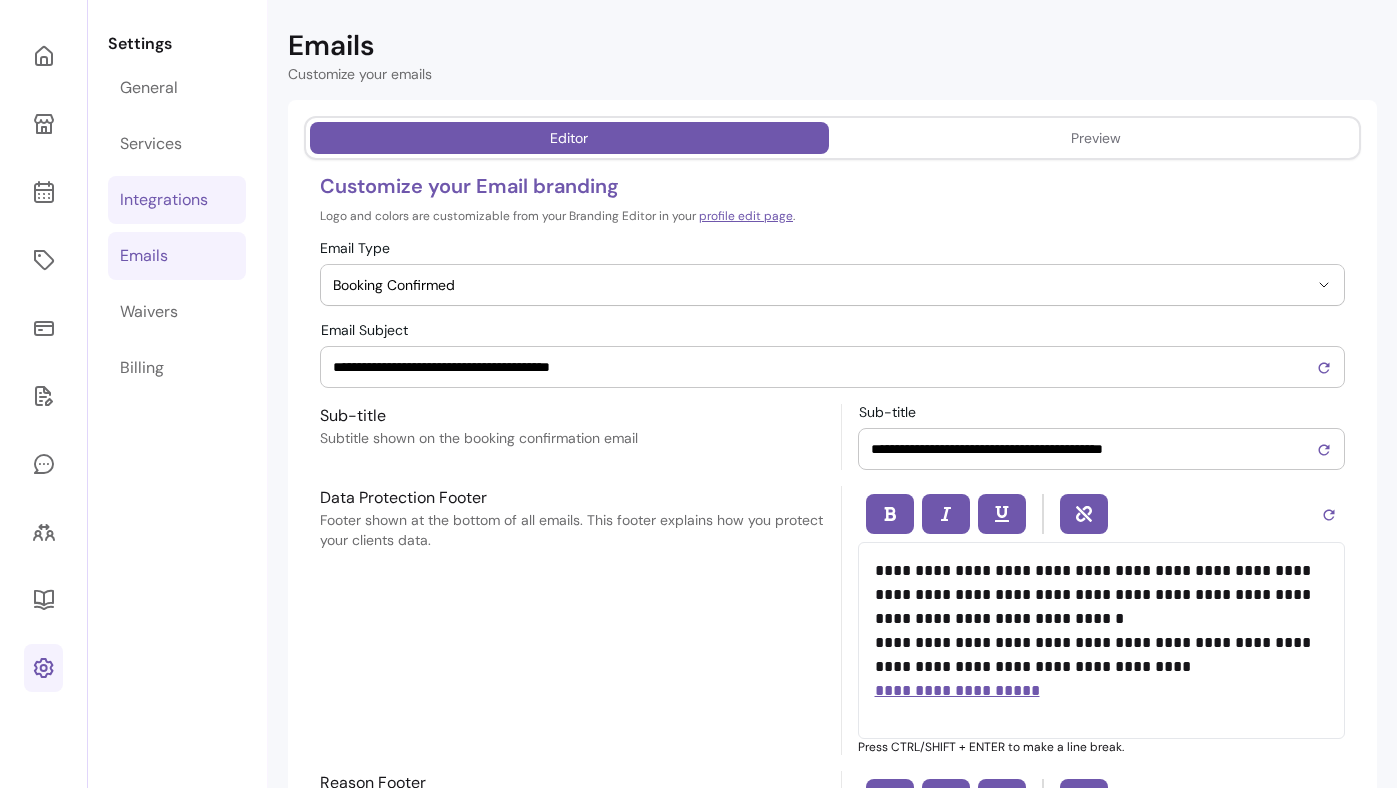 scroll, scrollTop: 187, scrollLeft: 0, axis: vertical 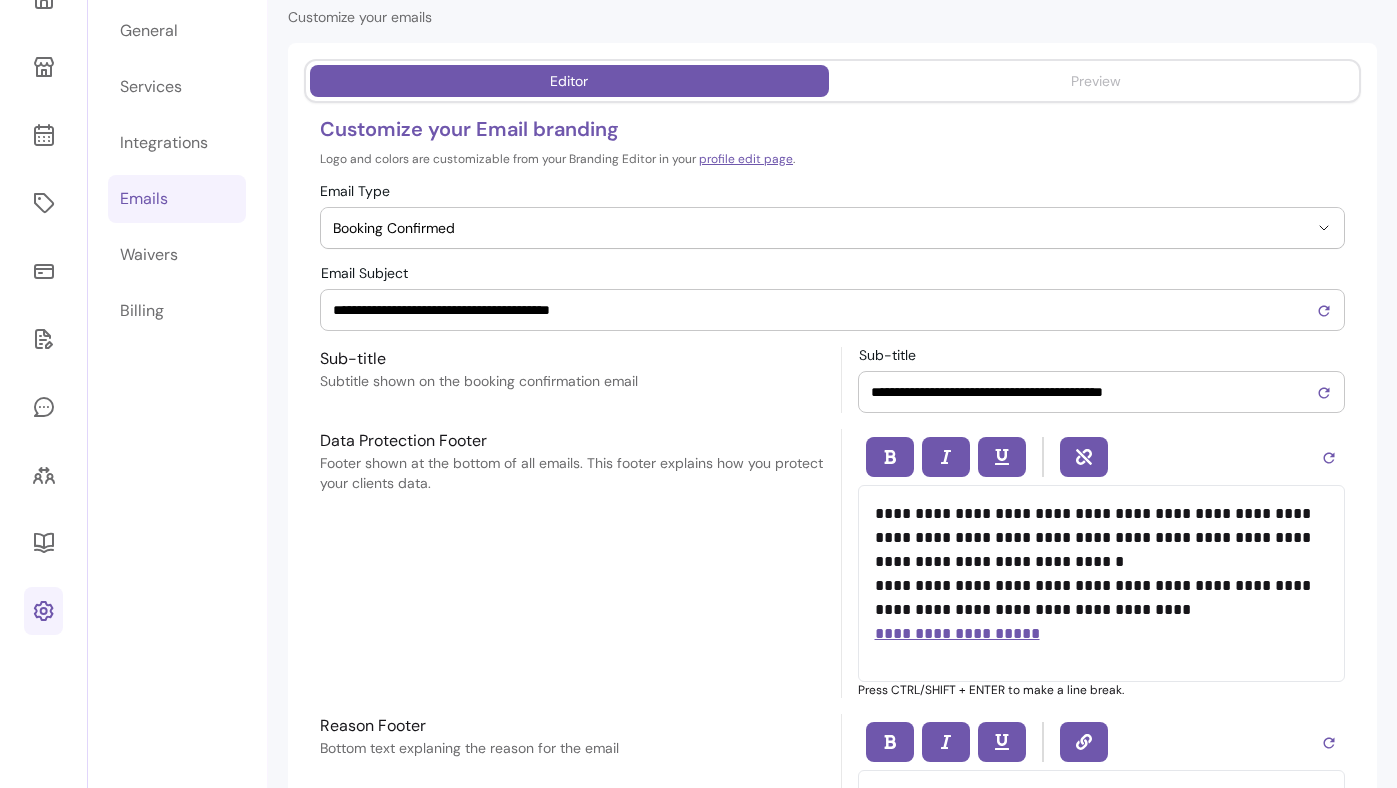 click on "Preview" at bounding box center (1096, 81) 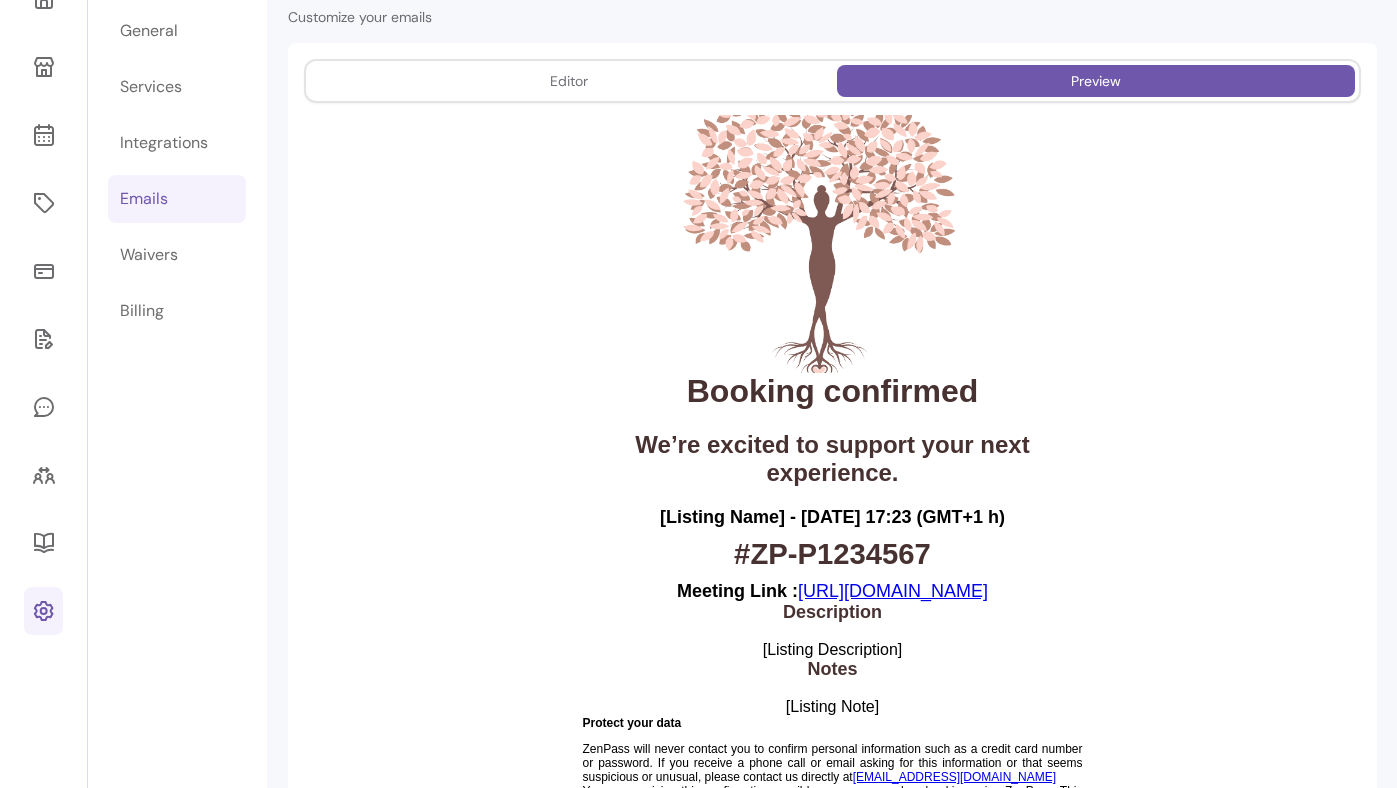 scroll, scrollTop: 0, scrollLeft: 0, axis: both 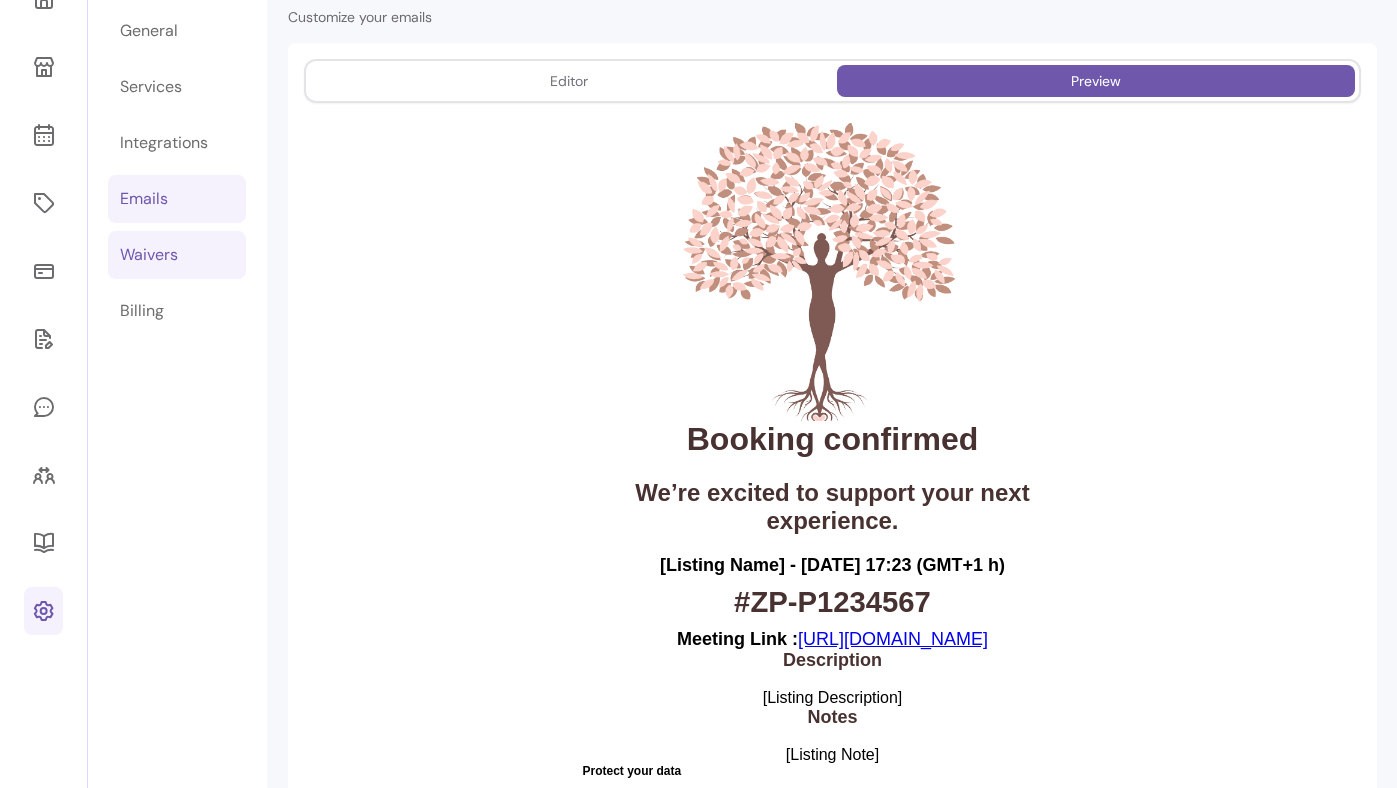 click on "Waivers" at bounding box center [177, 255] 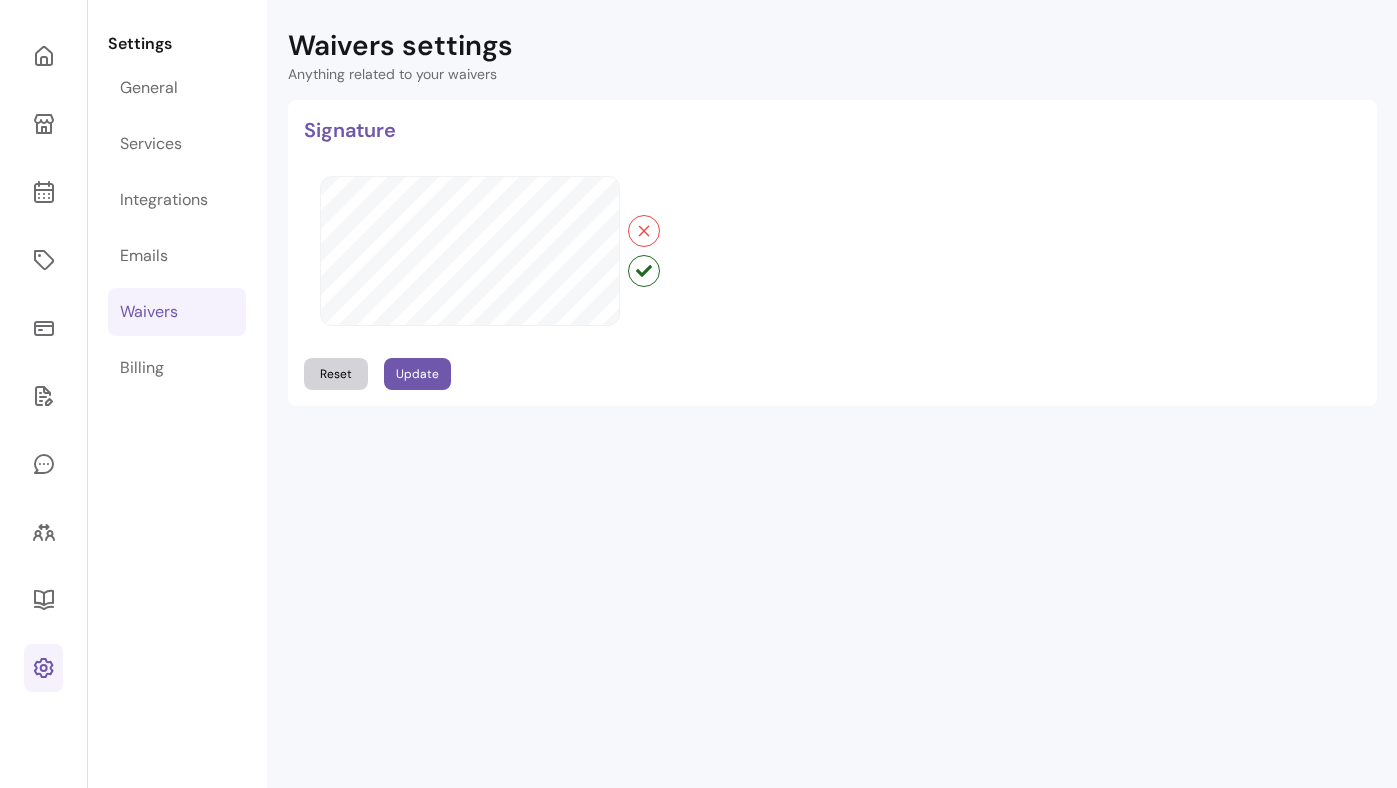click on "Waivers" at bounding box center [149, 312] 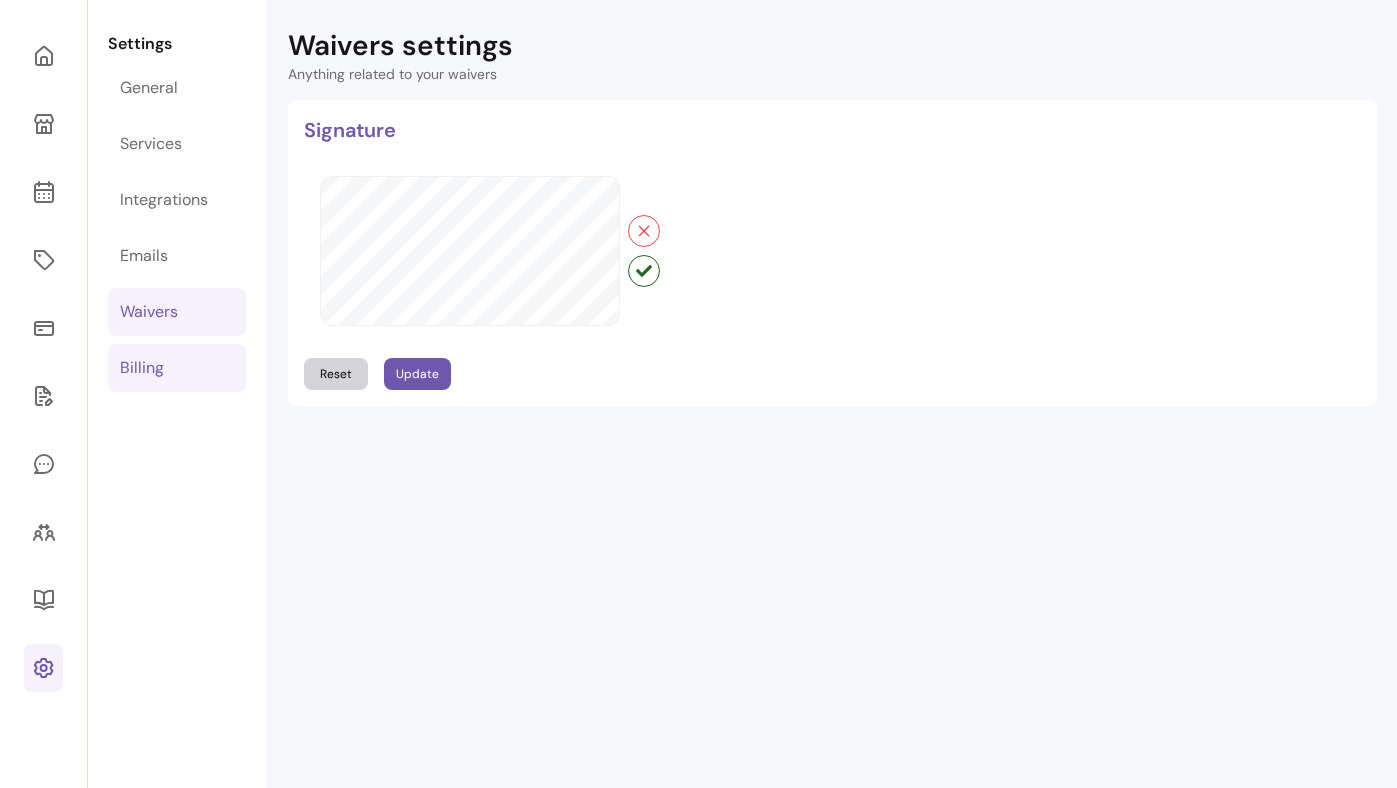 click on "Billing" at bounding box center [142, 368] 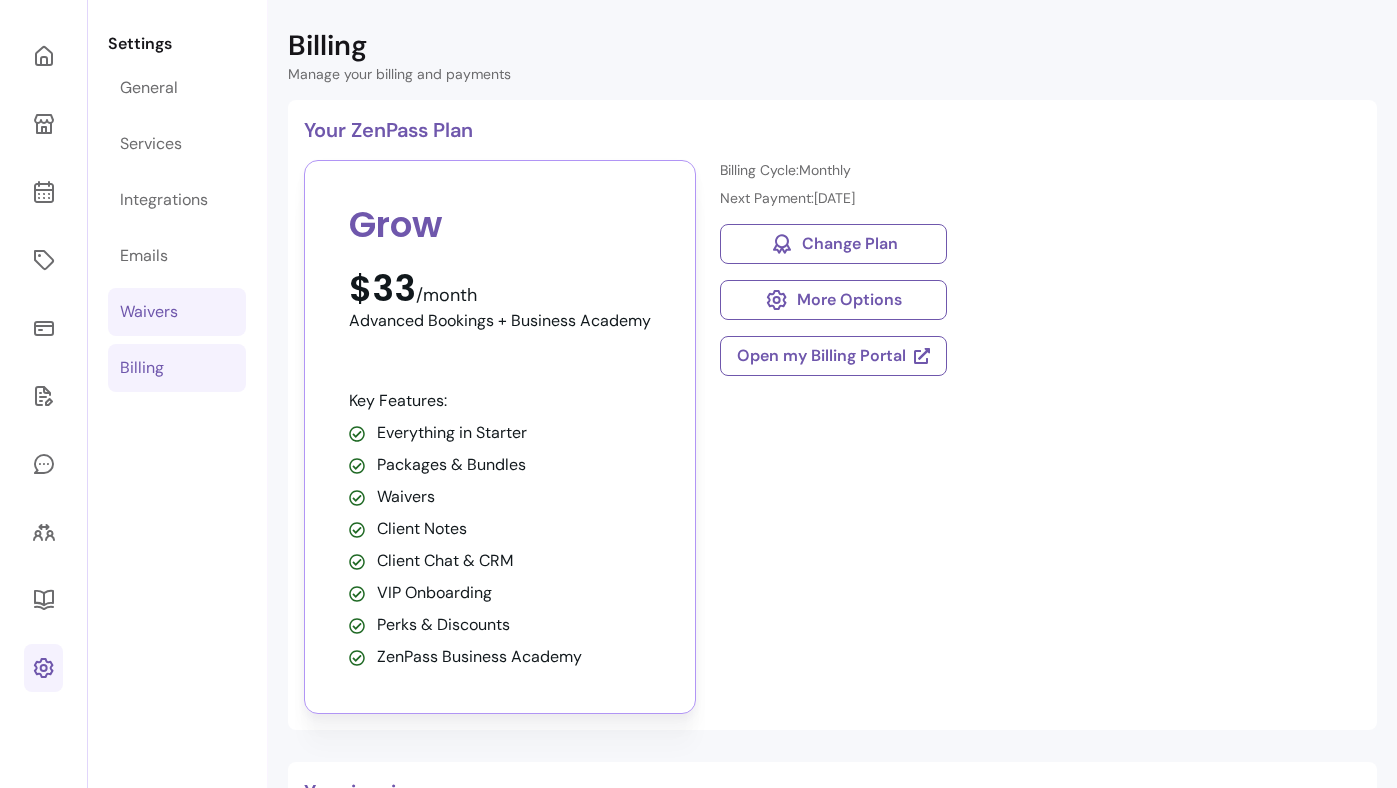 click on "Waivers" at bounding box center (149, 312) 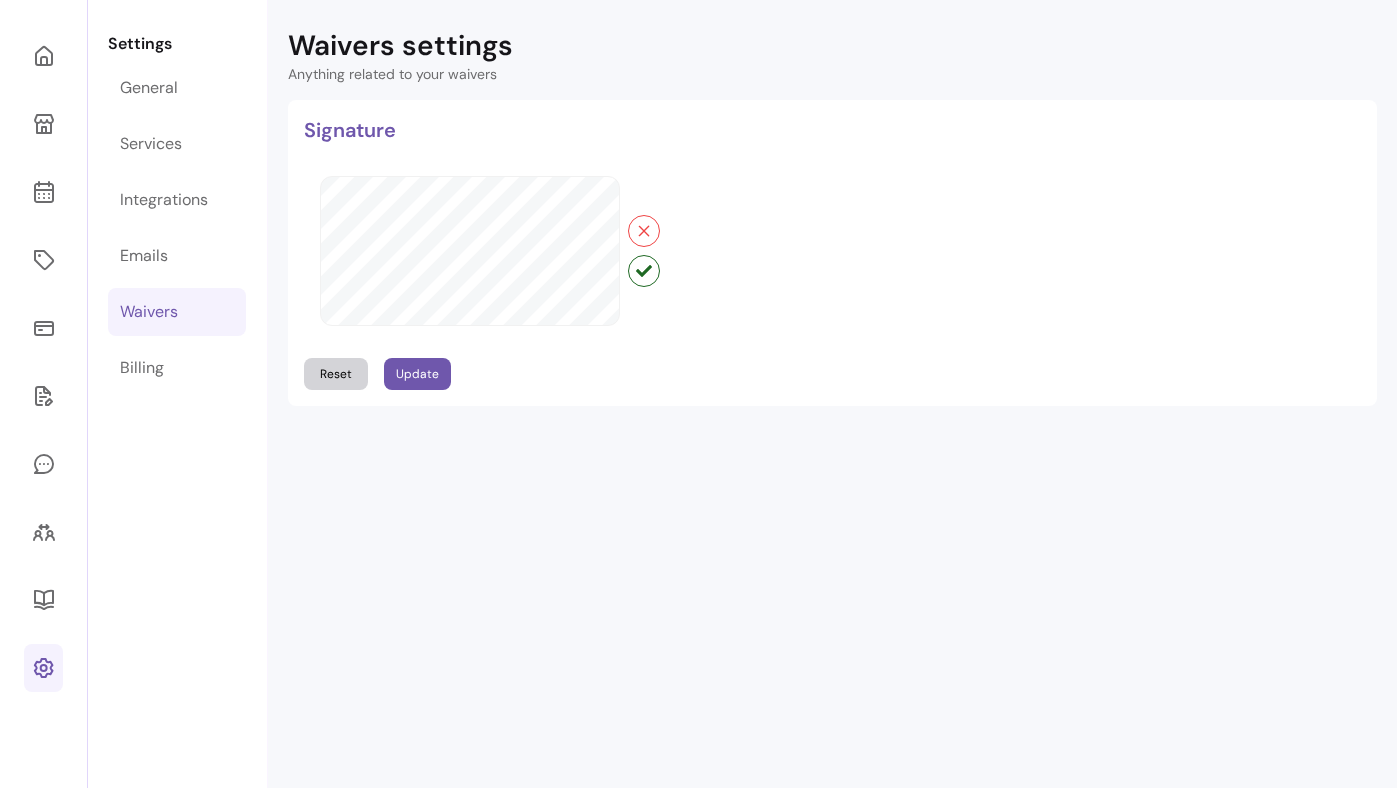 click on "Settings General   Services   Integrations   Emails   Waivers   Billing" at bounding box center [177, 394] 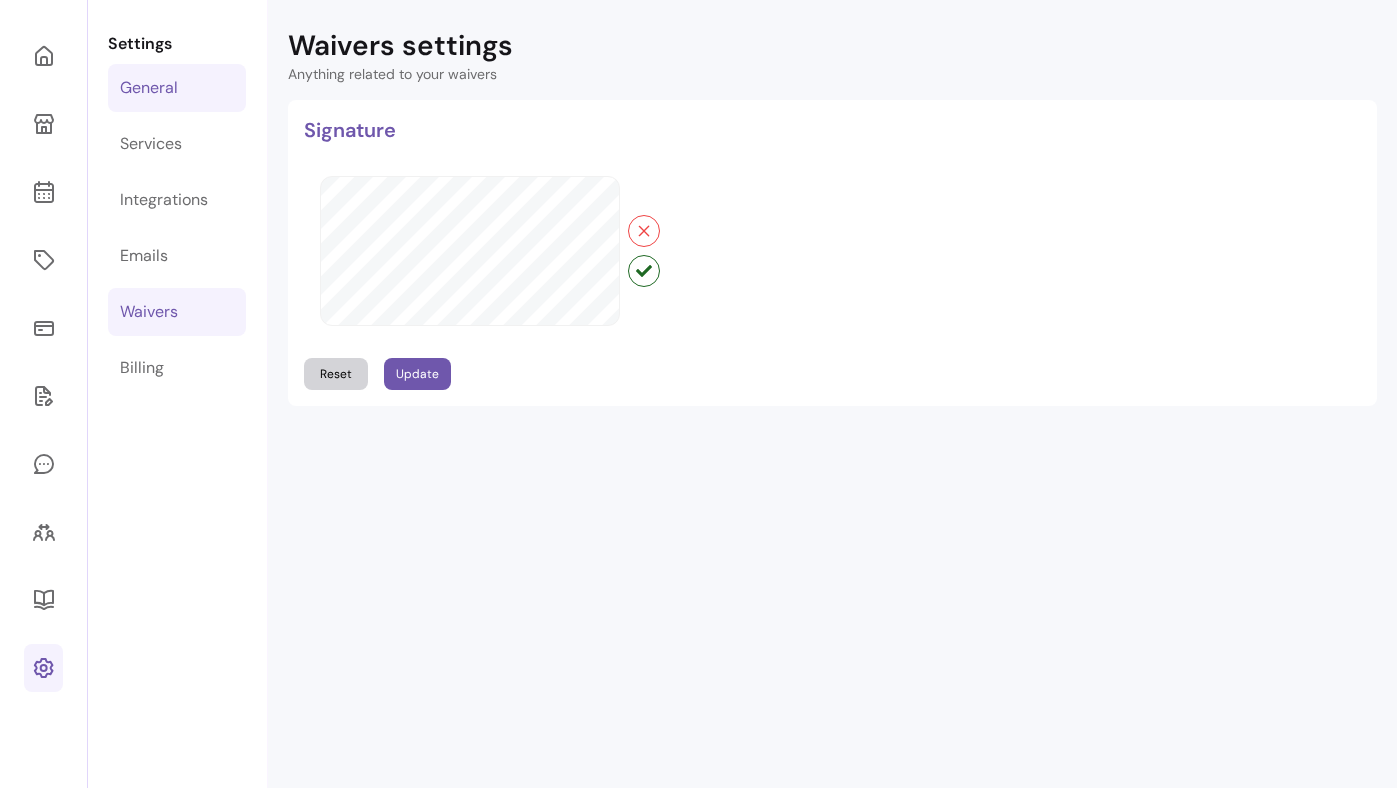 click on "General" at bounding box center (149, 88) 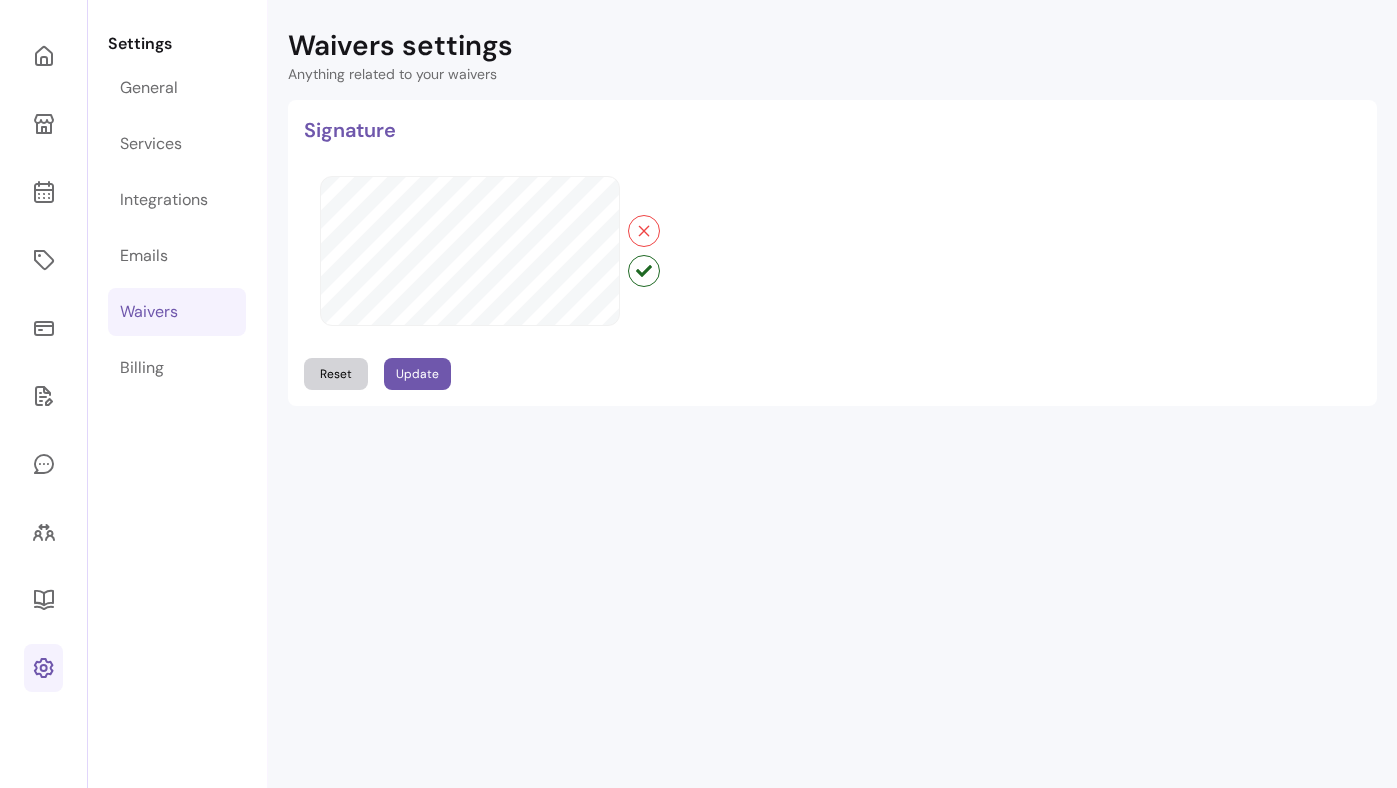 select on "**********" 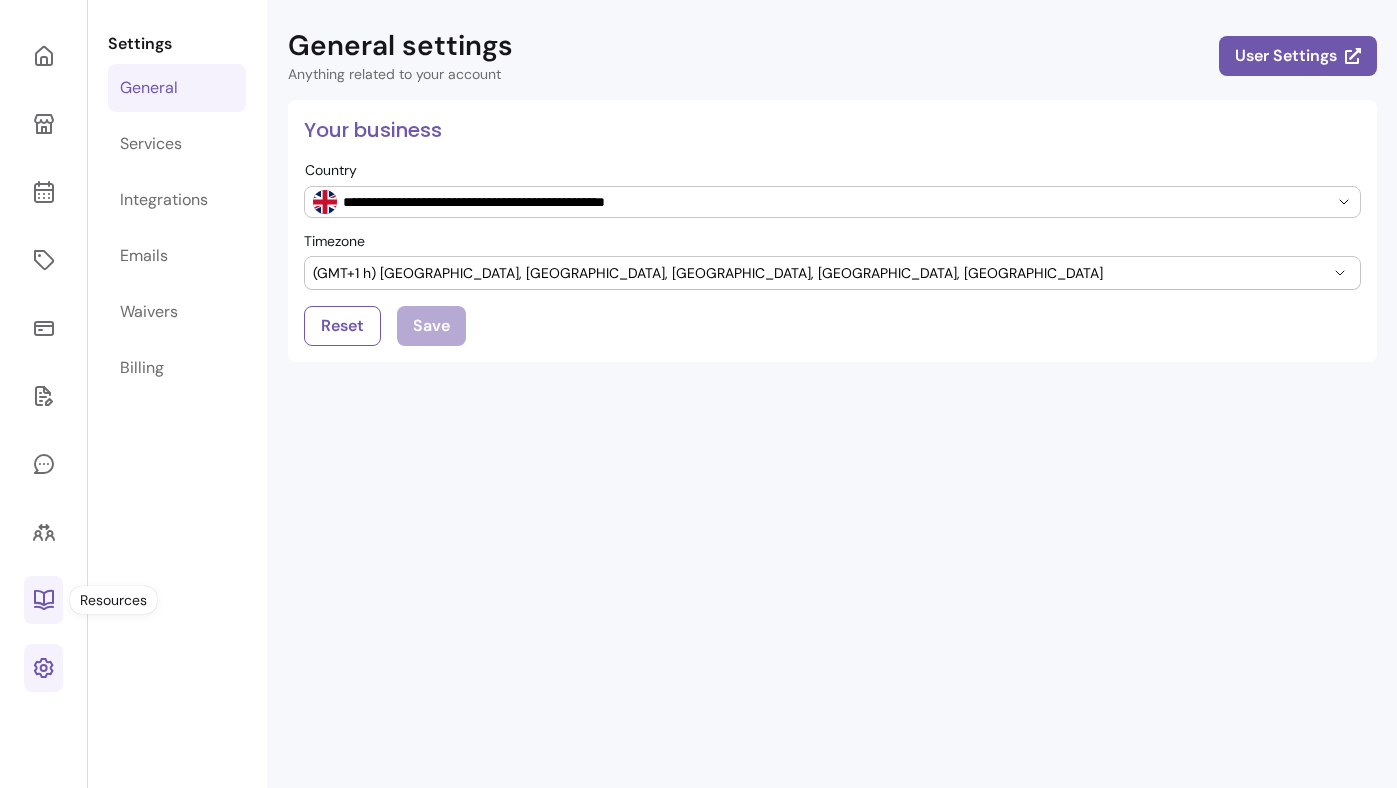 click 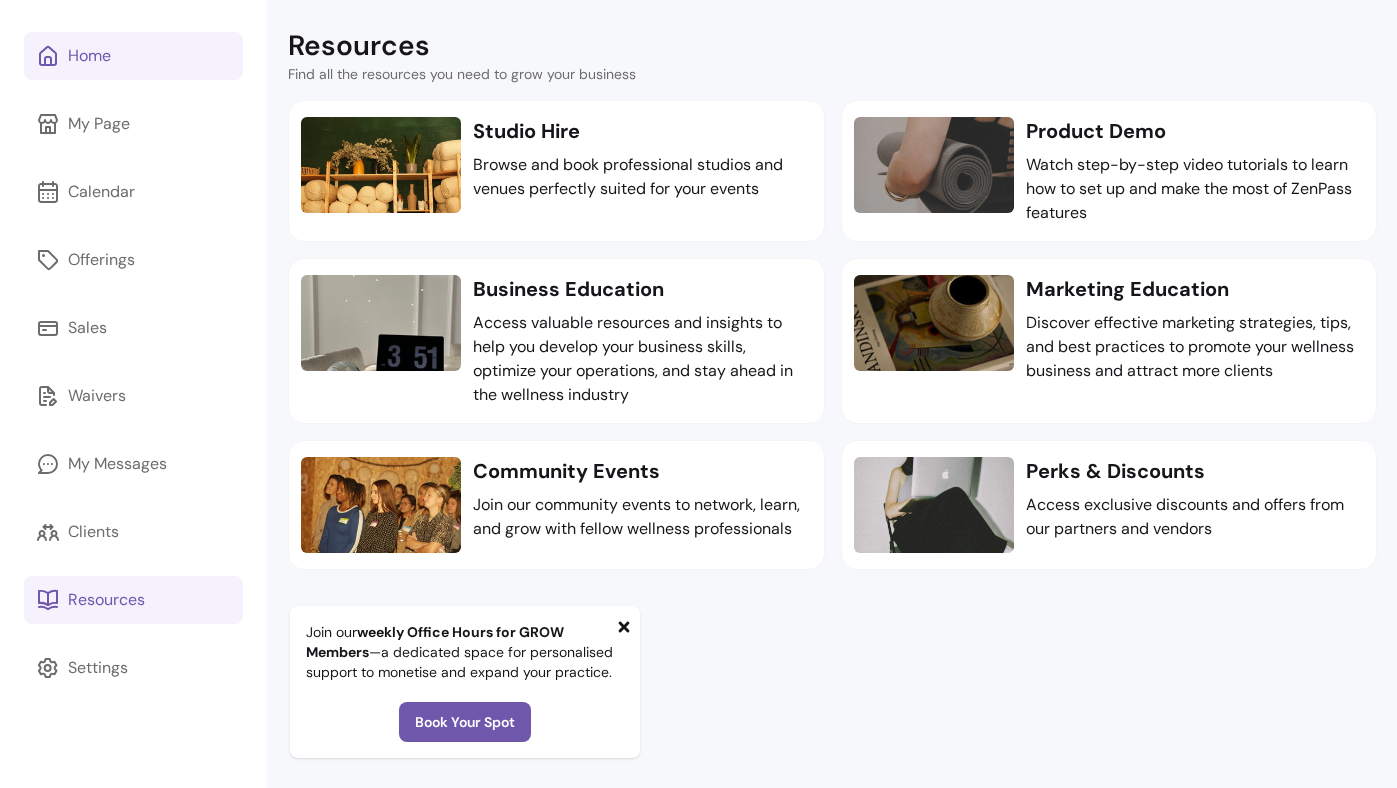click on "Home" at bounding box center (133, 56) 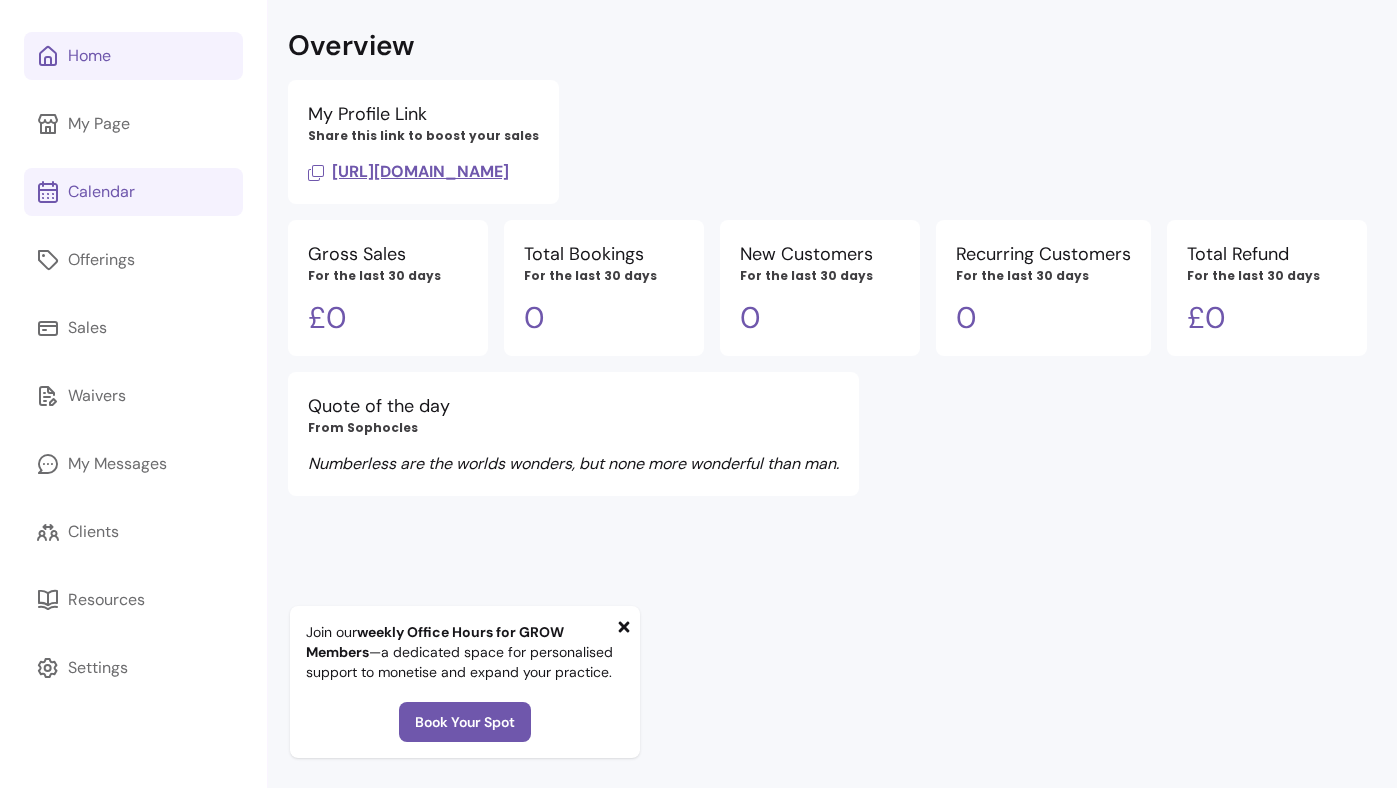 click on "Calendar" at bounding box center [133, 192] 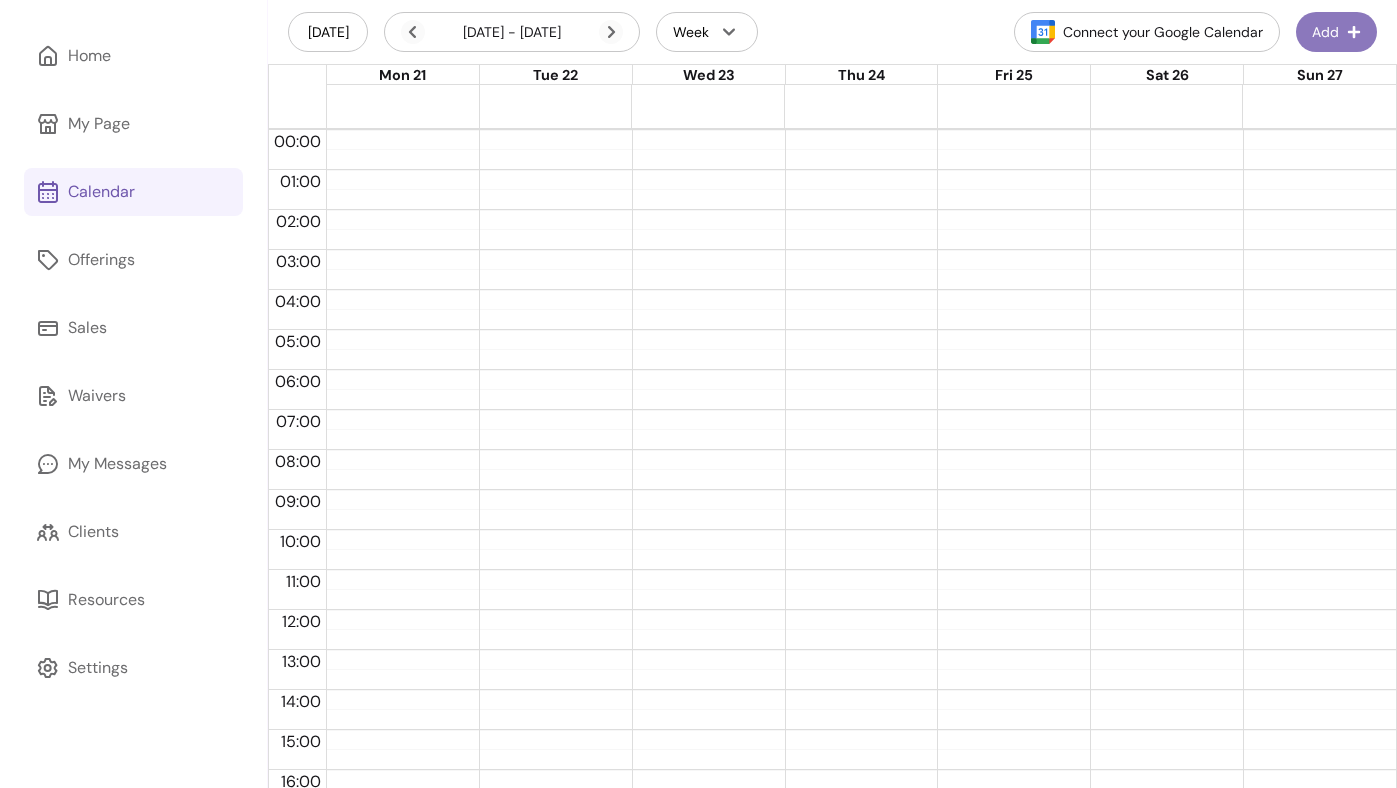 click on "Add" at bounding box center (1336, 32) 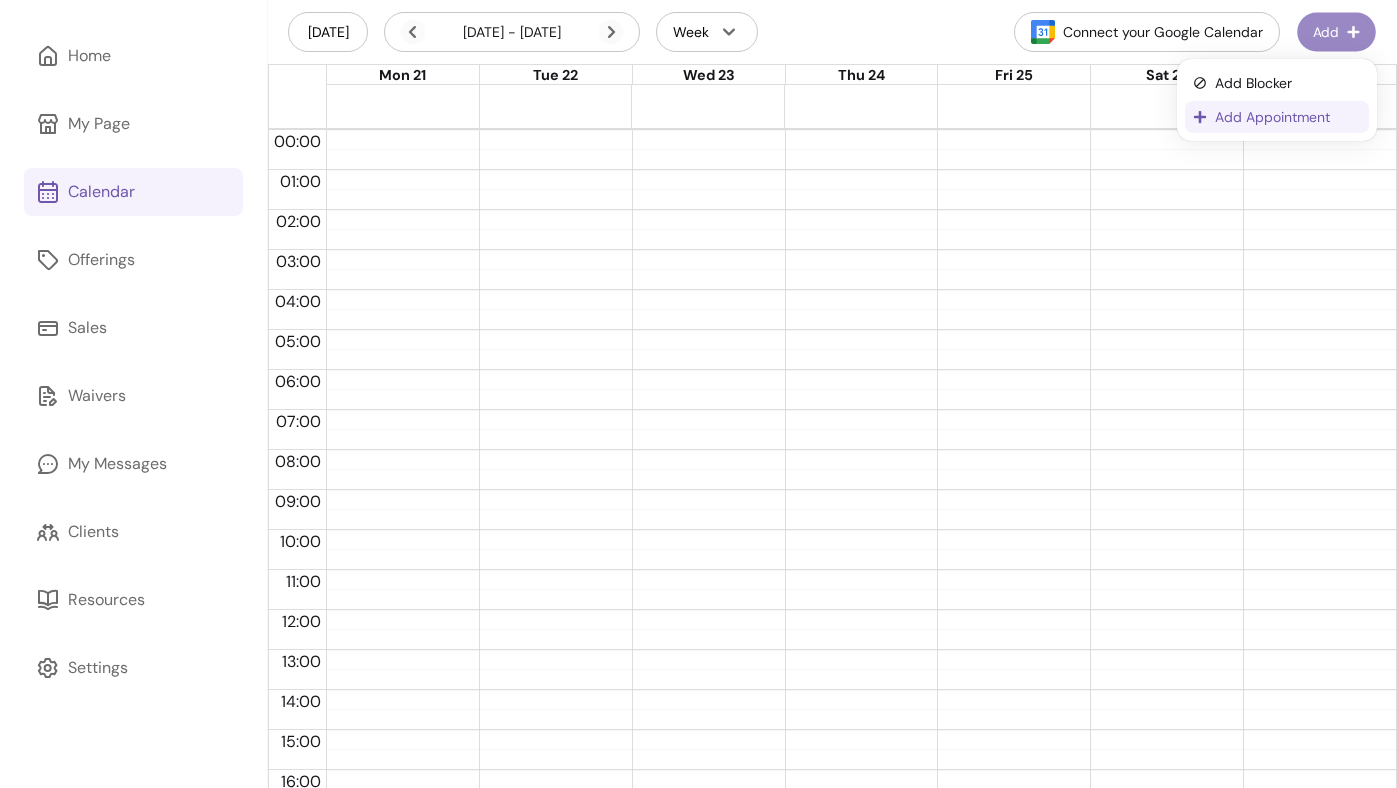click on "Add Appointment" at bounding box center [1288, 117] 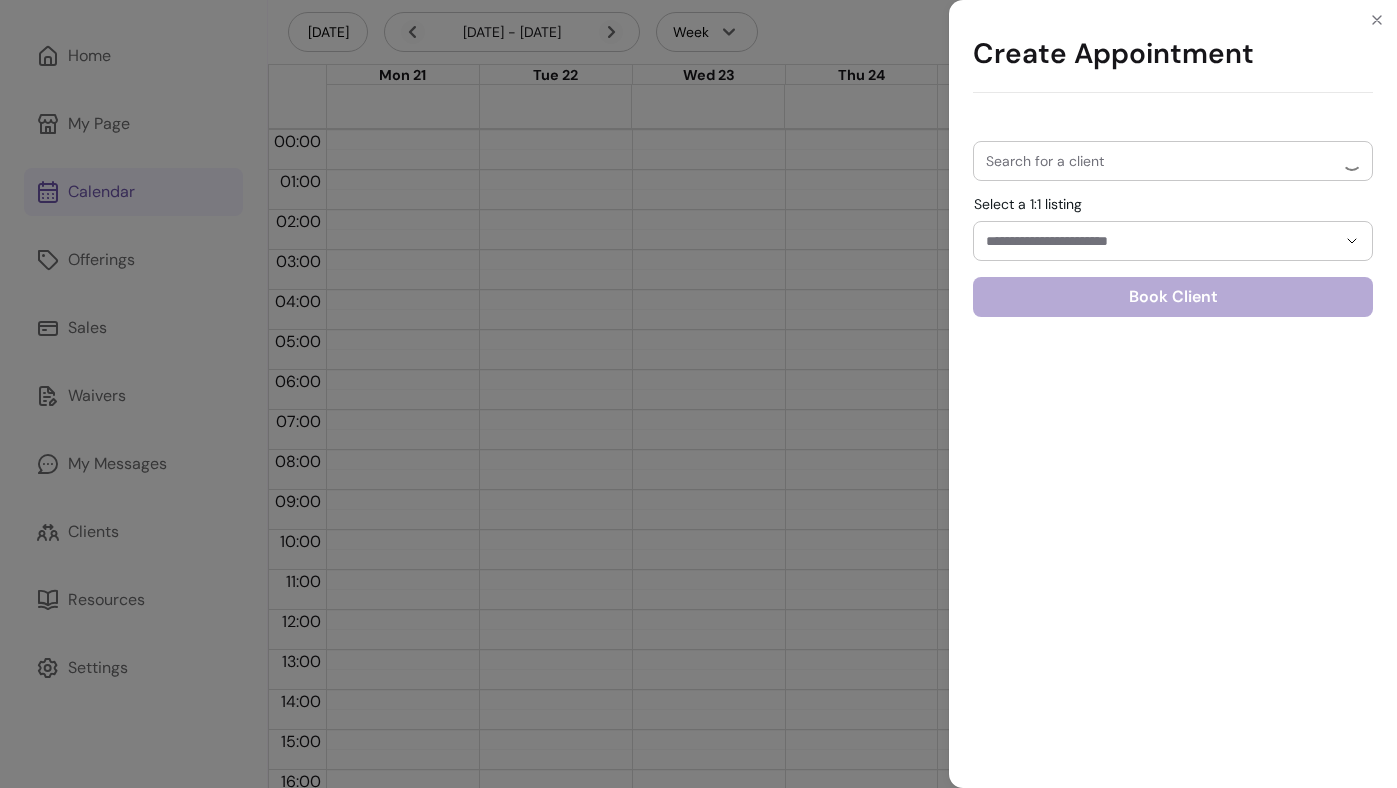 click at bounding box center (1173, 161) 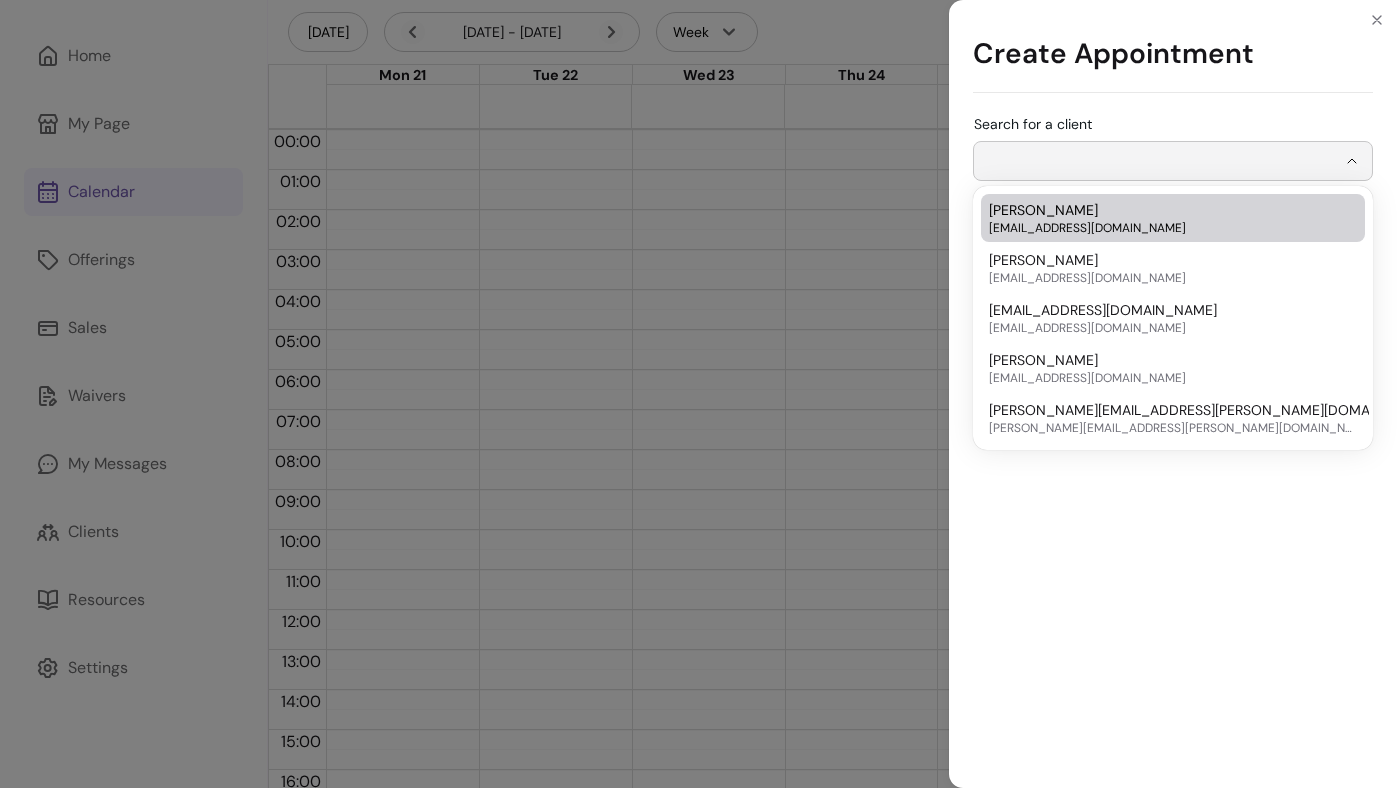click on "[EMAIL_ADDRESS][DOMAIN_NAME]" at bounding box center (1163, 228) 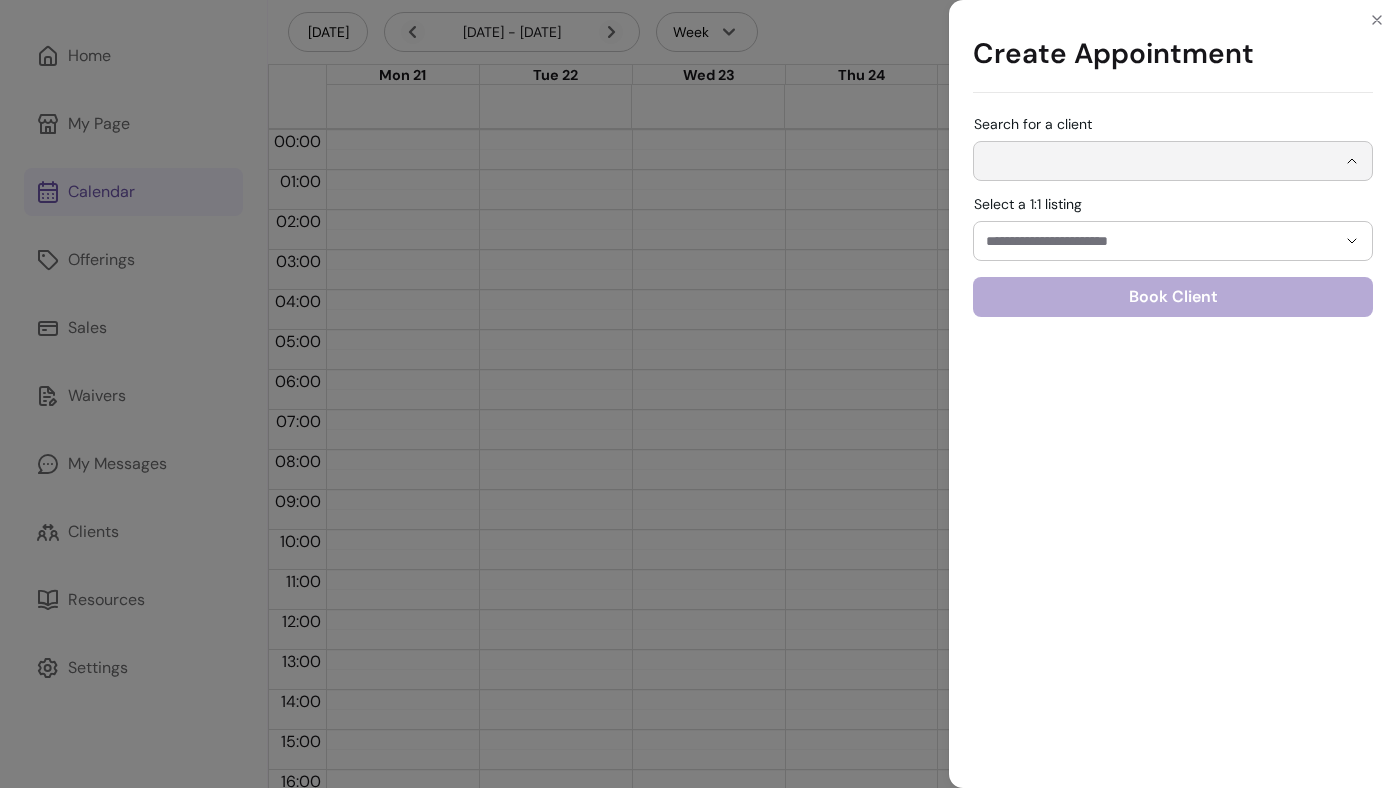 type on "**********" 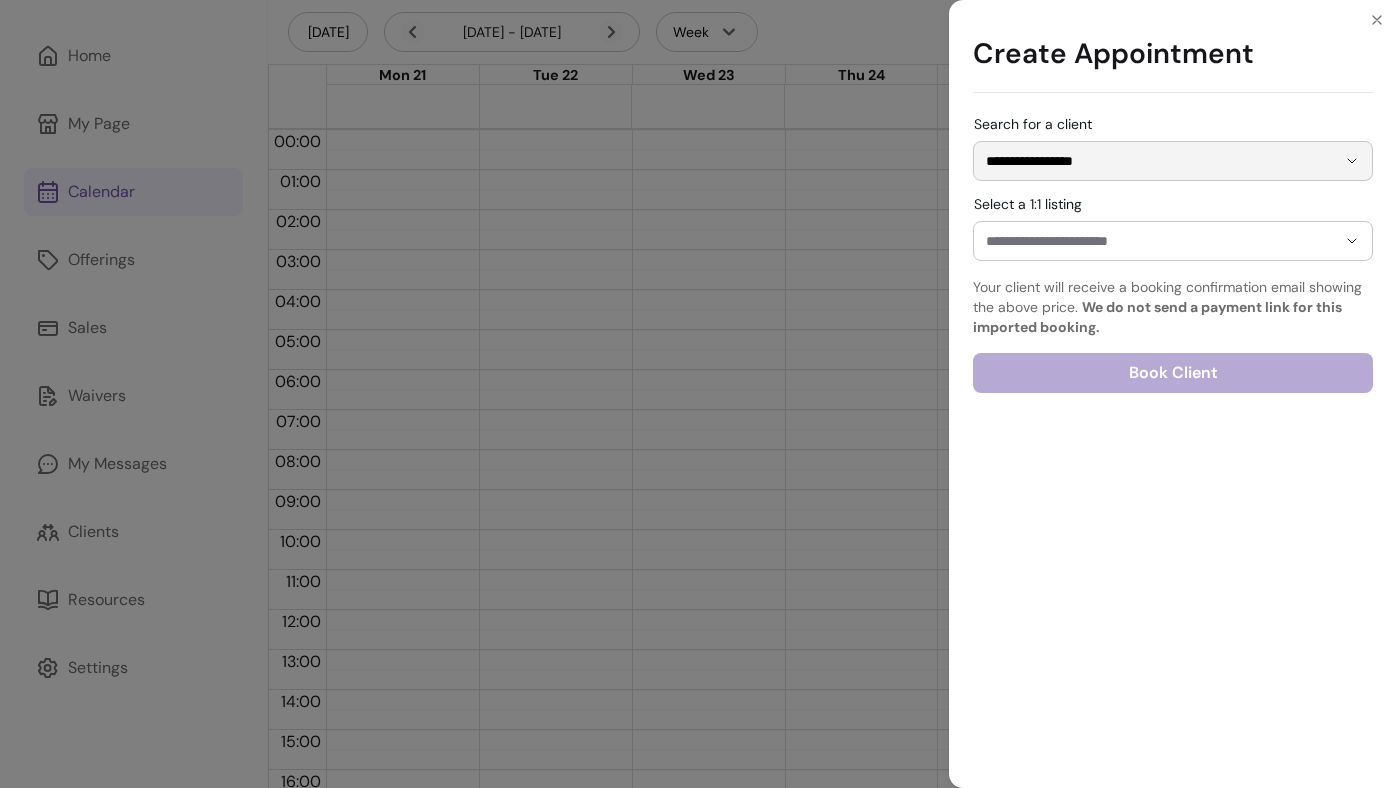 click on "Select a 1:1 listing" at bounding box center [1145, 241] 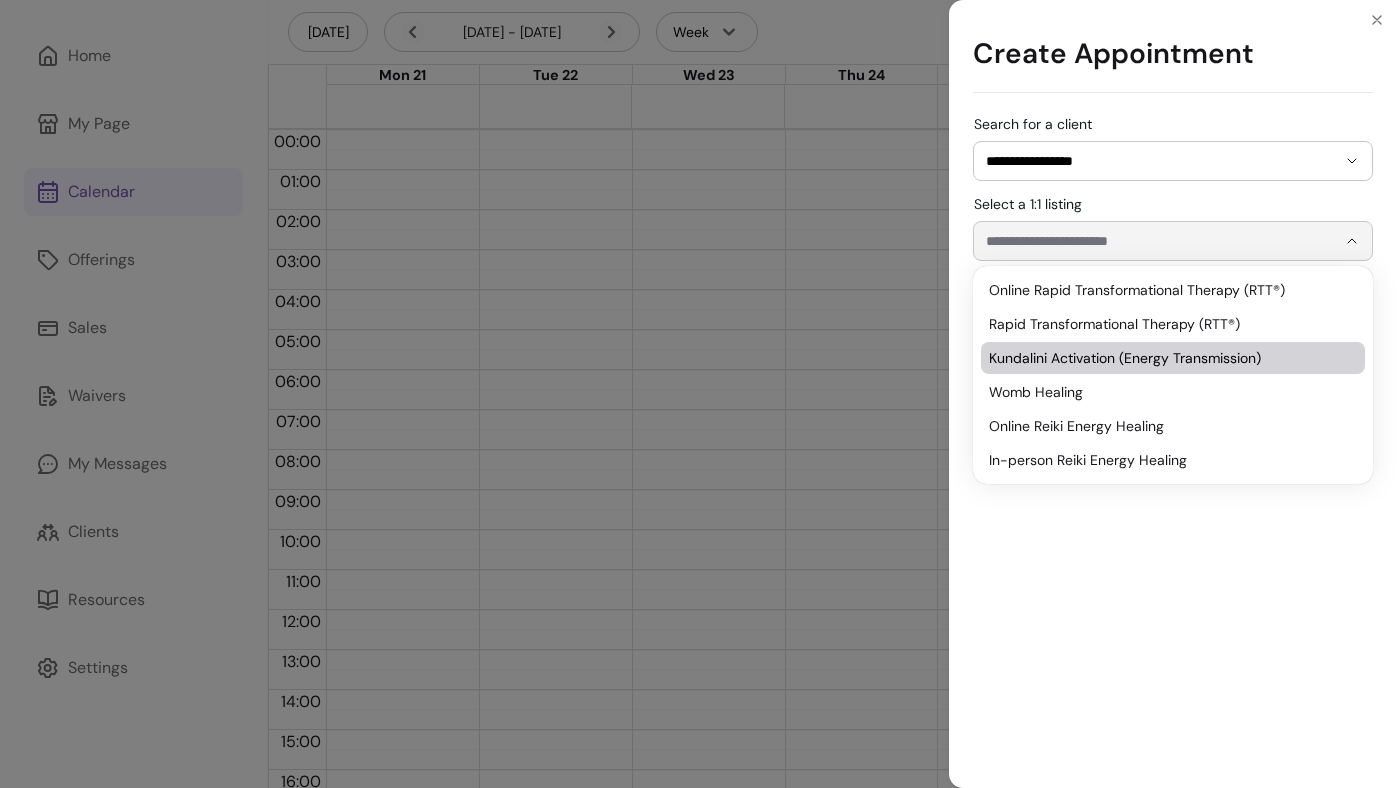 click on "Kundalini Activation (Energy Transmission)" at bounding box center [1173, 358] 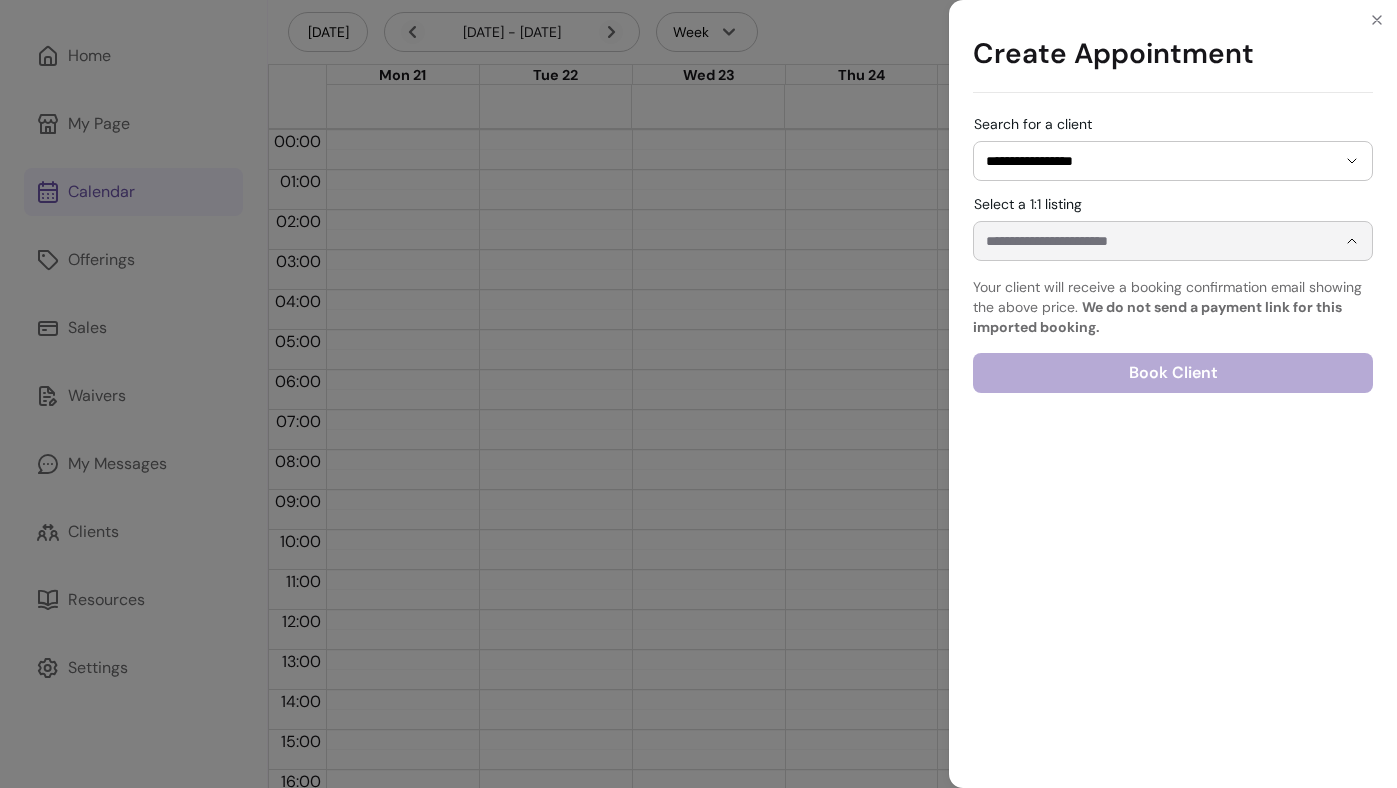 type on "**********" 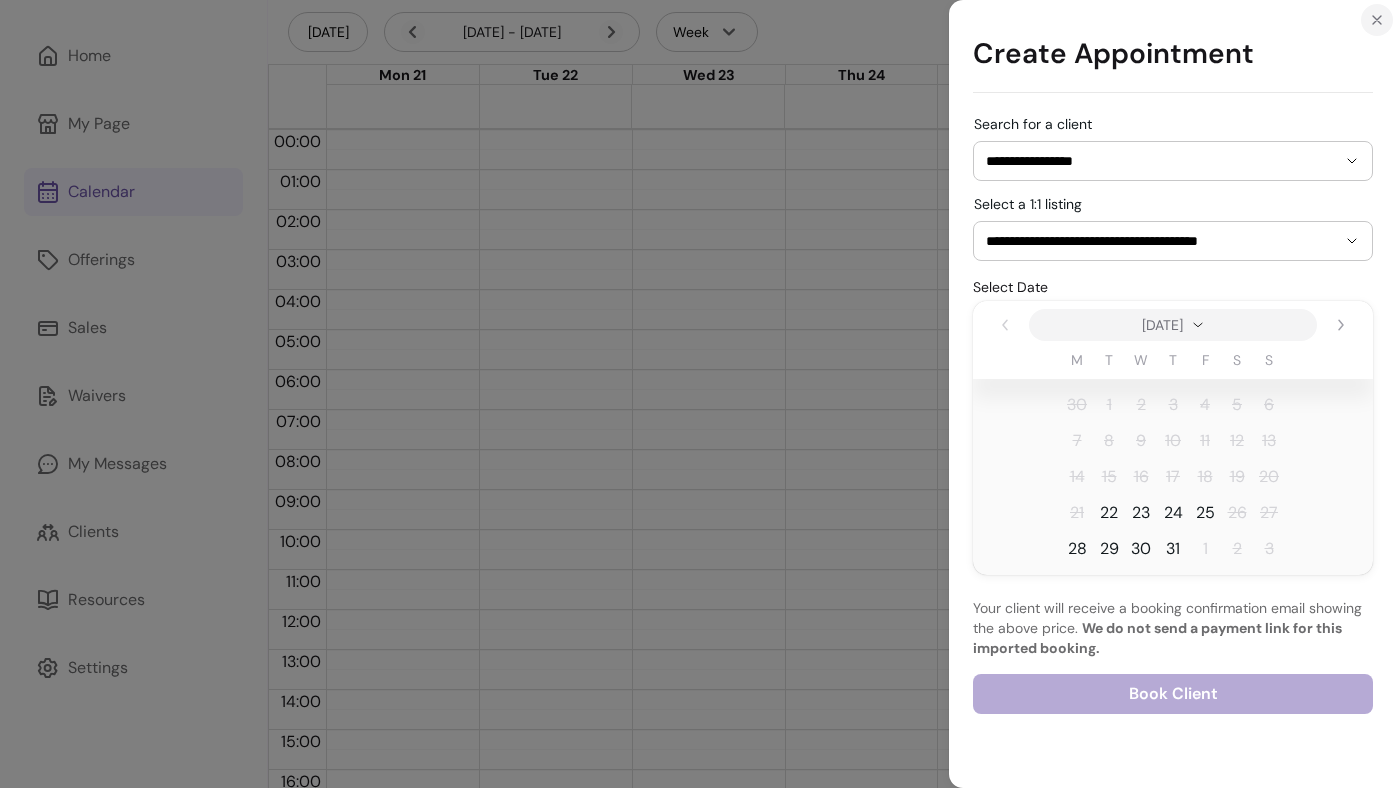 click at bounding box center [1377, 20] 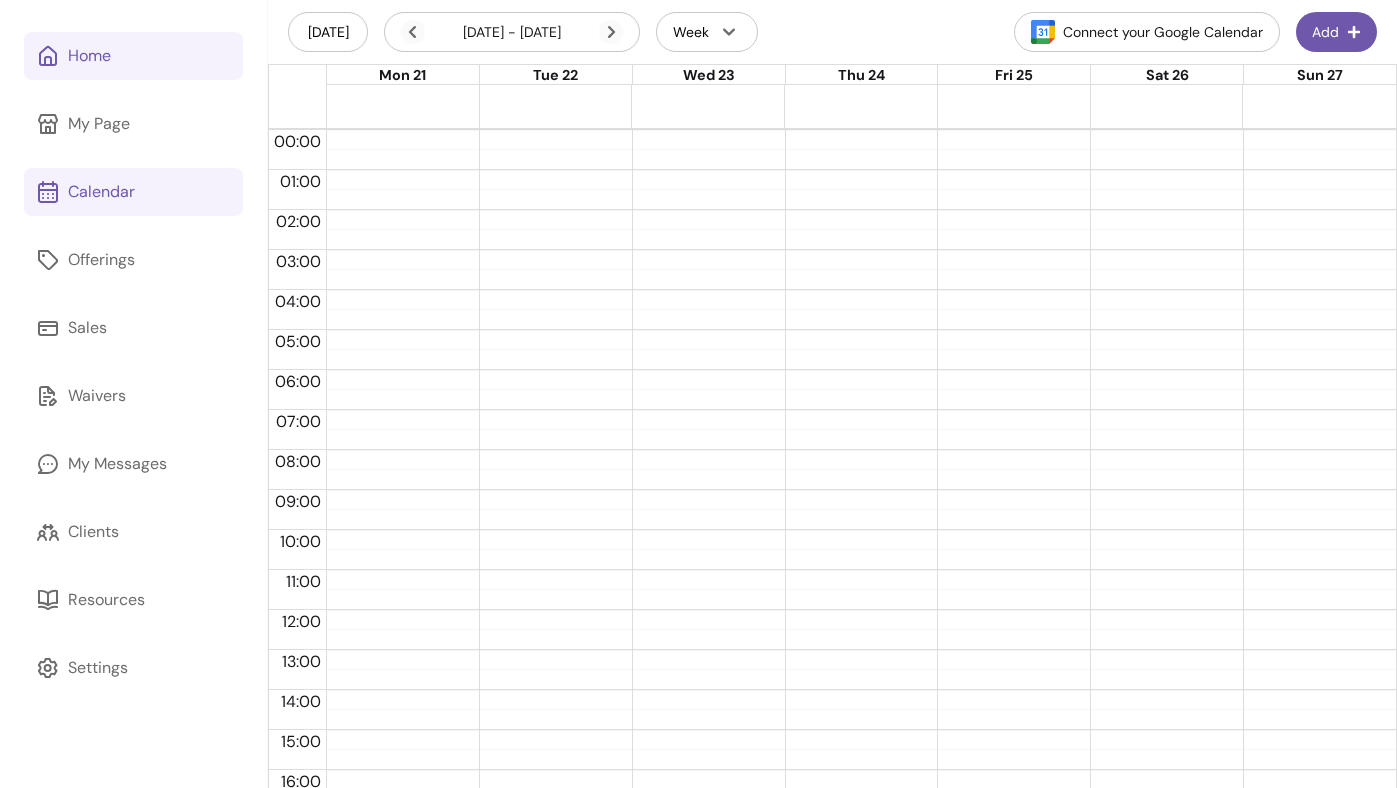 click on "Home" at bounding box center [89, 56] 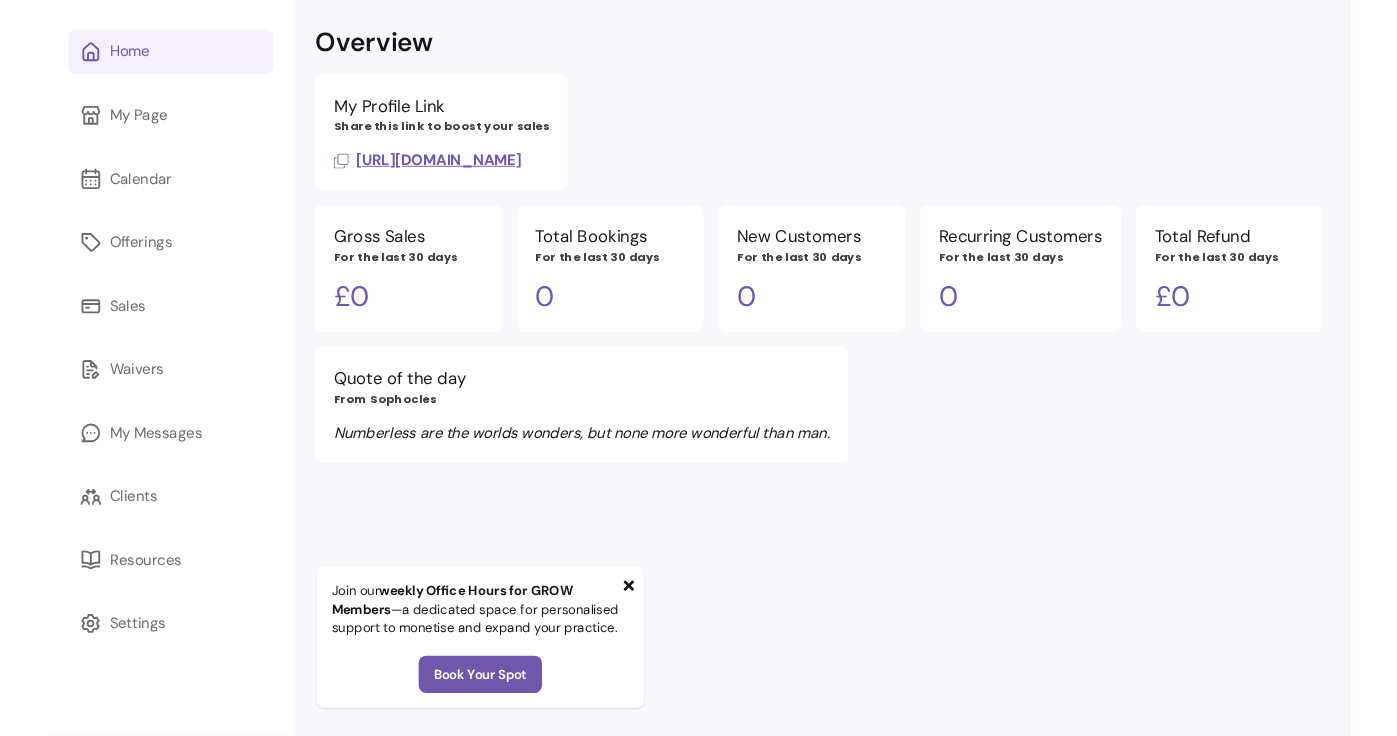 scroll, scrollTop: 0, scrollLeft: 0, axis: both 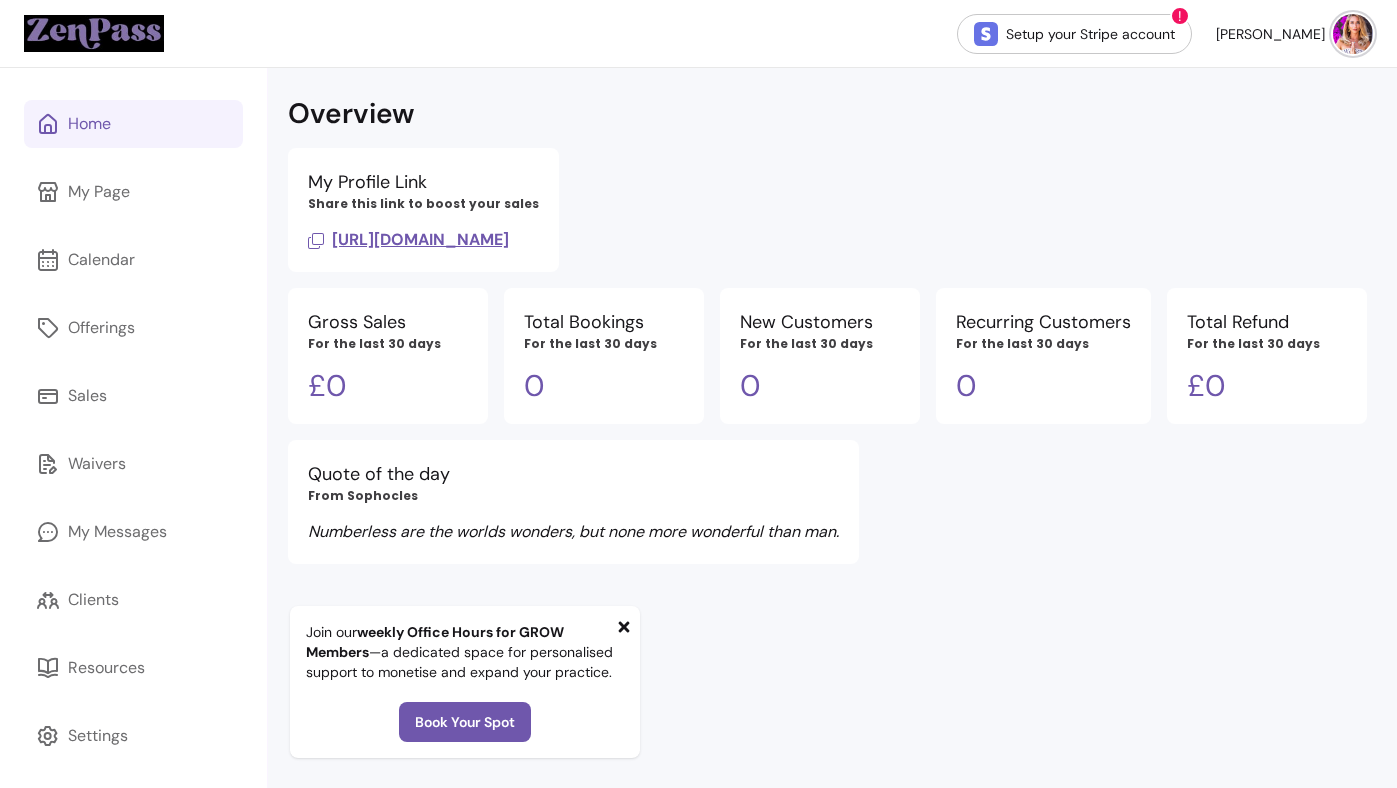 click on "Overview My Profile Link Share this link to boost your sales [URL][DOMAIN_NAME] Gross Sales For the last 30 days £ 0 Total Bookings For the last 30 days 0 New Customers For the last 30 days 0 Recurring Customers For the last 30 days 0 Total Refund For the last 30 days £ 0 Quote of the day From Sophocles Numberless are the worlds wonders, but none more wonderful than man." at bounding box center (832, 462) 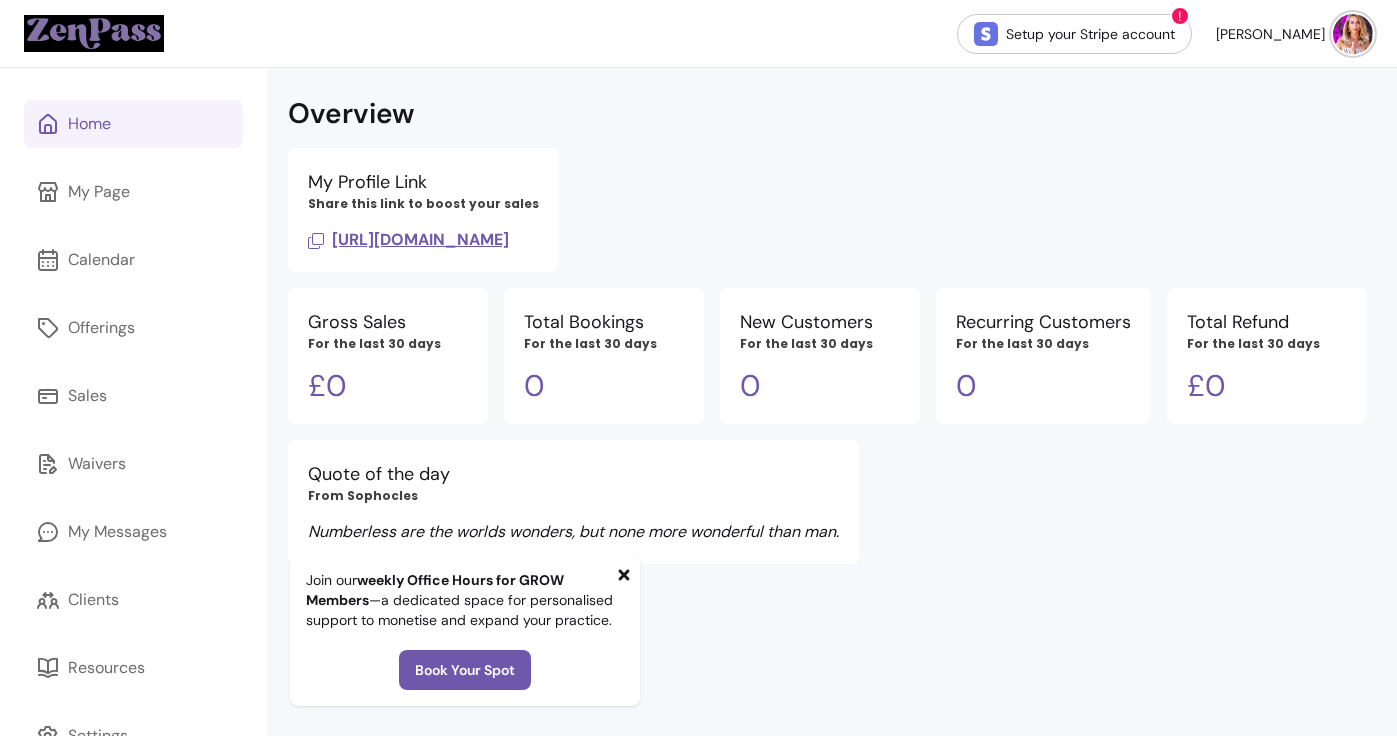 click 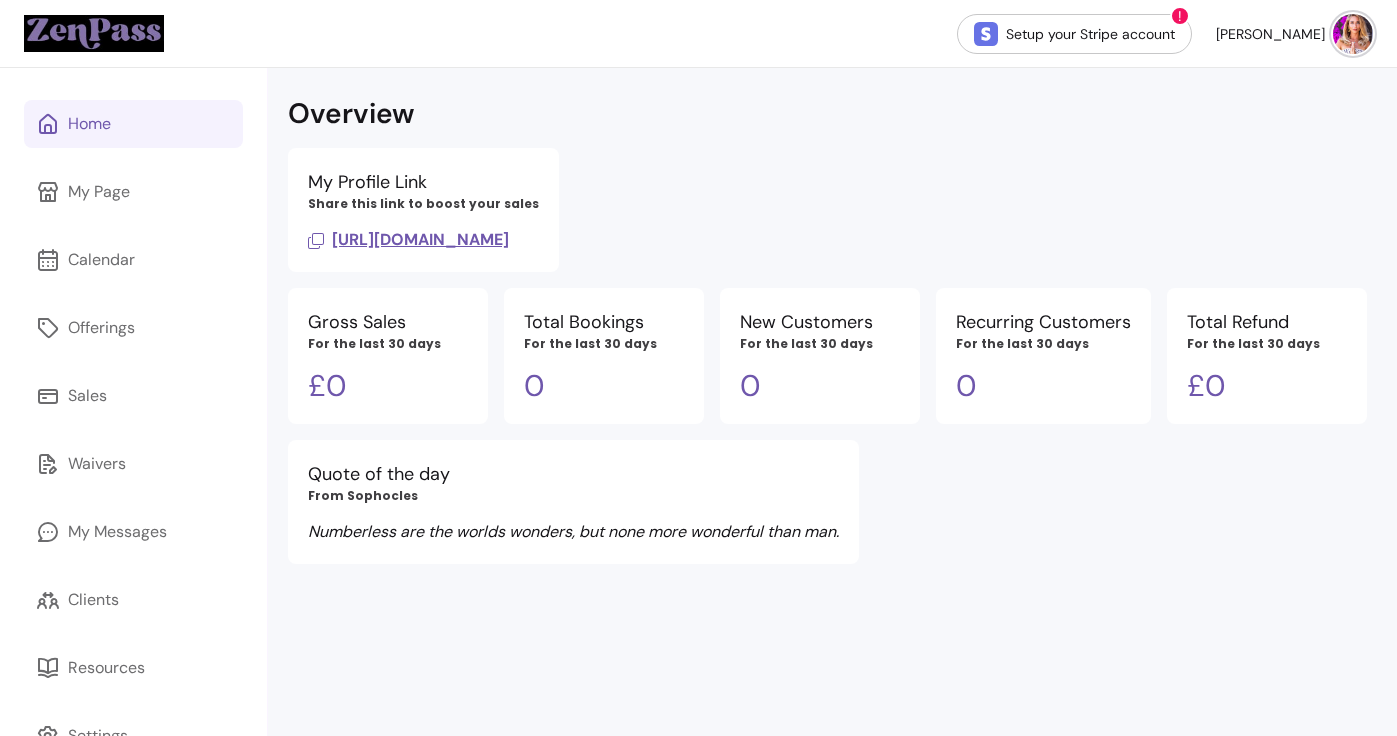 click on "My Profile Link Share this link to boost your sales [URL][DOMAIN_NAME]" at bounding box center [827, 210] 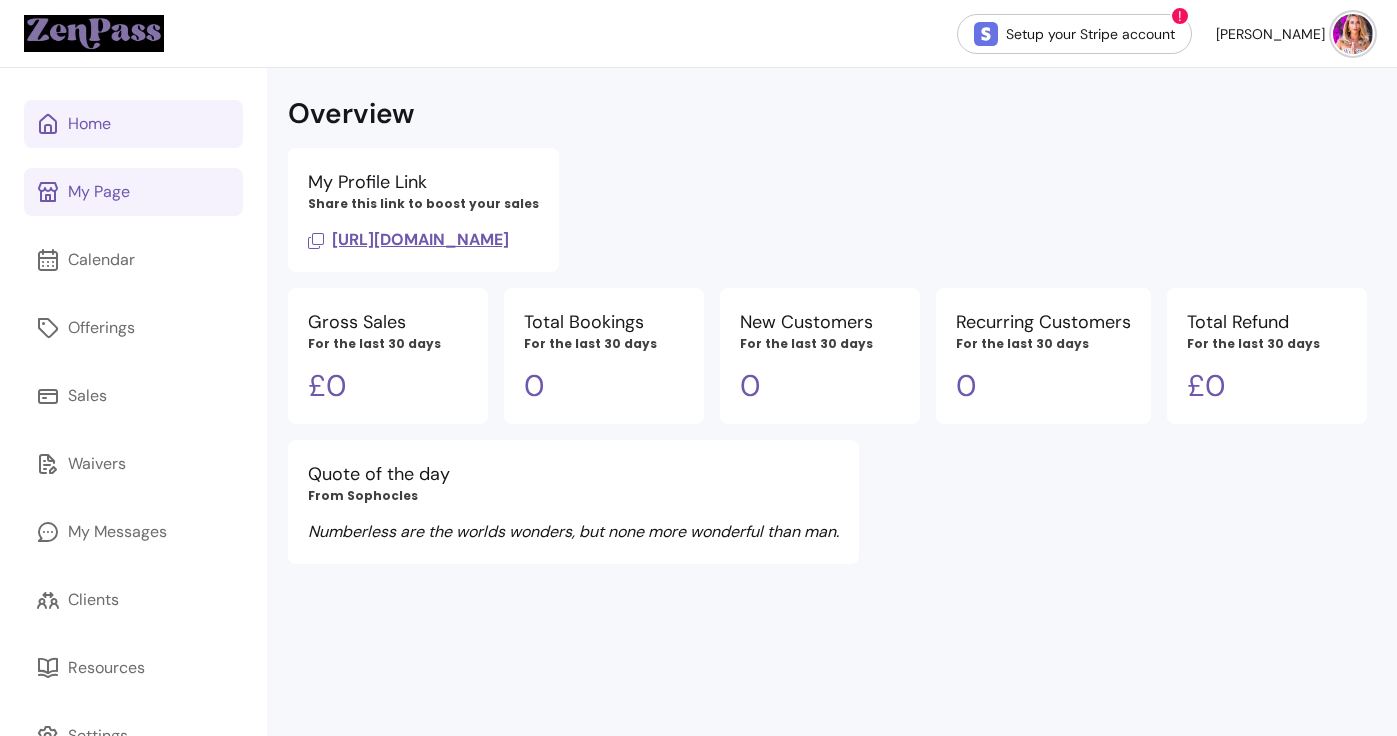 click on "My Page" at bounding box center (133, 192) 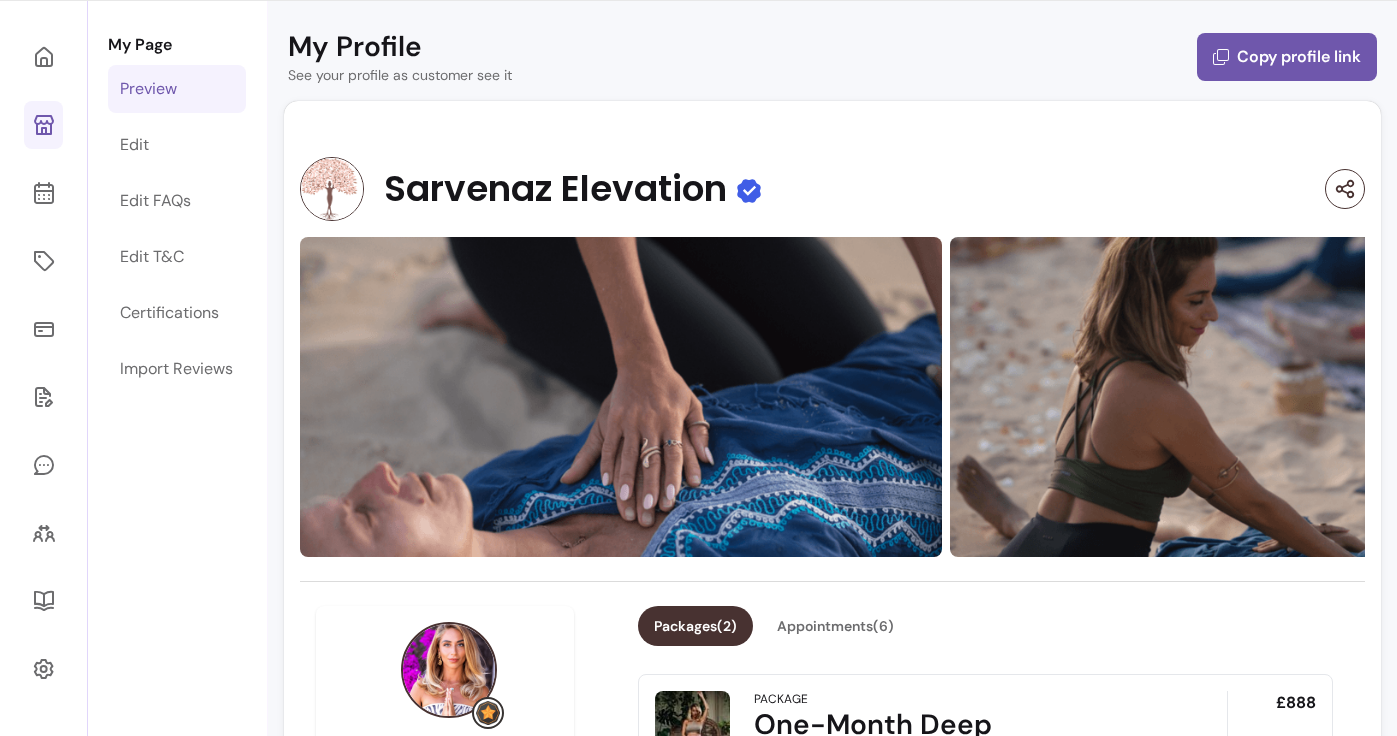 scroll, scrollTop: 56, scrollLeft: 0, axis: vertical 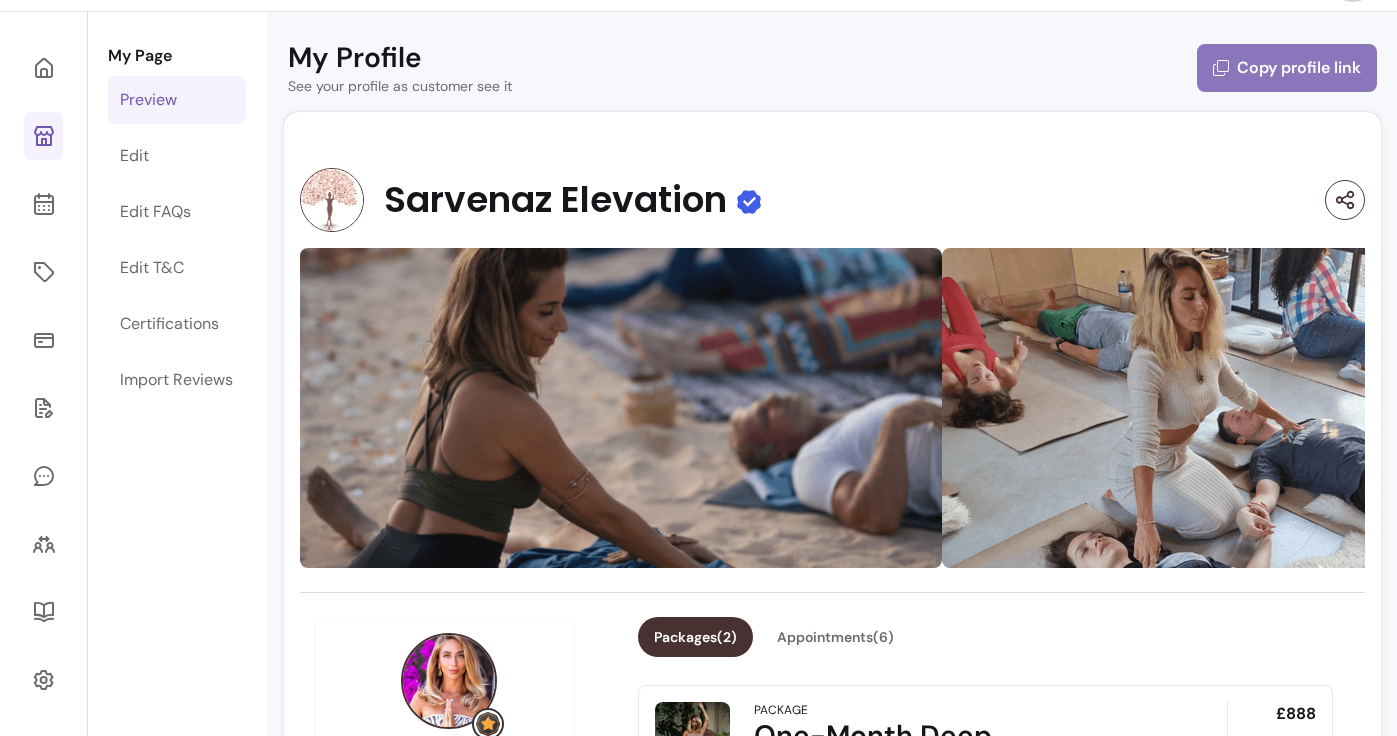 click on "Copy profile link" at bounding box center [1287, 68] 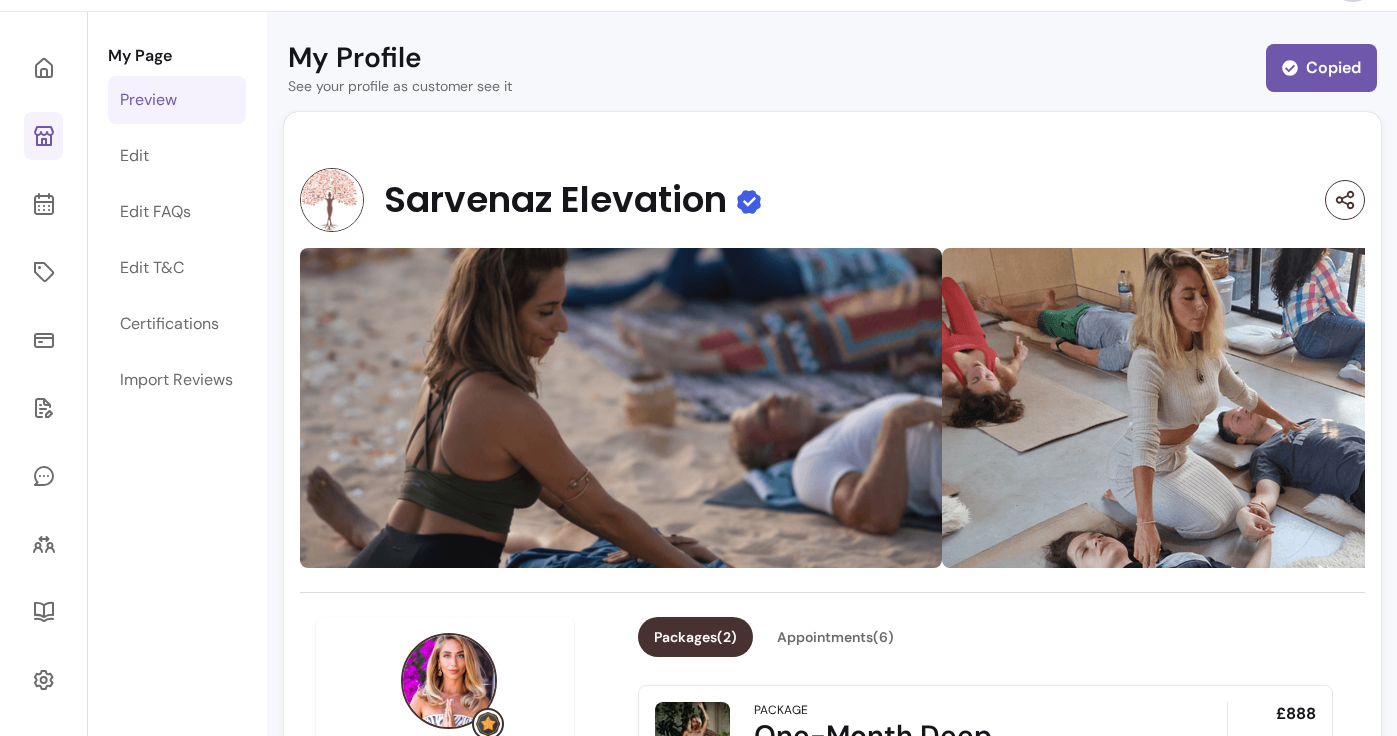 click on "My Profile See your profile as customer see it Copied" at bounding box center (832, 68) 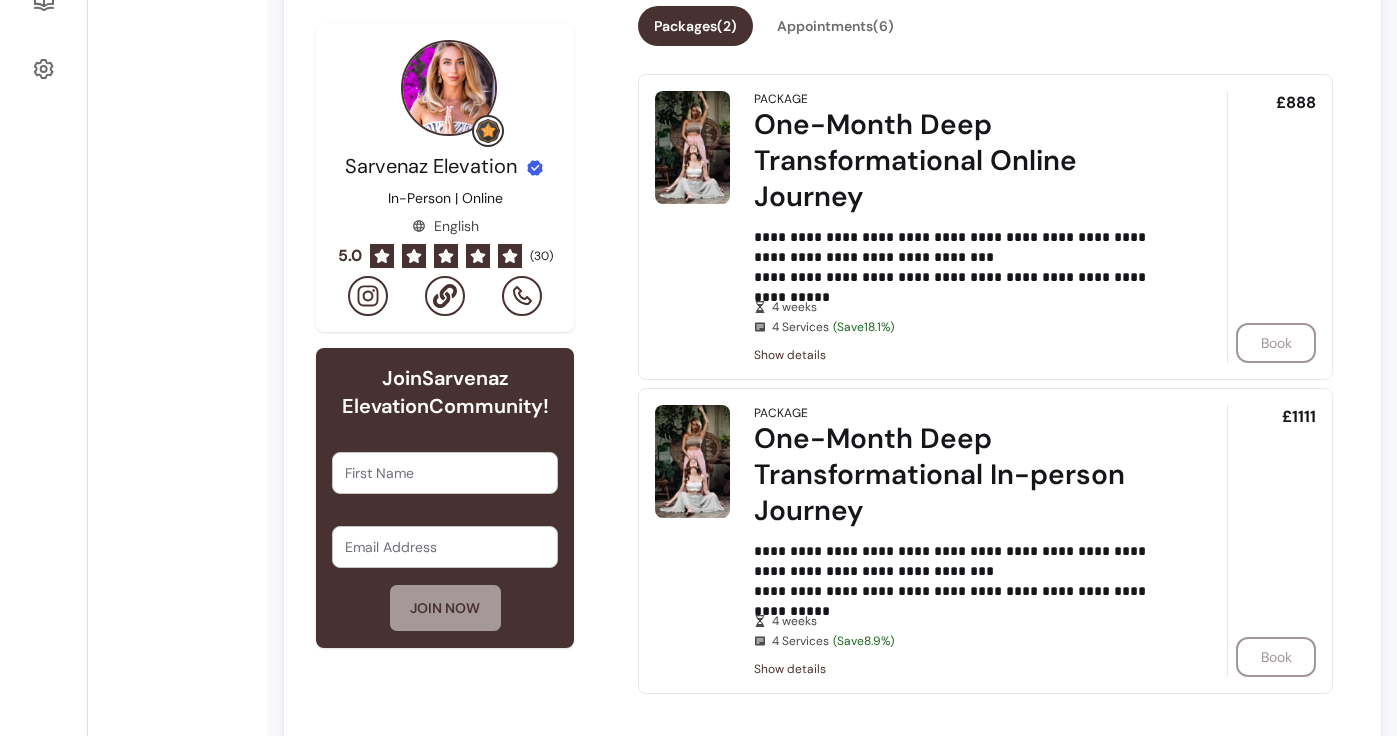 scroll, scrollTop: 669, scrollLeft: 0, axis: vertical 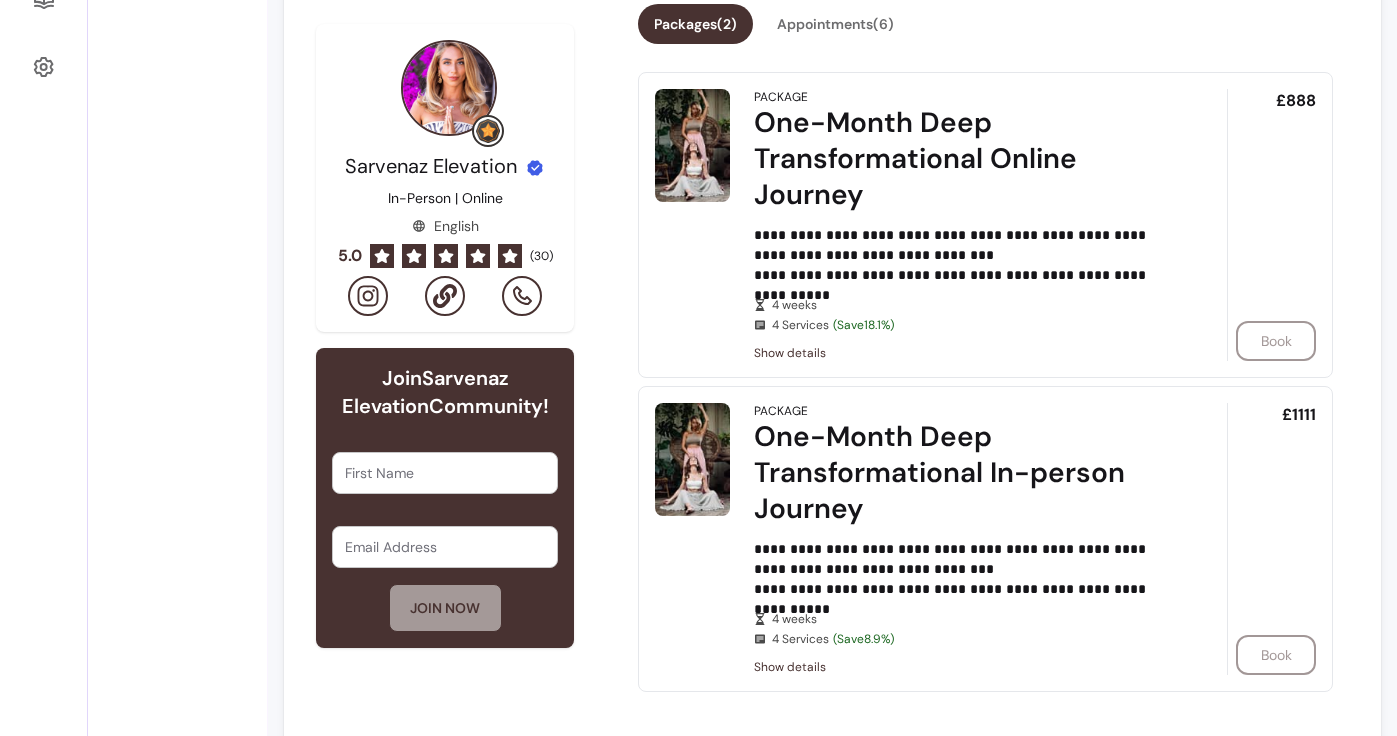 click on "First Name" at bounding box center (445, 473) 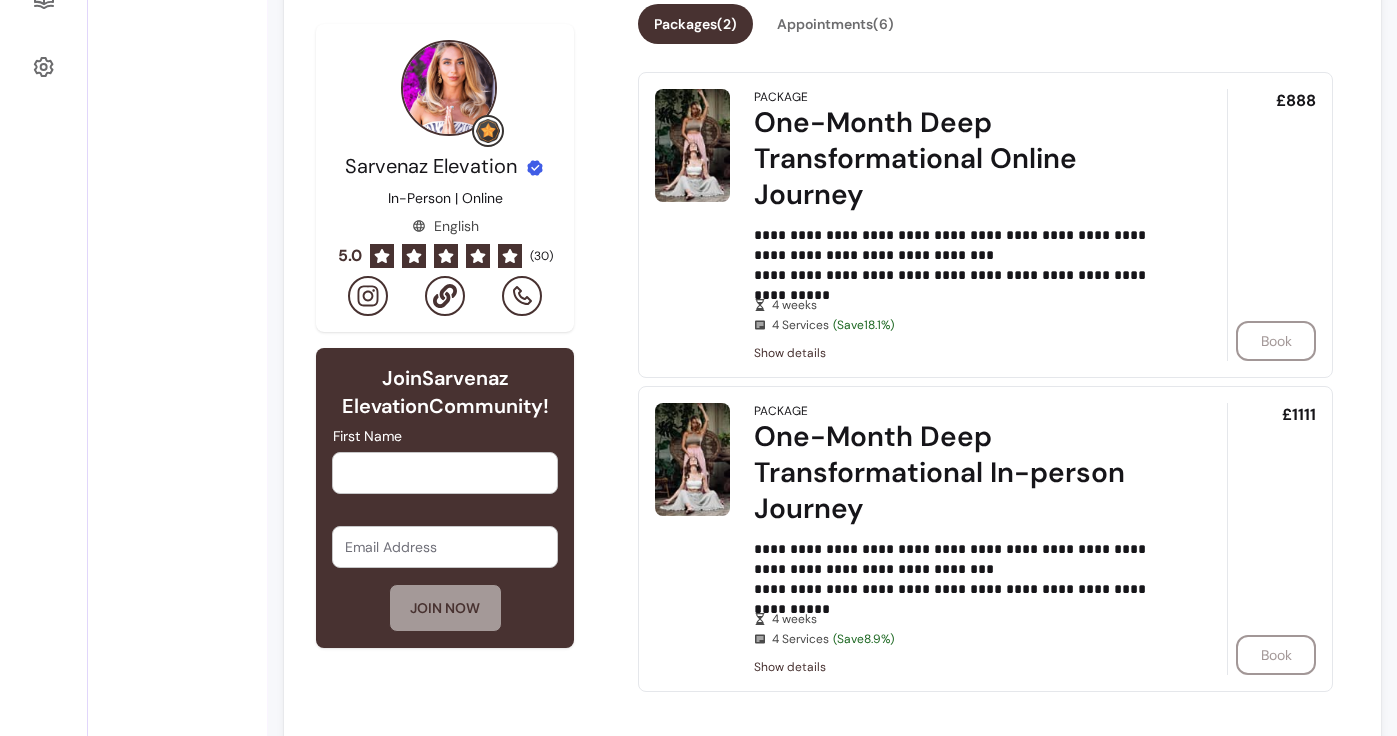 click on "[PERSON_NAME] Elevation  Community! First Name   Email Address   JOIN NOW" at bounding box center (445, 498) 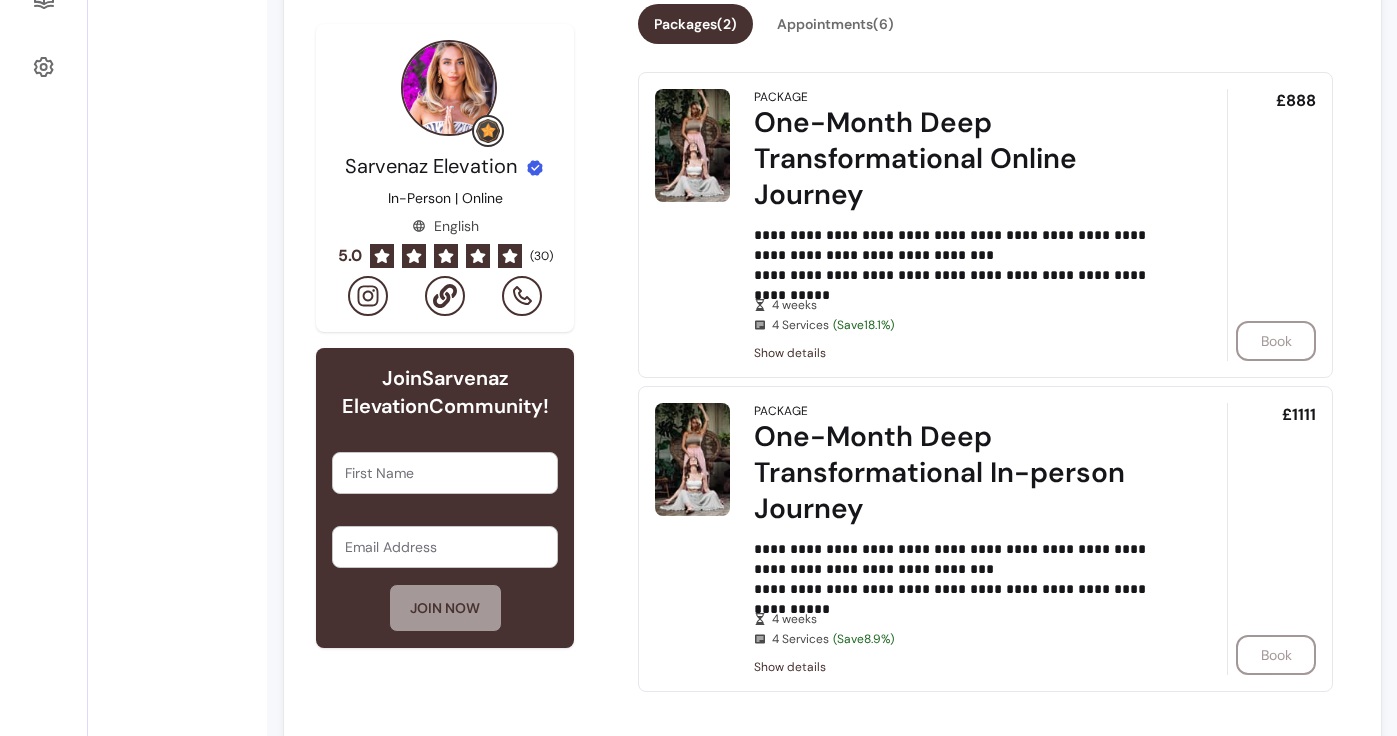 click on "First Name" at bounding box center [445, 473] 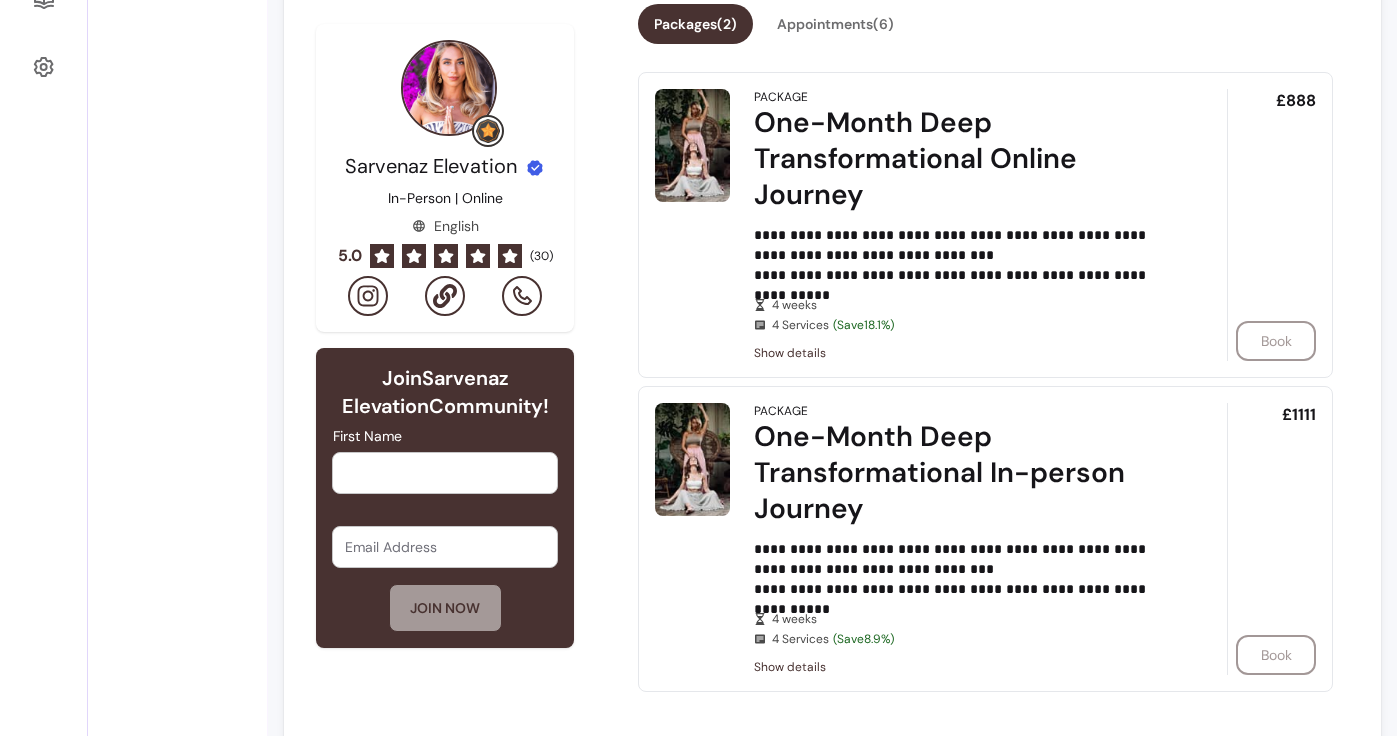 click at bounding box center [445, 547] 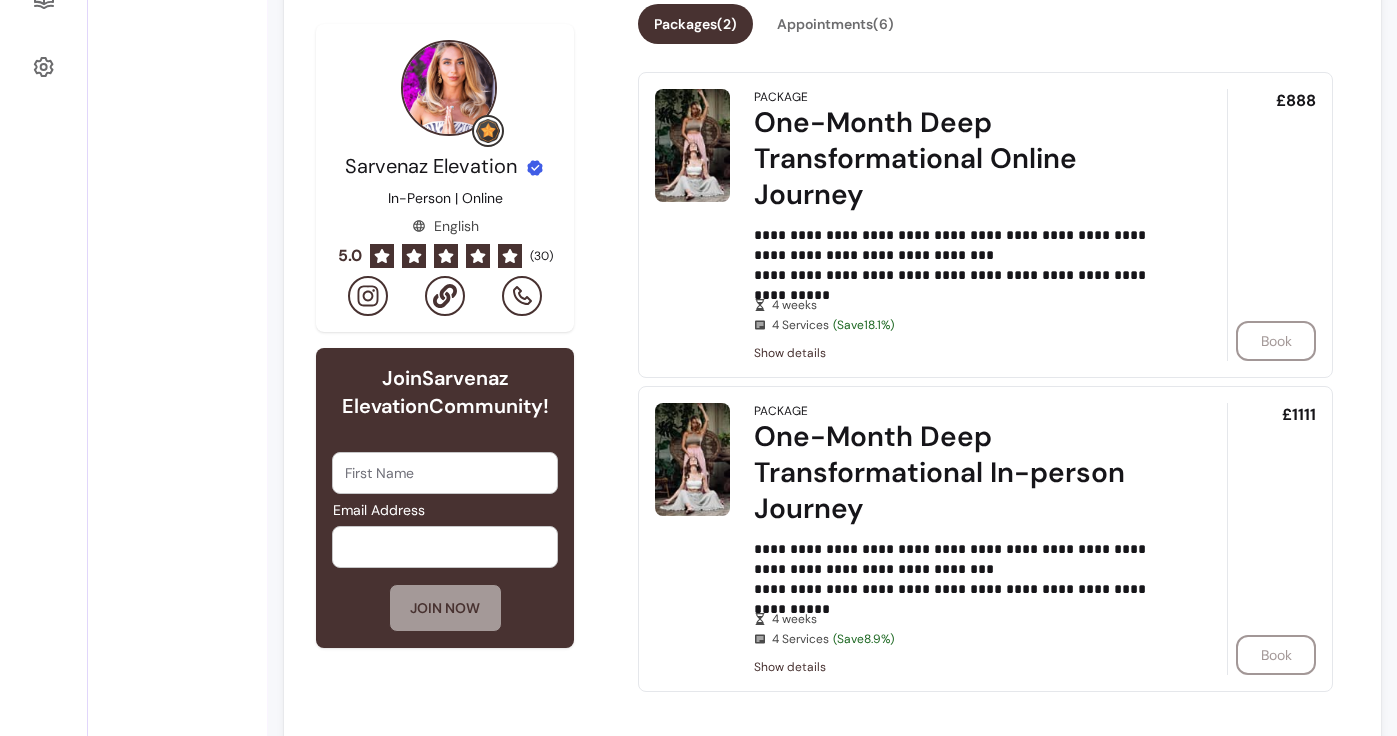 click on "**********" at bounding box center [832, 1909] 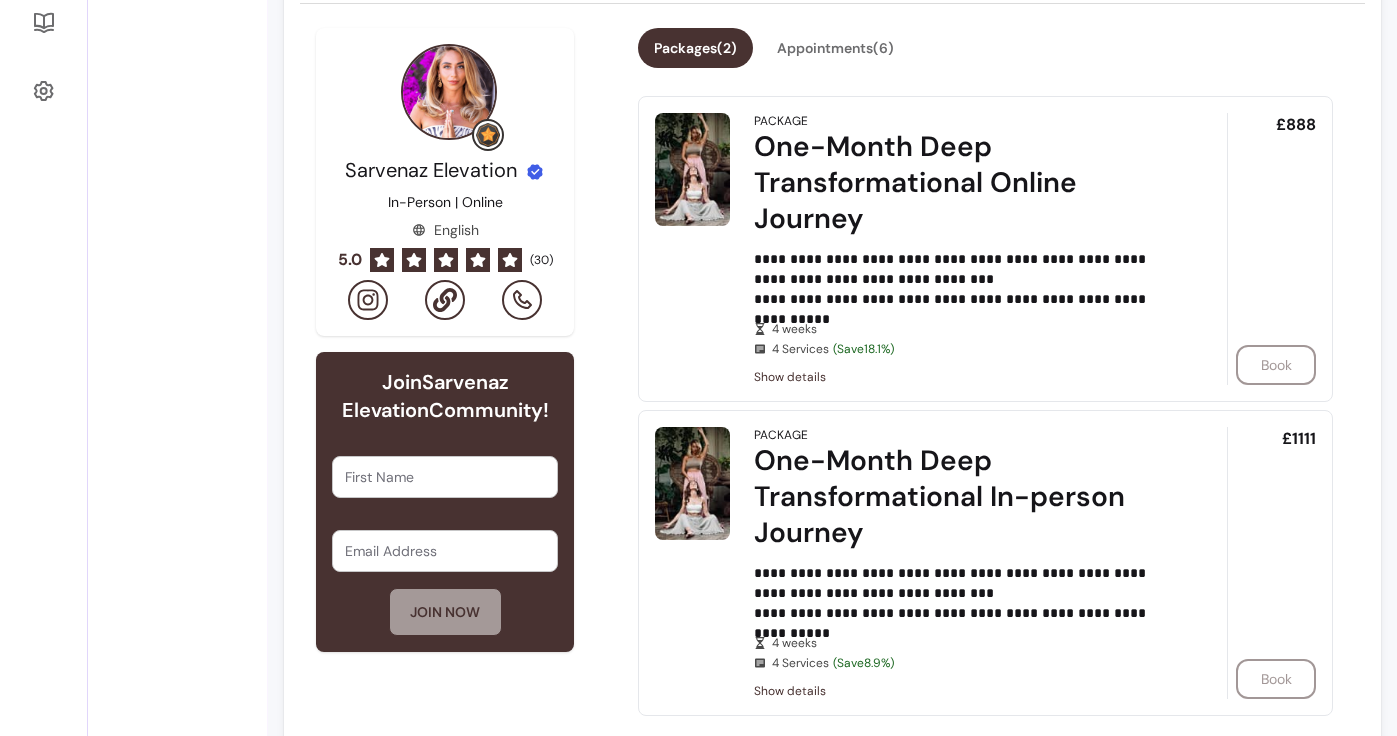 scroll, scrollTop: 647, scrollLeft: 0, axis: vertical 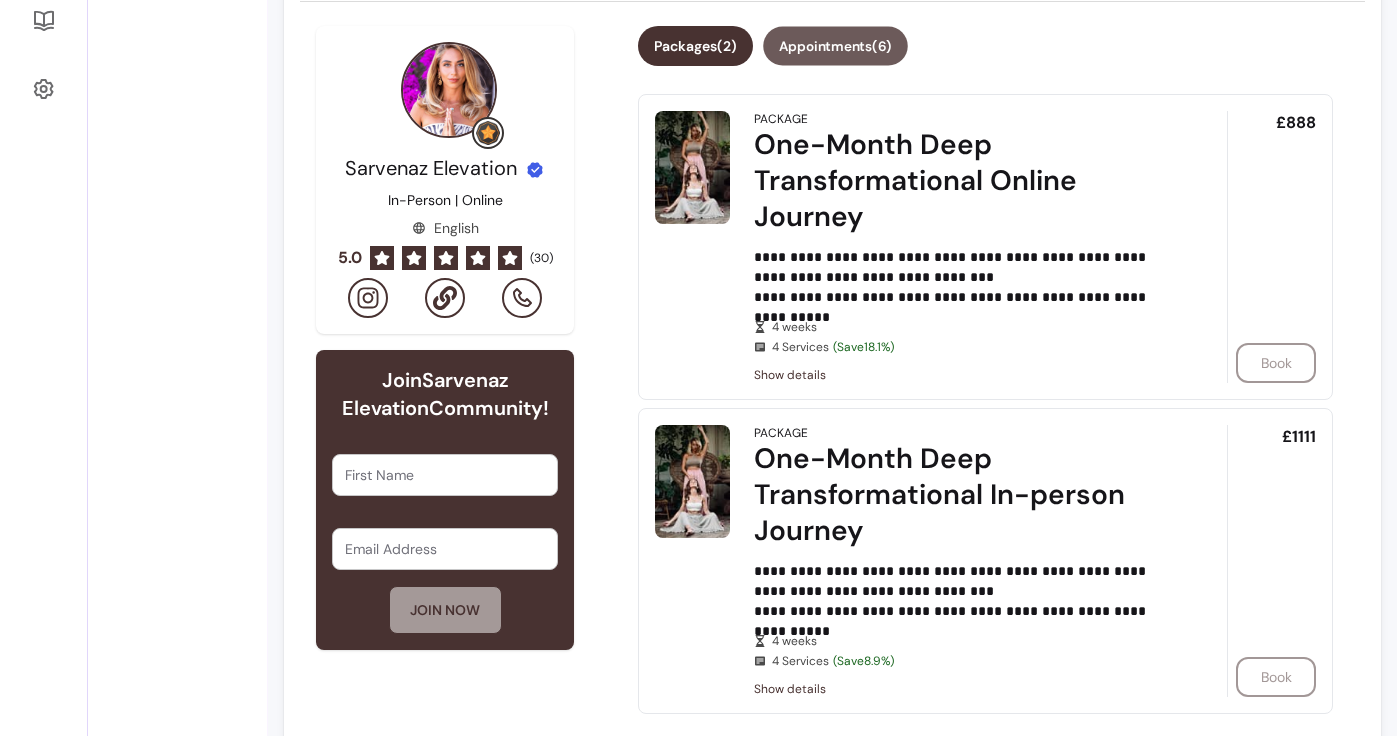 click on "Appointments  ( 6 )" at bounding box center (835, 46) 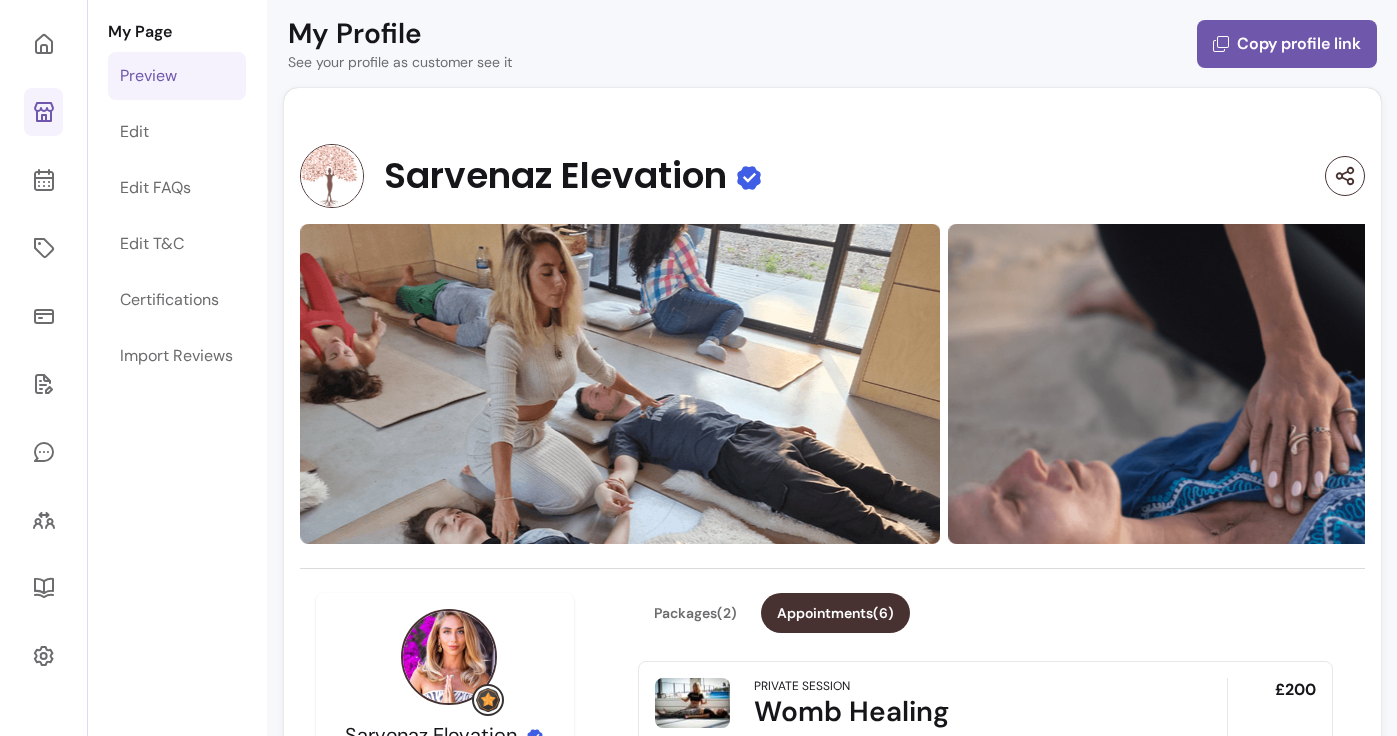 scroll, scrollTop: 0, scrollLeft: 0, axis: both 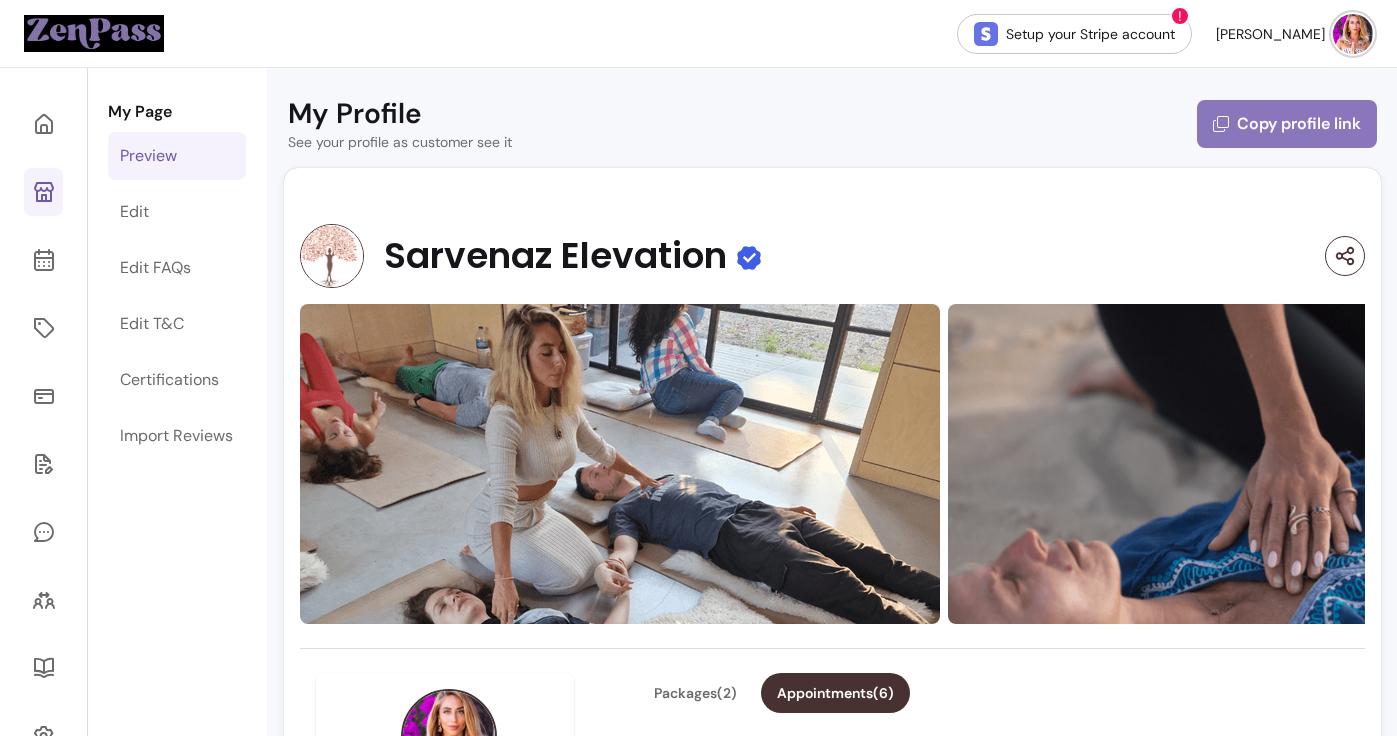 click on "Copy profile link" at bounding box center [1287, 124] 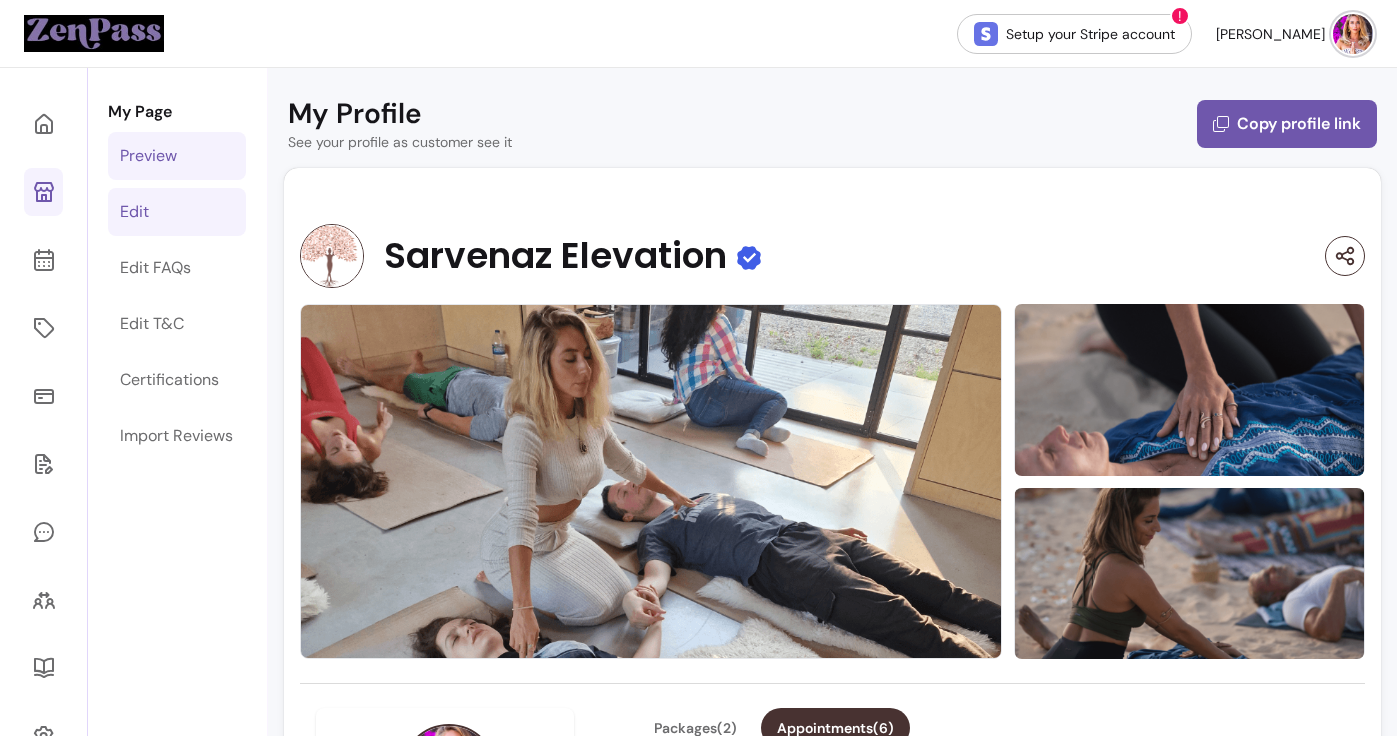 click on "Edit" at bounding box center (177, 212) 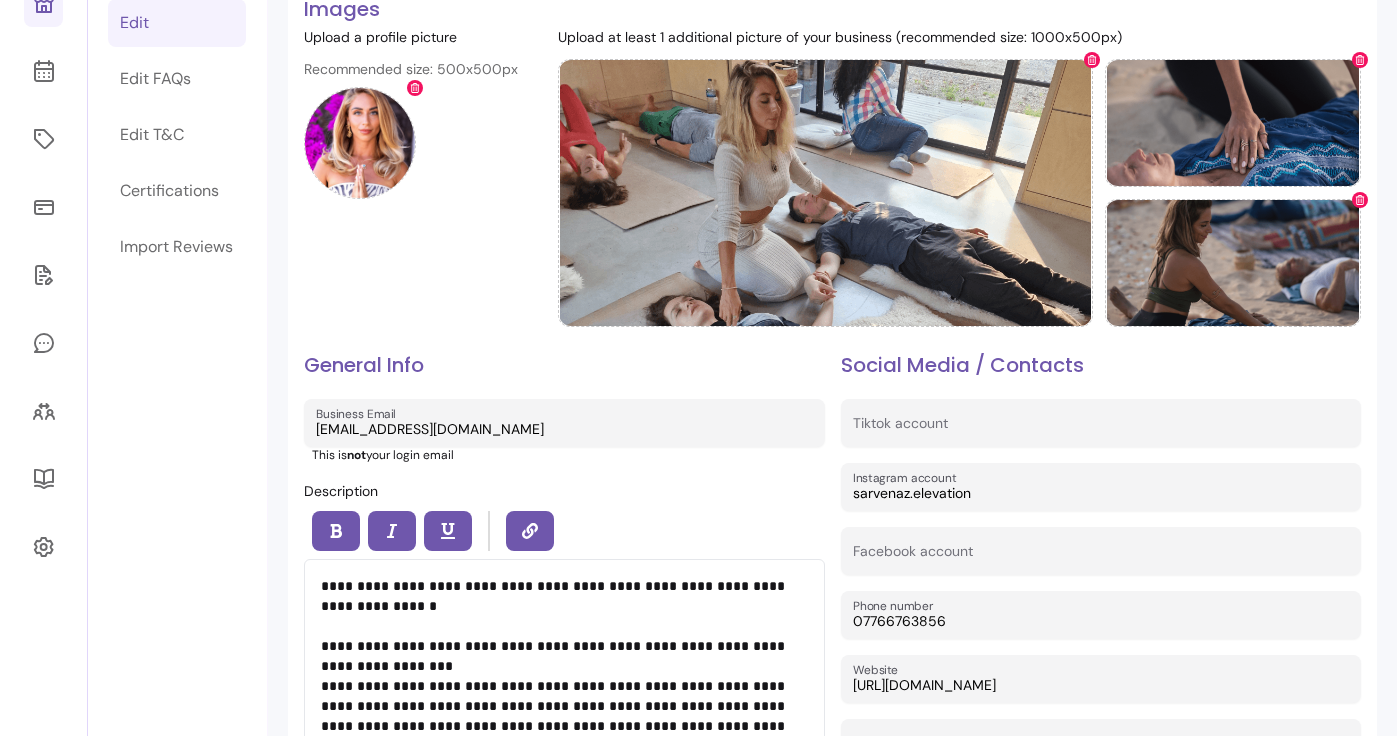 scroll, scrollTop: 0, scrollLeft: 0, axis: both 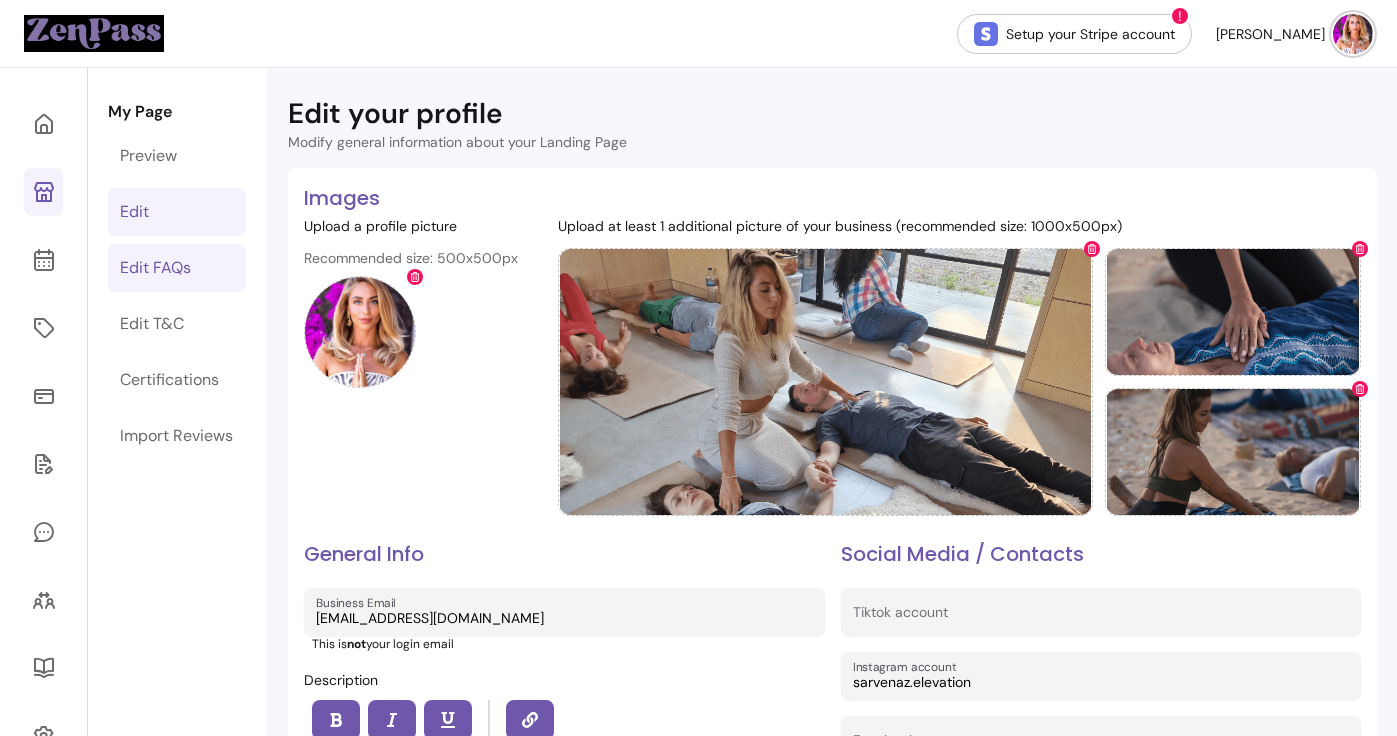 click on "Edit FAQs" at bounding box center (155, 268) 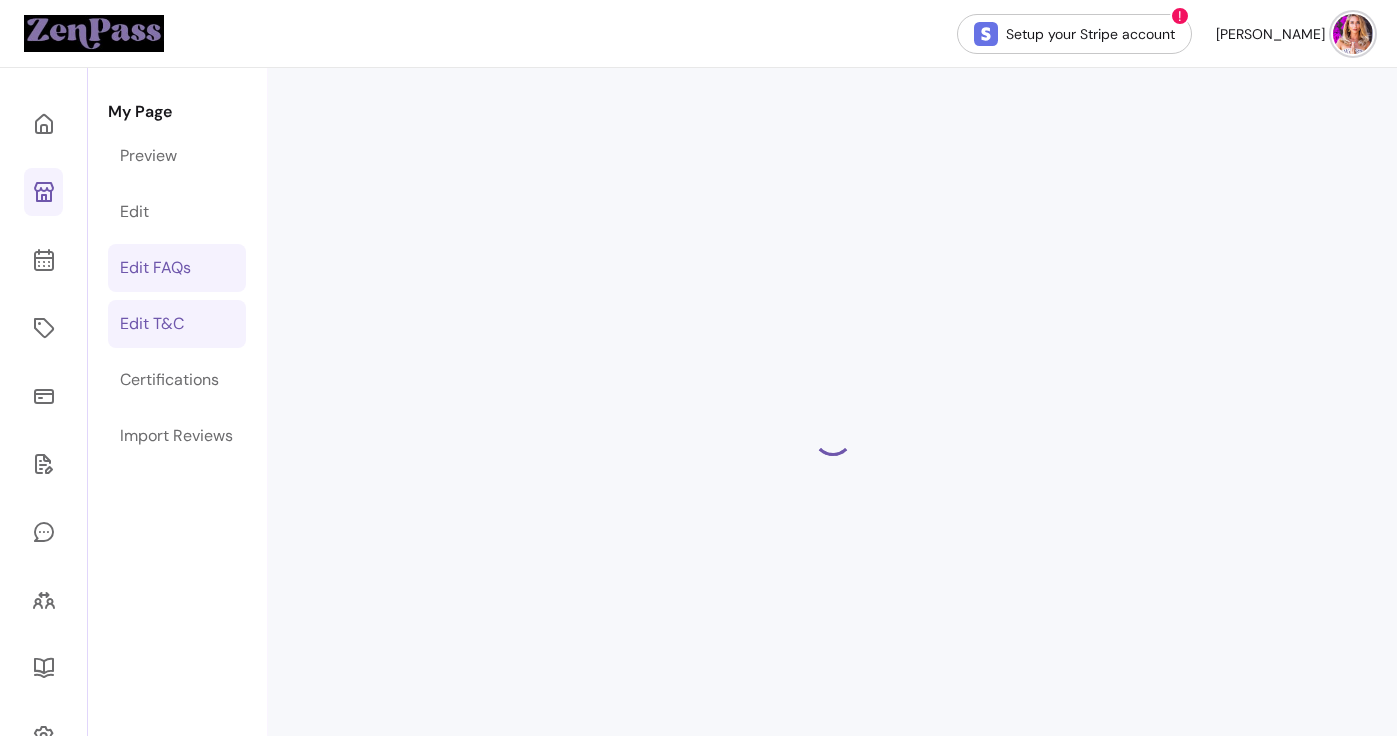 select on "*" 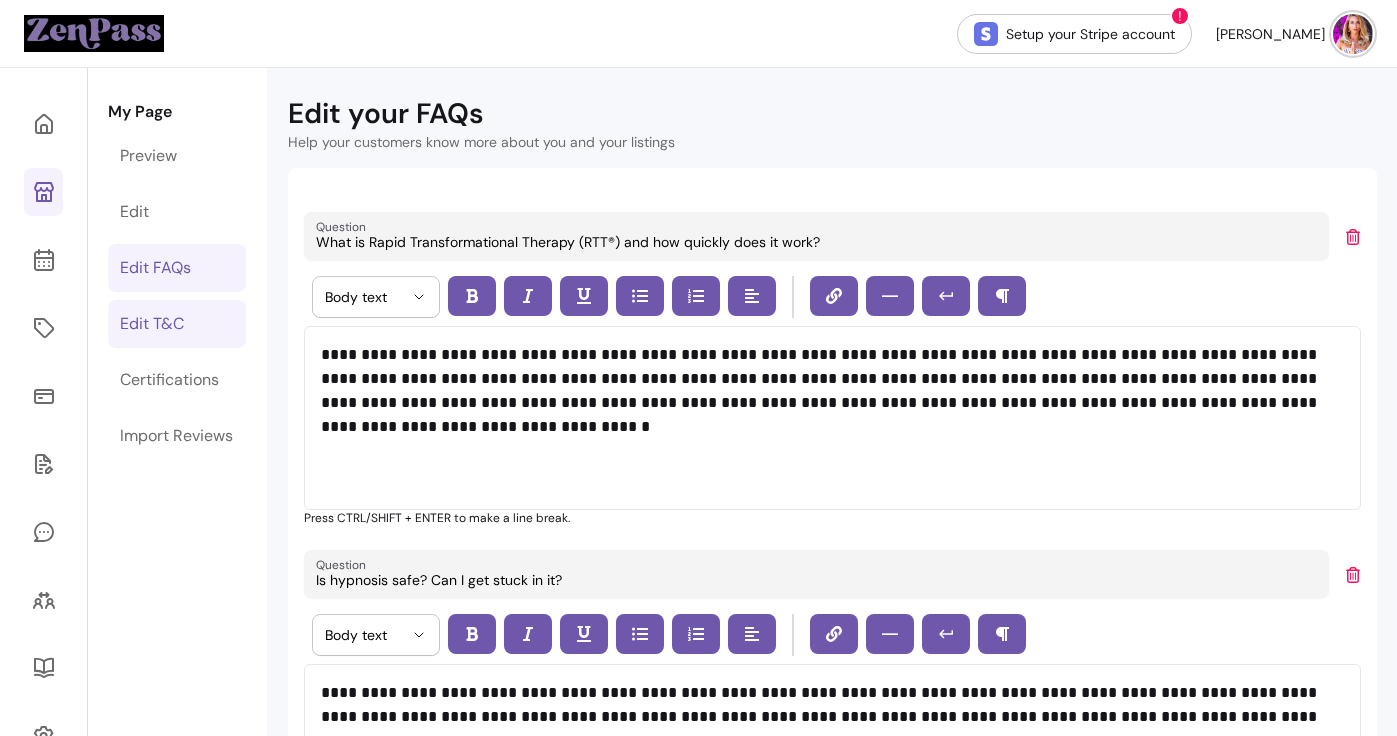 click on "Edit T&C" at bounding box center (177, 324) 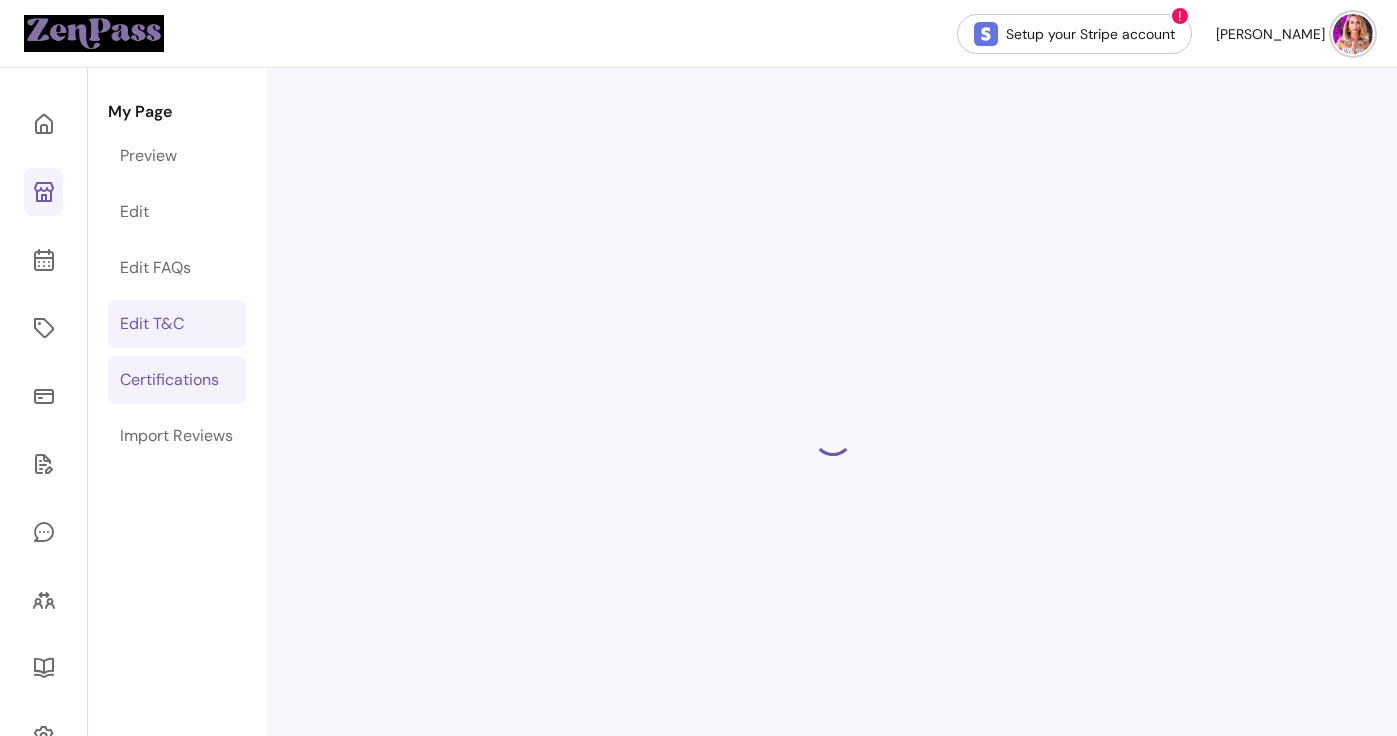 select on "*" 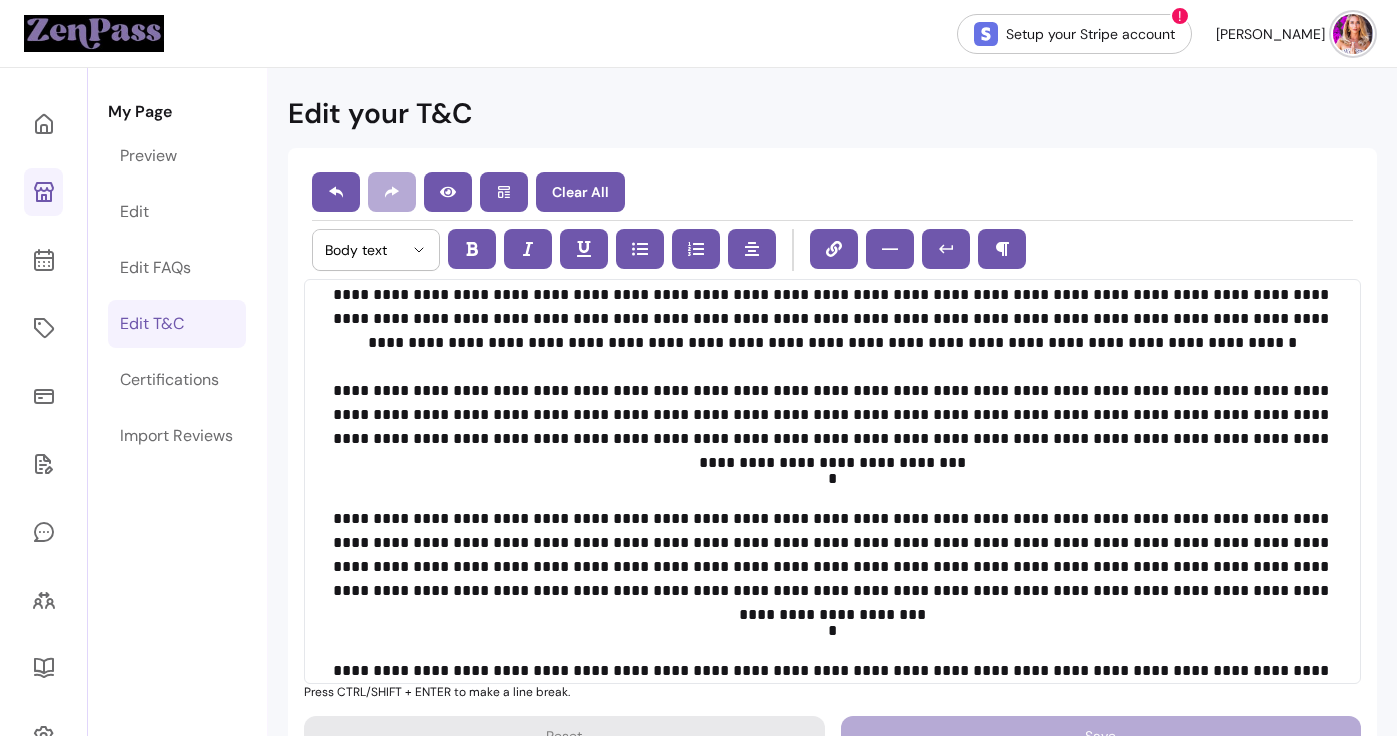 scroll, scrollTop: 1373, scrollLeft: 0, axis: vertical 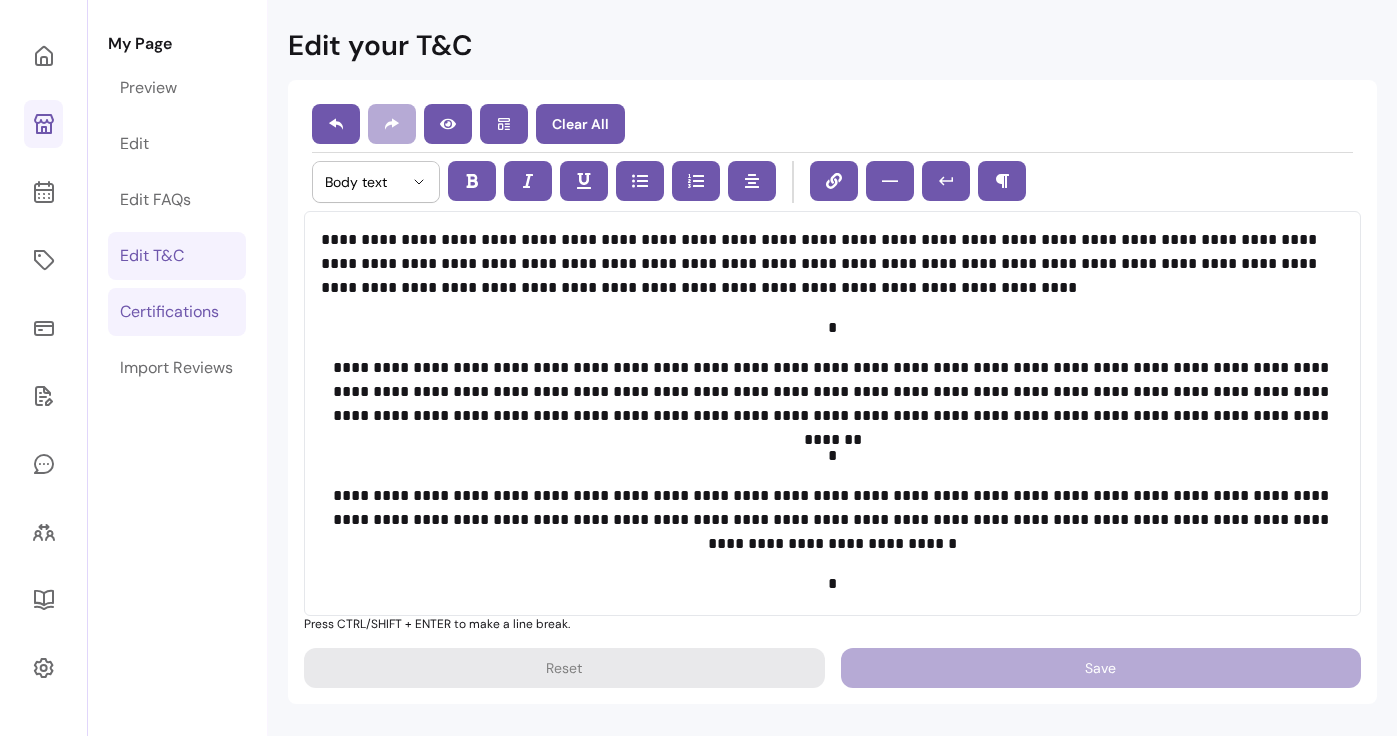 click on "Certifications" at bounding box center (177, 312) 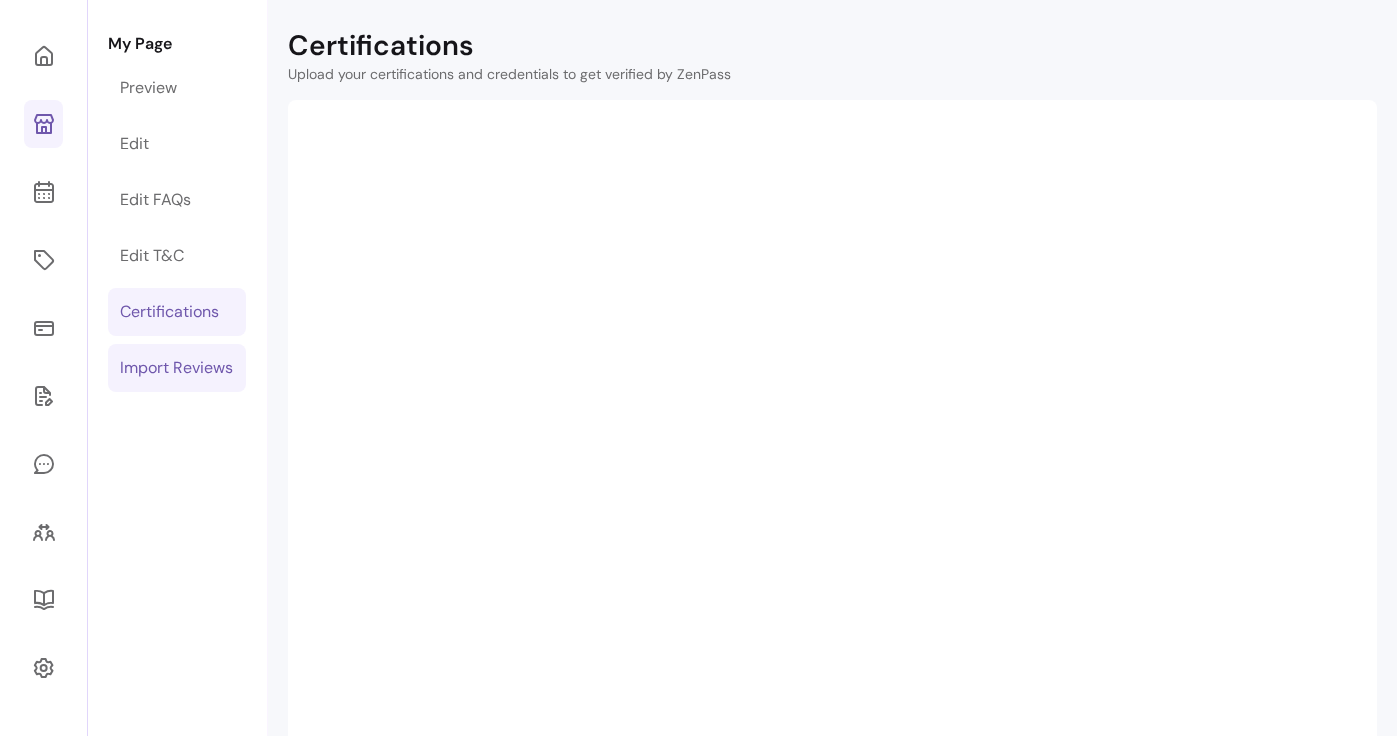 click on "Import Reviews" at bounding box center [176, 368] 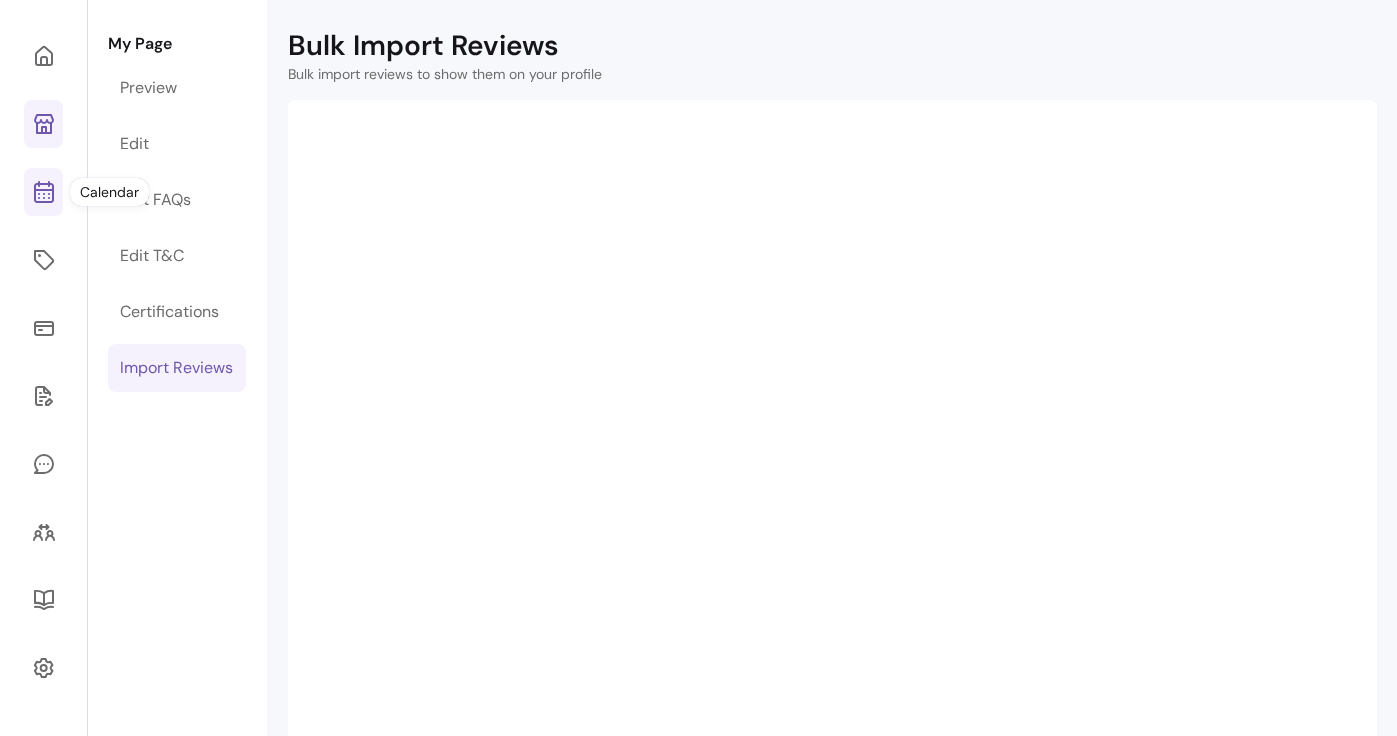 click at bounding box center (43, 192) 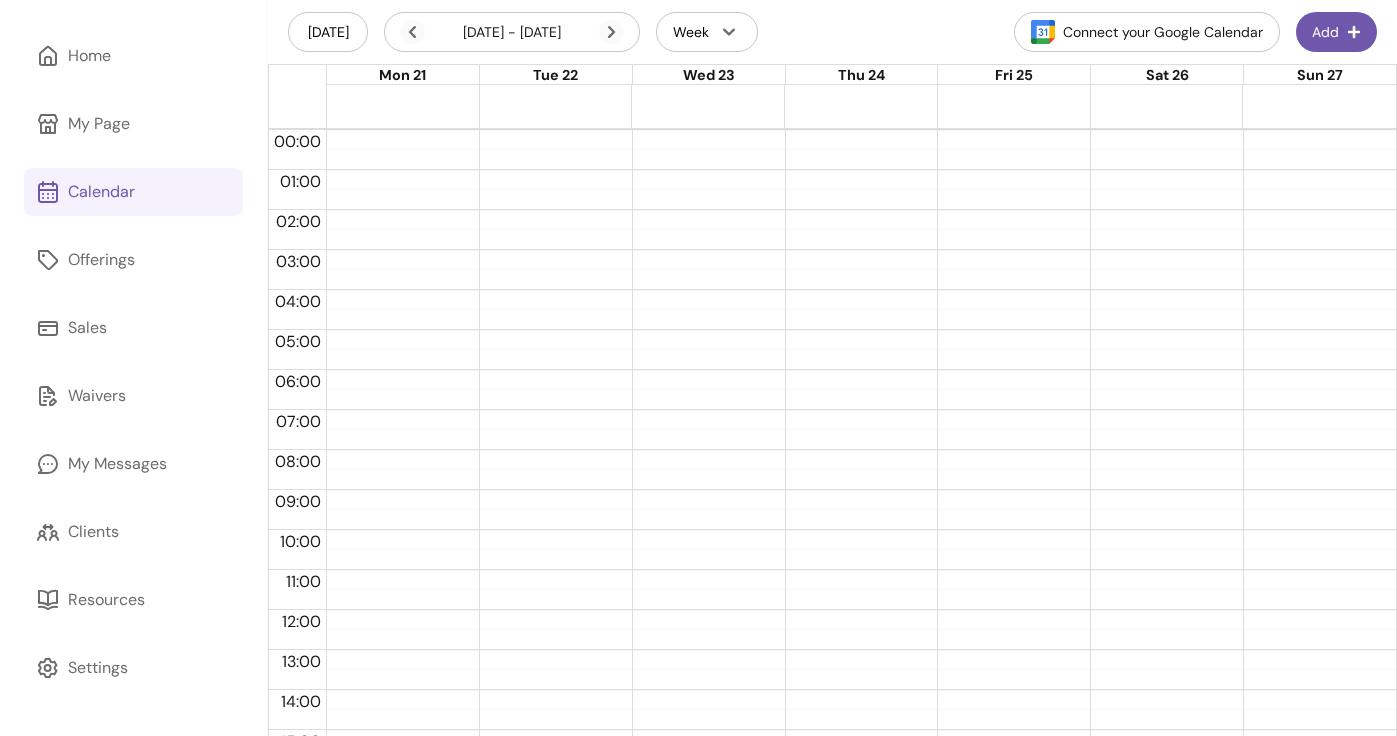 click on "[DATE] [DATE] - [DATE] Week Connect your Google Calendar Add" at bounding box center [832, 32] 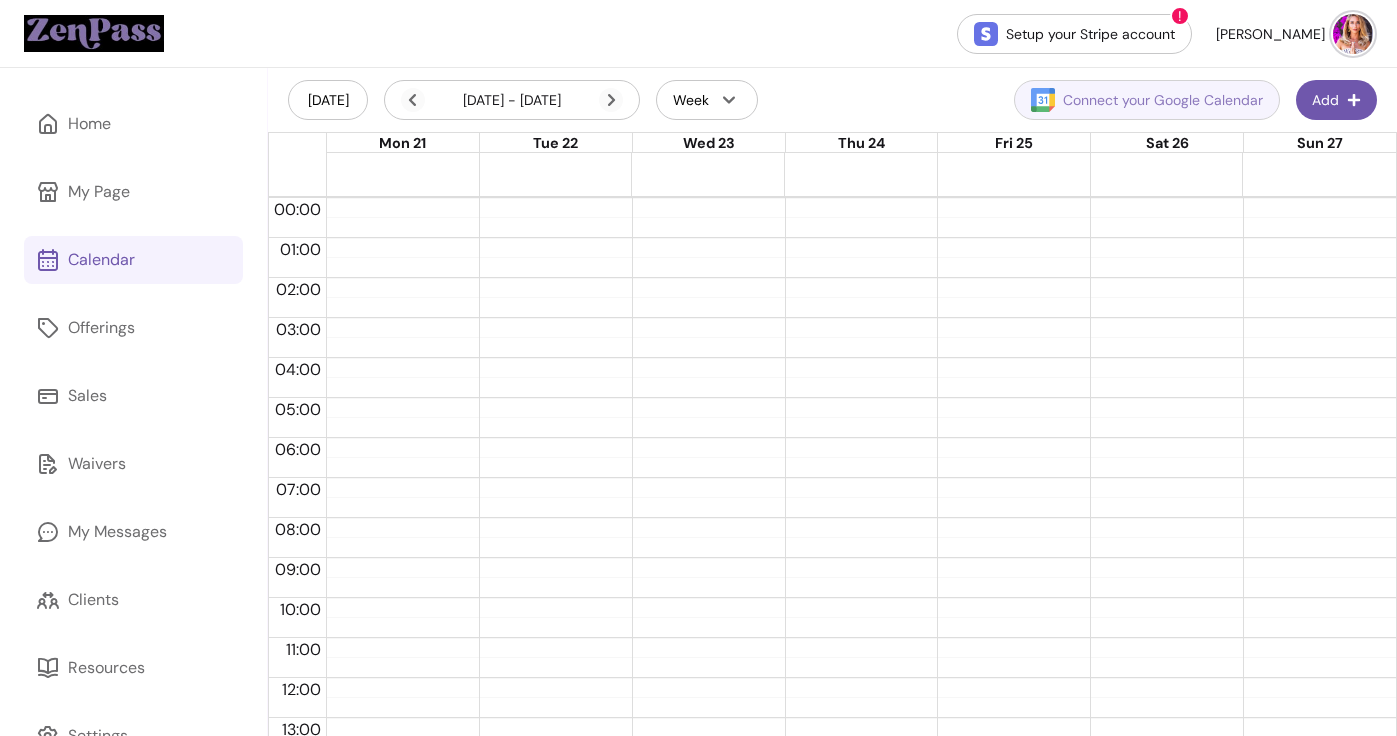 click on "Connect your Google Calendar" at bounding box center [1147, 100] 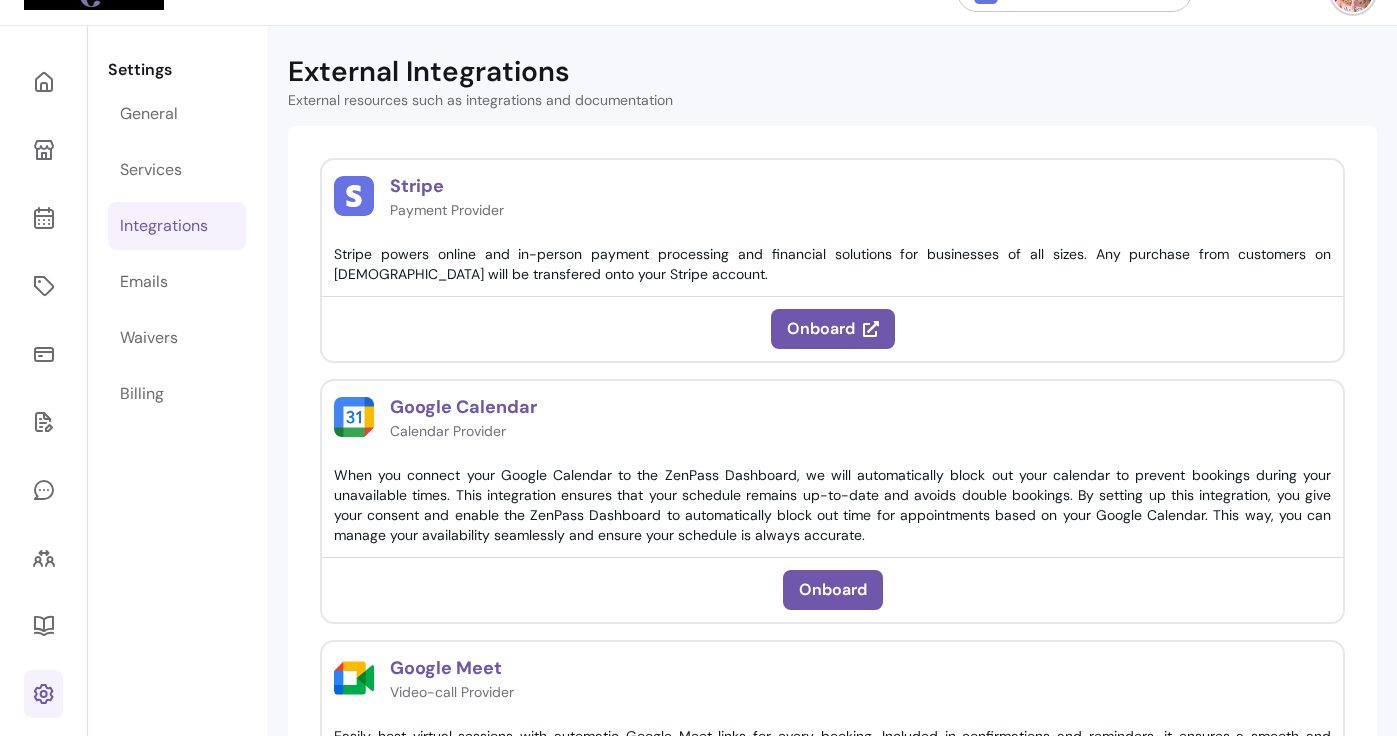 scroll, scrollTop: 41, scrollLeft: 0, axis: vertical 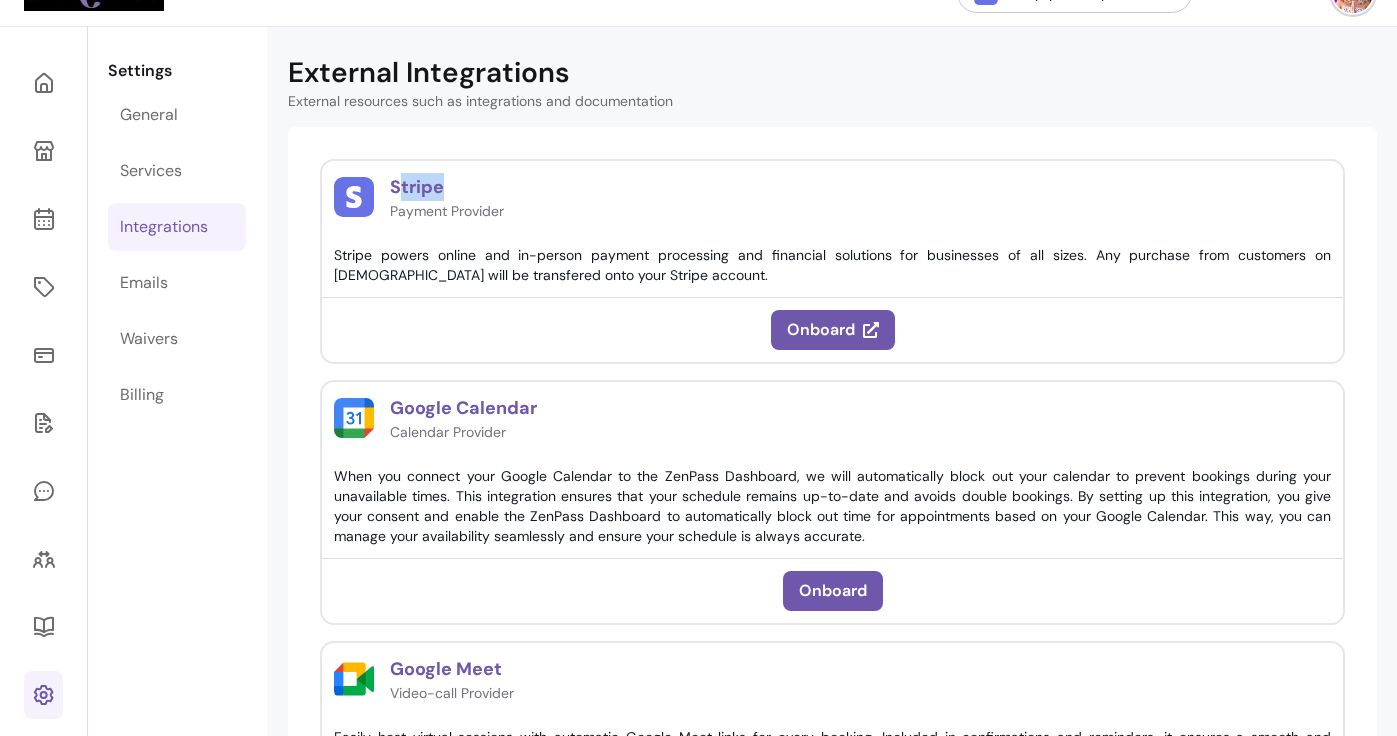 drag, startPoint x: 399, startPoint y: 197, endPoint x: 499, endPoint y: 197, distance: 100 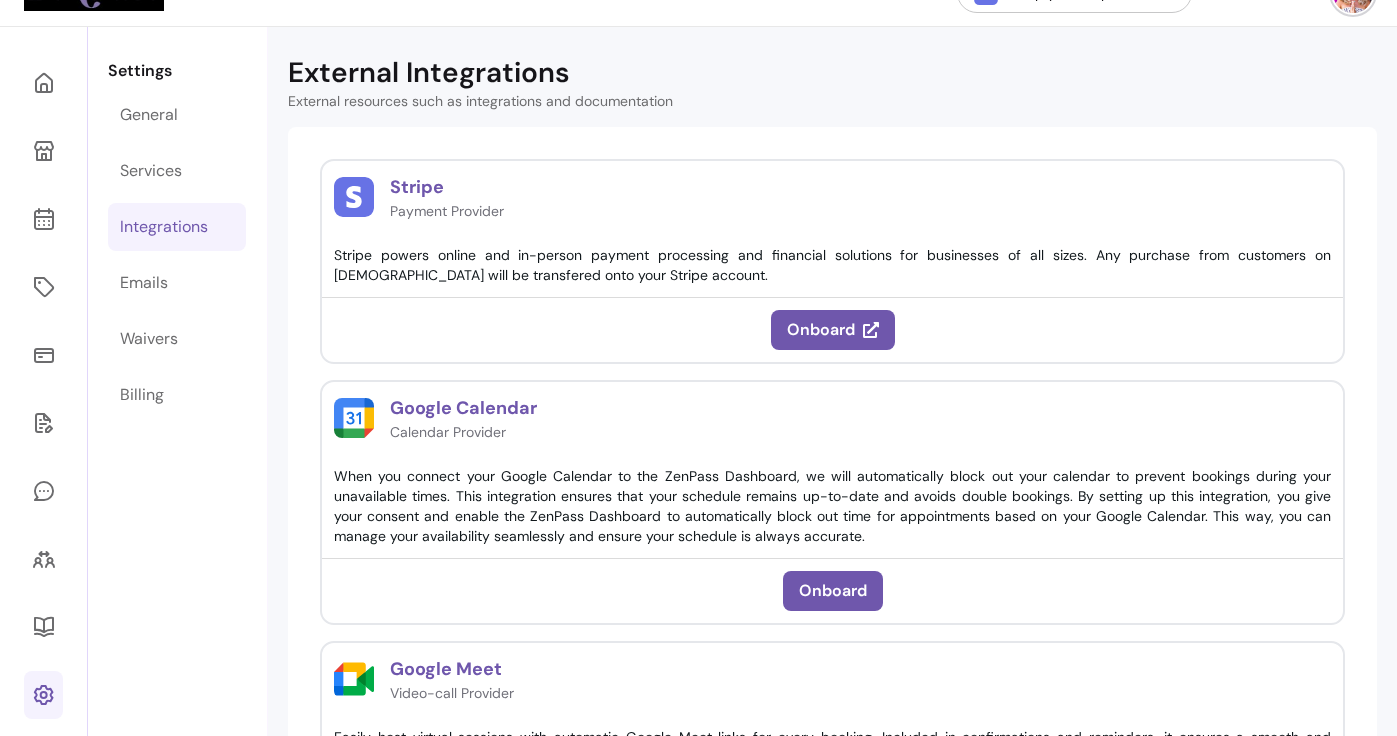click on "Stripe" at bounding box center [447, 187] 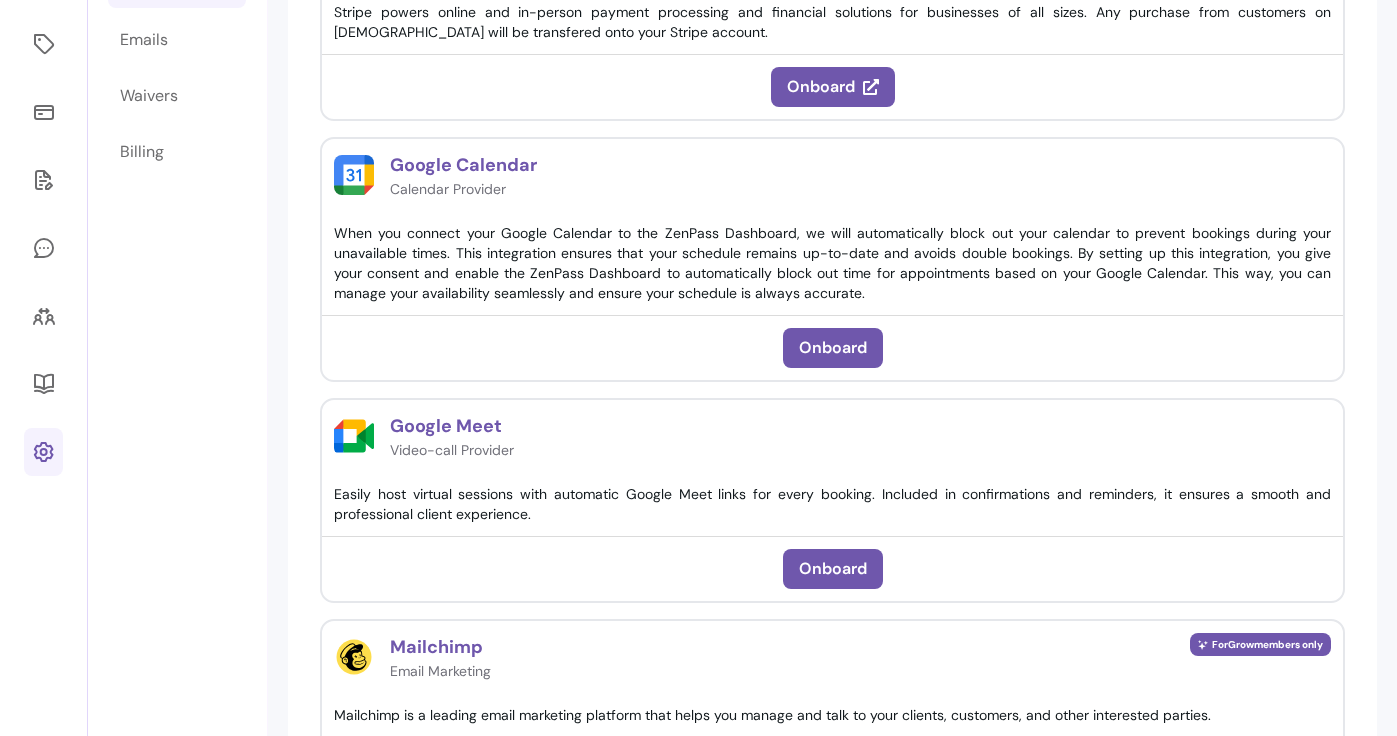 scroll, scrollTop: 290, scrollLeft: 0, axis: vertical 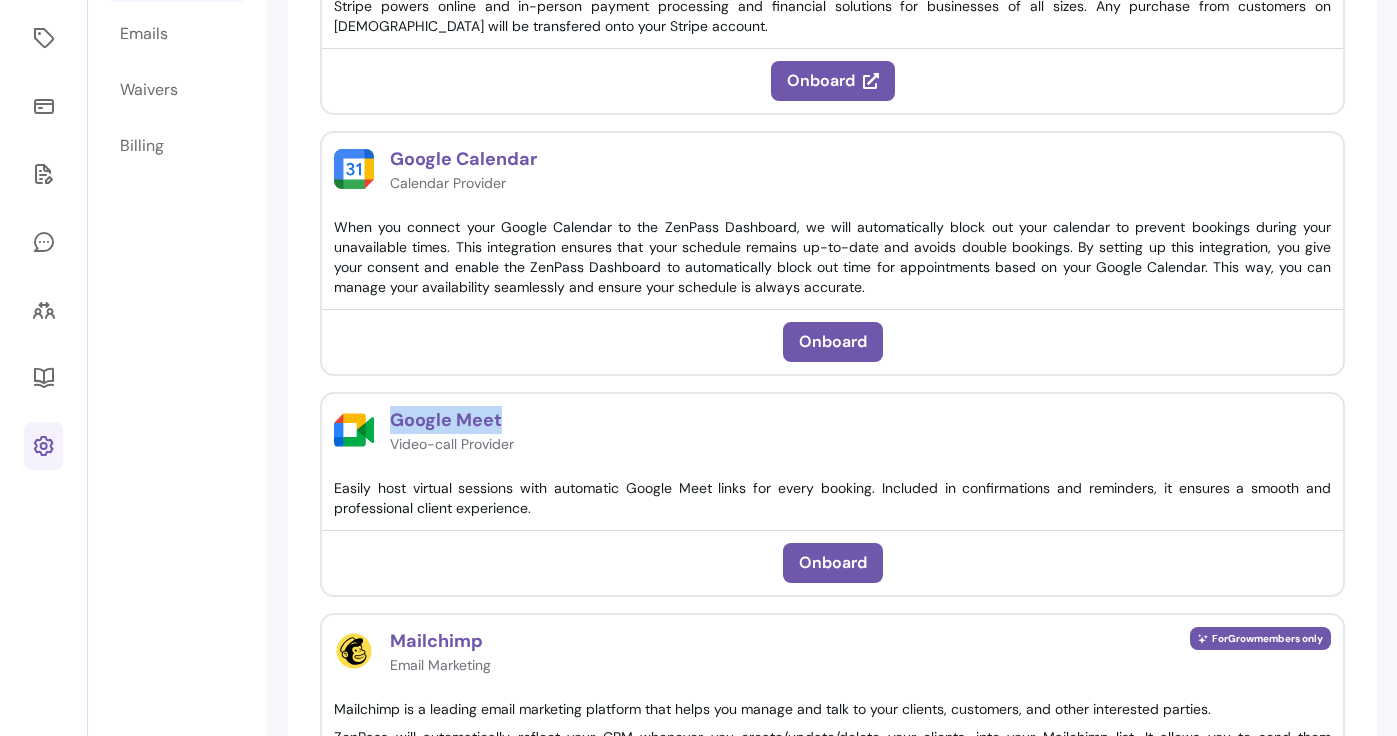 drag, startPoint x: 524, startPoint y: 421, endPoint x: 387, endPoint y: 421, distance: 137 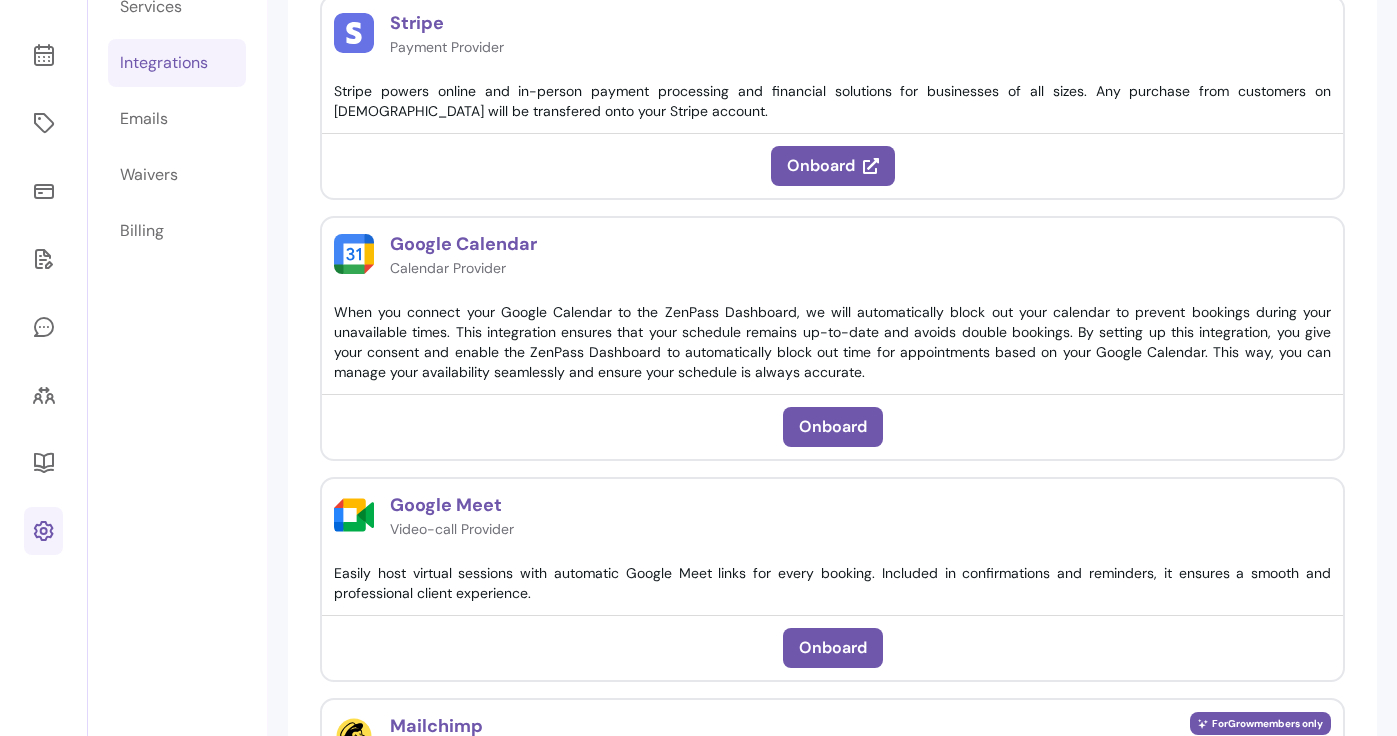 scroll, scrollTop: 0, scrollLeft: 0, axis: both 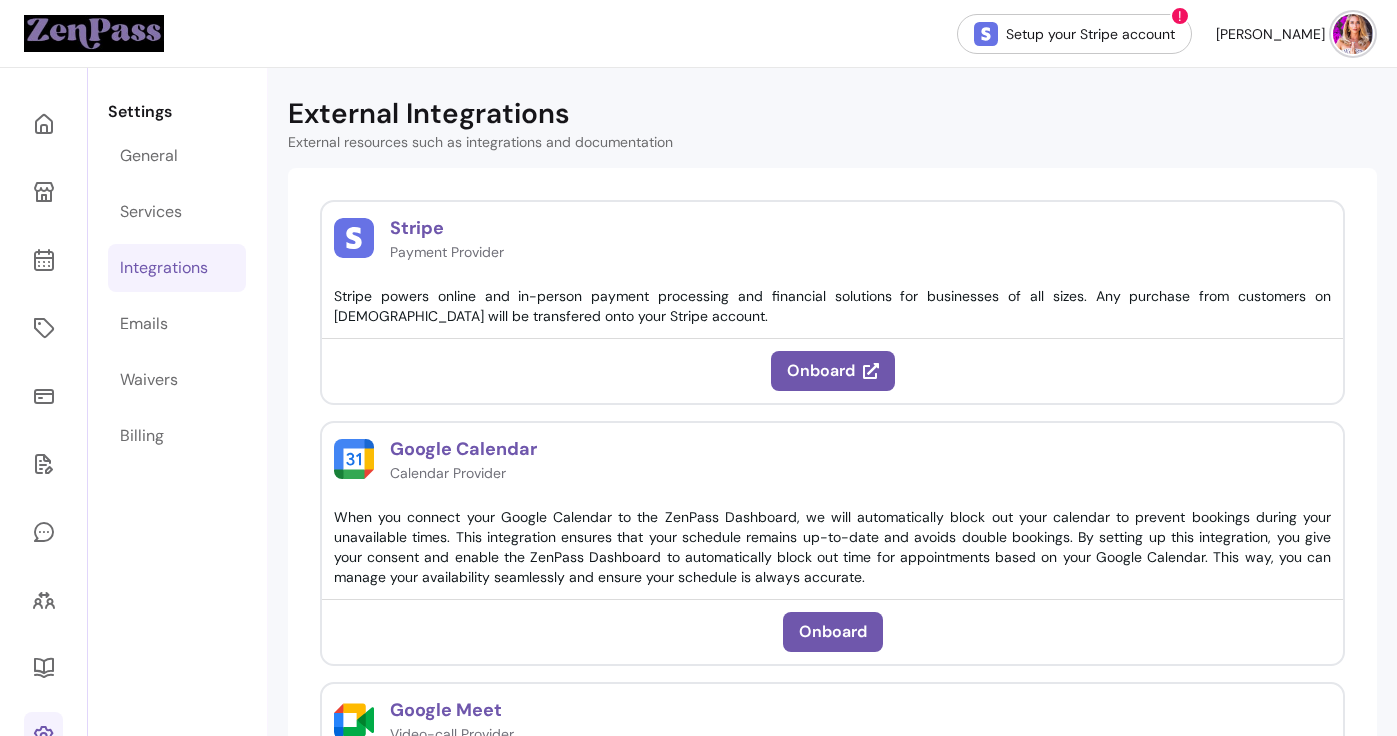 click at bounding box center (44, 646) 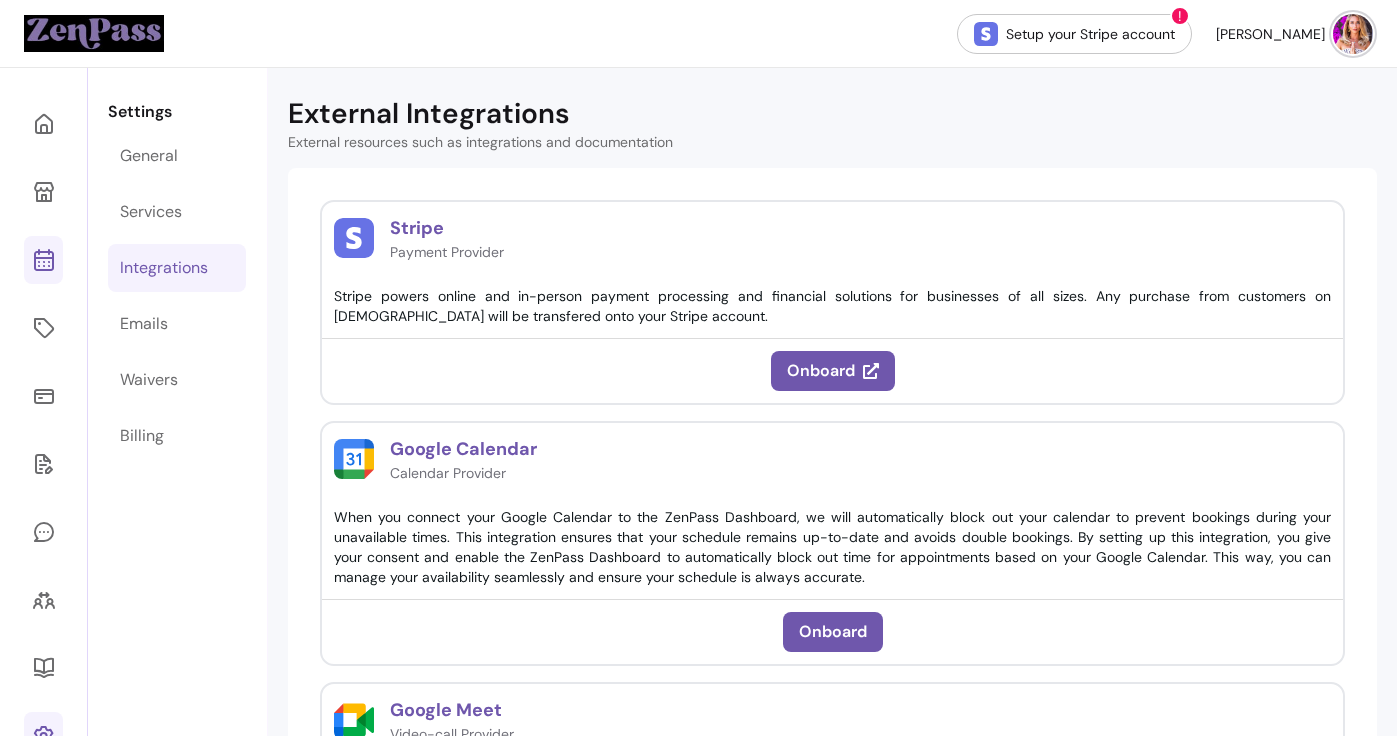 click 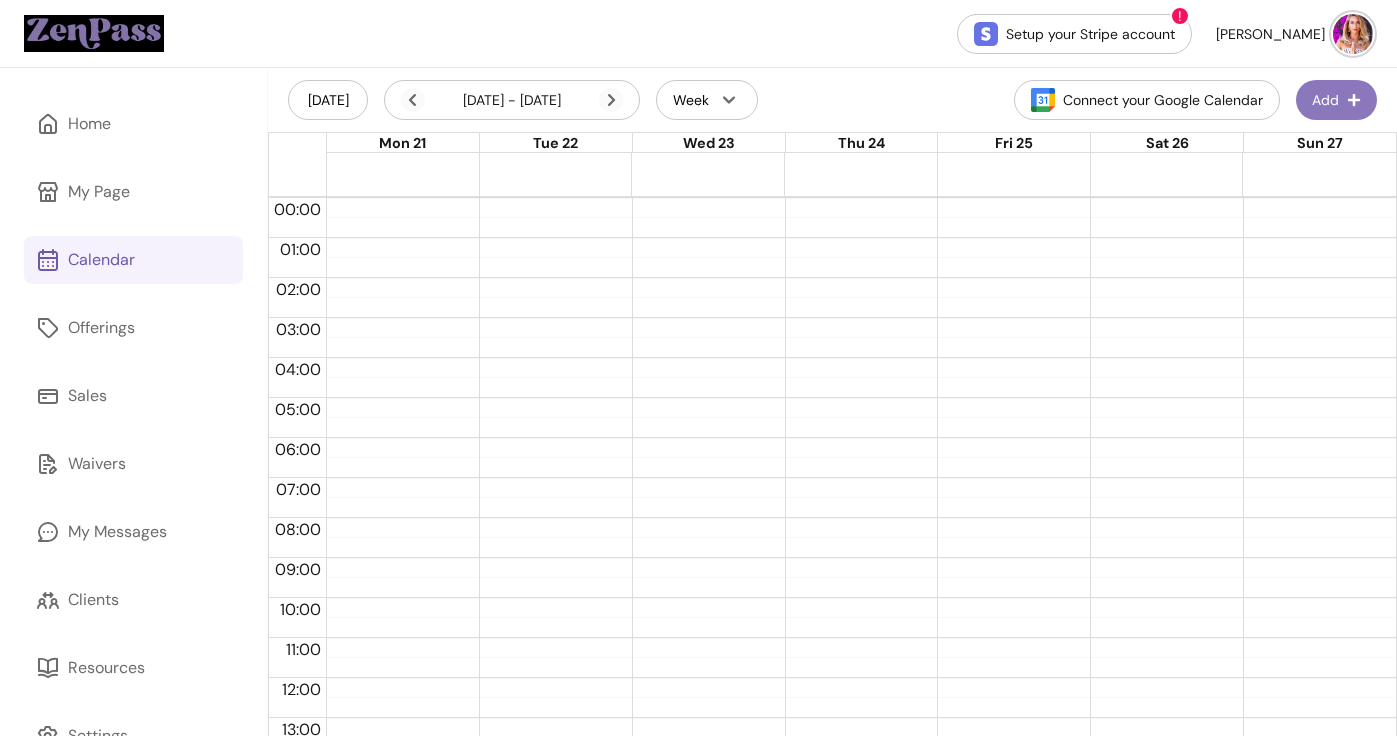 click on "Add" at bounding box center (1336, 100) 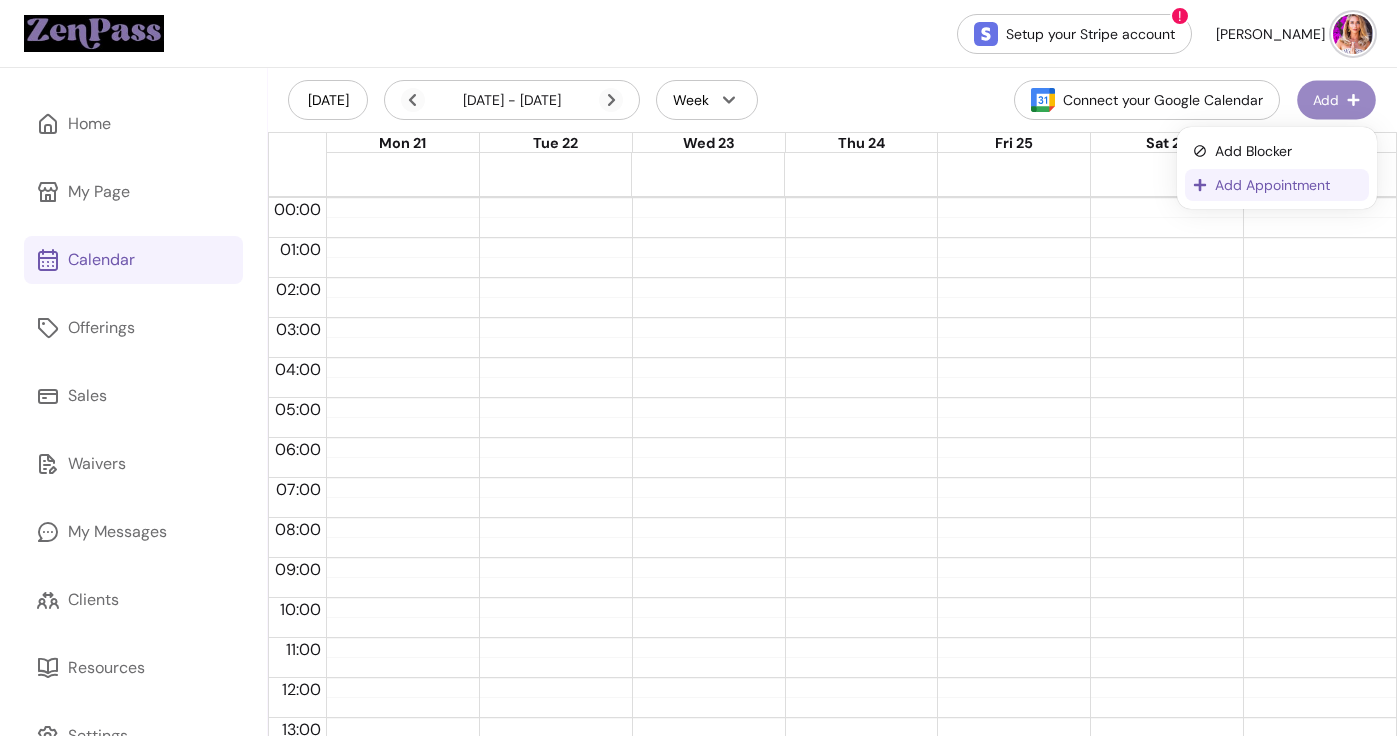 click on "Add Appointment" at bounding box center [1288, 185] 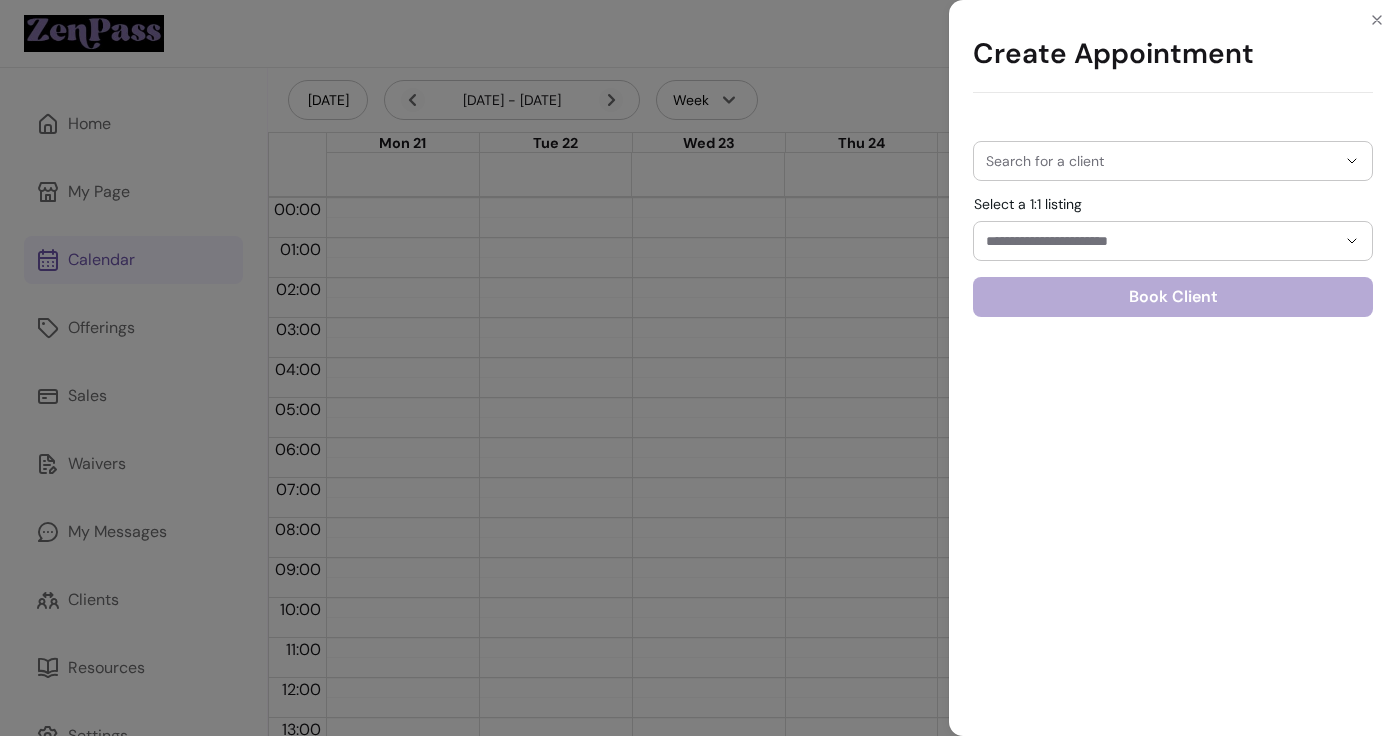 click on "Search for a client" at bounding box center [1161, 161] 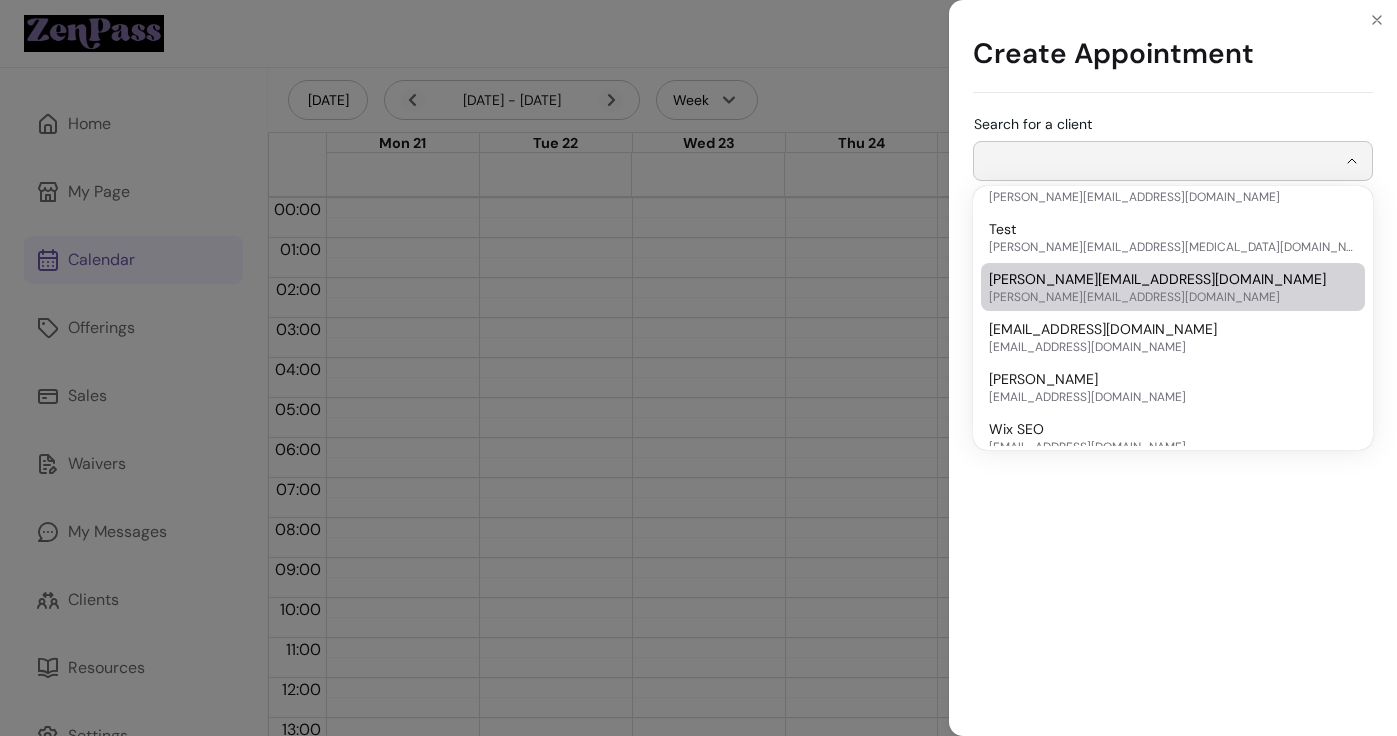 scroll, scrollTop: 590, scrollLeft: 0, axis: vertical 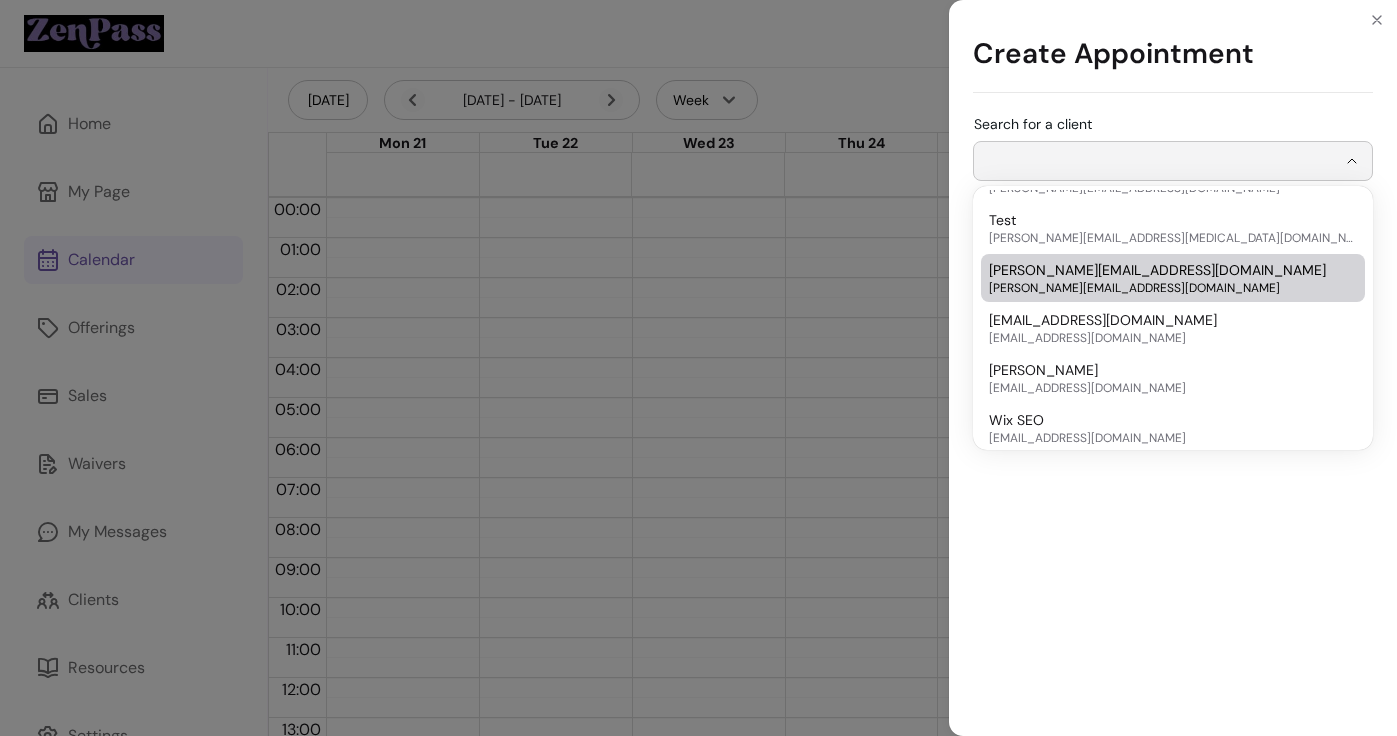 click on "[PERSON_NAME][EMAIL_ADDRESS][DOMAIN_NAME]" at bounding box center [1163, 288] 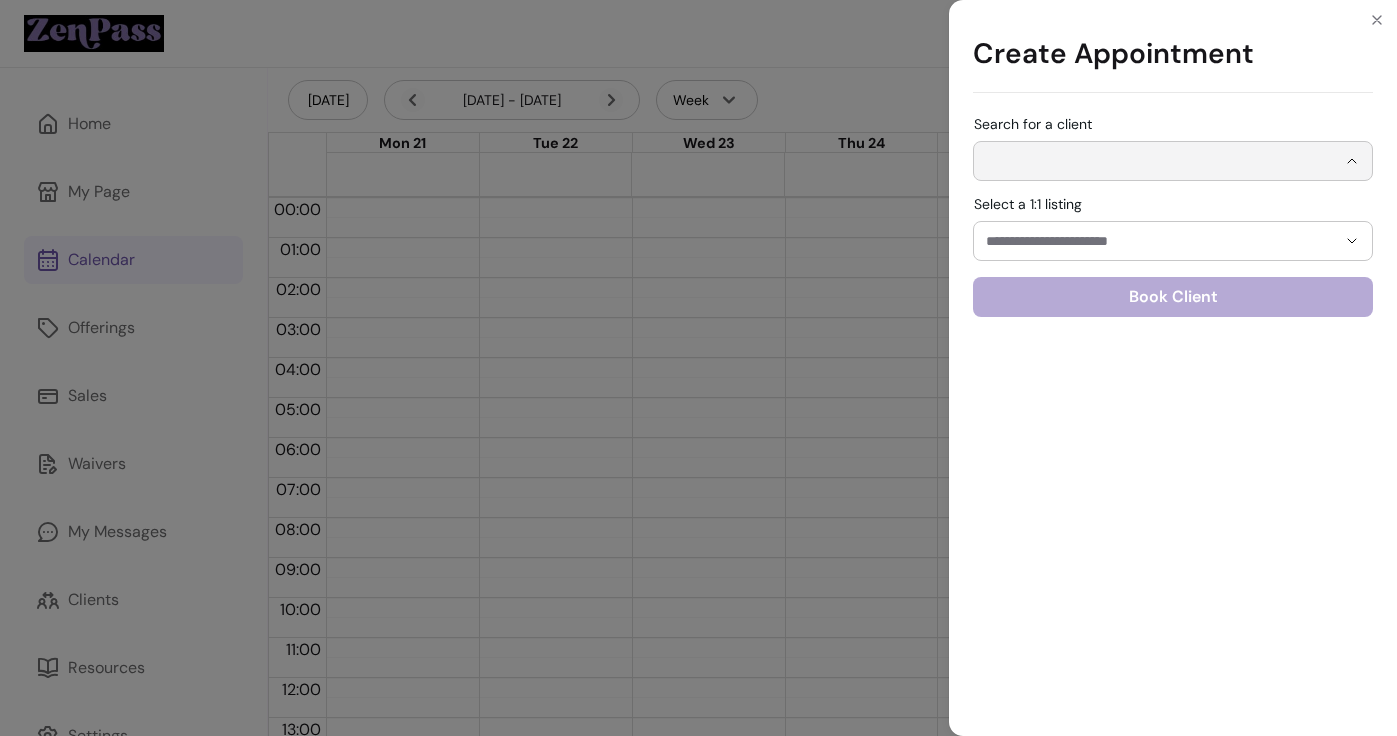 type on "**********" 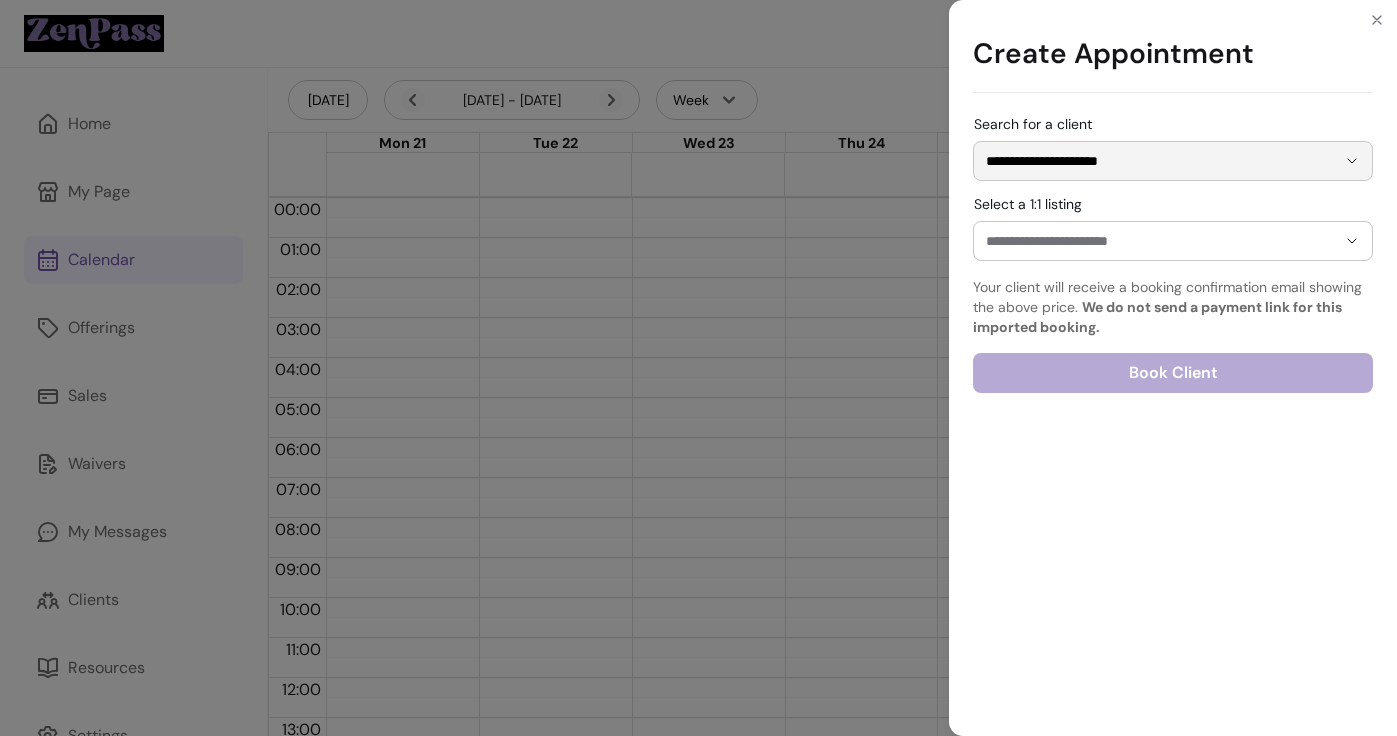 click on "Select a 1:1 listing" at bounding box center [1145, 241] 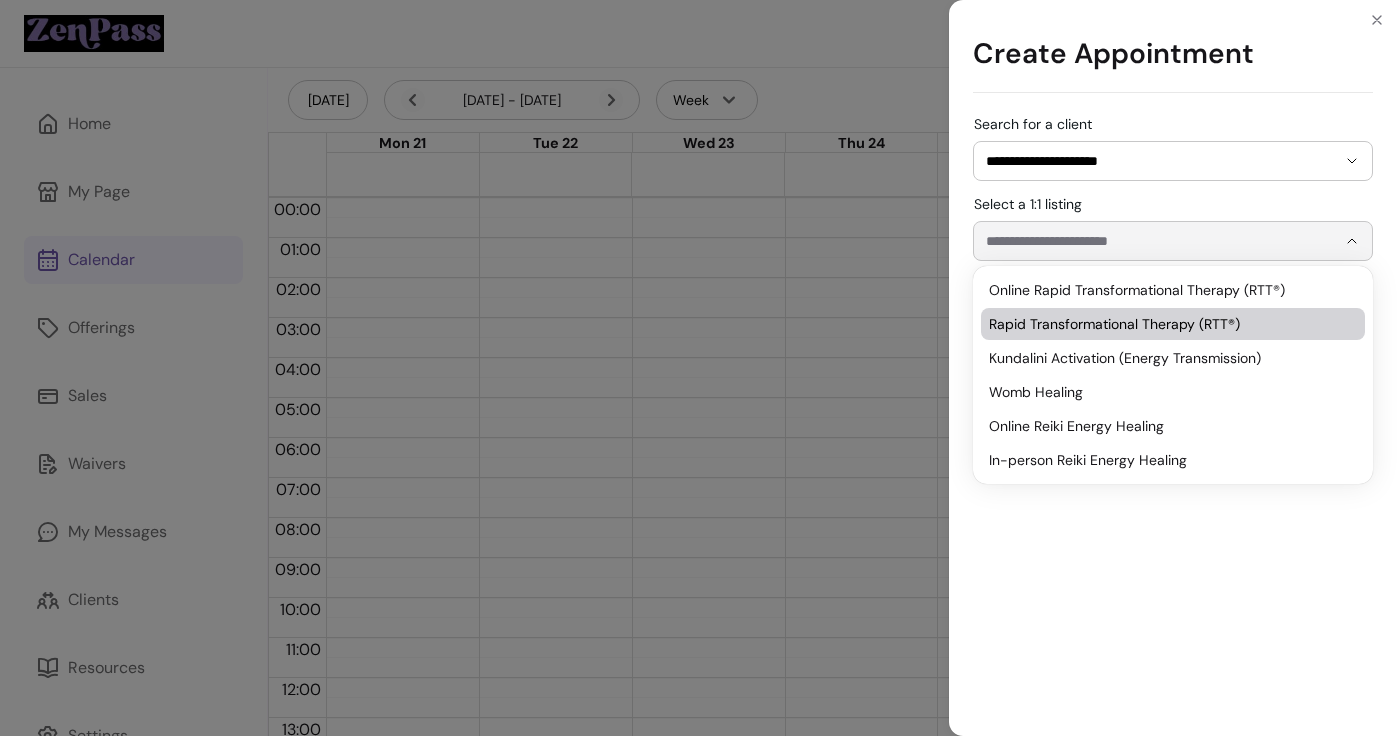 click on "Rapid Transformational Therapy (RTT®)" at bounding box center (1173, 324) 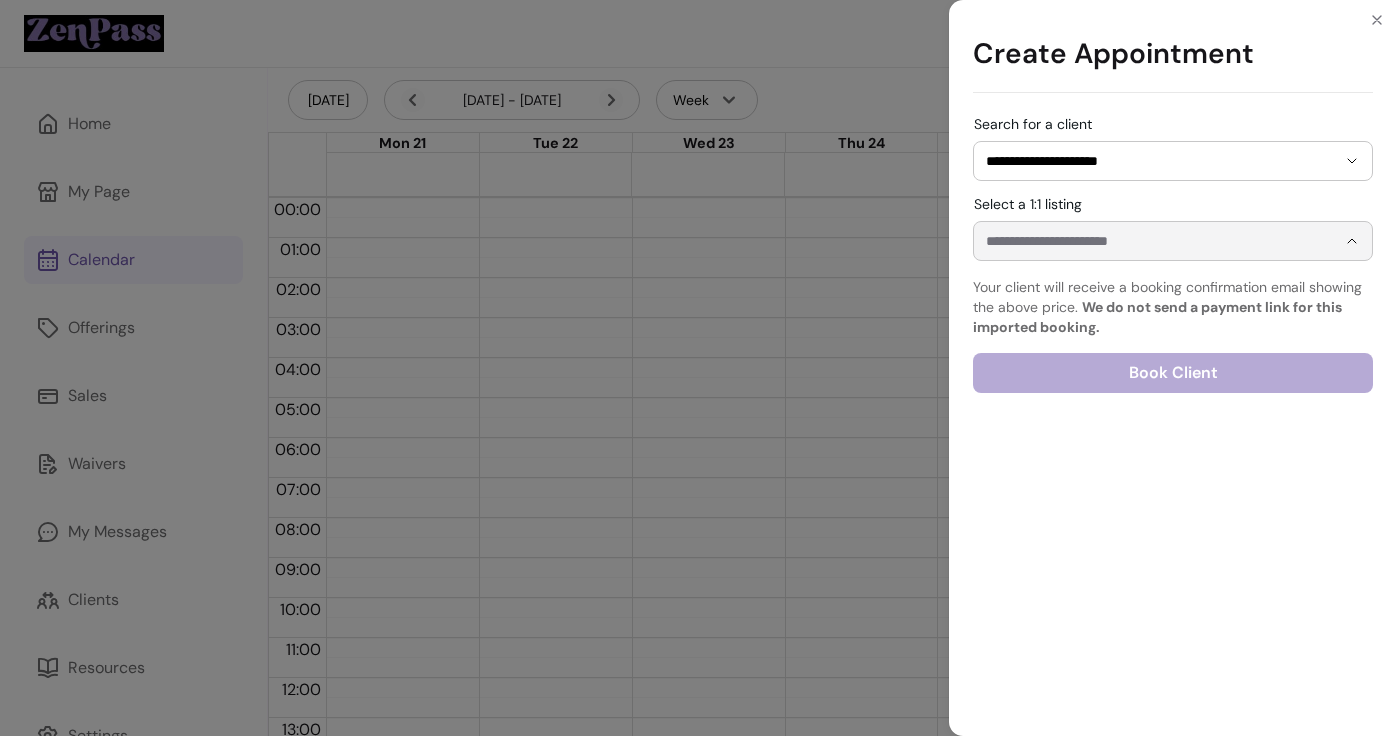 type on "**********" 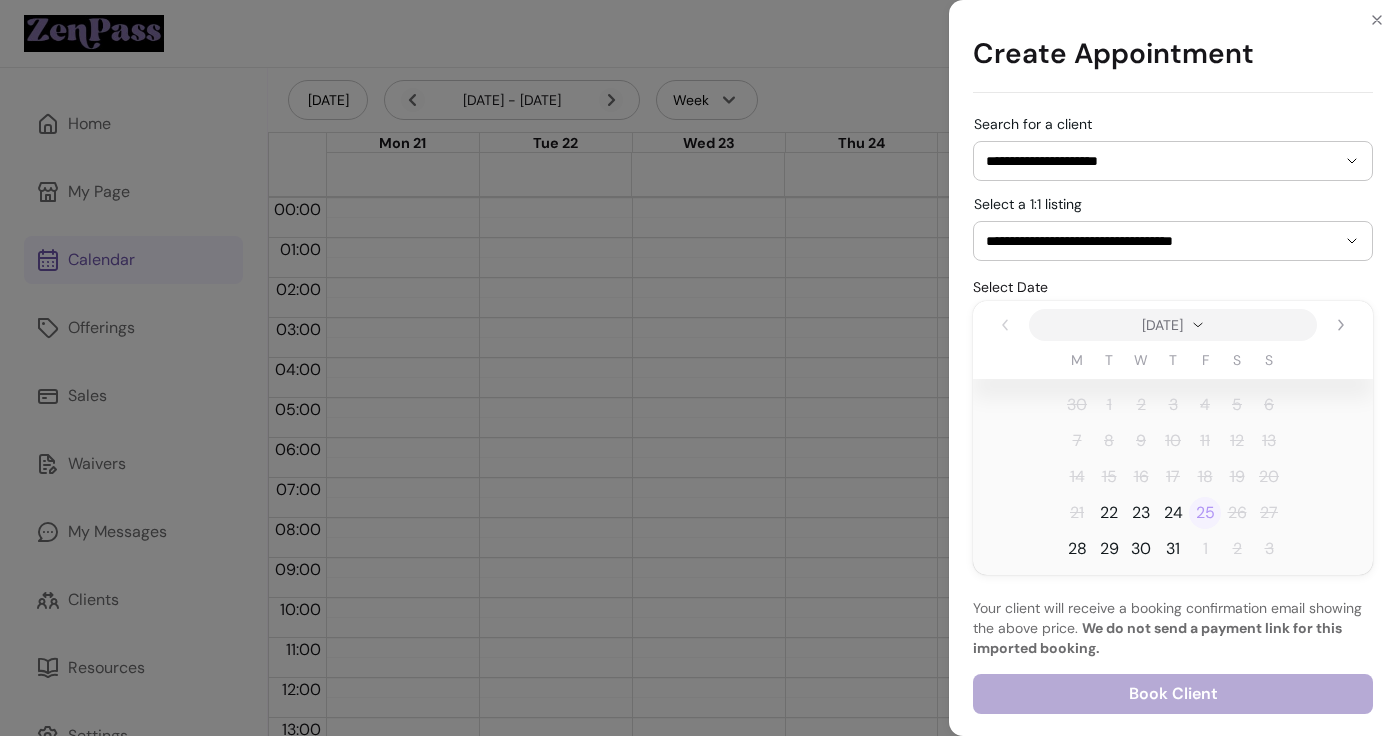 click on "25" at bounding box center (1205, 513) 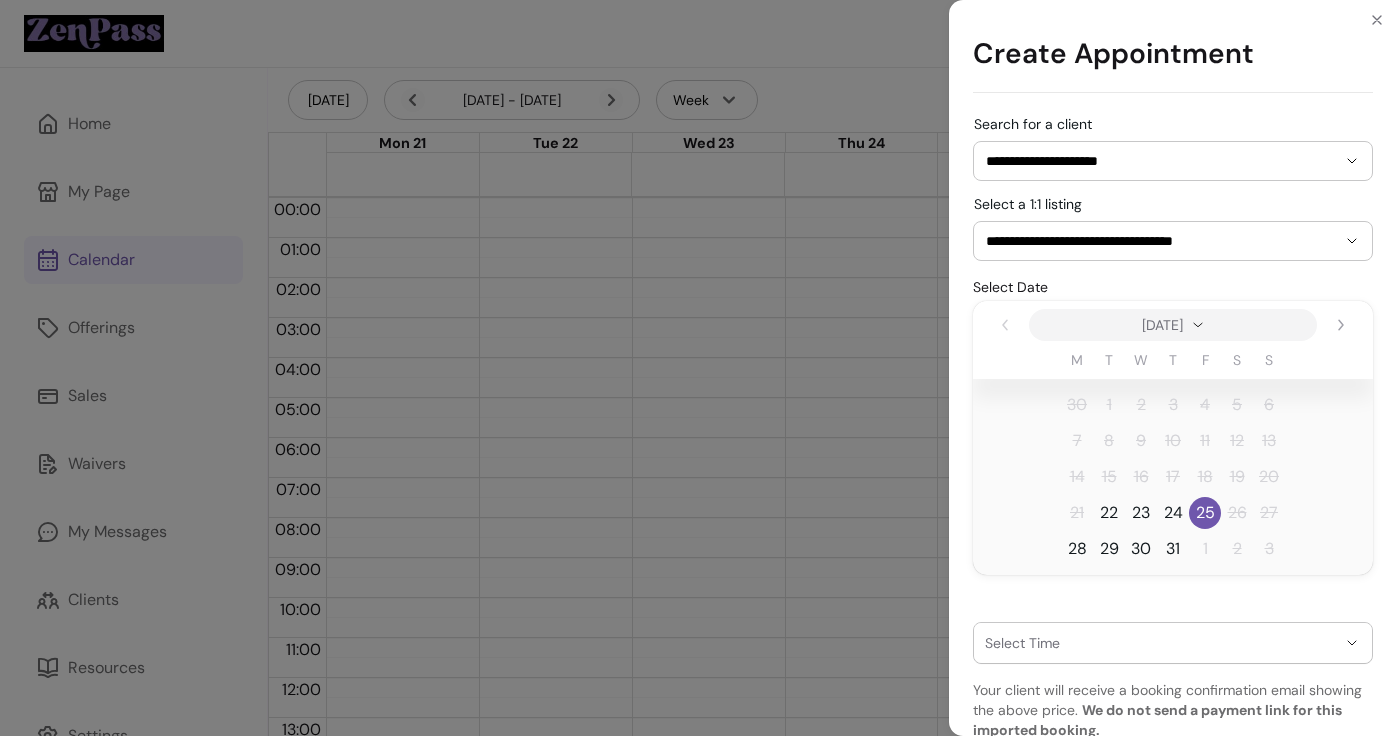 scroll, scrollTop: 83, scrollLeft: 0, axis: vertical 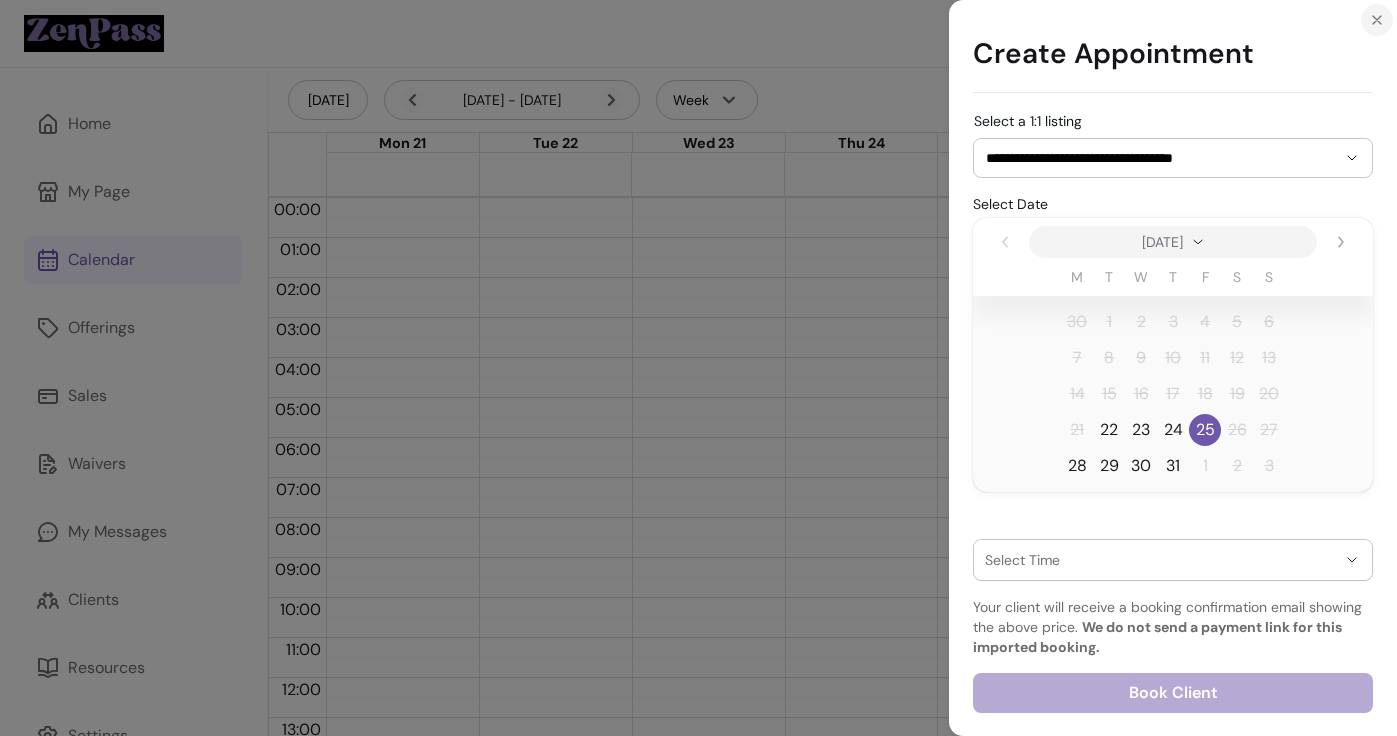 click 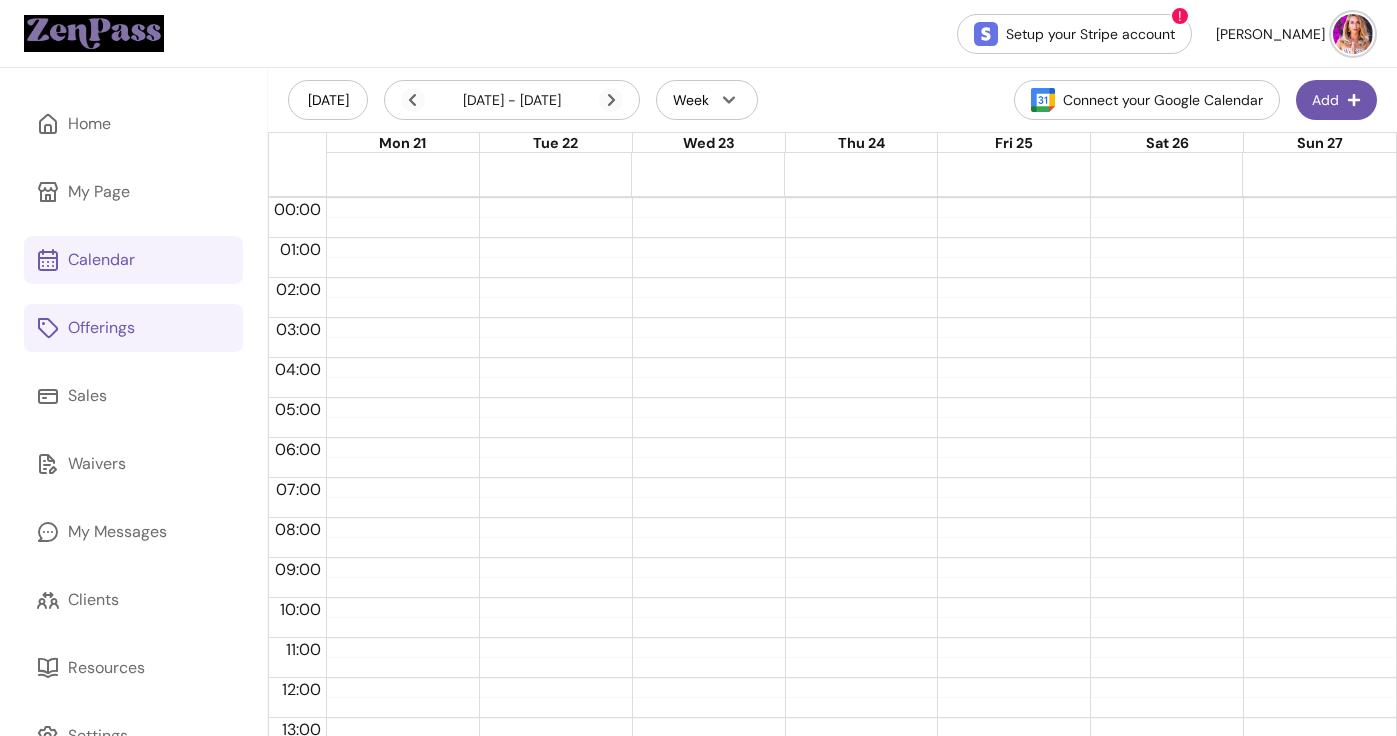 click on "Offerings" at bounding box center (133, 328) 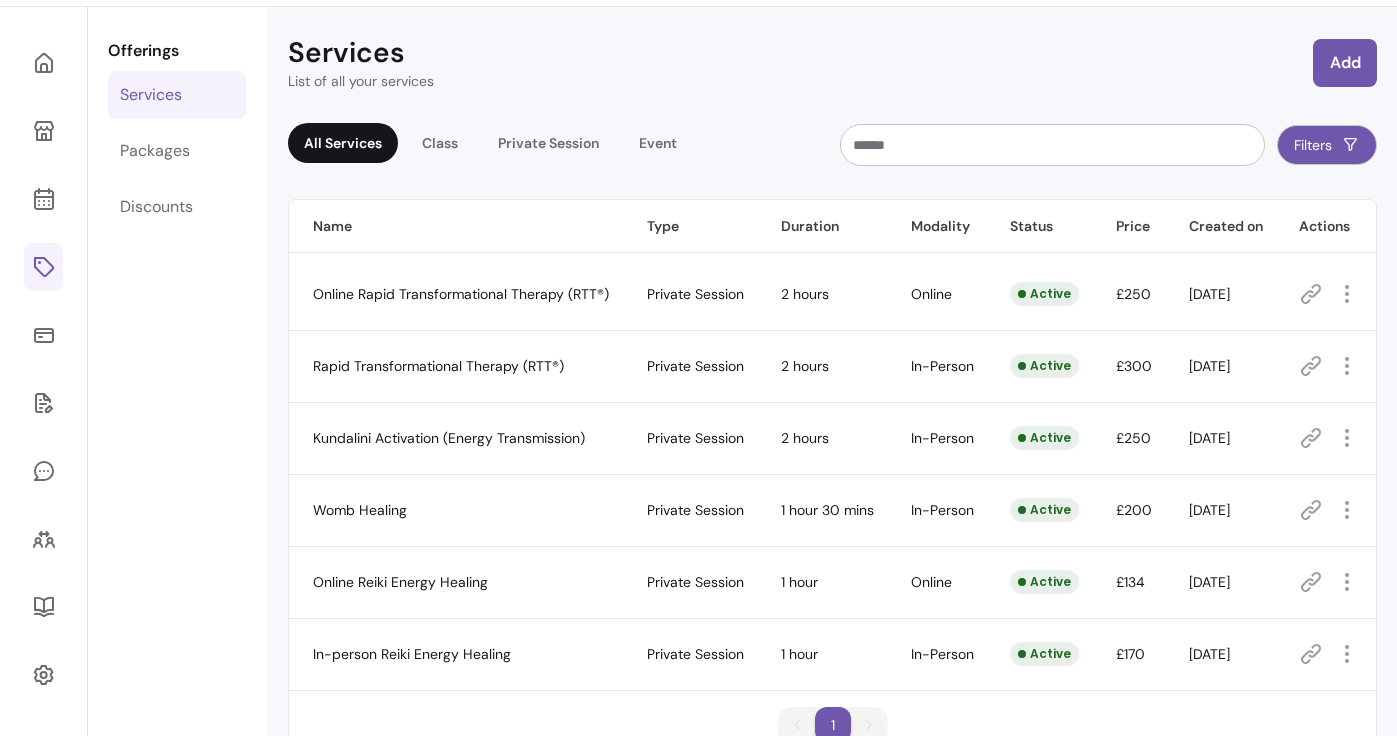 scroll, scrollTop: 74, scrollLeft: 0, axis: vertical 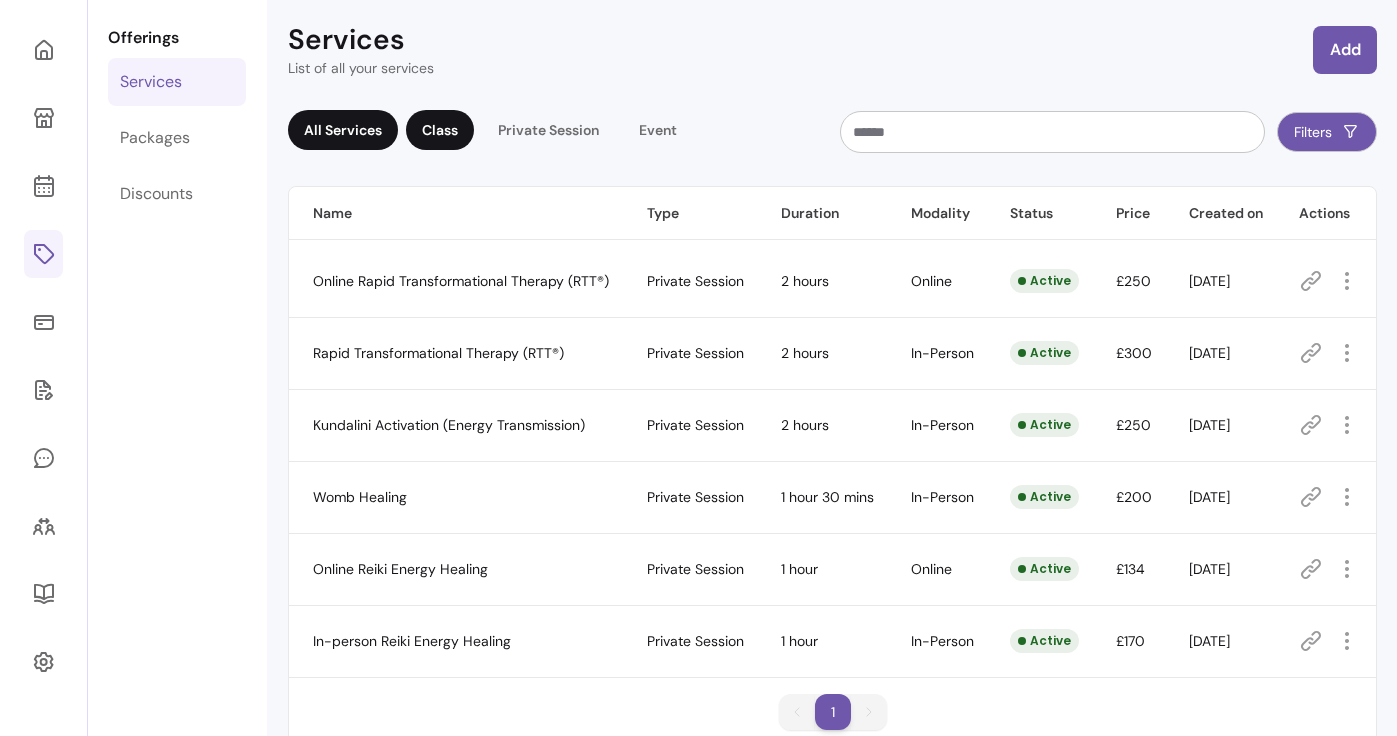 click on "Class" at bounding box center [440, 130] 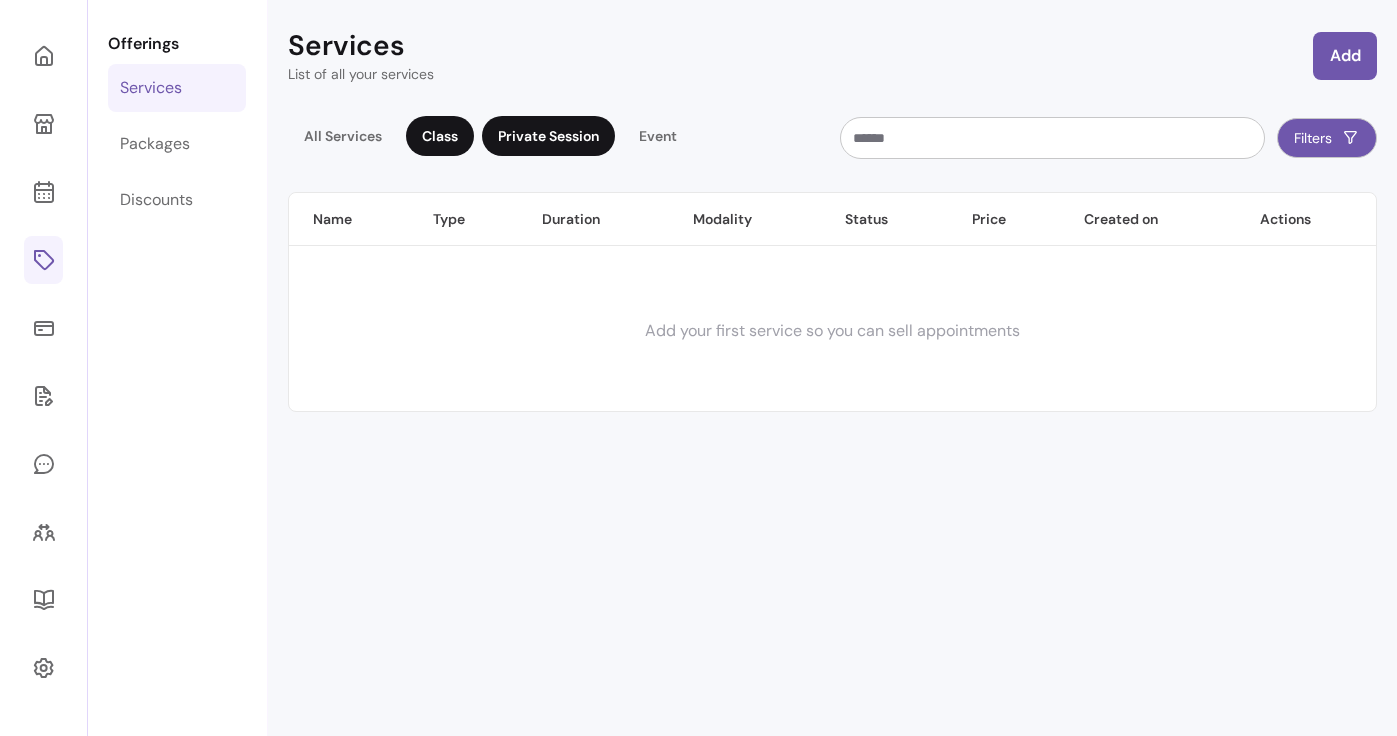 click on "Private Session" at bounding box center (548, 136) 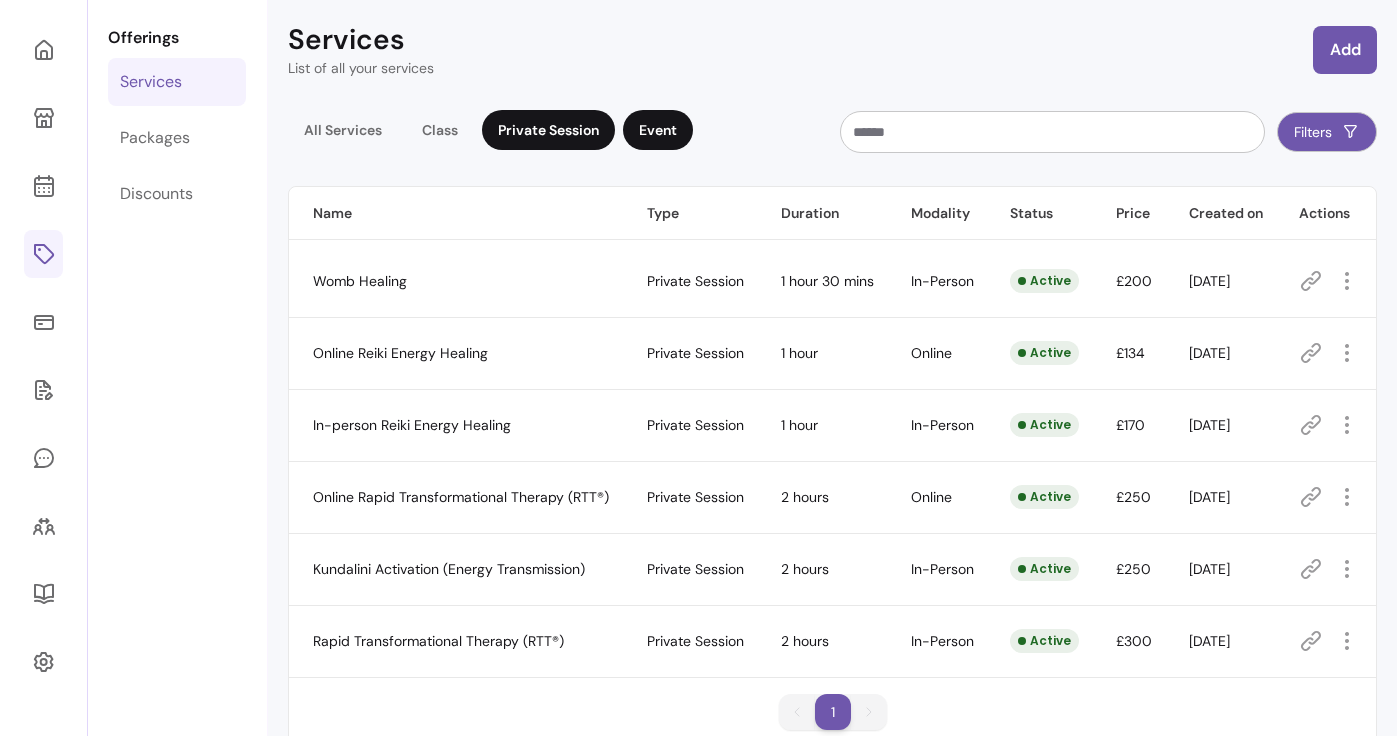 click on "Event" at bounding box center (658, 130) 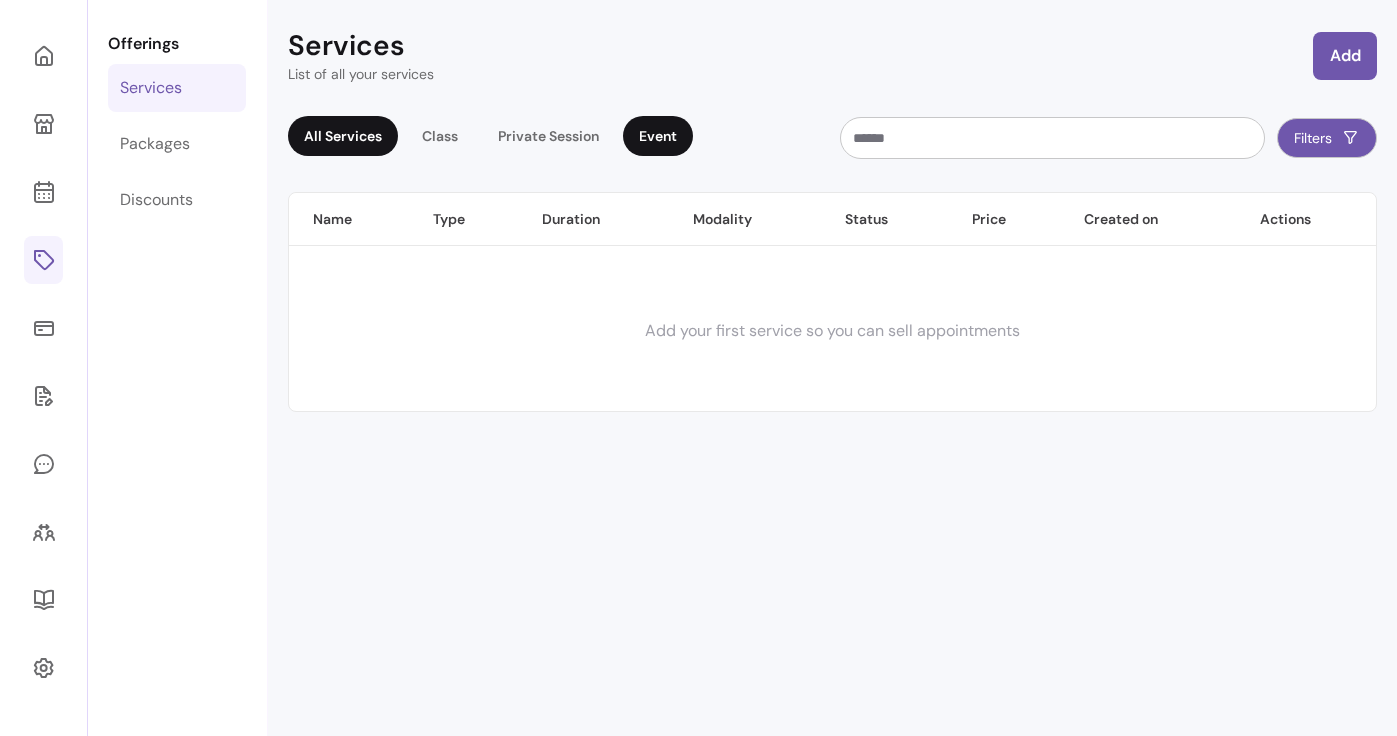 click on "All Services" at bounding box center [343, 136] 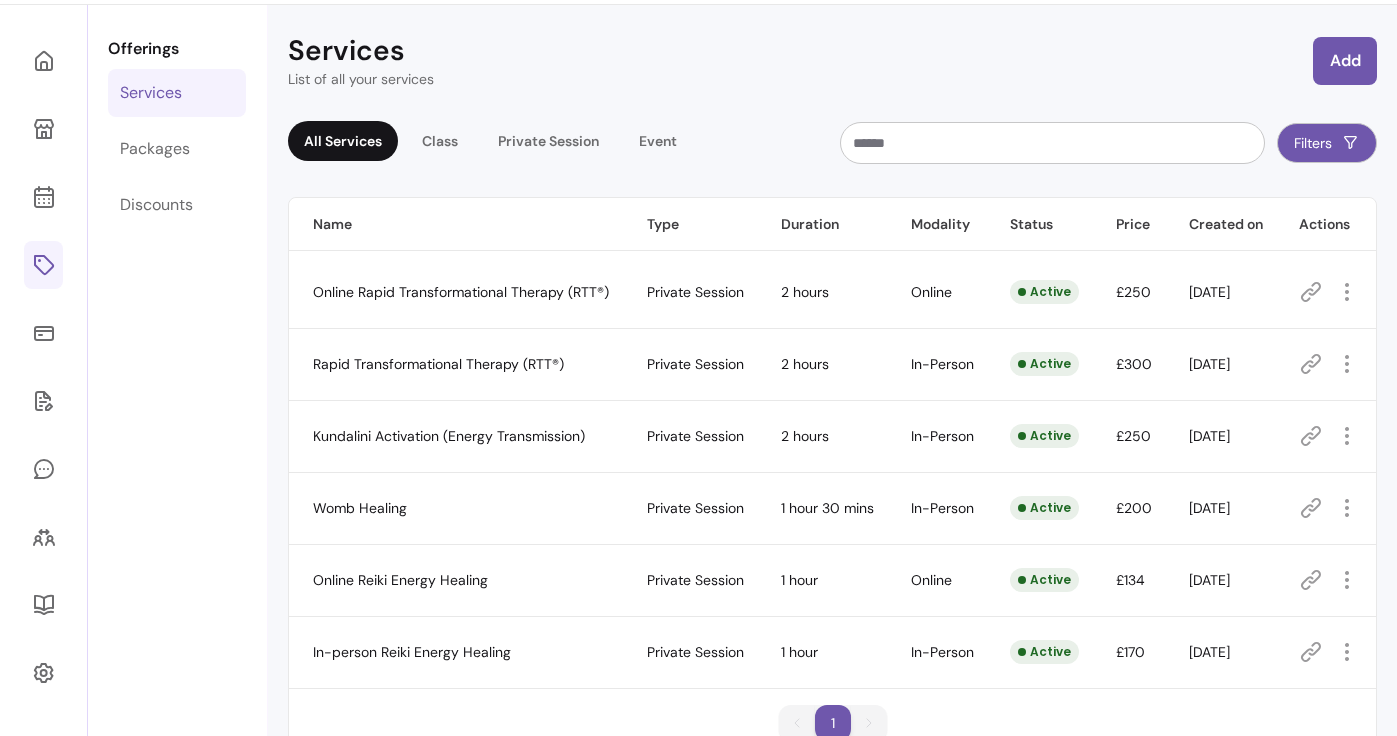 scroll, scrollTop: 60, scrollLeft: 0, axis: vertical 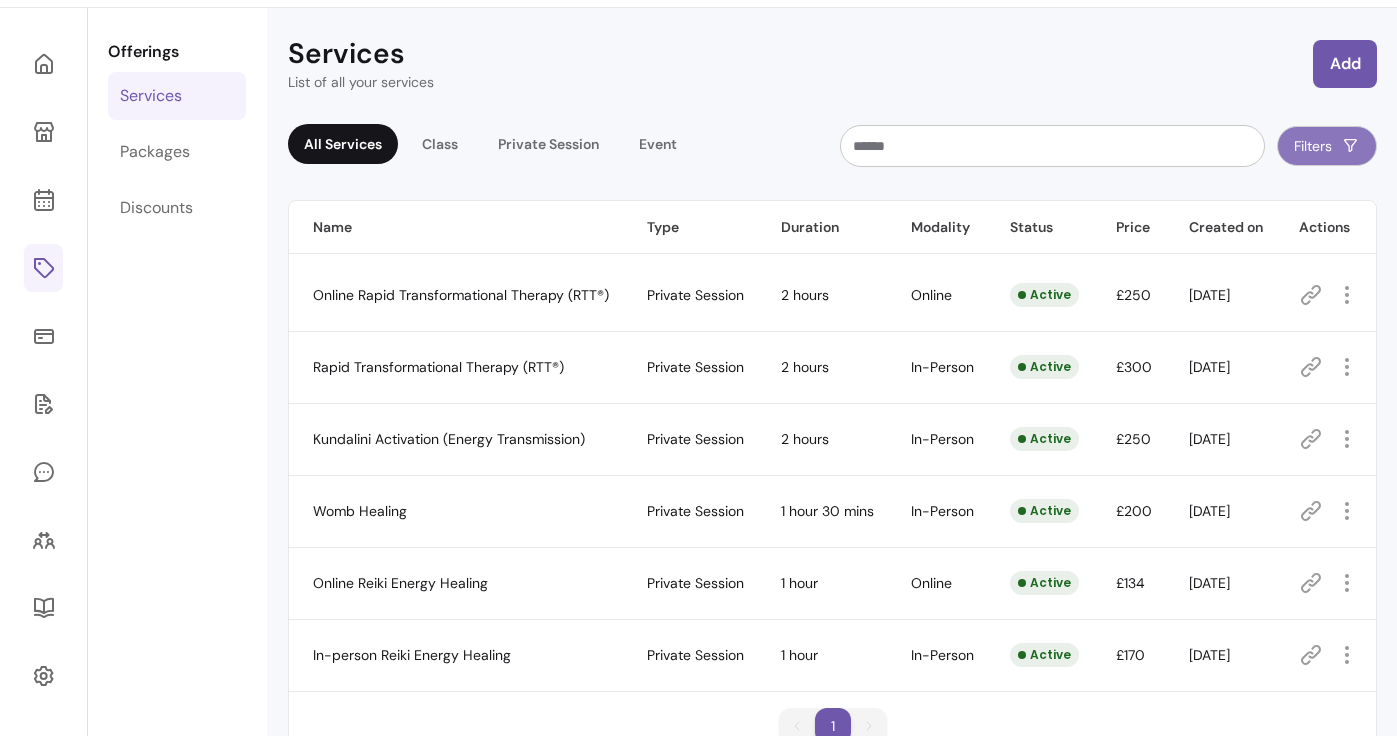 click on "Filters" at bounding box center [1327, 146] 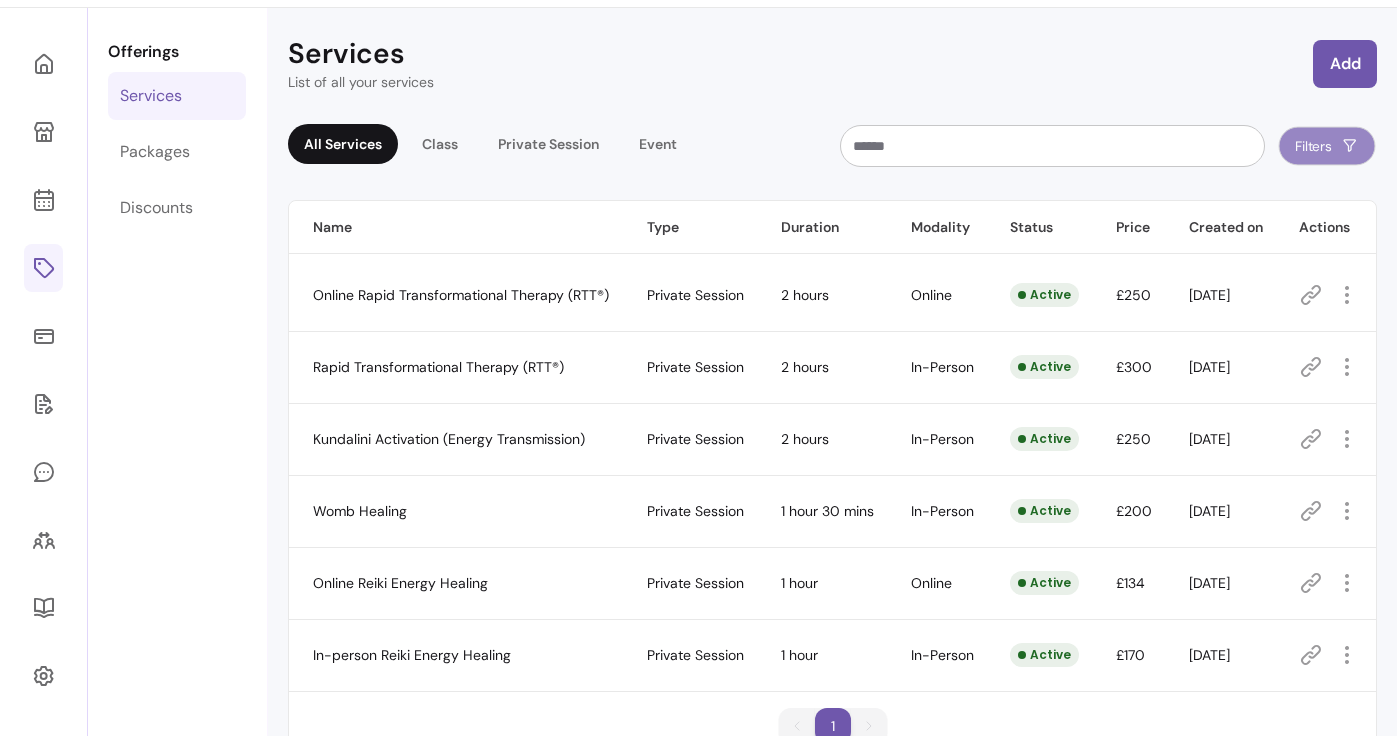 click on "Services List of all your services Add" at bounding box center (832, 64) 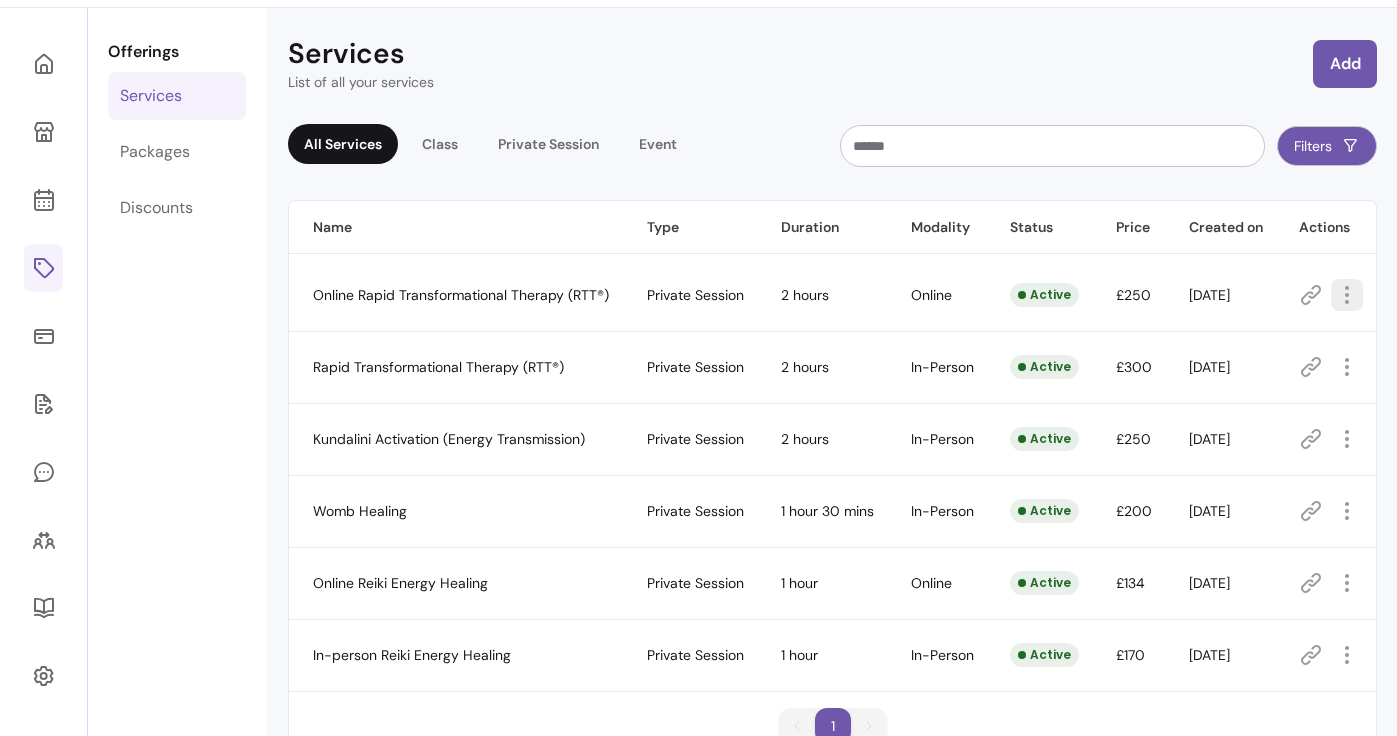 click 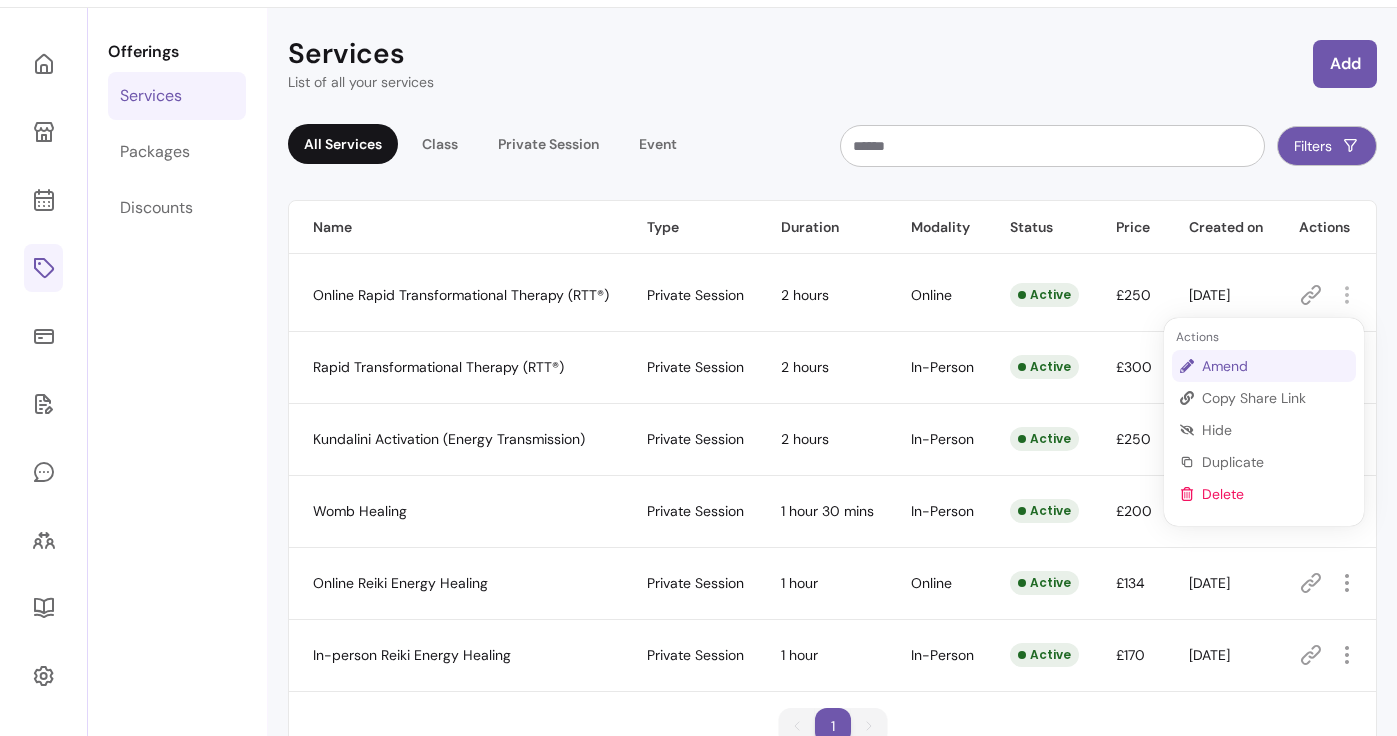 click on "Amend" at bounding box center (1275, 366) 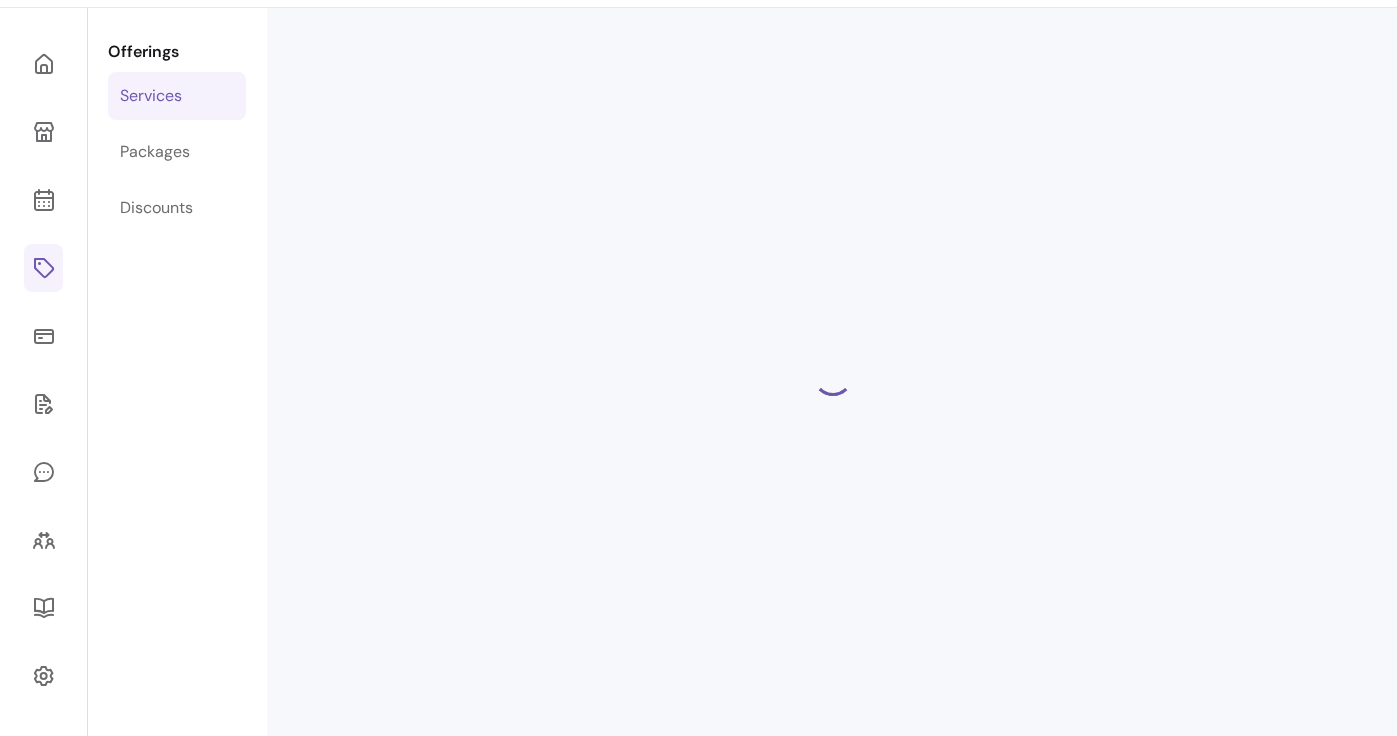 select on "***" 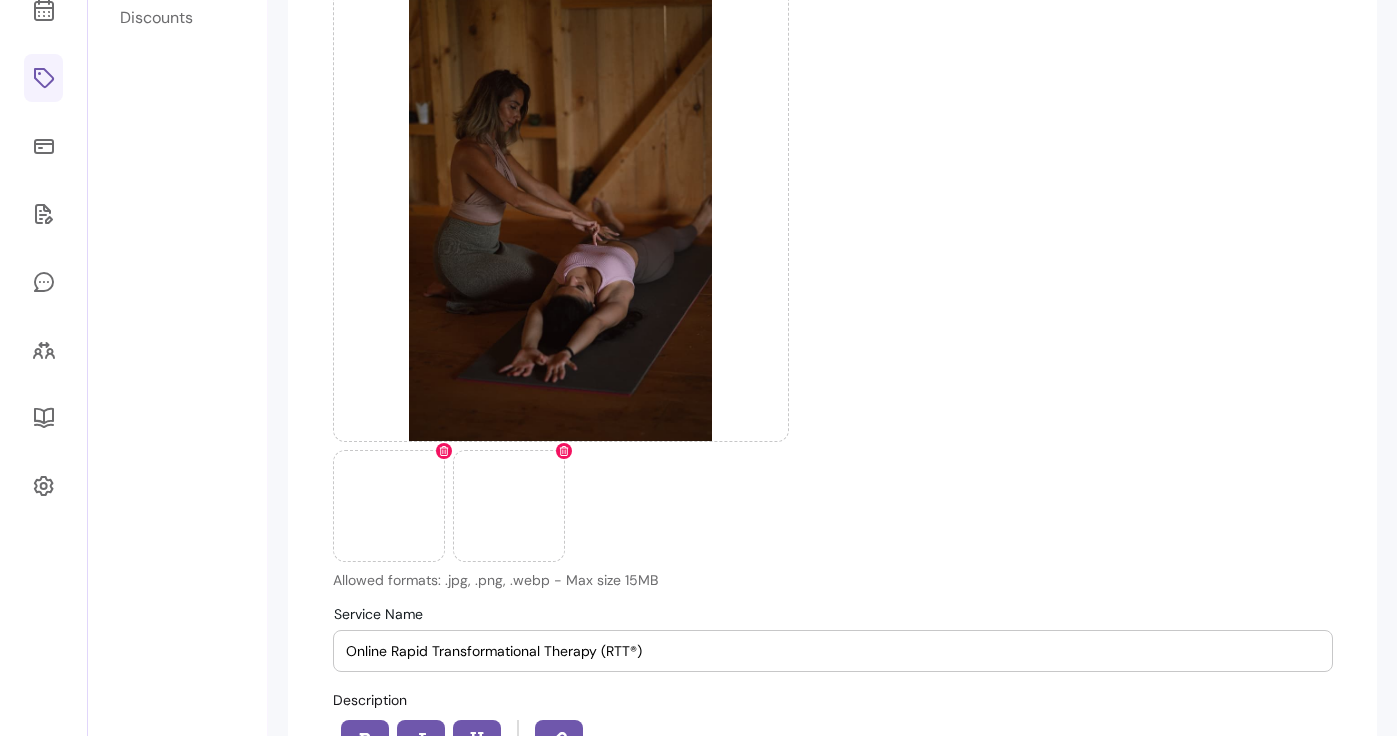 scroll, scrollTop: 554, scrollLeft: 0, axis: vertical 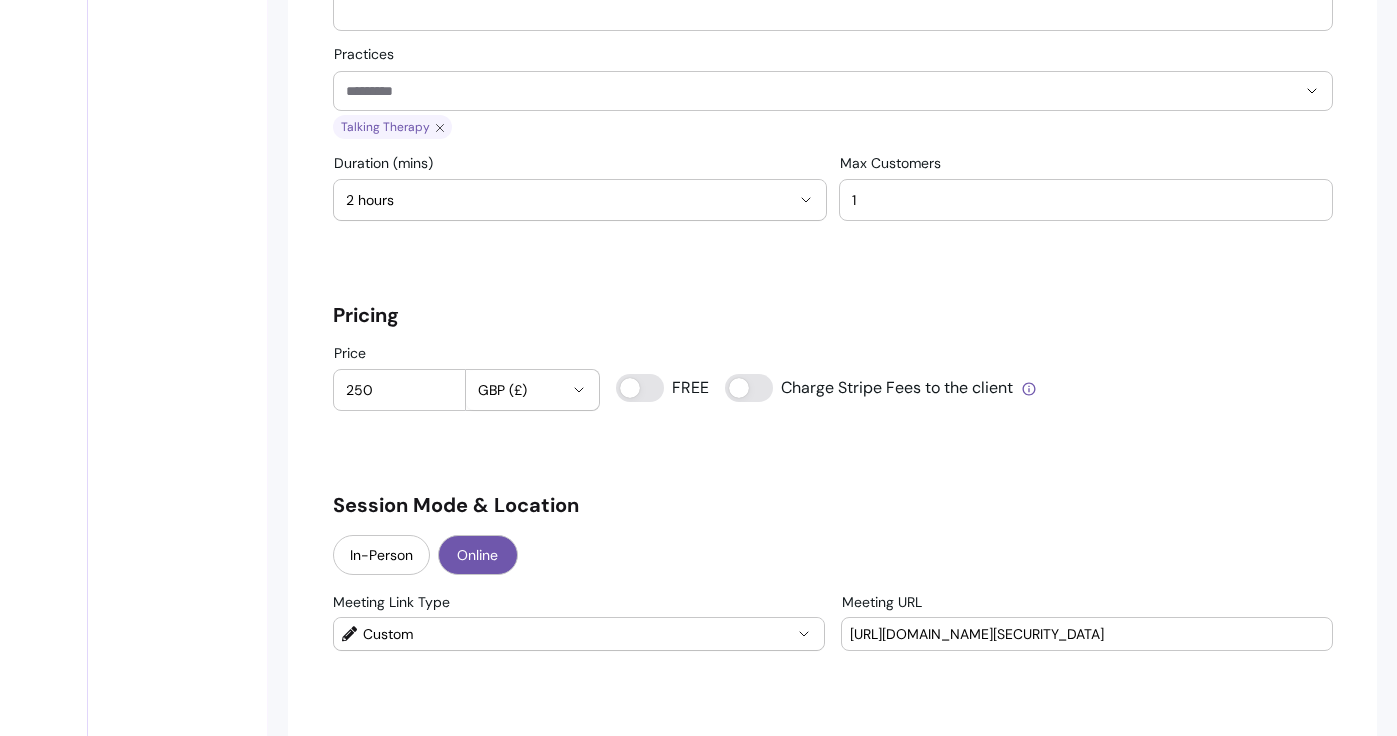 click on "Offerings Services   Packages   Discounts" at bounding box center (177, 415) 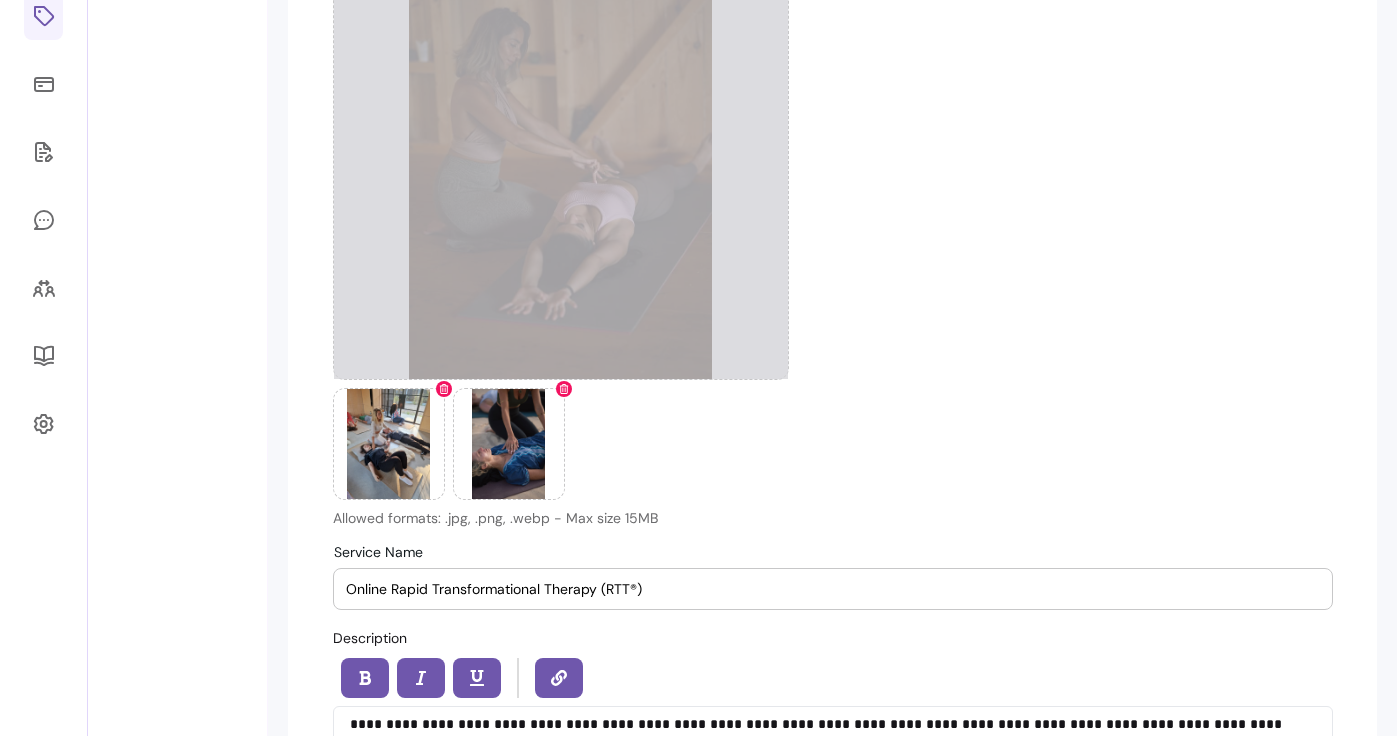 scroll, scrollTop: 0, scrollLeft: 0, axis: both 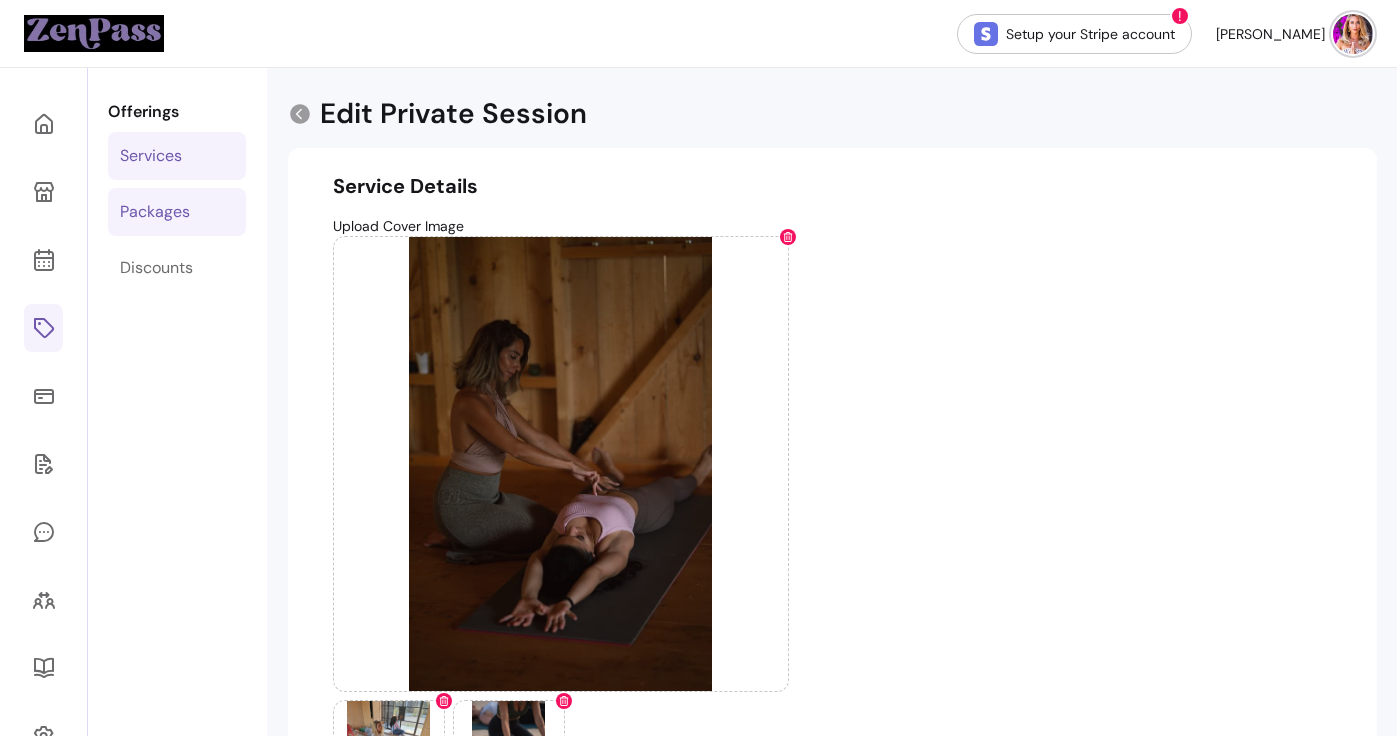 click on "Packages" at bounding box center [155, 212] 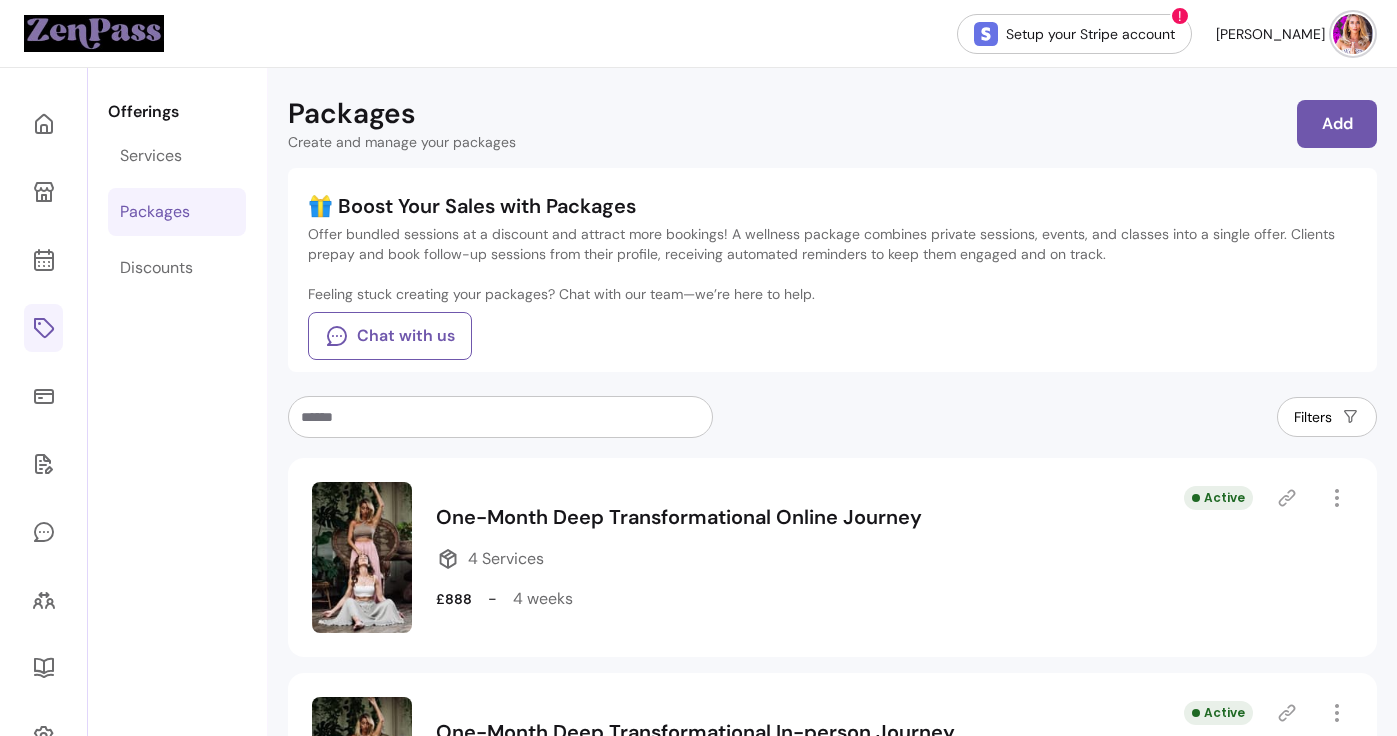 scroll, scrollTop: 162, scrollLeft: 0, axis: vertical 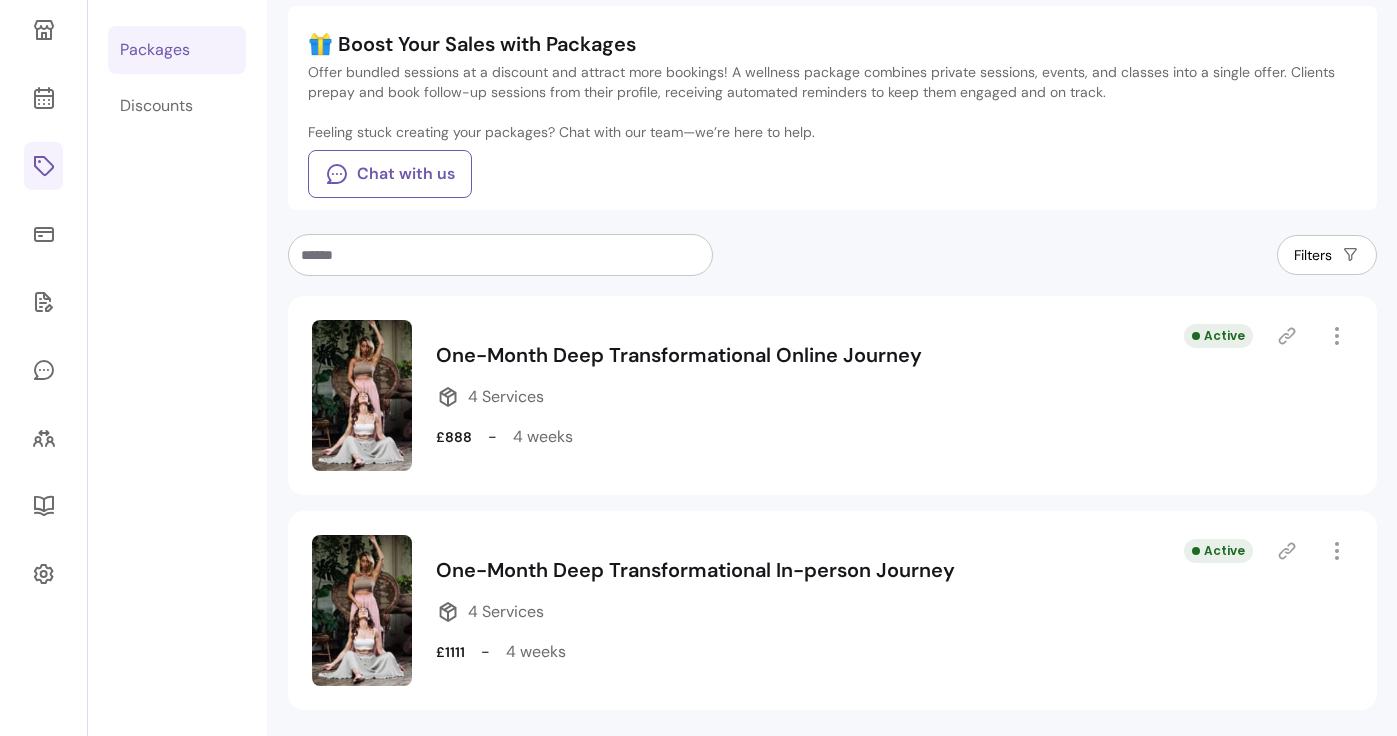 click on "Offerings Services   Packages   Discounts" at bounding box center (177, 322) 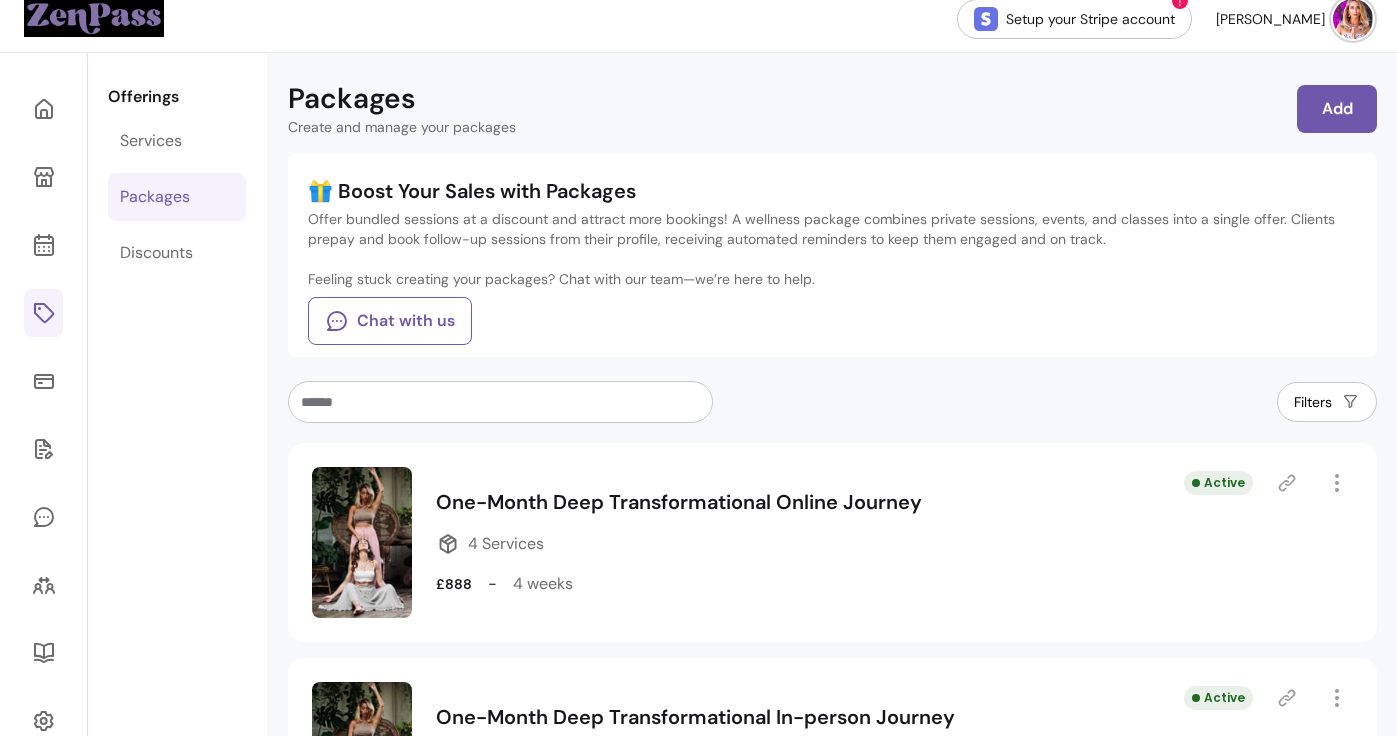 scroll, scrollTop: 5, scrollLeft: 0, axis: vertical 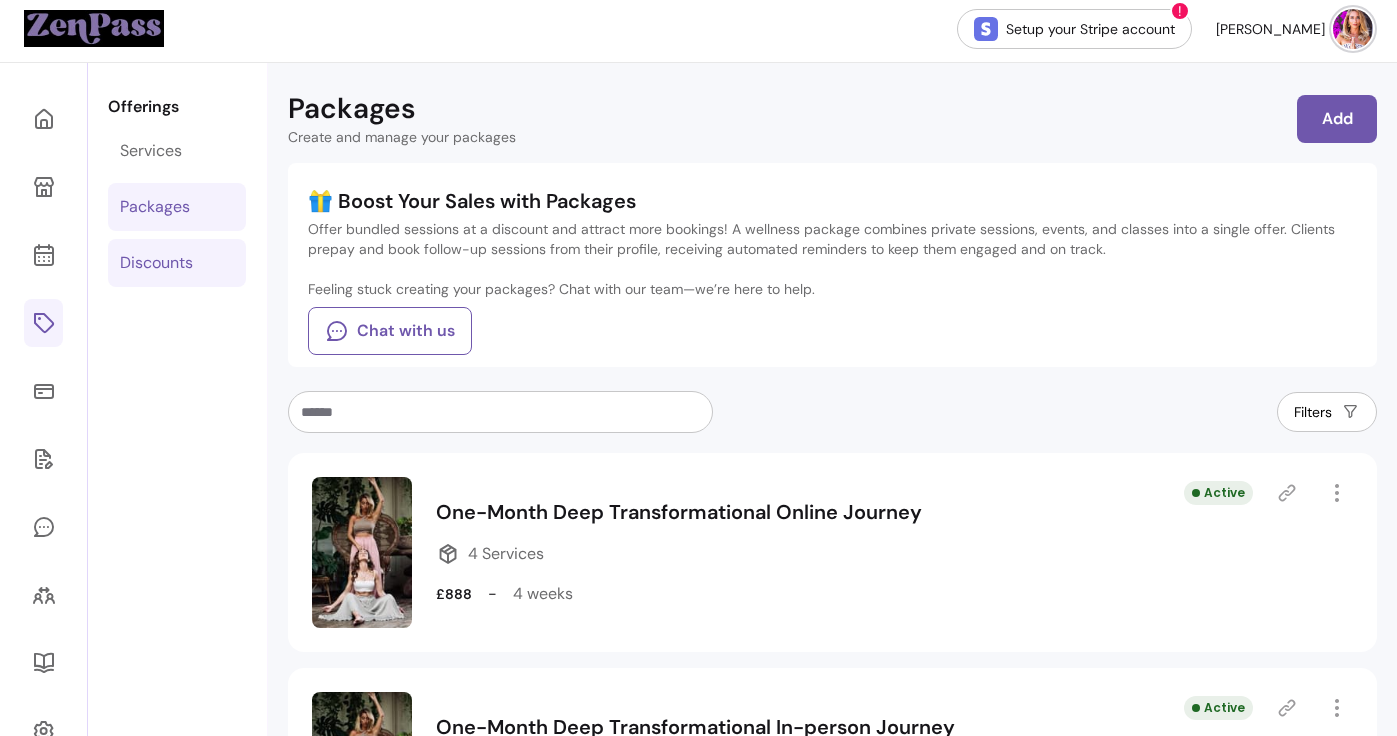 click on "Discounts" at bounding box center (177, 263) 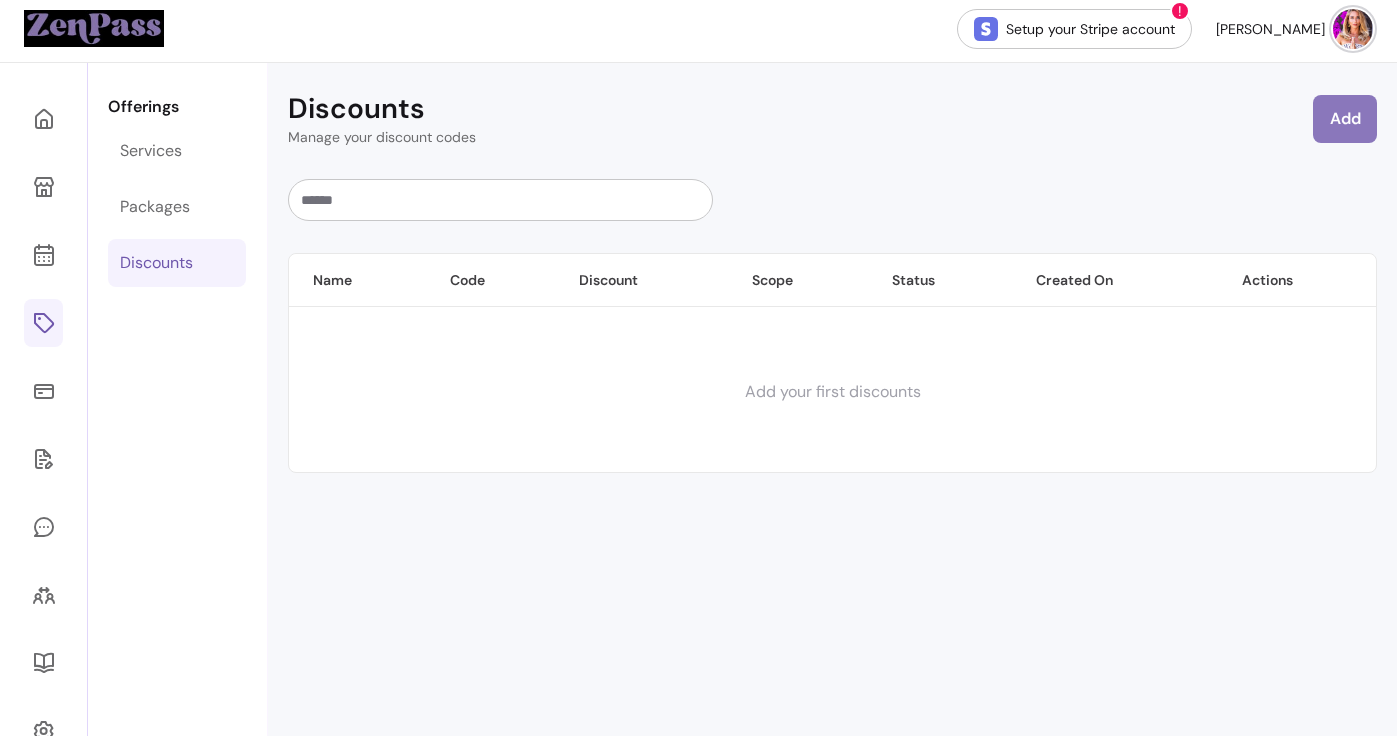 click on "Add" at bounding box center (1345, 119) 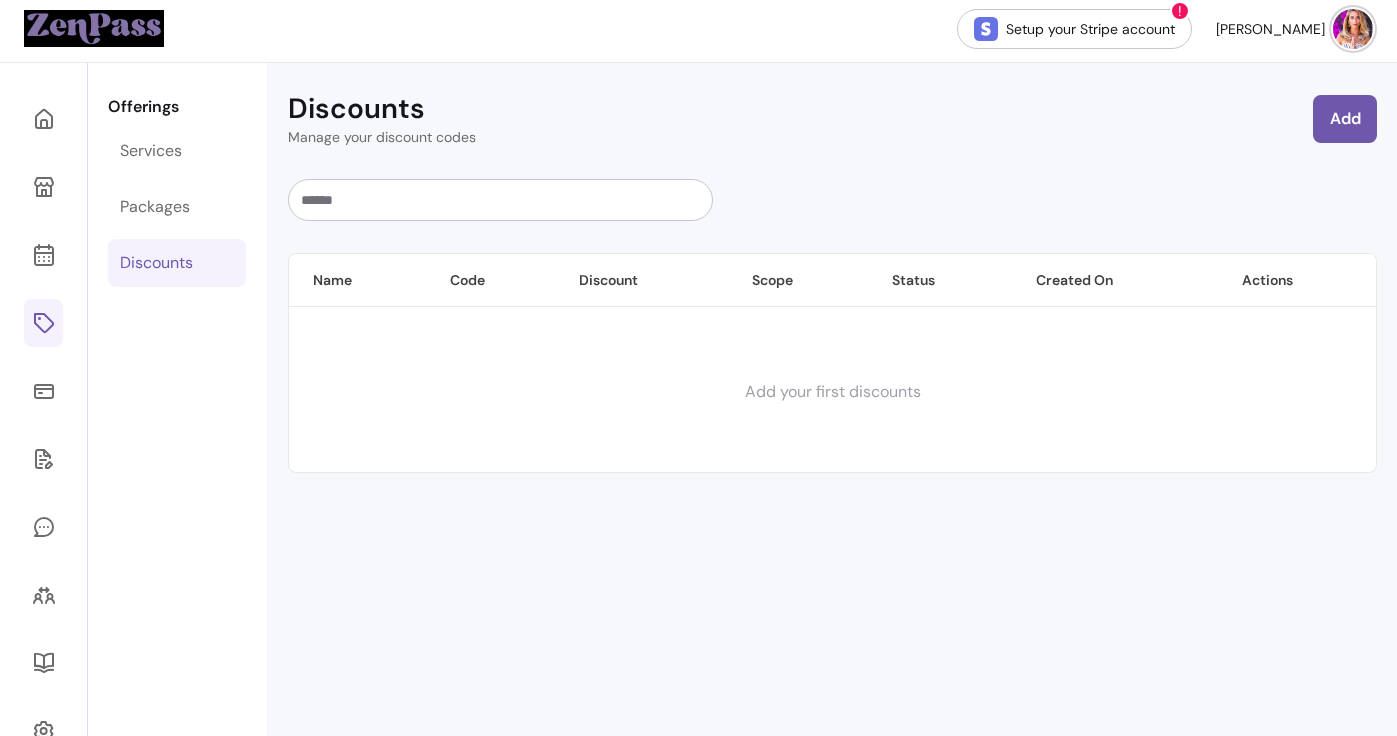 select on "****" 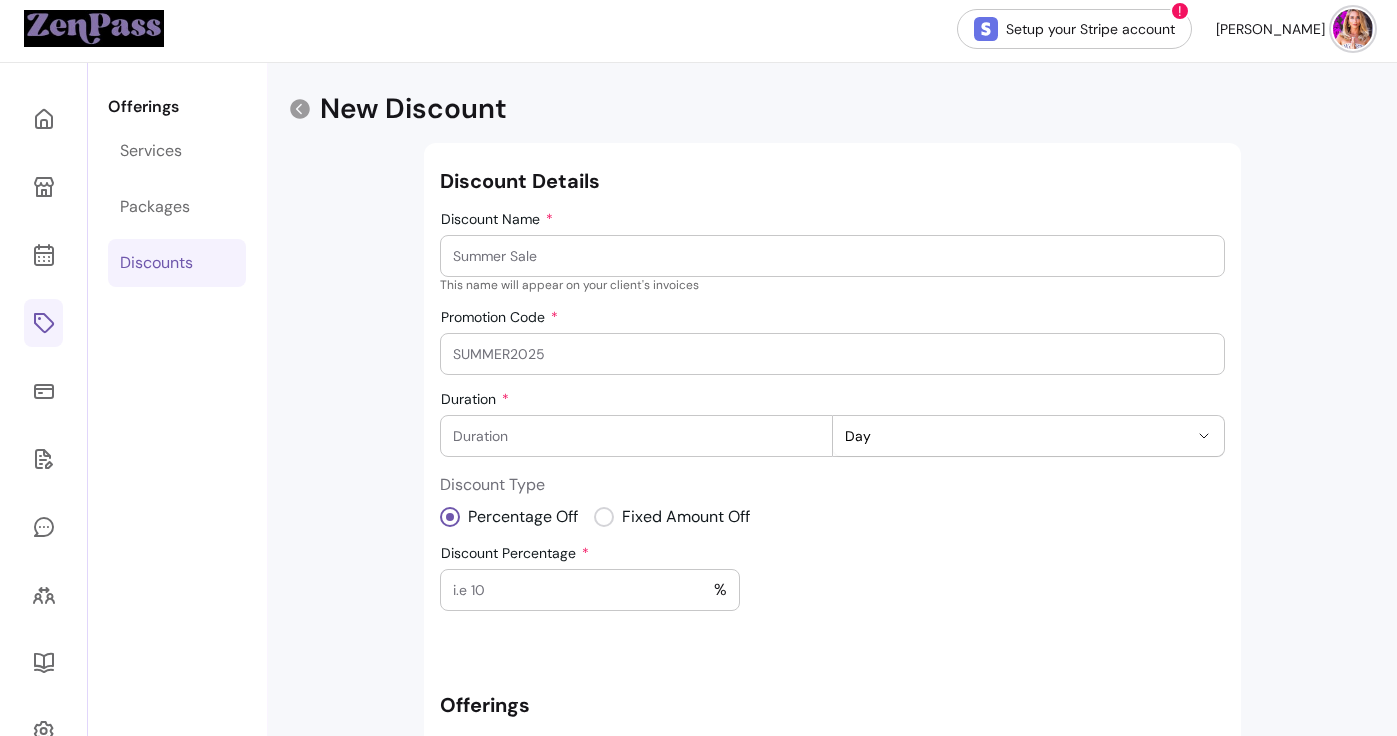 scroll, scrollTop: 88, scrollLeft: 0, axis: vertical 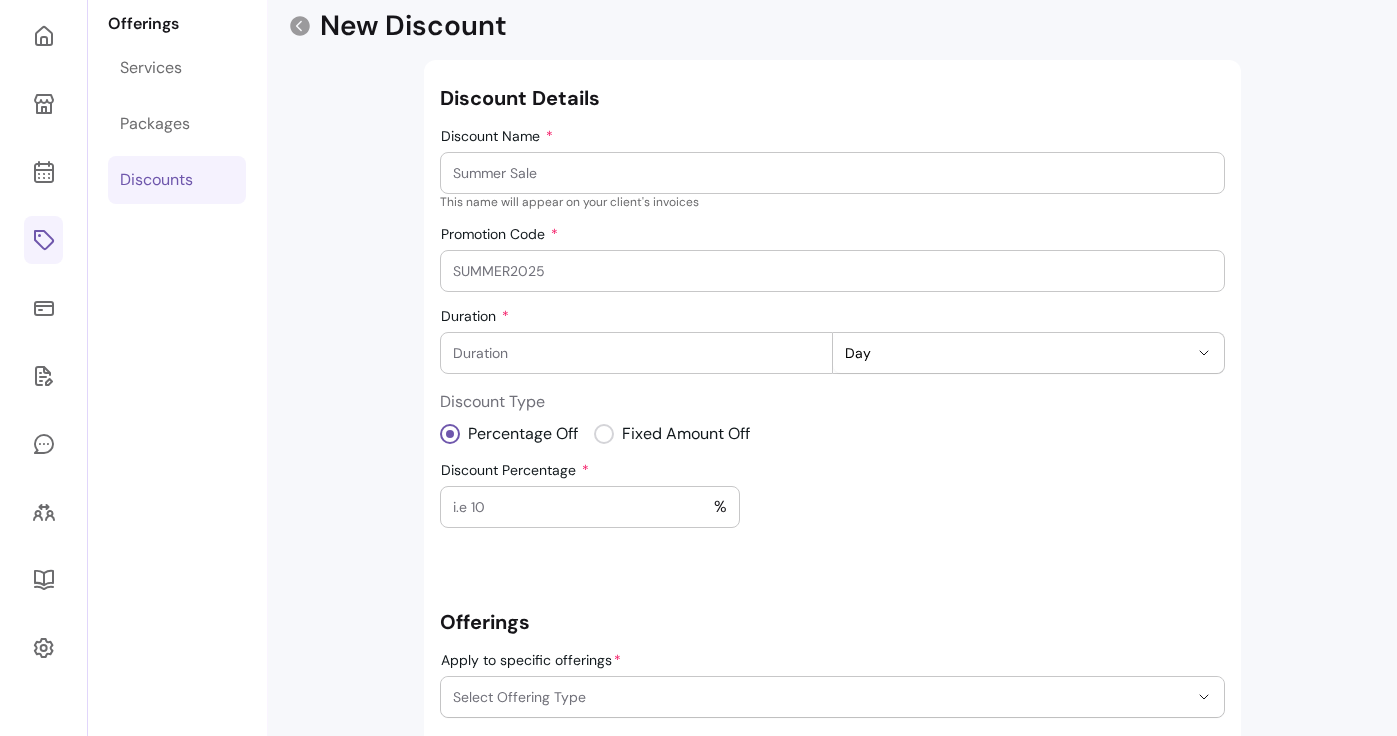 click on "Promotion Code" at bounding box center [832, 271] 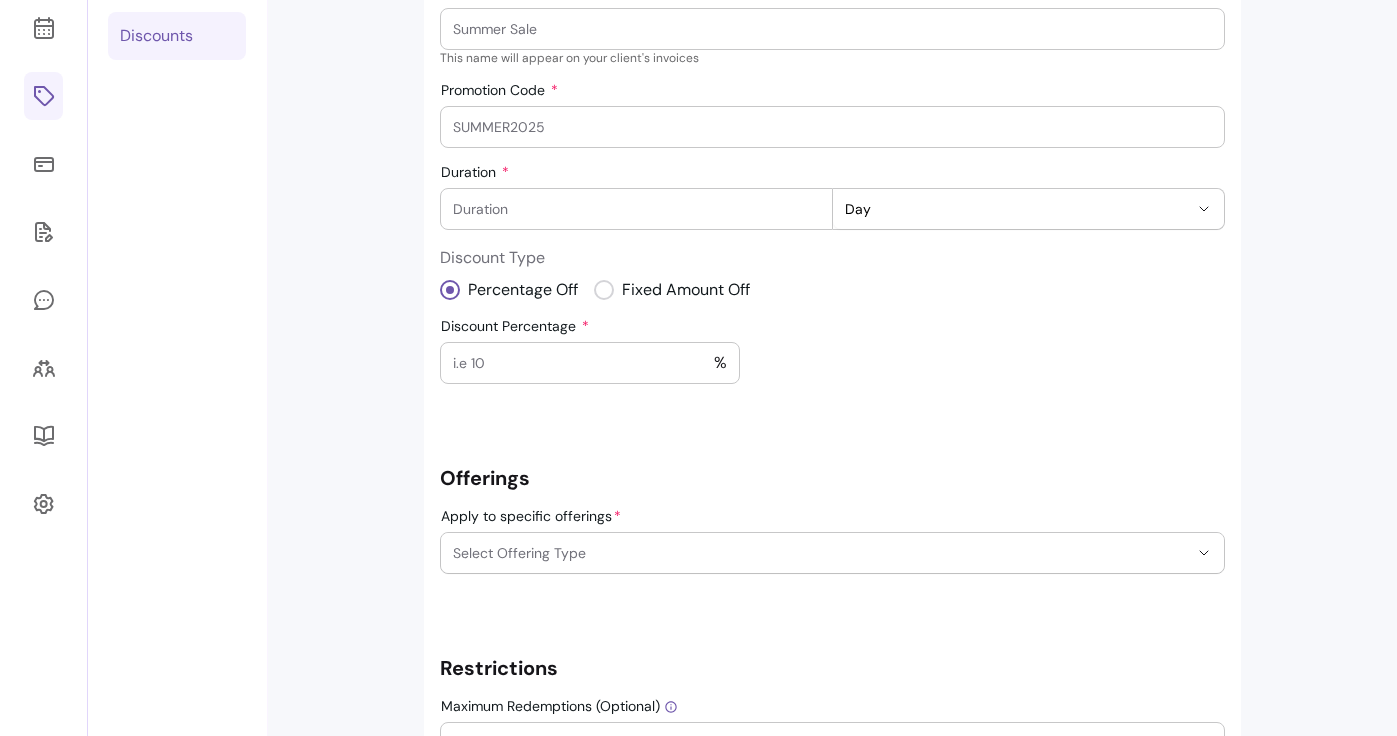 scroll, scrollTop: 276, scrollLeft: 0, axis: vertical 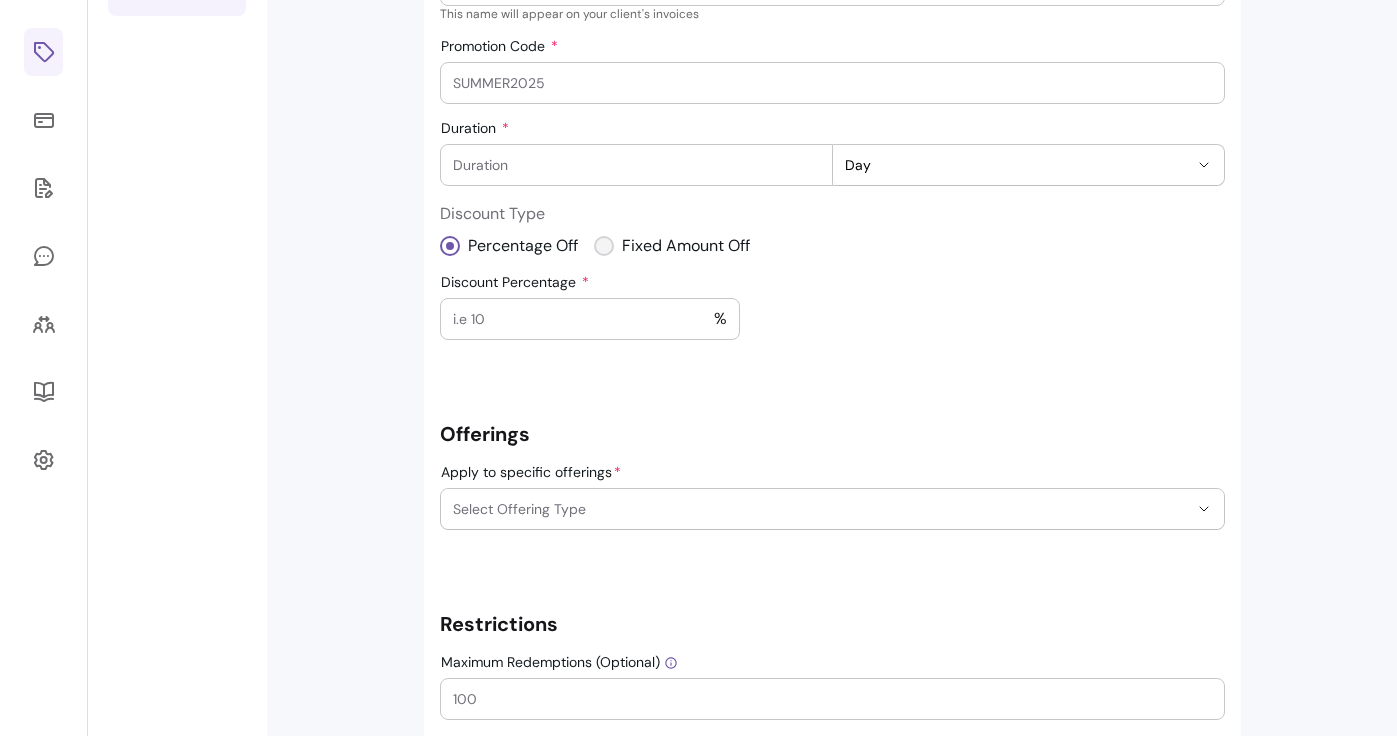 select on "***" 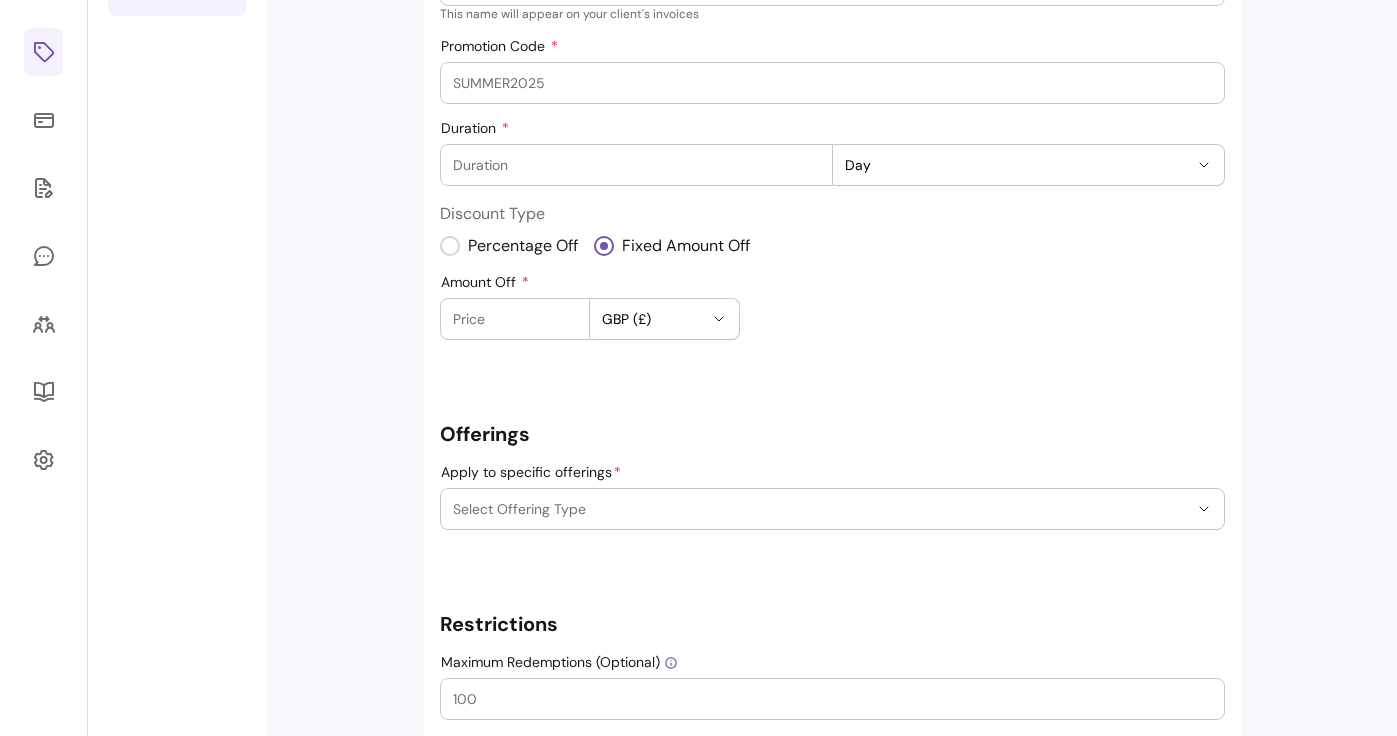 scroll, scrollTop: 368, scrollLeft: 0, axis: vertical 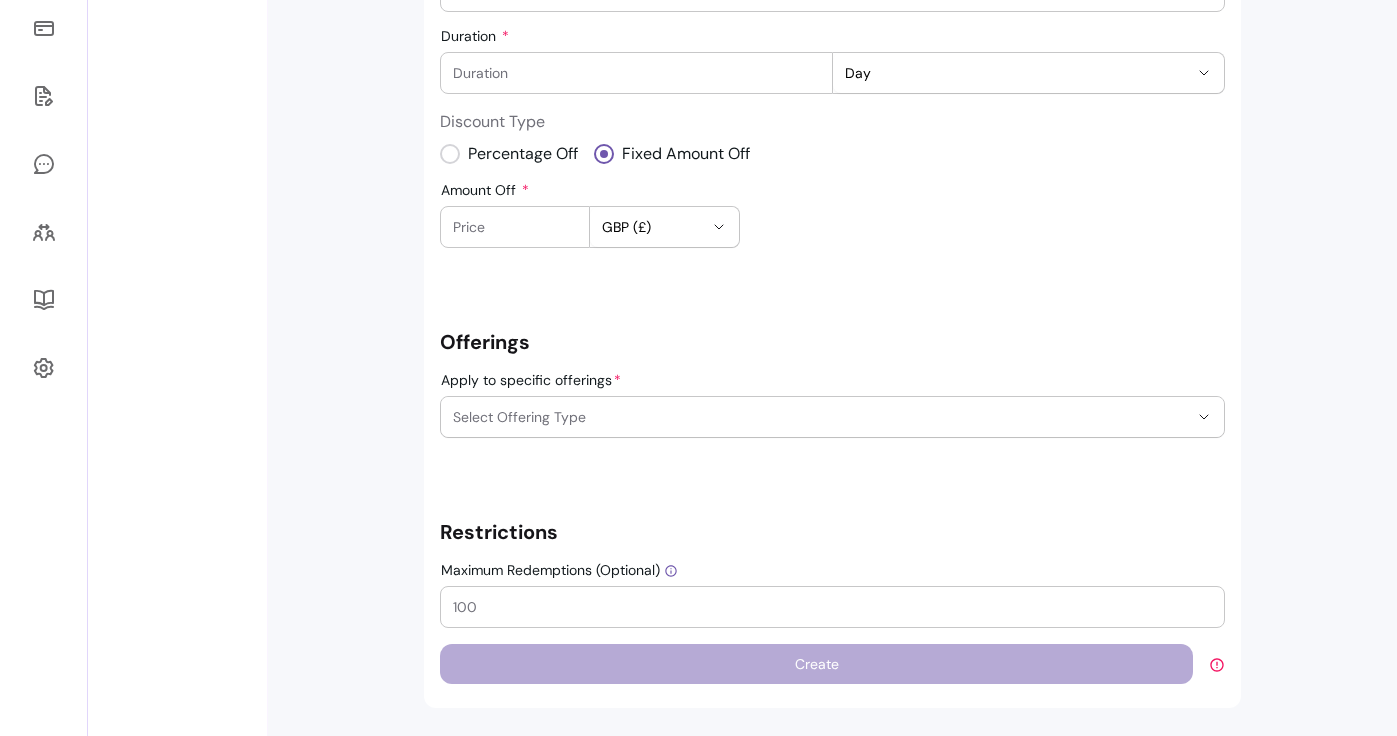 click on "Select Offering Type" at bounding box center [820, 417] 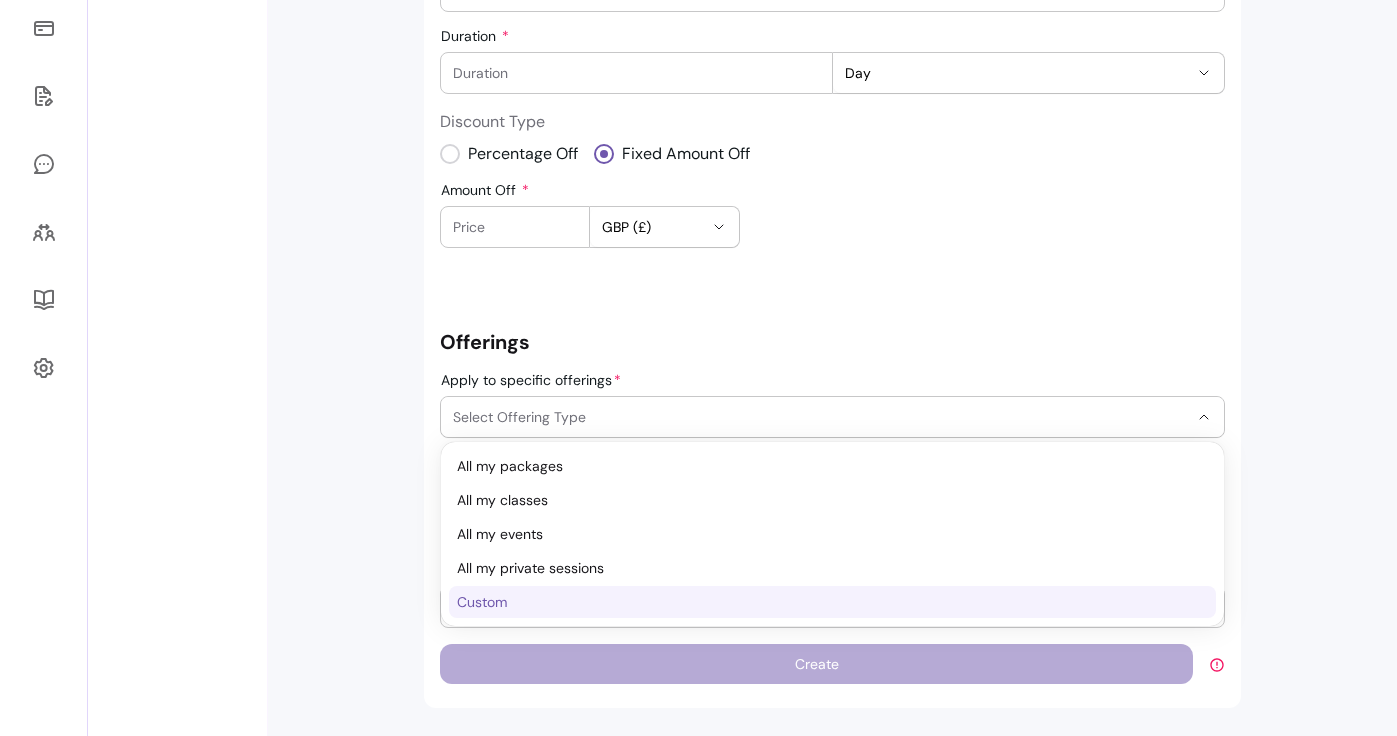 click on "Custom" at bounding box center [822, 602] 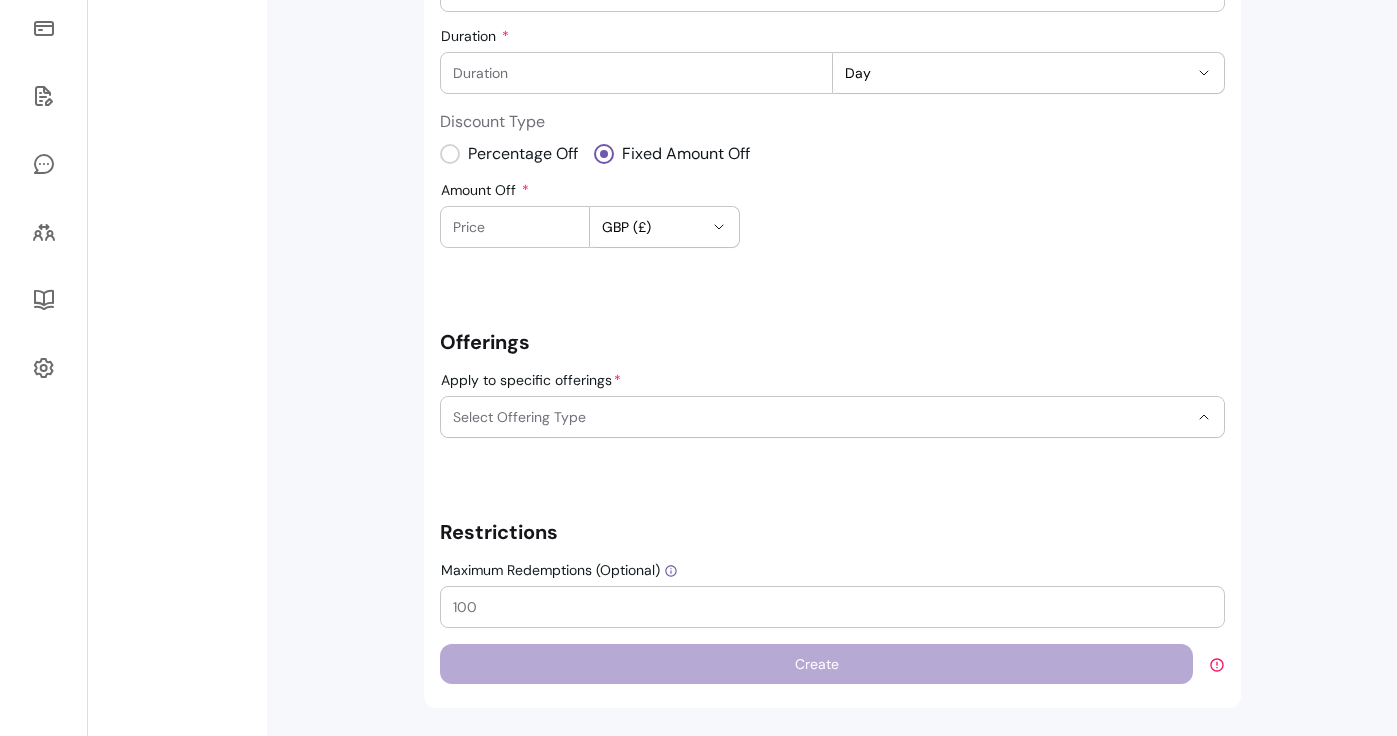 select on "******" 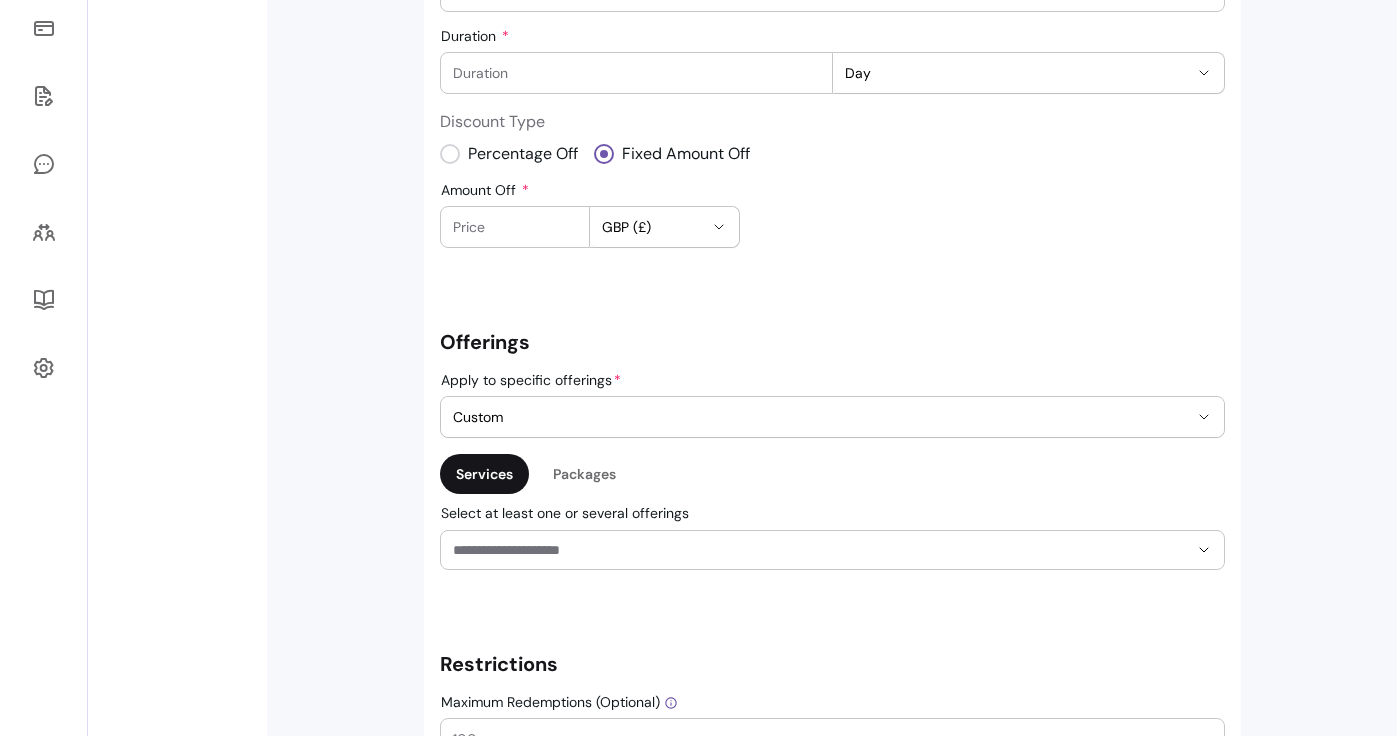 click on "Select at least one or several offerings" at bounding box center [804, 550] 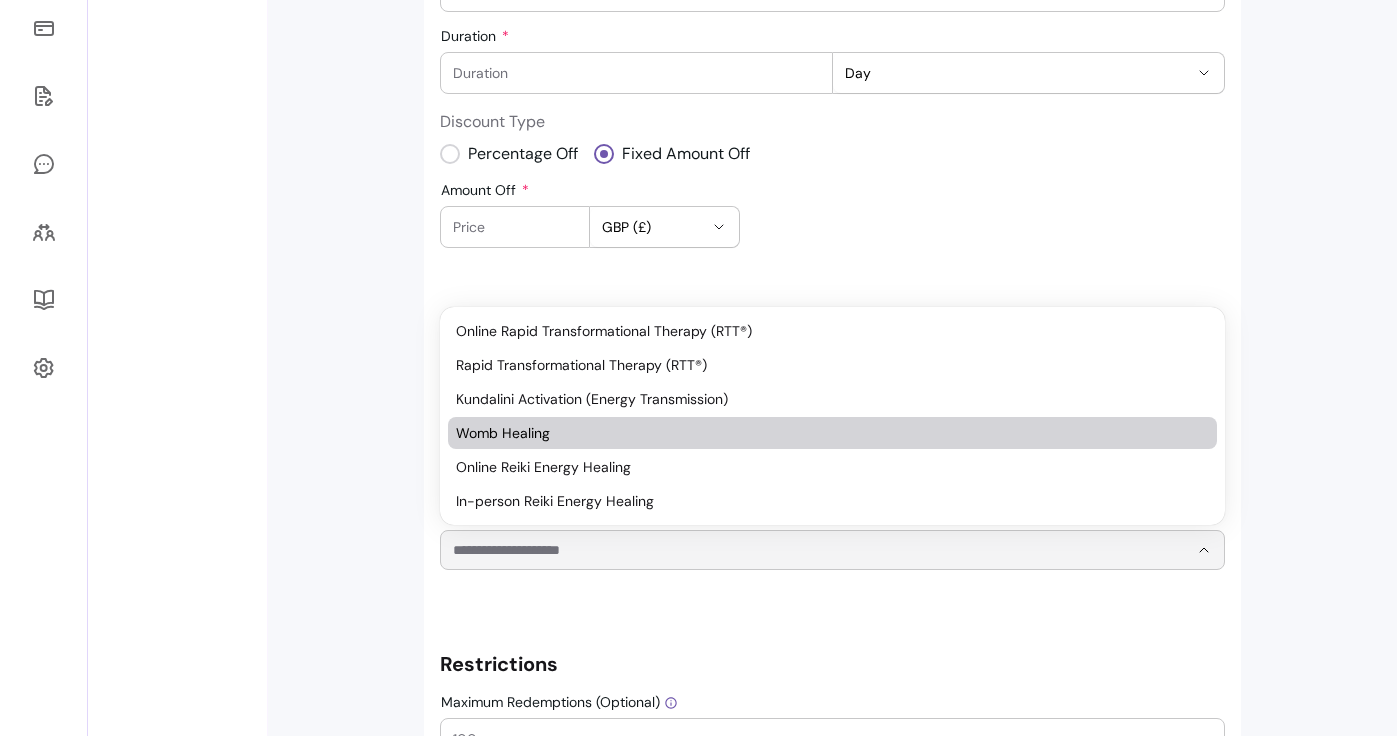 click on "Womb Healing" at bounding box center (832, 433) 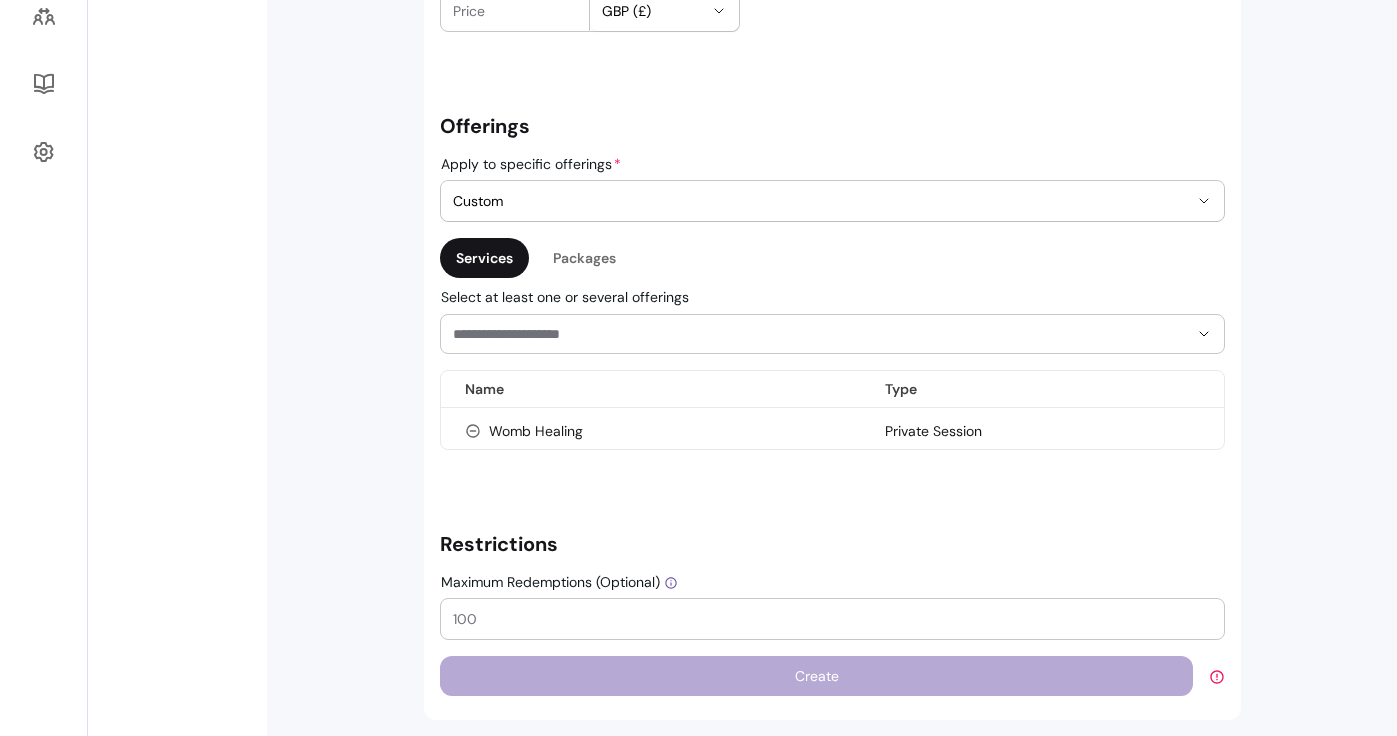 scroll, scrollTop: 596, scrollLeft: 0, axis: vertical 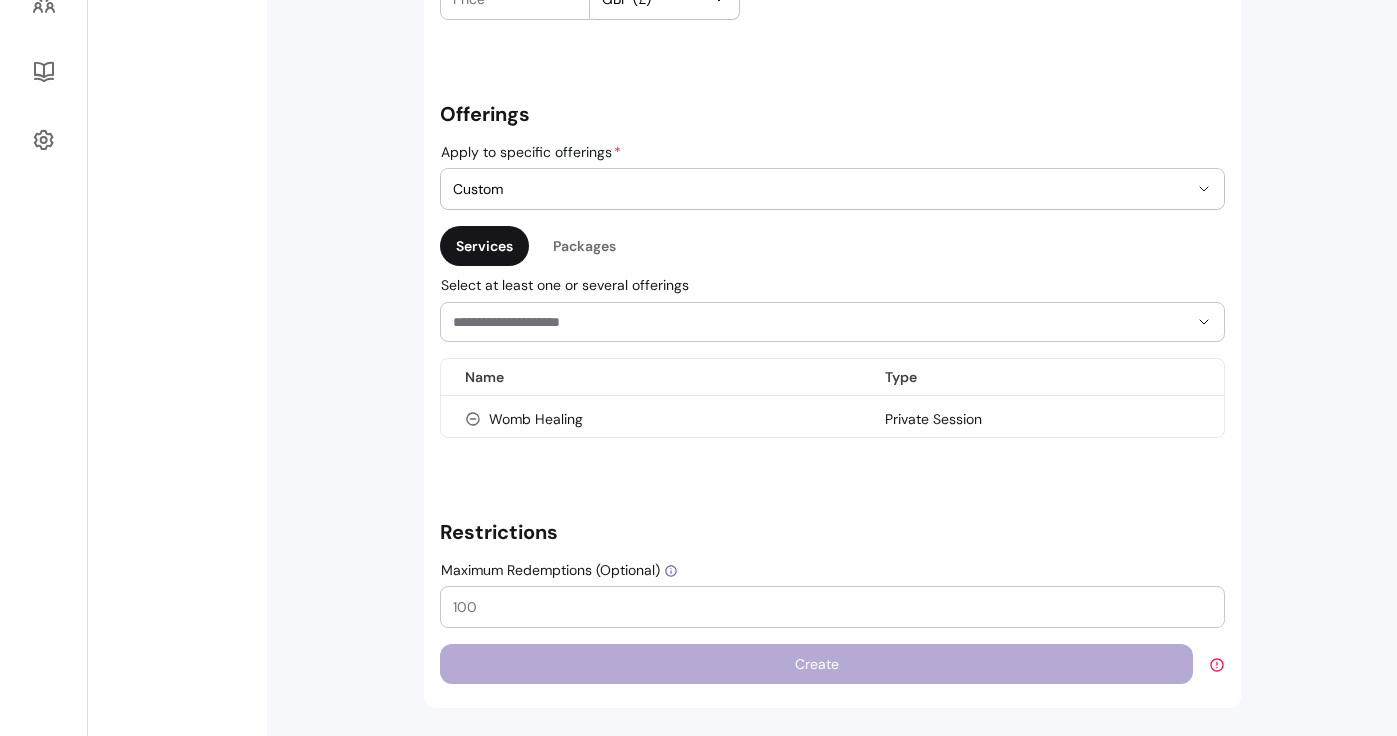 click at bounding box center (832, 607) 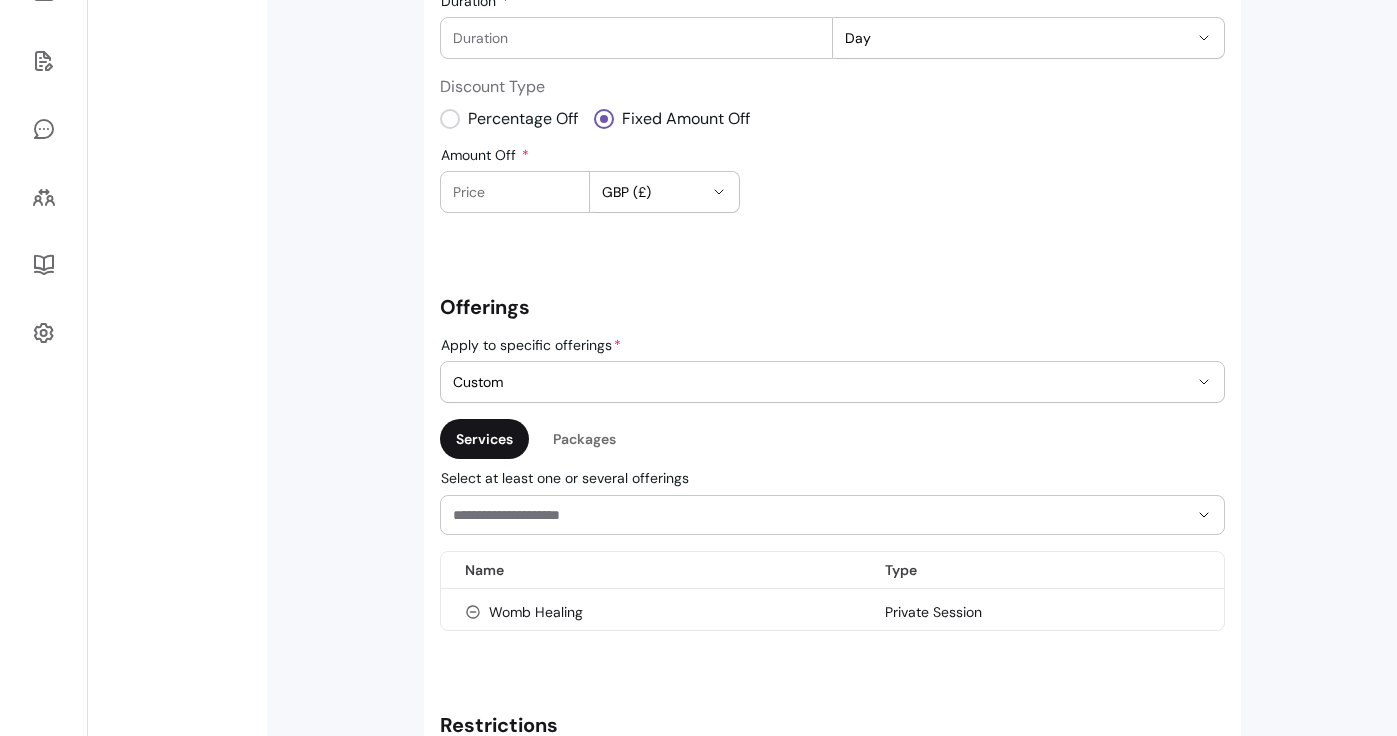 scroll, scrollTop: 0, scrollLeft: 0, axis: both 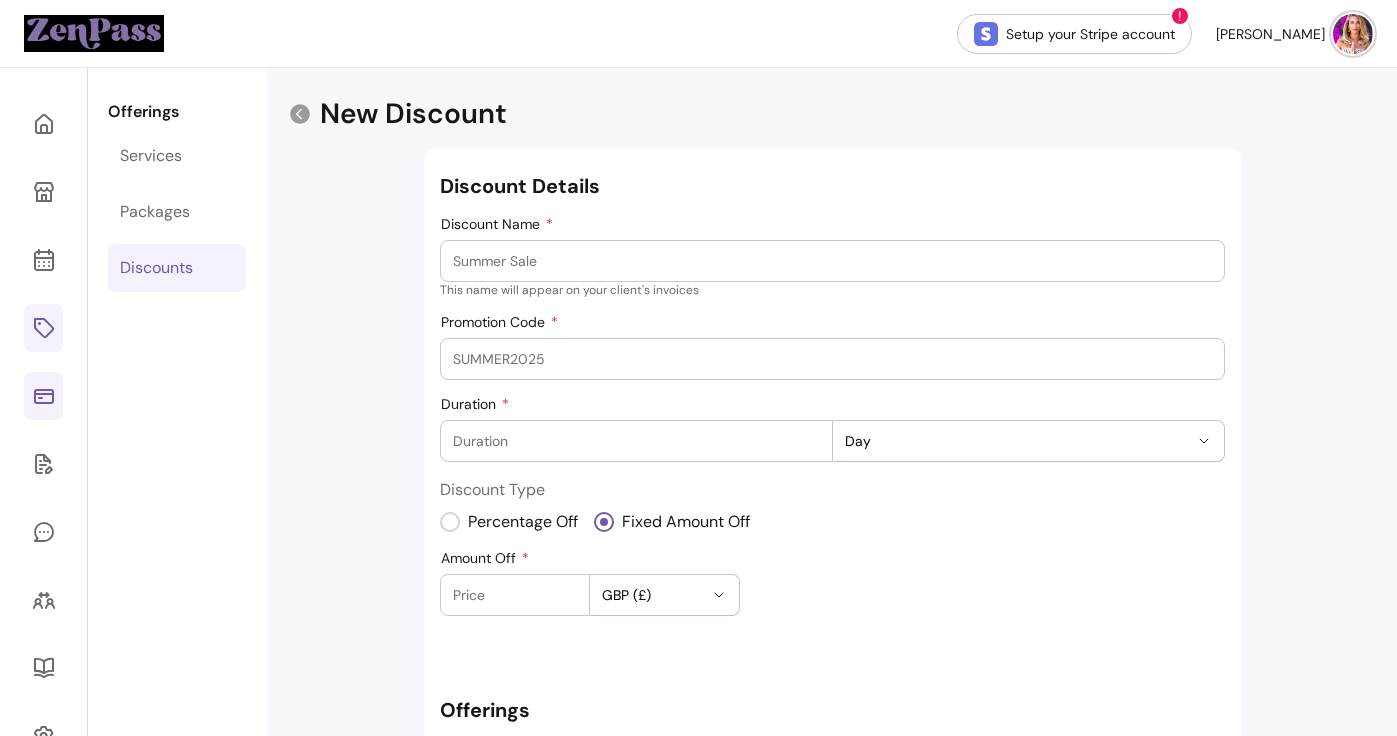 click at bounding box center (43, 396) 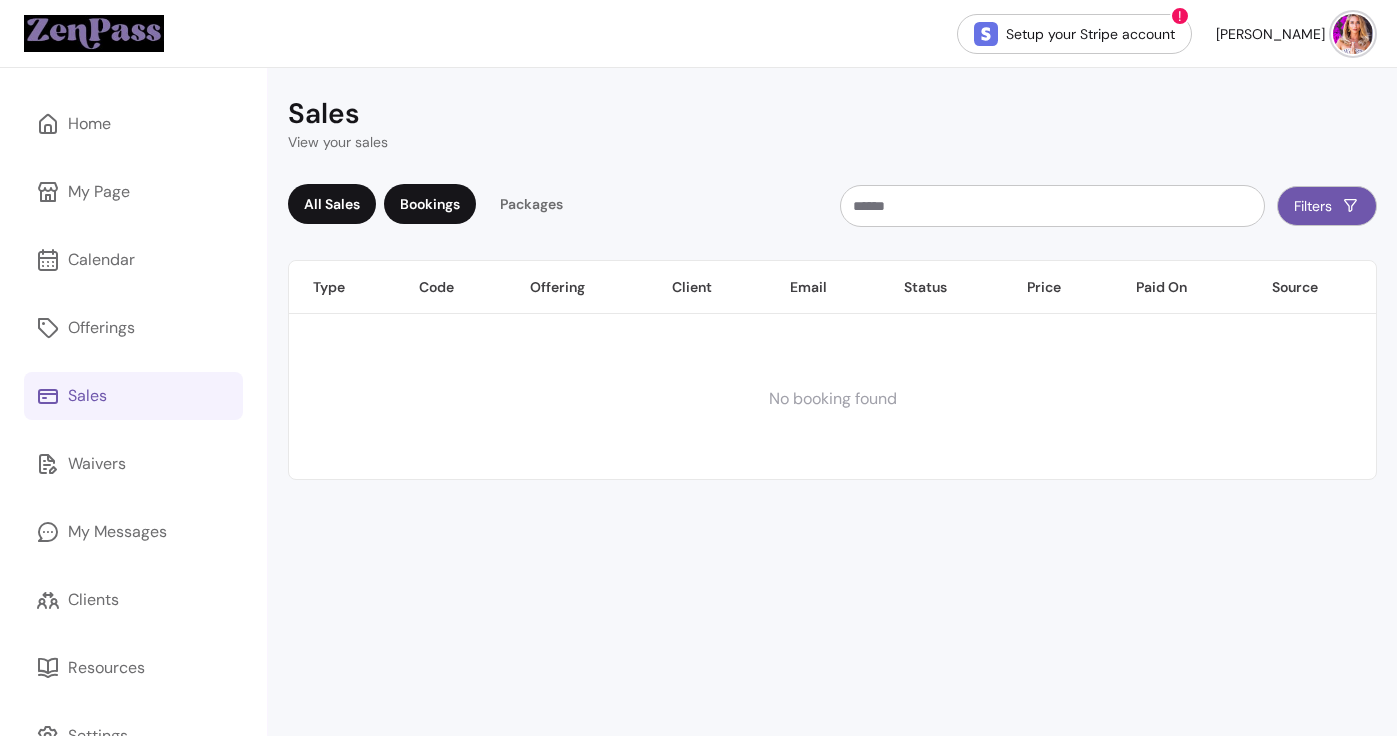 click on "Bookings" at bounding box center (430, 204) 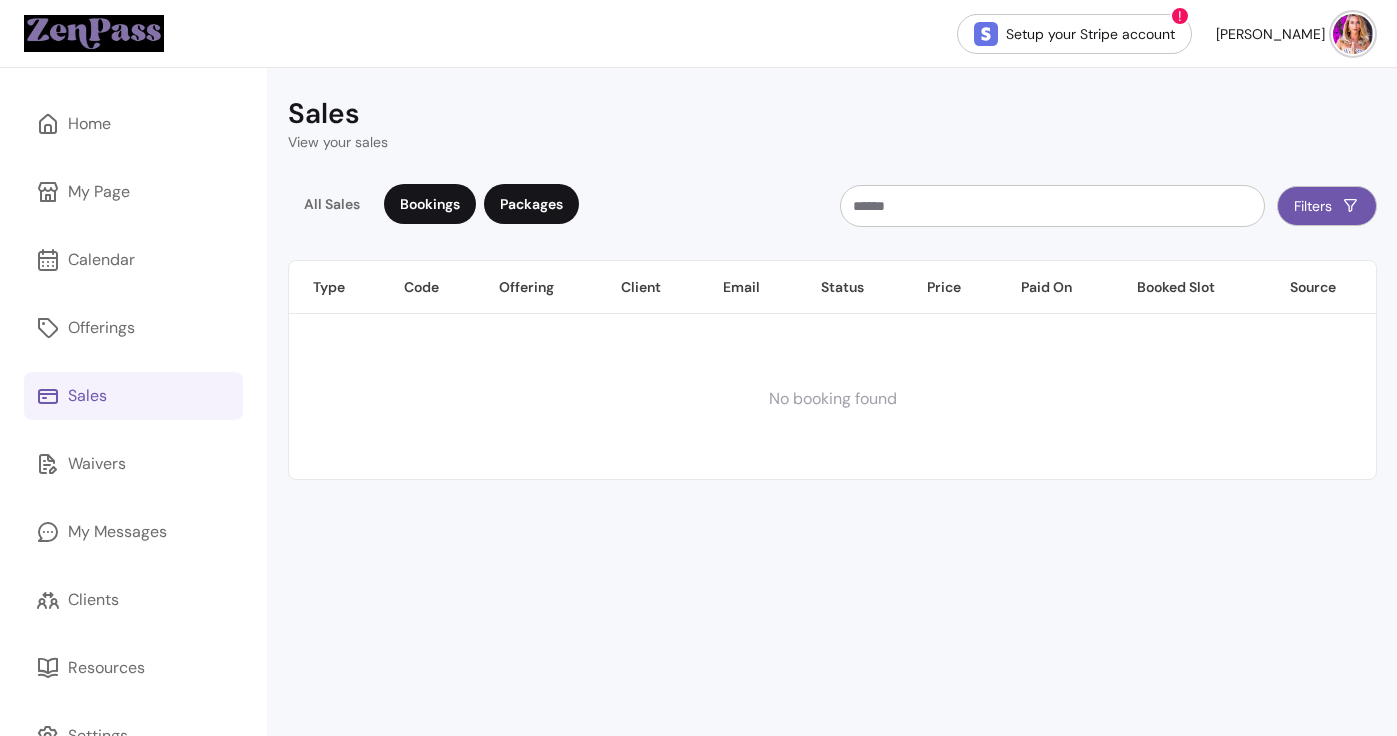 click on "Packages" at bounding box center (531, 204) 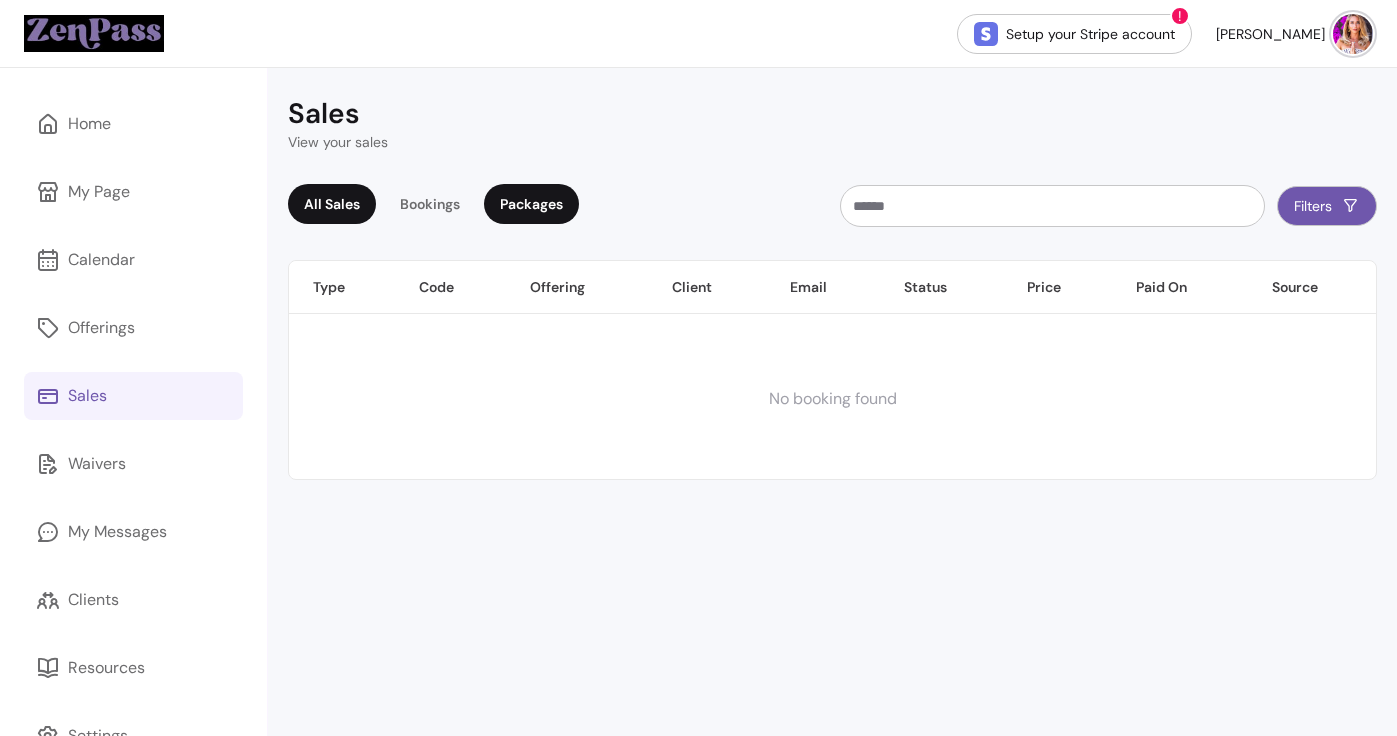 click on "All Sales" at bounding box center (332, 204) 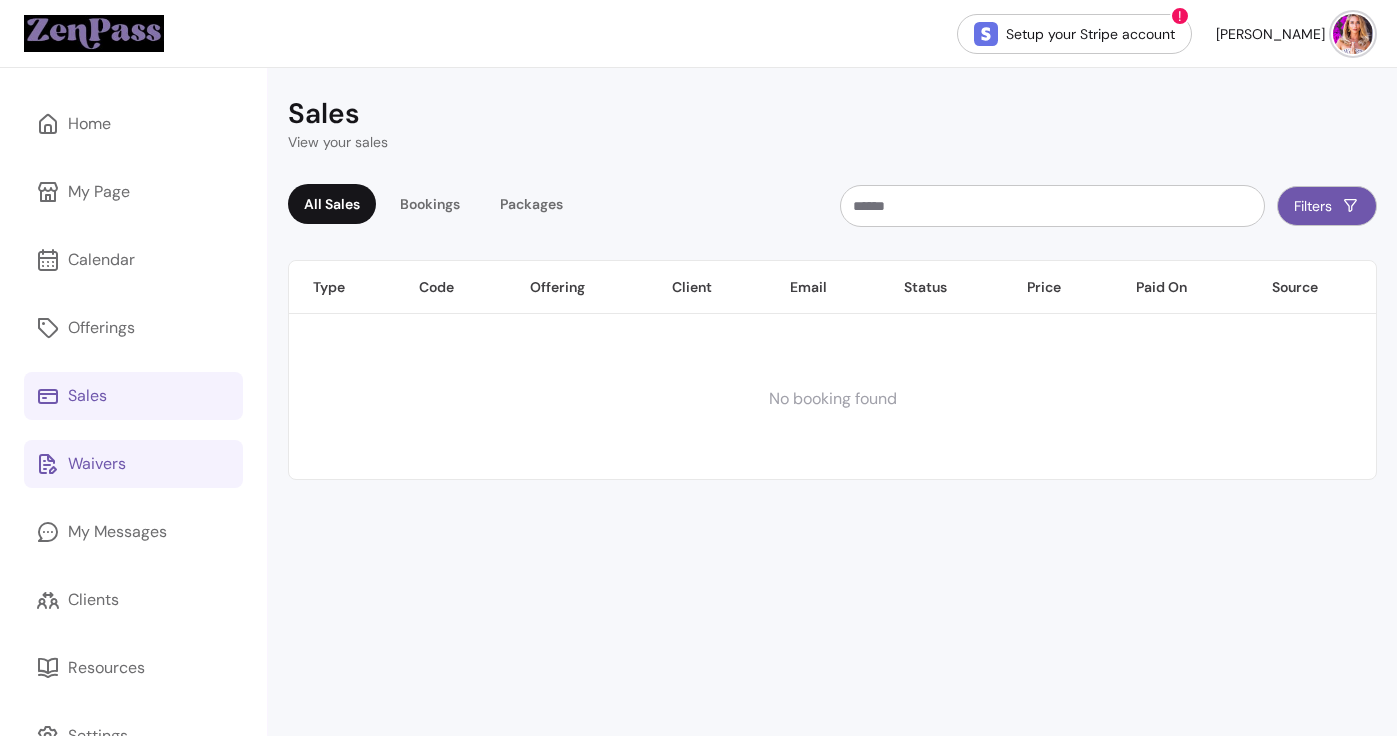 click on "Waivers" at bounding box center (133, 464) 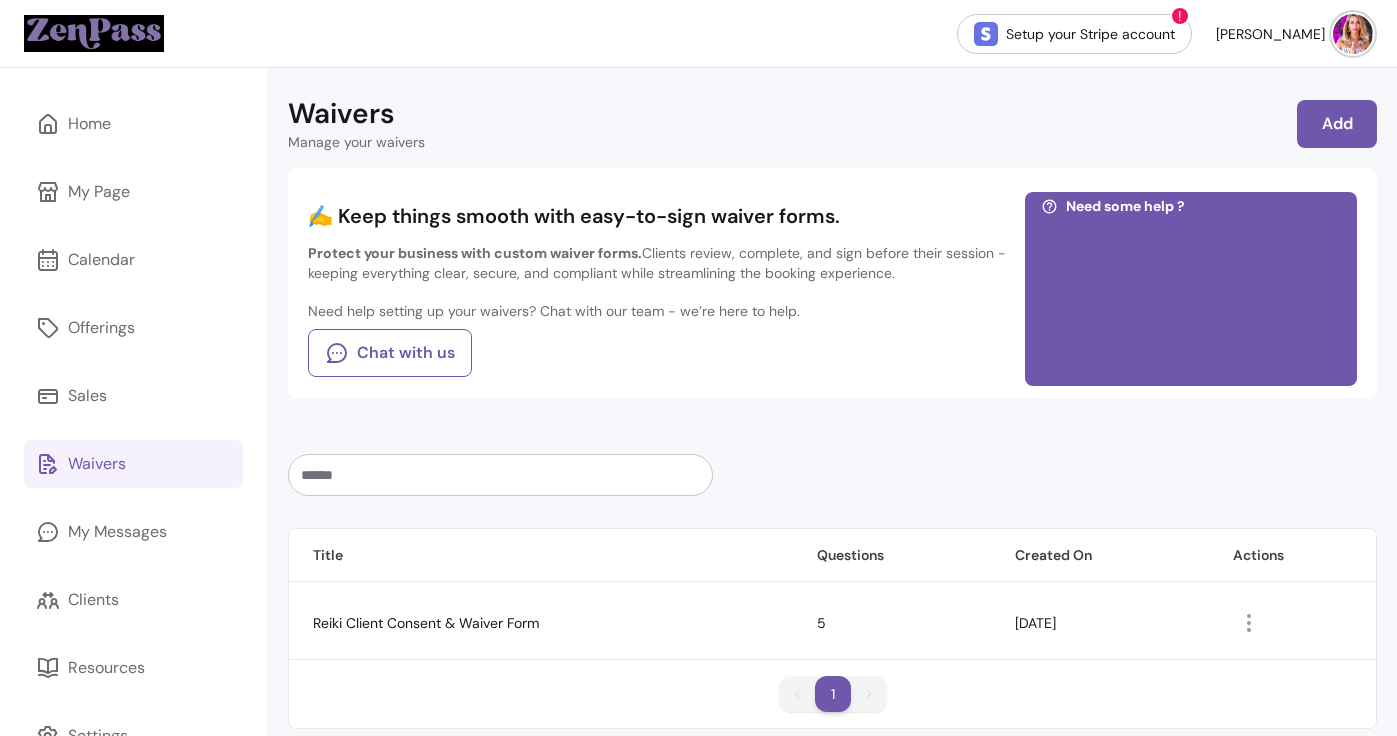 click at bounding box center [832, 475] 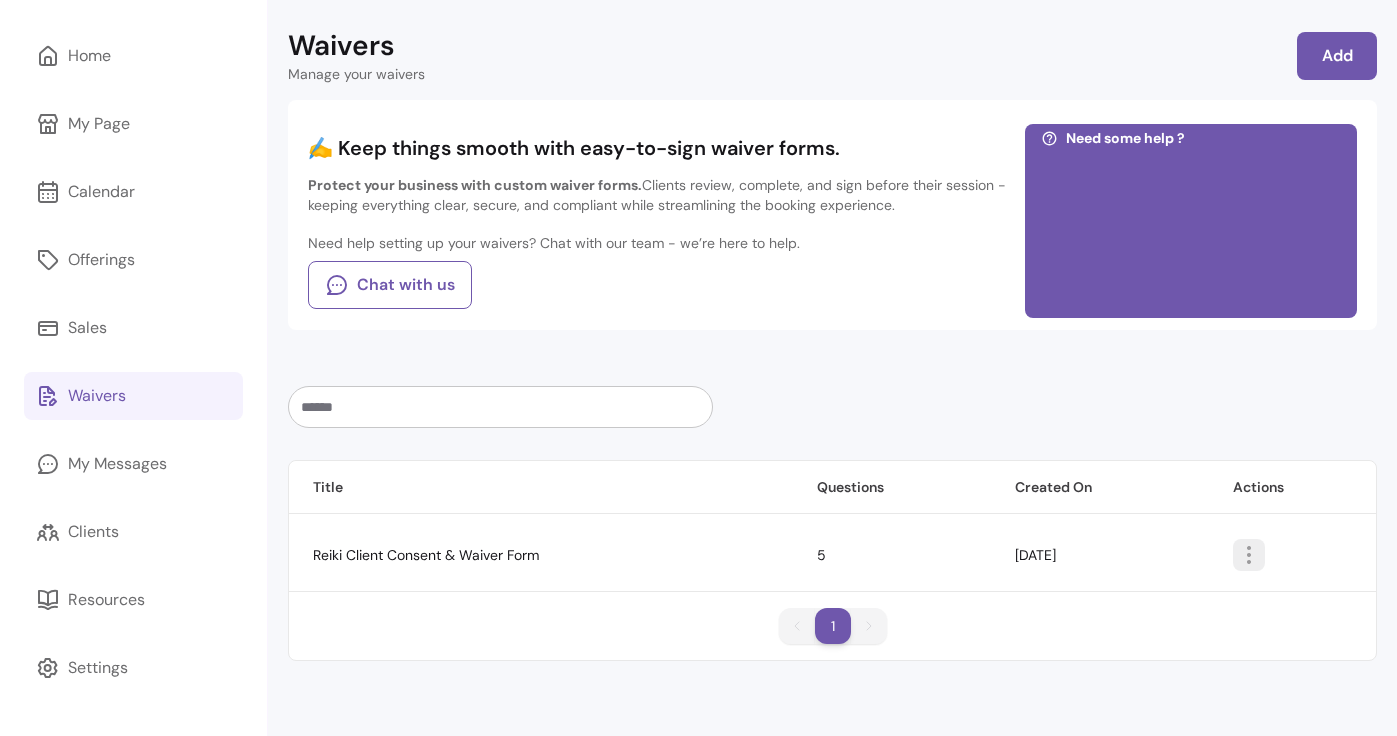 click 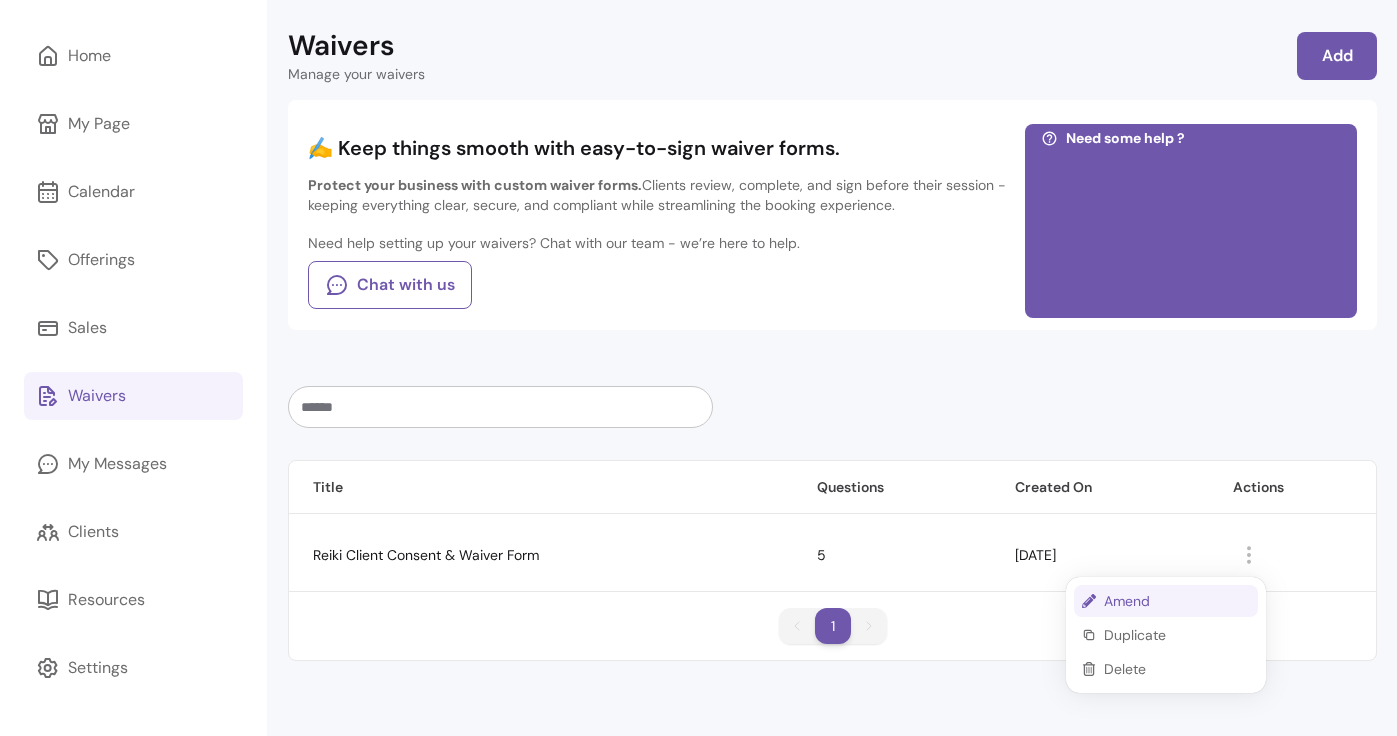 click on "Amend" at bounding box center [1166, 601] 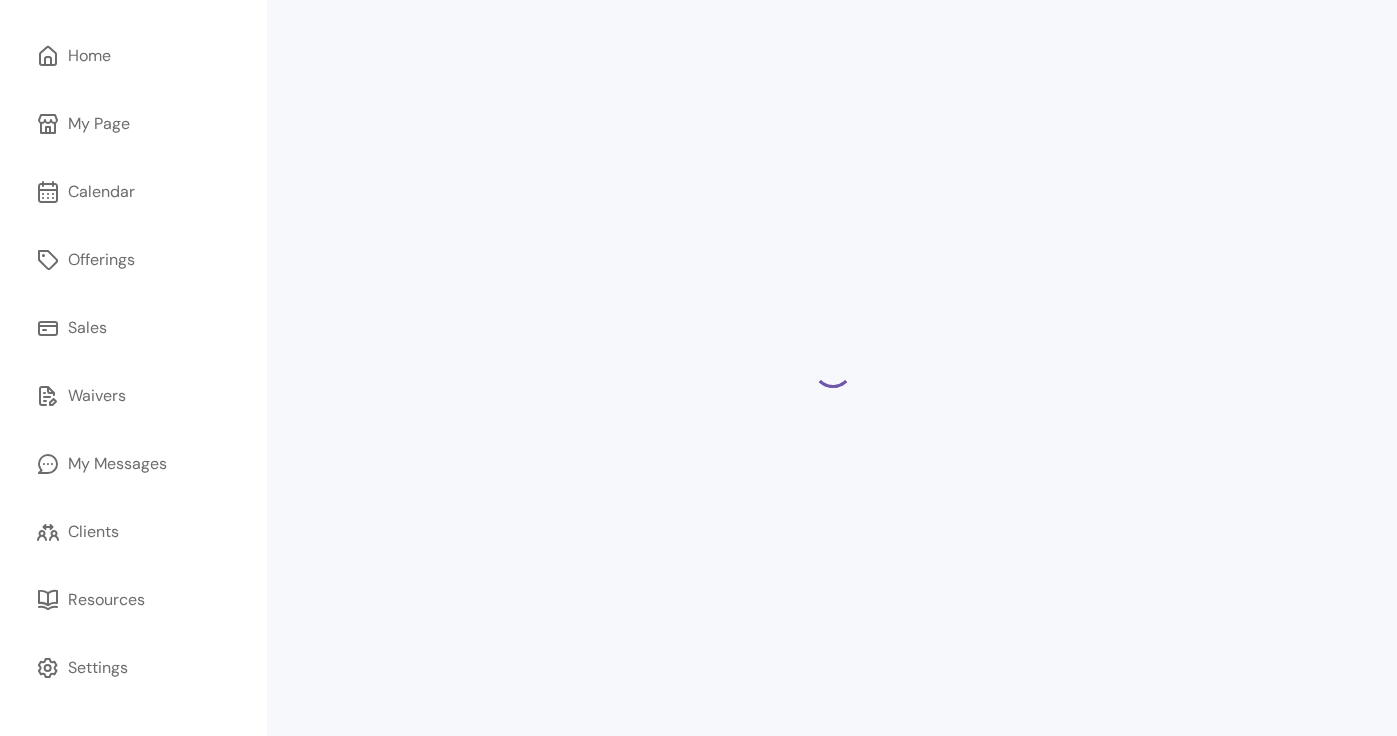 select on "*" 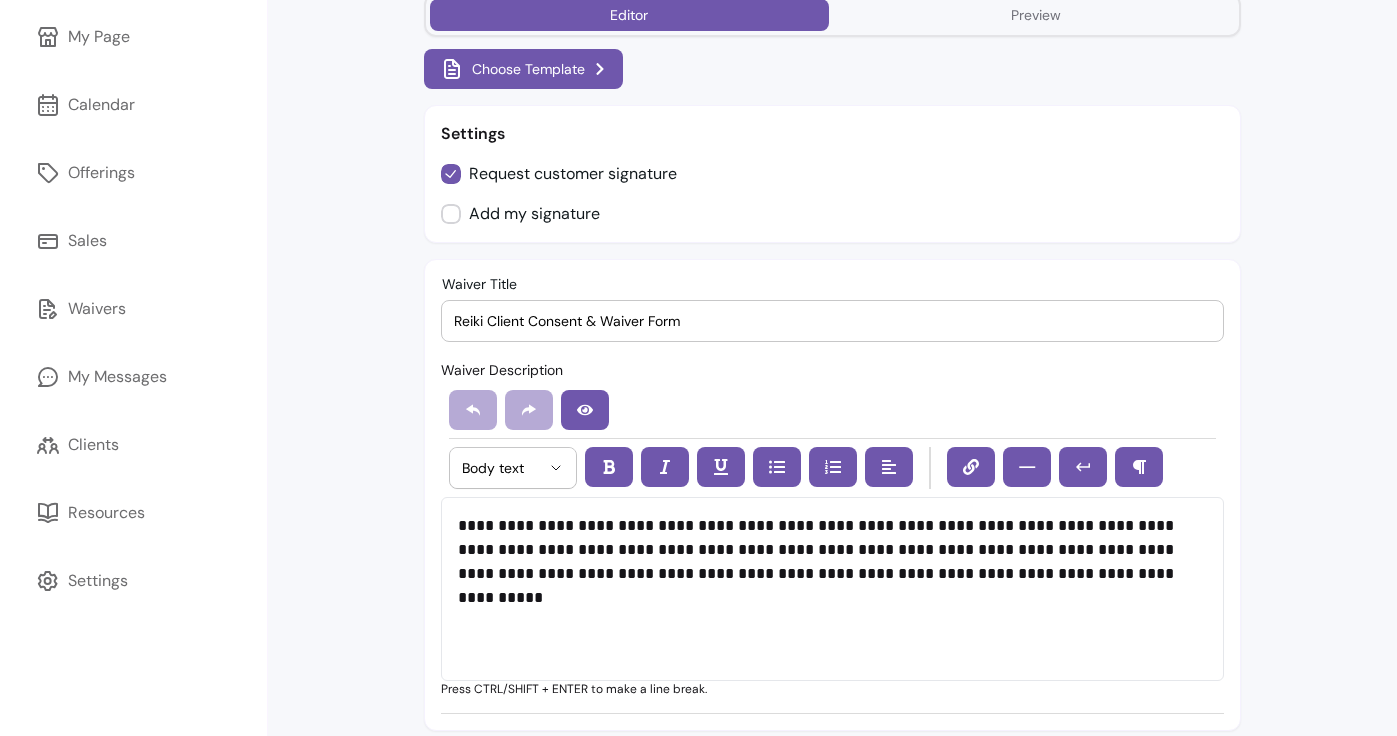 scroll, scrollTop: 0, scrollLeft: 0, axis: both 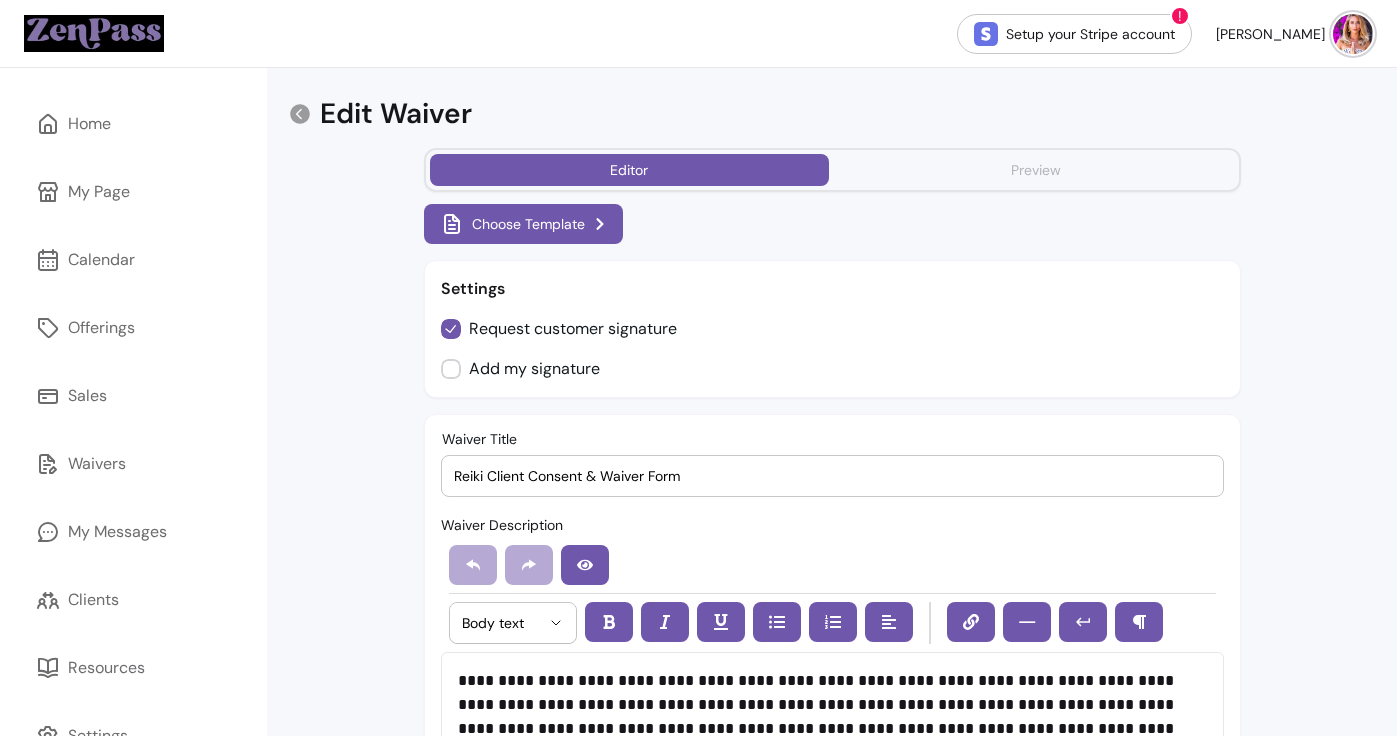 click on "Preview" at bounding box center [1036, 170] 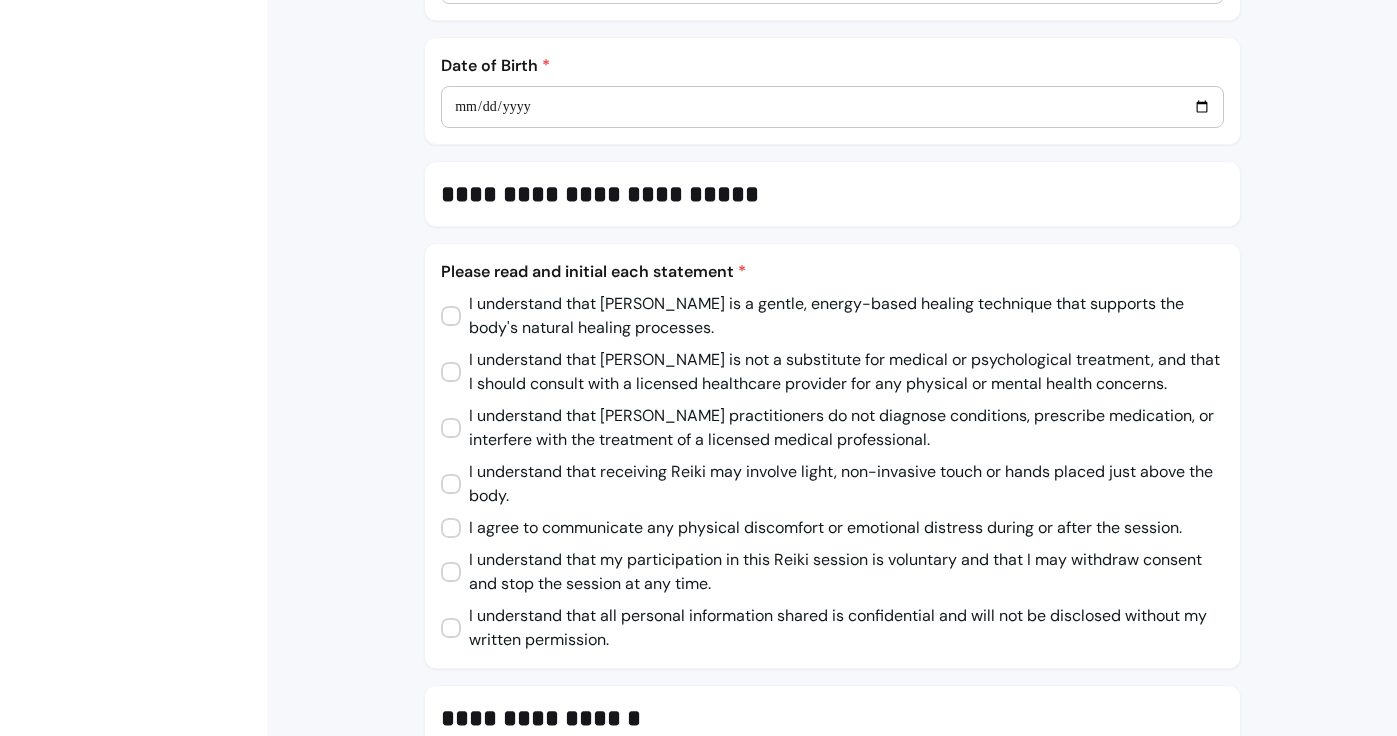 scroll, scrollTop: 809, scrollLeft: 0, axis: vertical 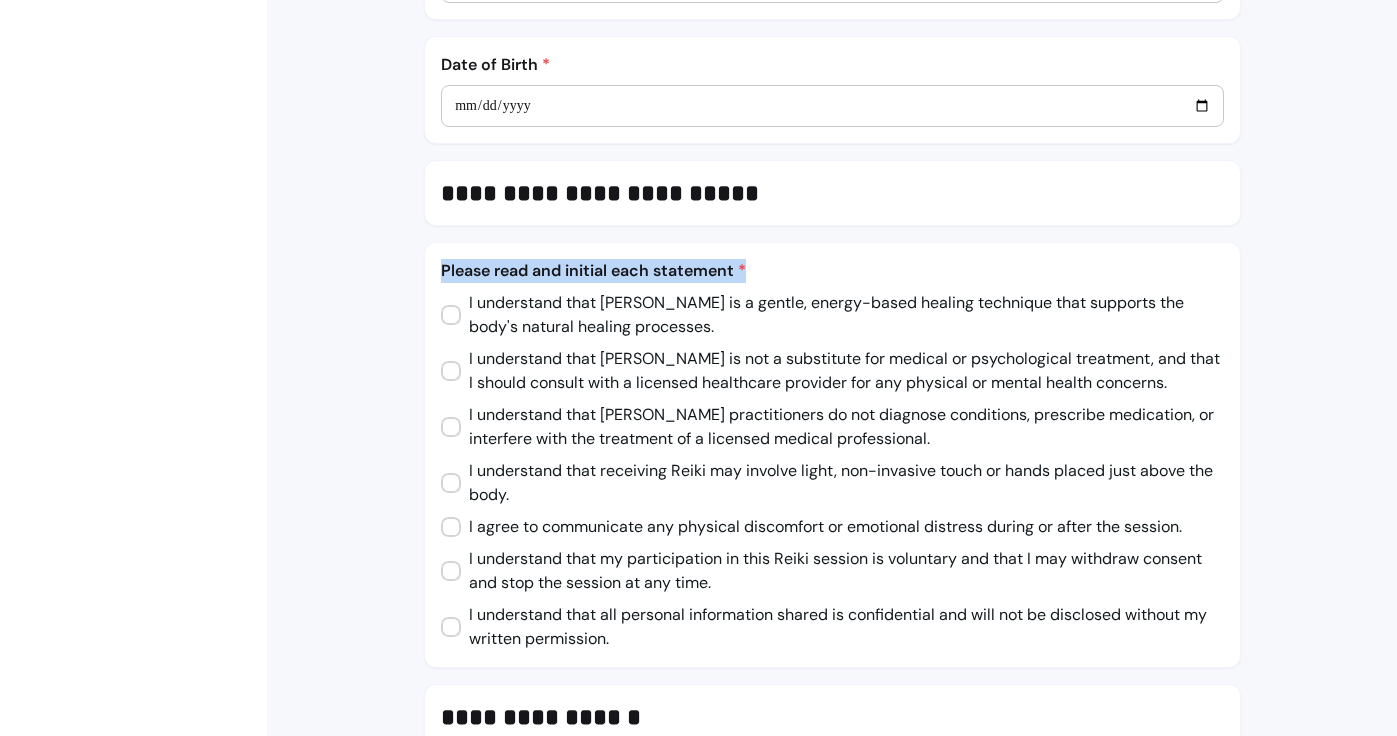 drag, startPoint x: 775, startPoint y: 267, endPoint x: 431, endPoint y: 269, distance: 344.00583 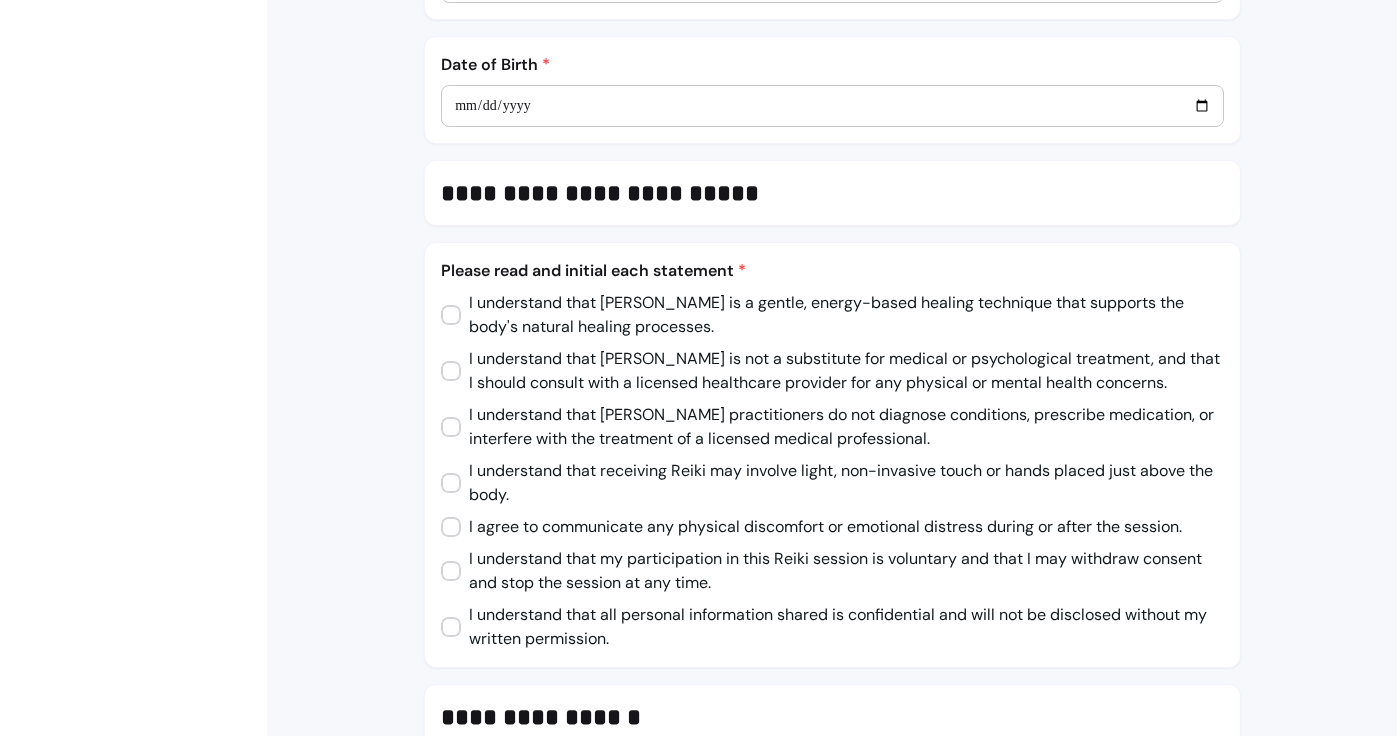 click on "**********" at bounding box center [832, 181] 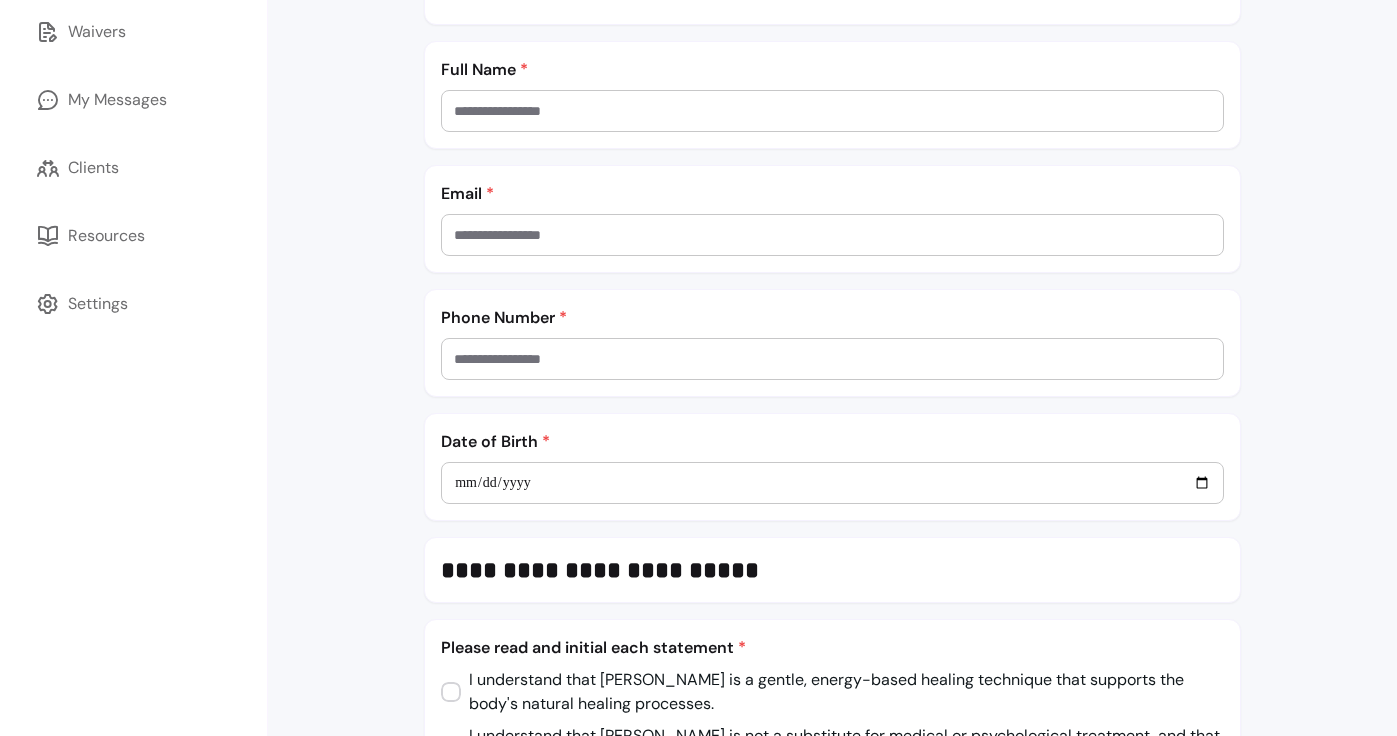 scroll, scrollTop: 0, scrollLeft: 0, axis: both 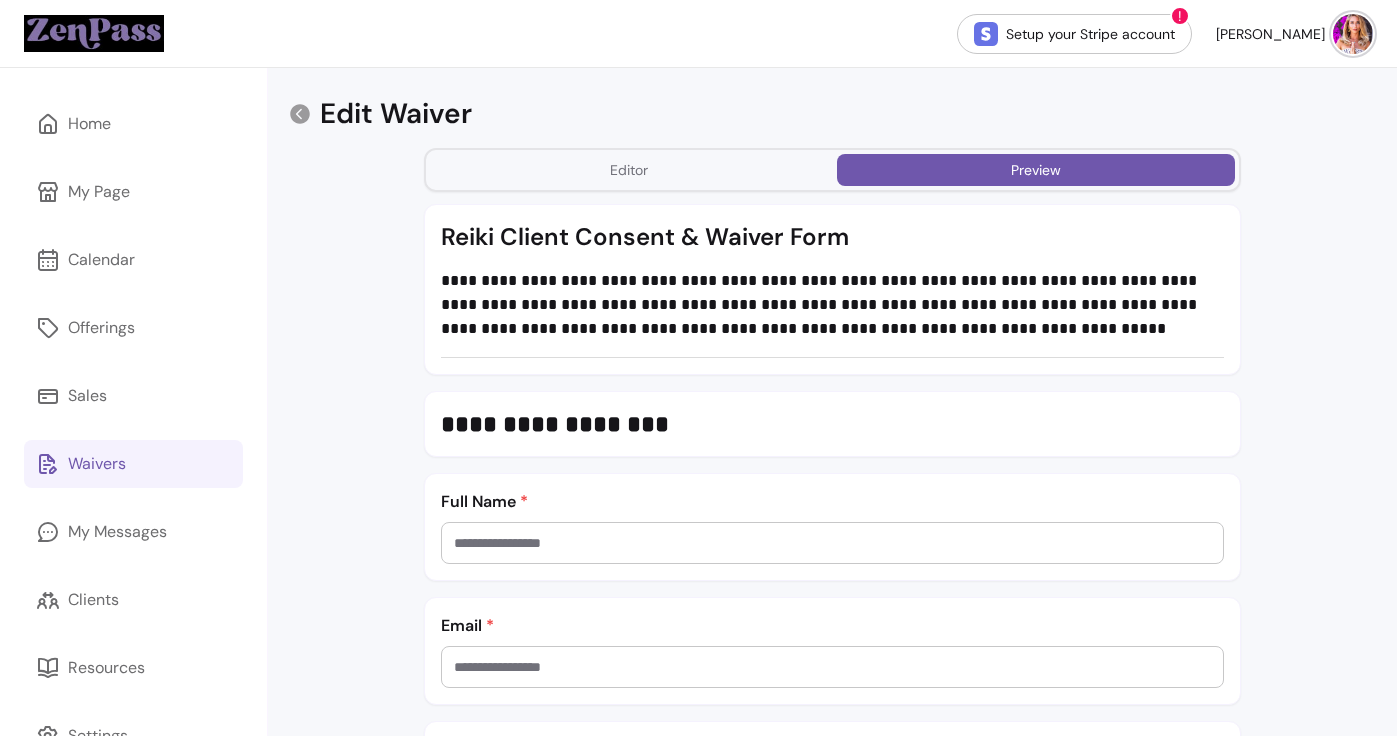 click on "Waivers" at bounding box center (133, 464) 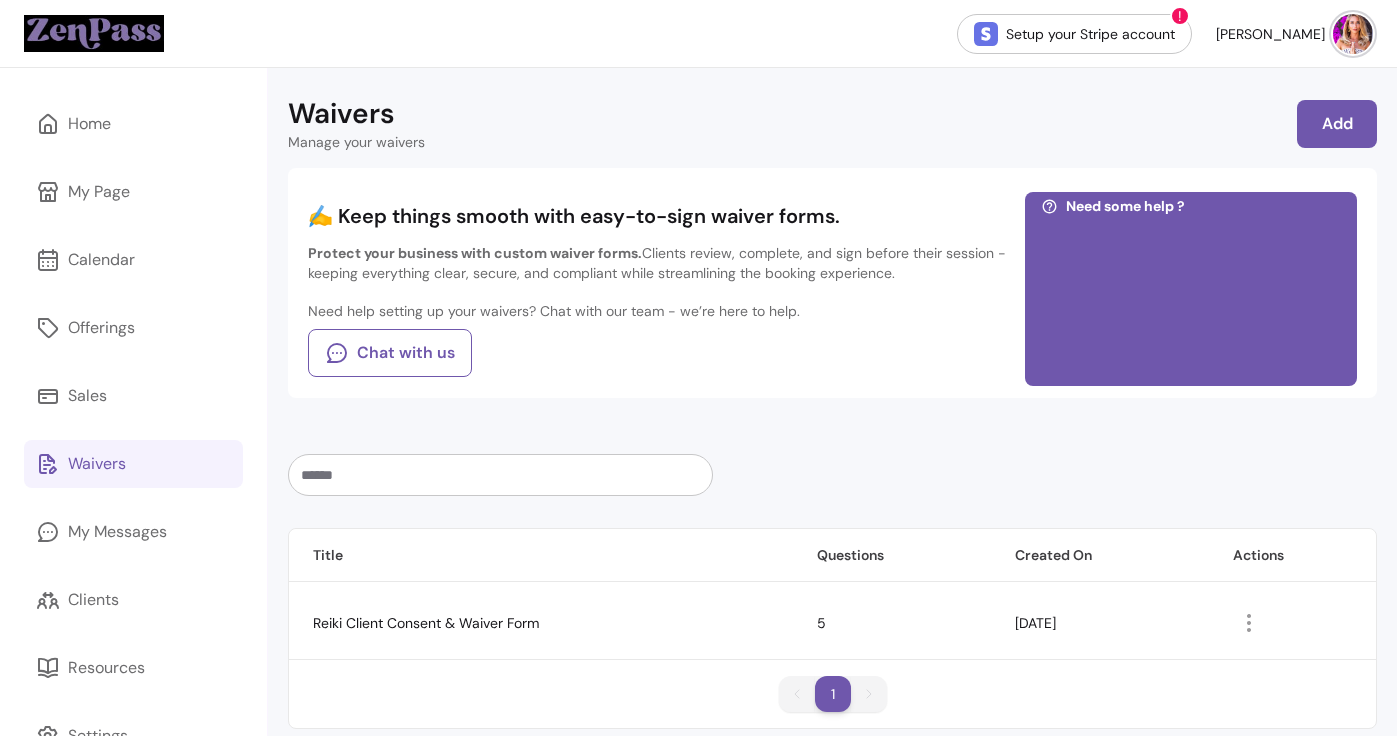 scroll, scrollTop: 68, scrollLeft: 0, axis: vertical 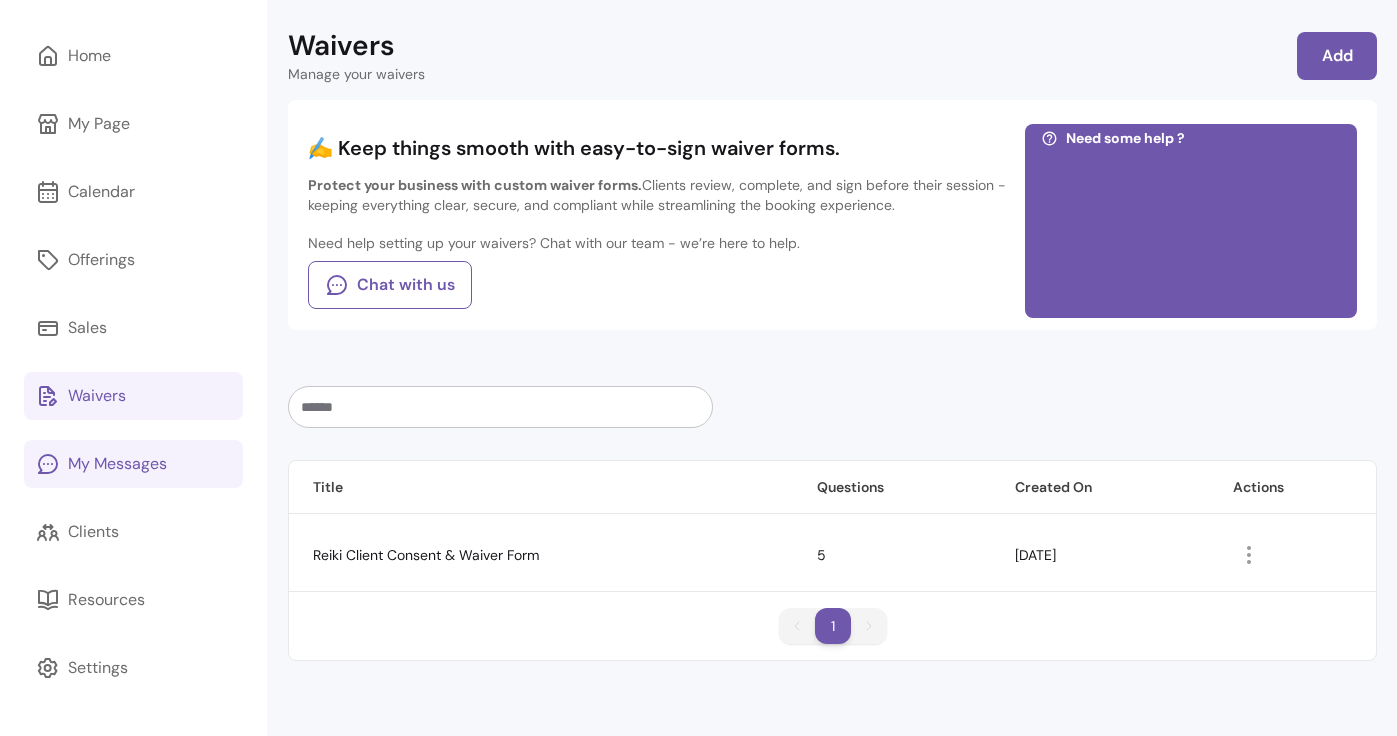 click on "My Messages" at bounding box center [133, 464] 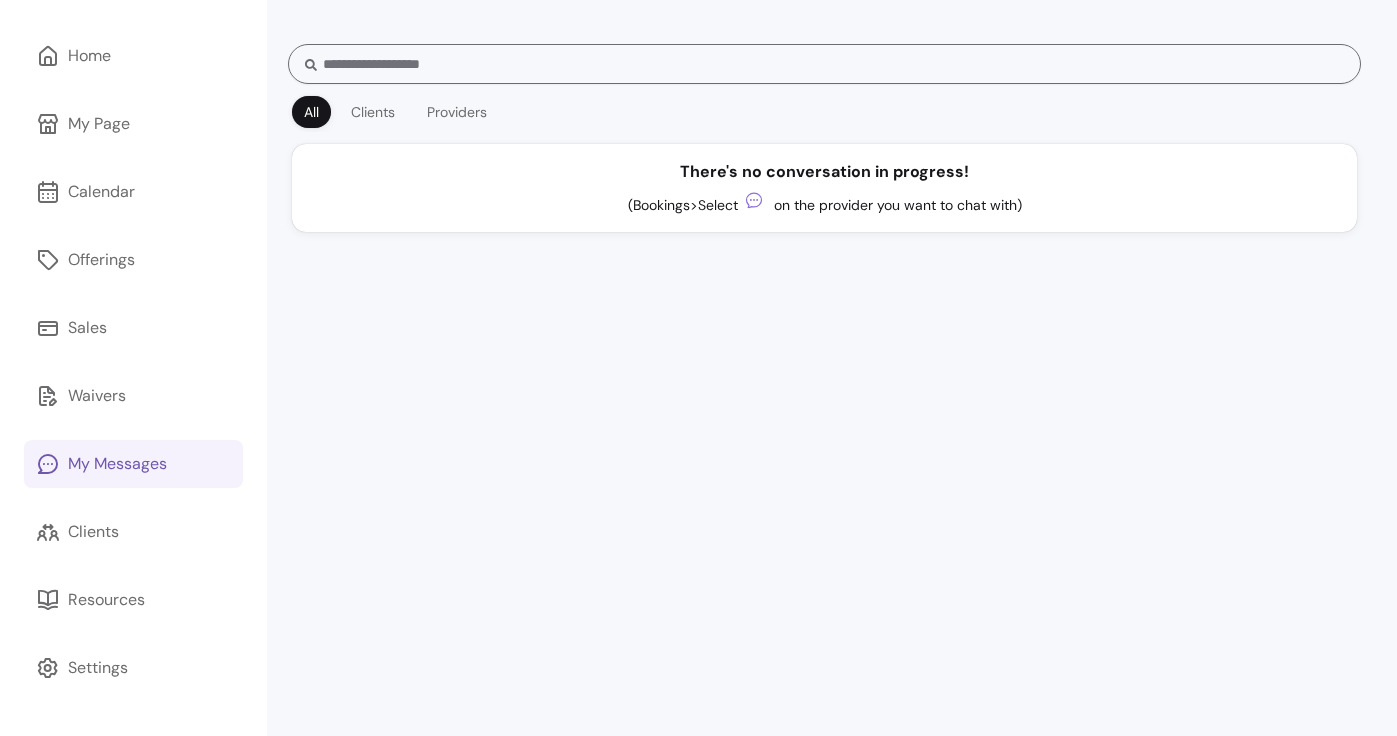 click on "All Clients Providers There's no conversation in progress! (Bookings  >  Select     on the provider you want to chat with)" at bounding box center [832, 346] 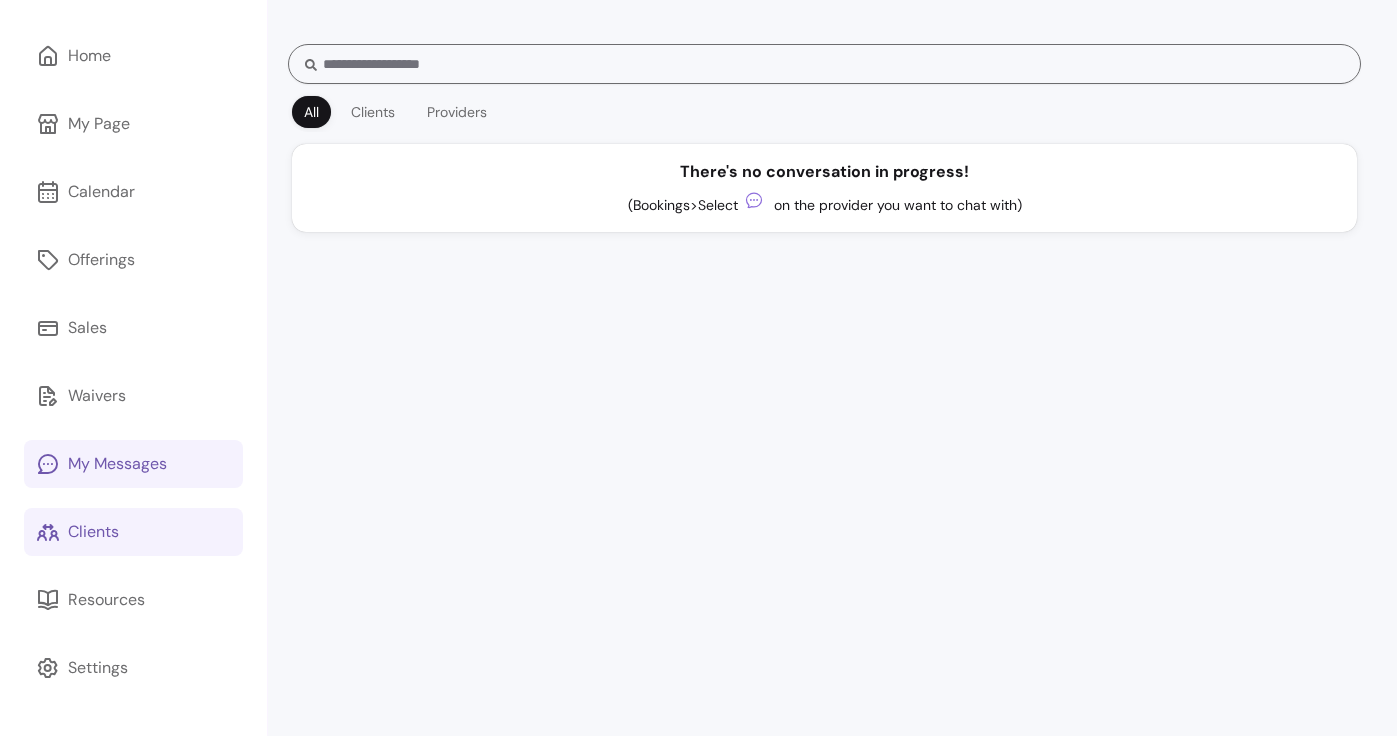 click on "Clients" at bounding box center (133, 532) 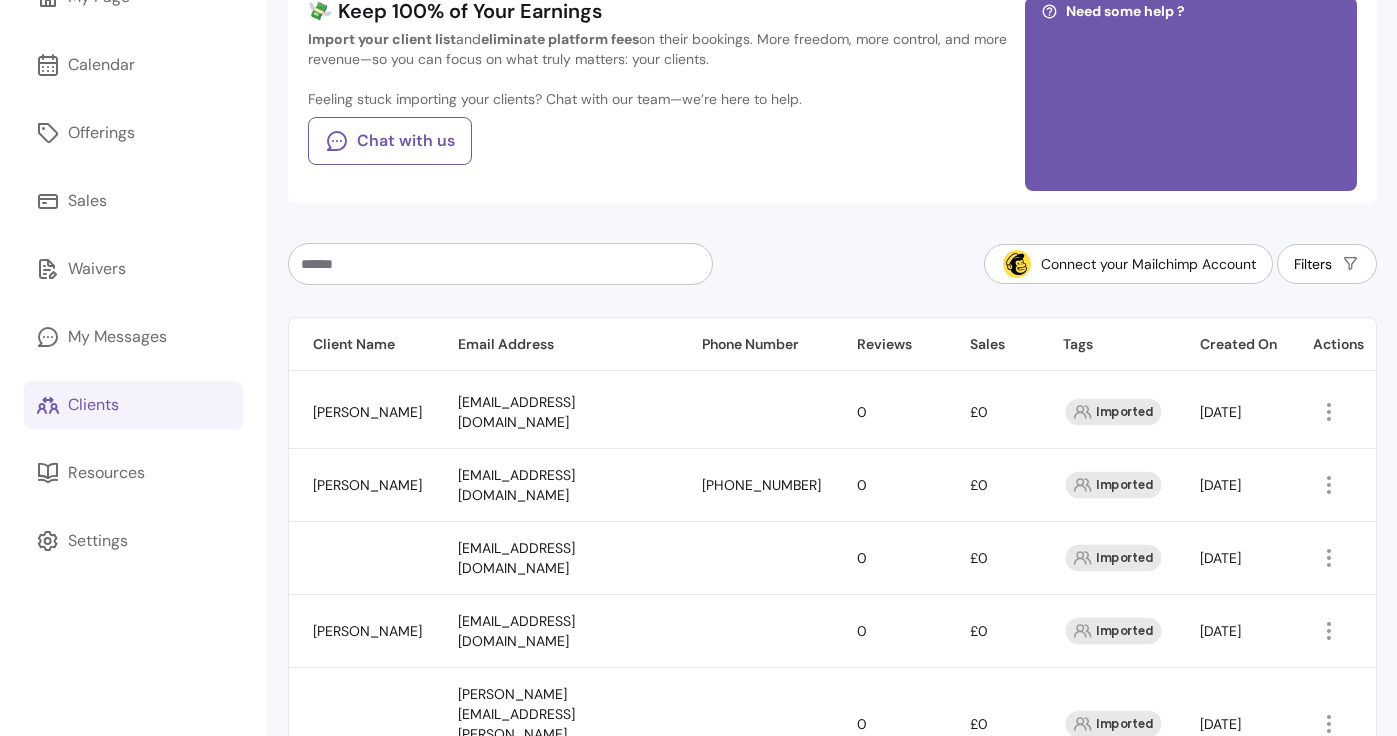scroll, scrollTop: 132, scrollLeft: 0, axis: vertical 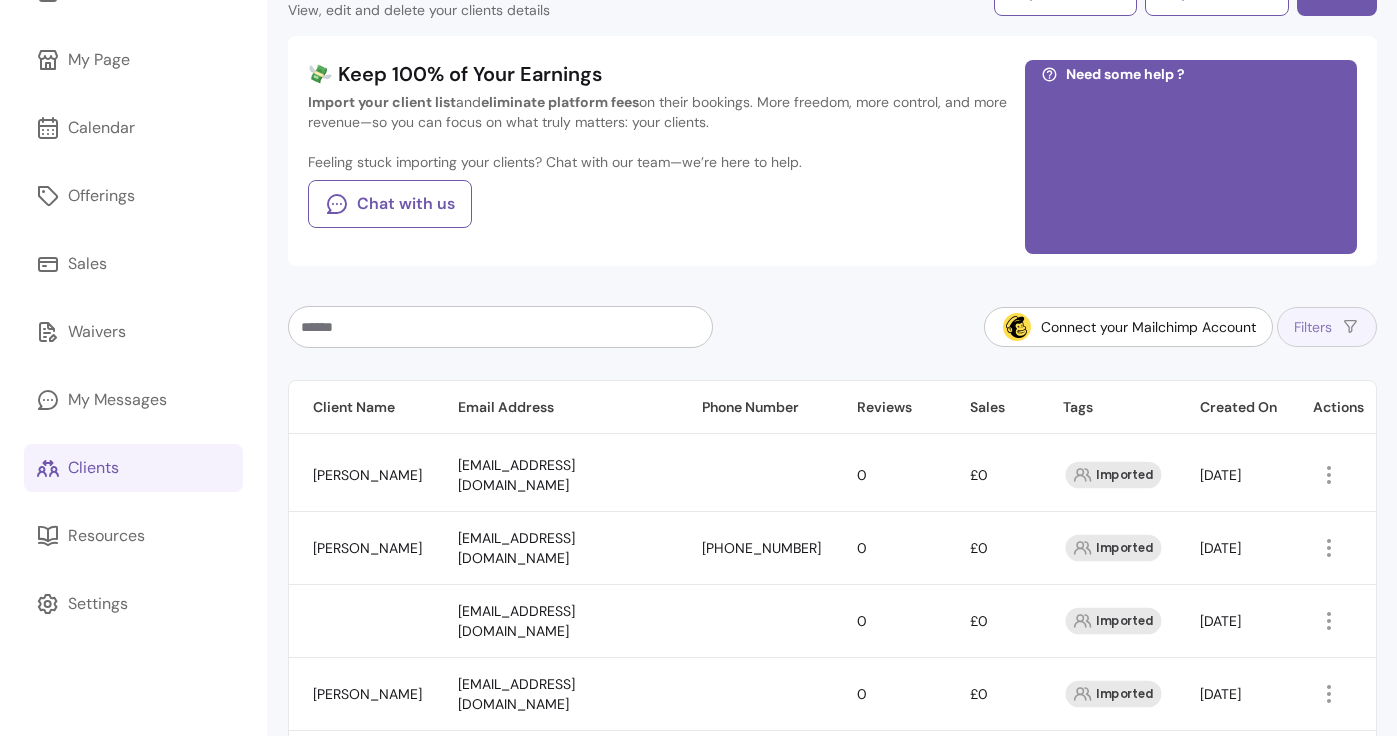 click on "Filters" at bounding box center (1327, 327) 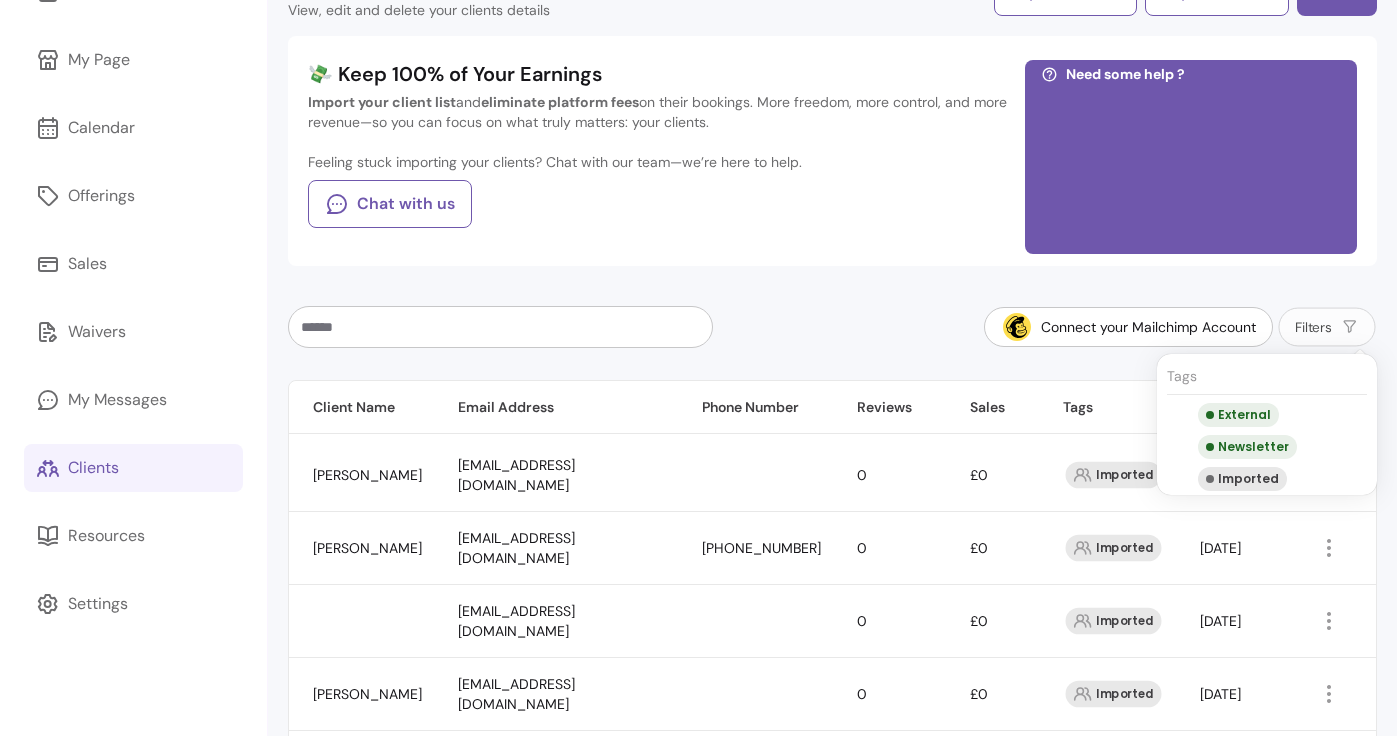 click on "Connect your Mailchimp Account Filters" at bounding box center [832, 327] 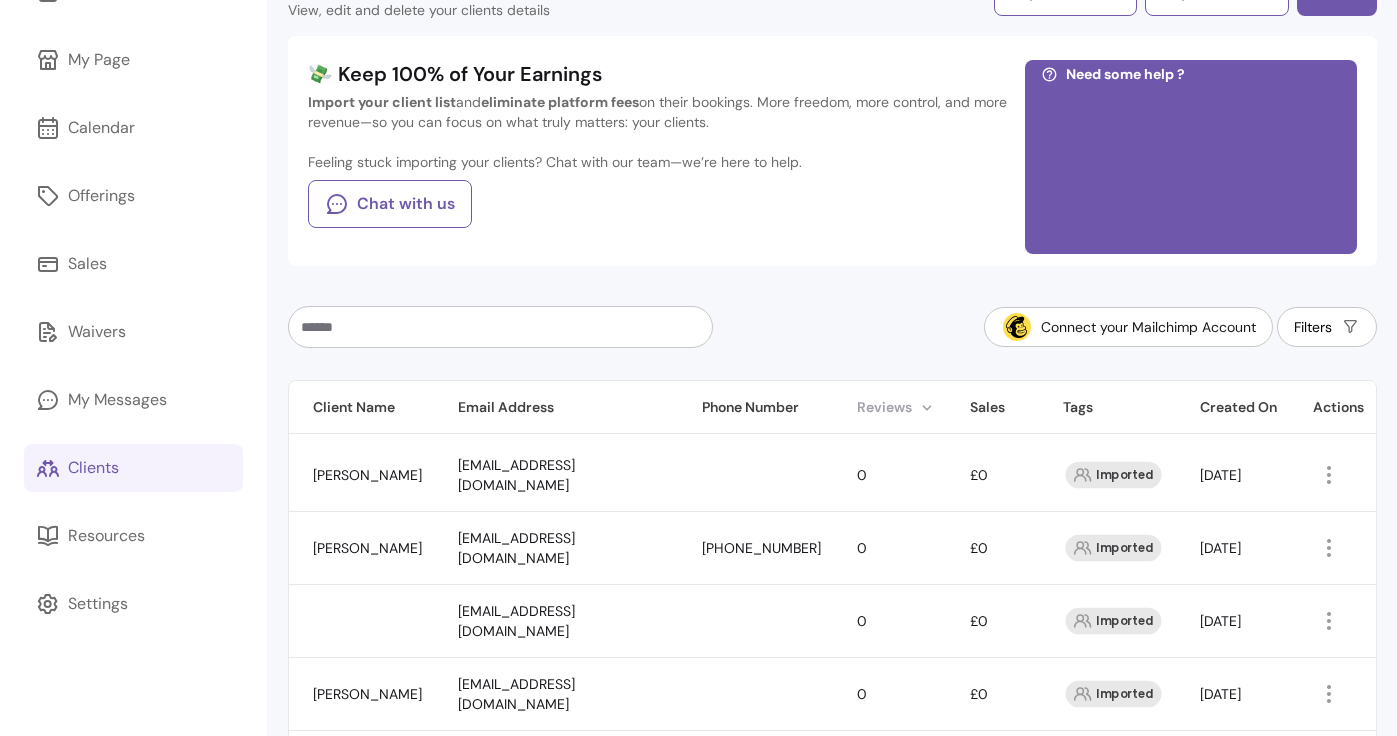 scroll, scrollTop: 172, scrollLeft: 0, axis: vertical 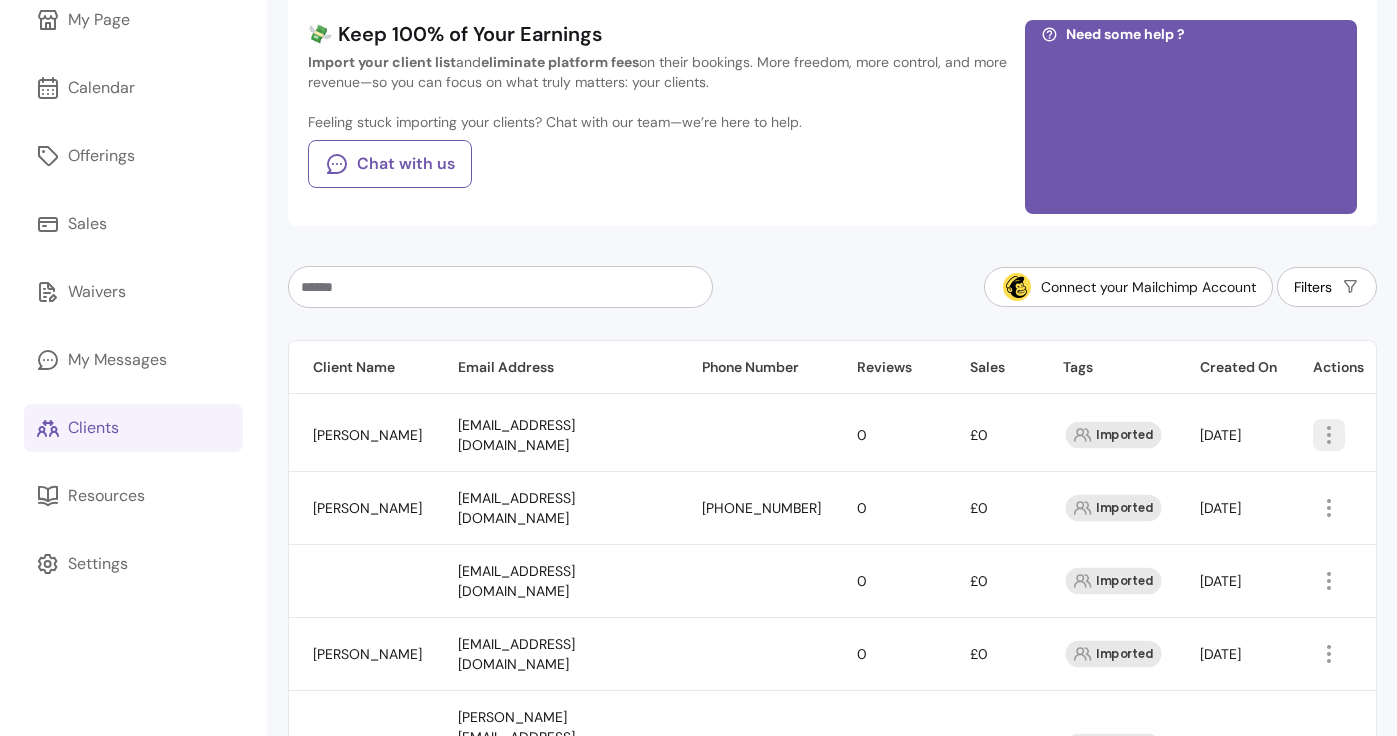 click 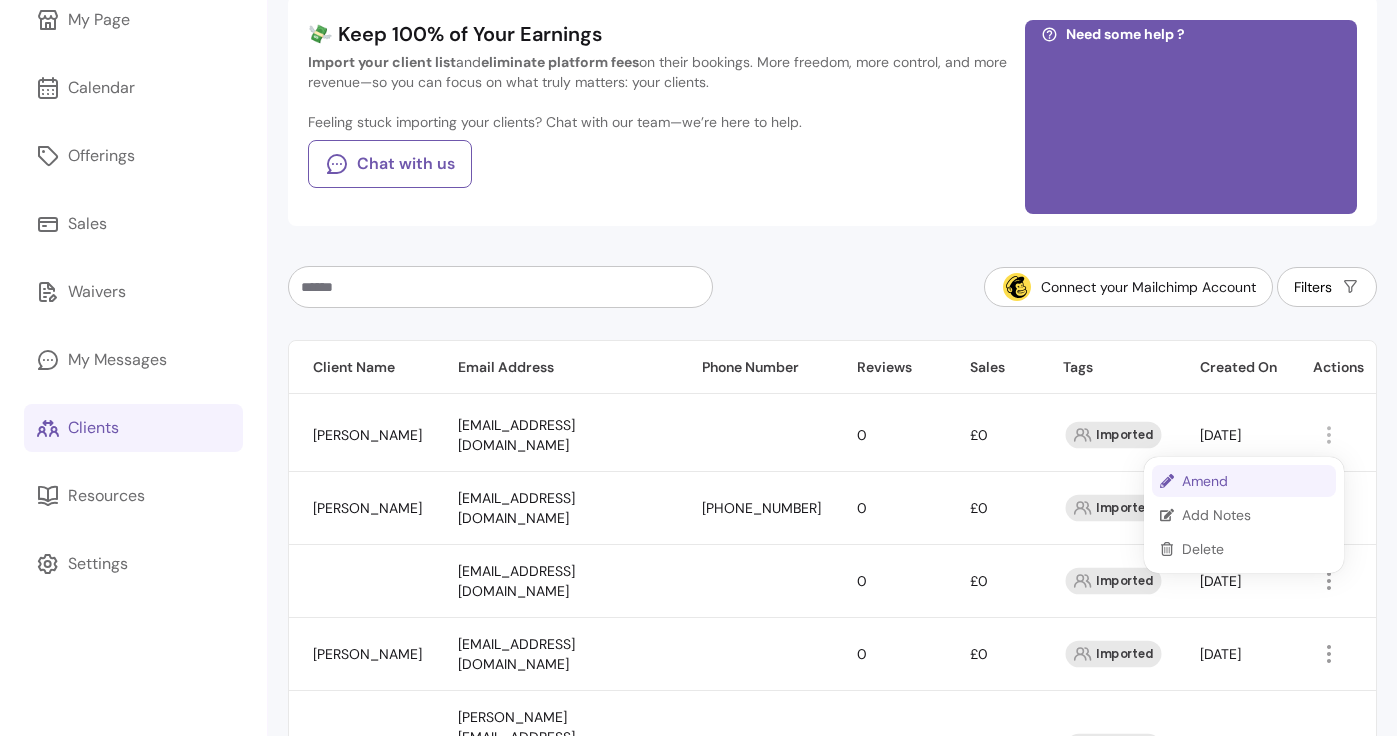 click on "Amend" at bounding box center (1255, 481) 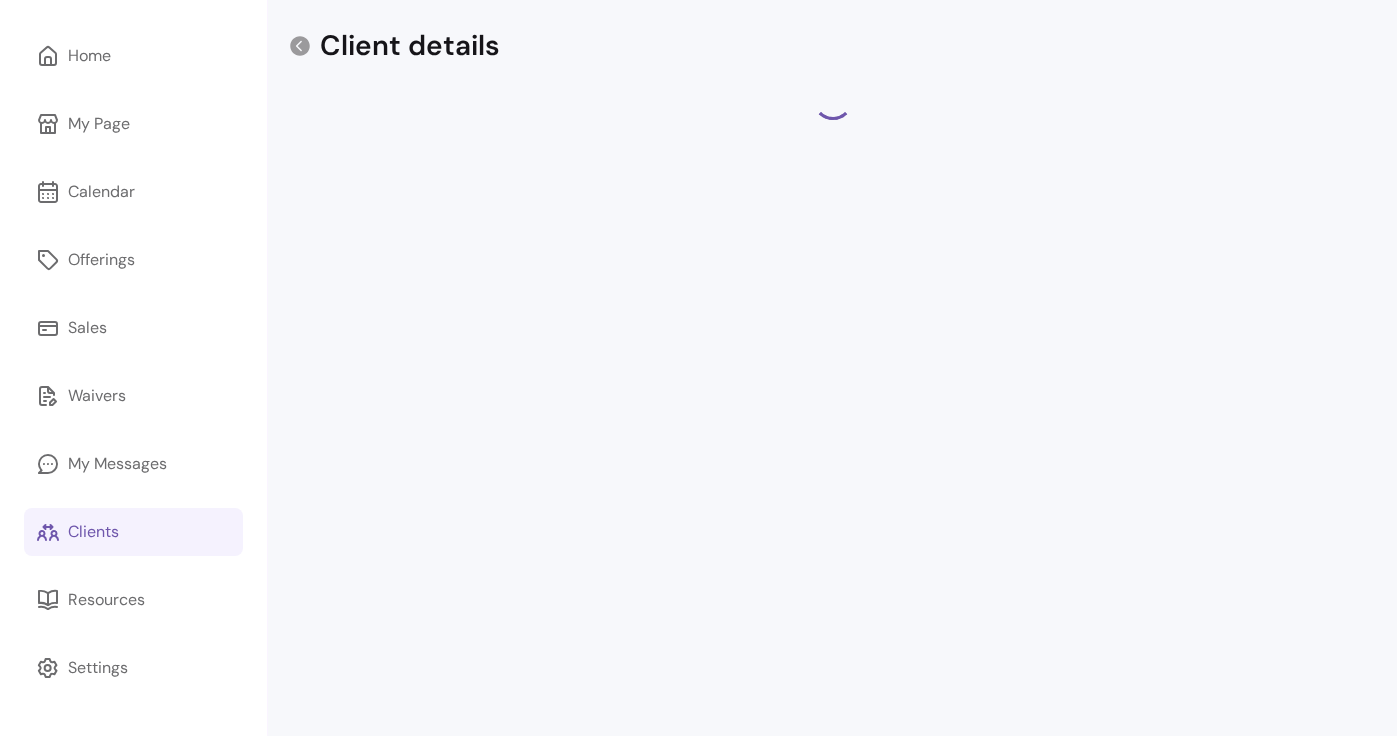 select on "*****" 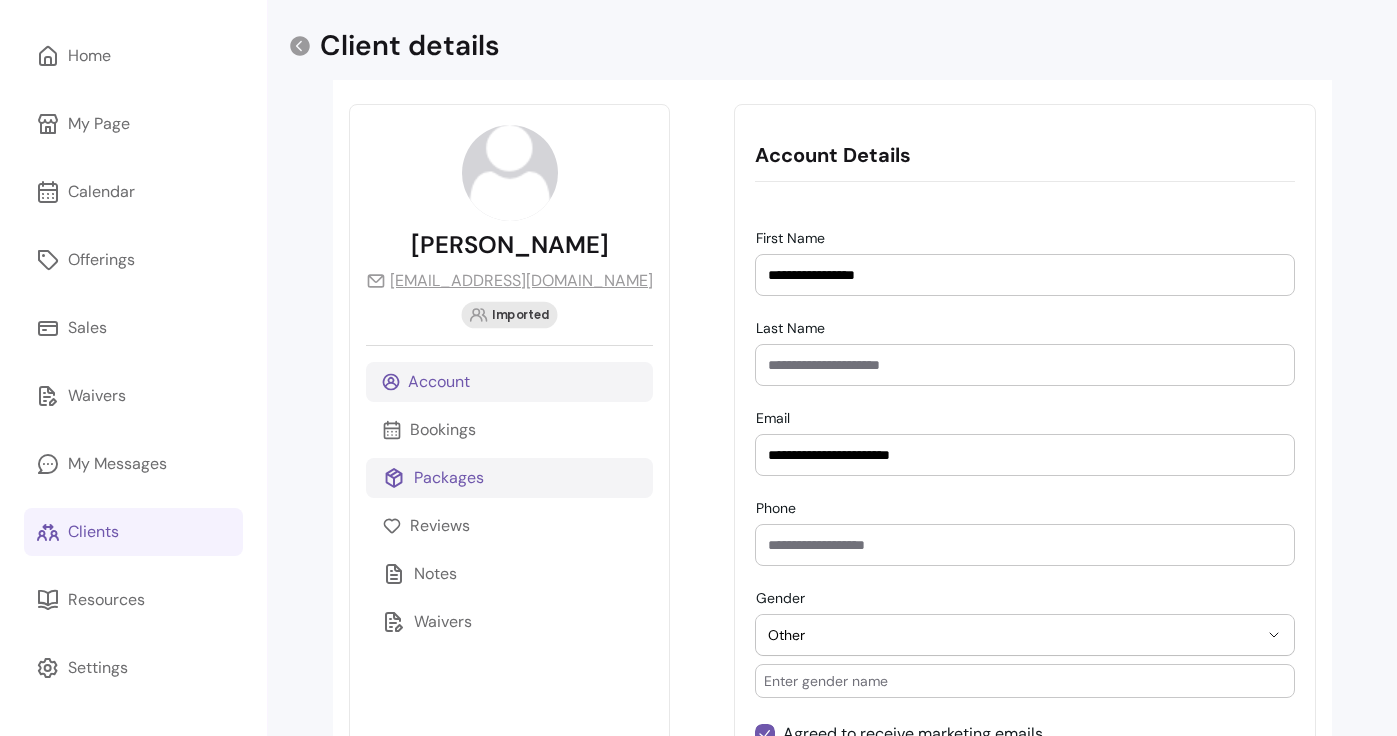 scroll, scrollTop: 172, scrollLeft: 0, axis: vertical 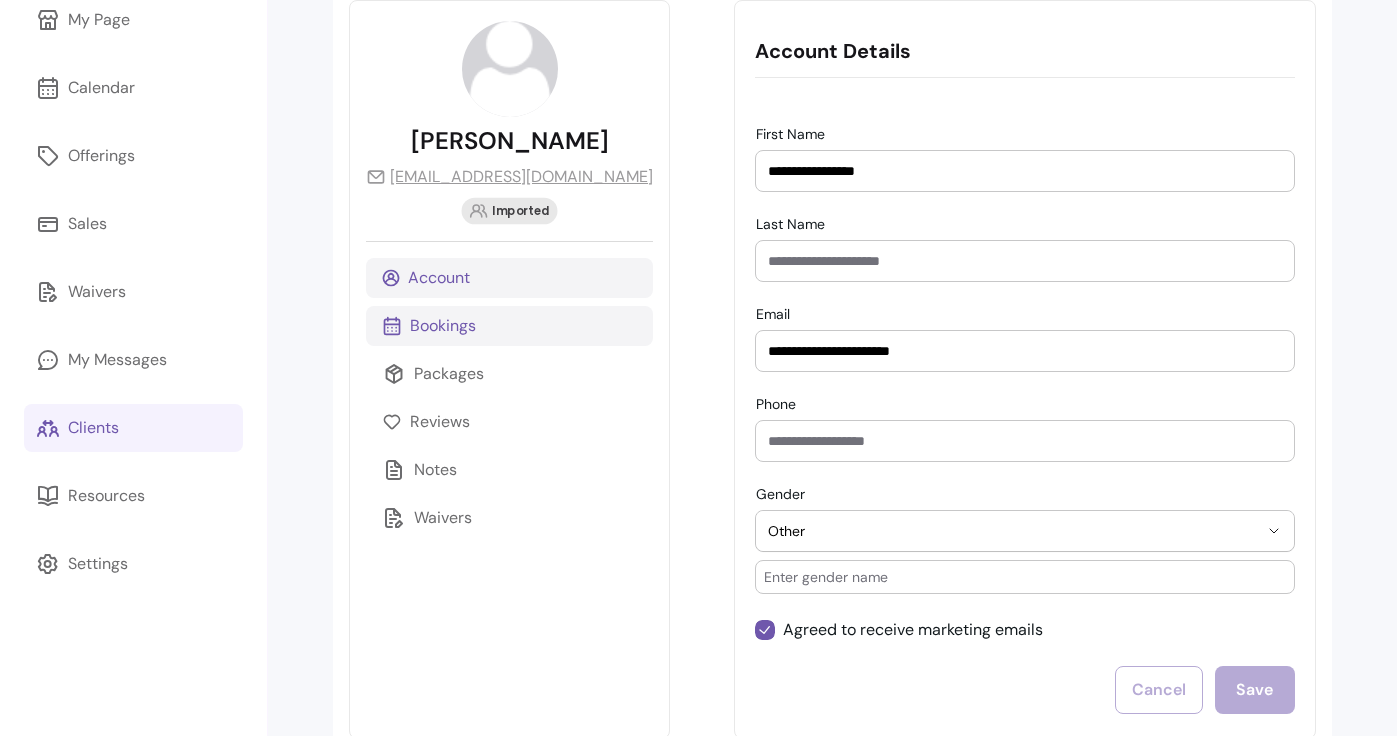 click on "Bookings" at bounding box center [509, 326] 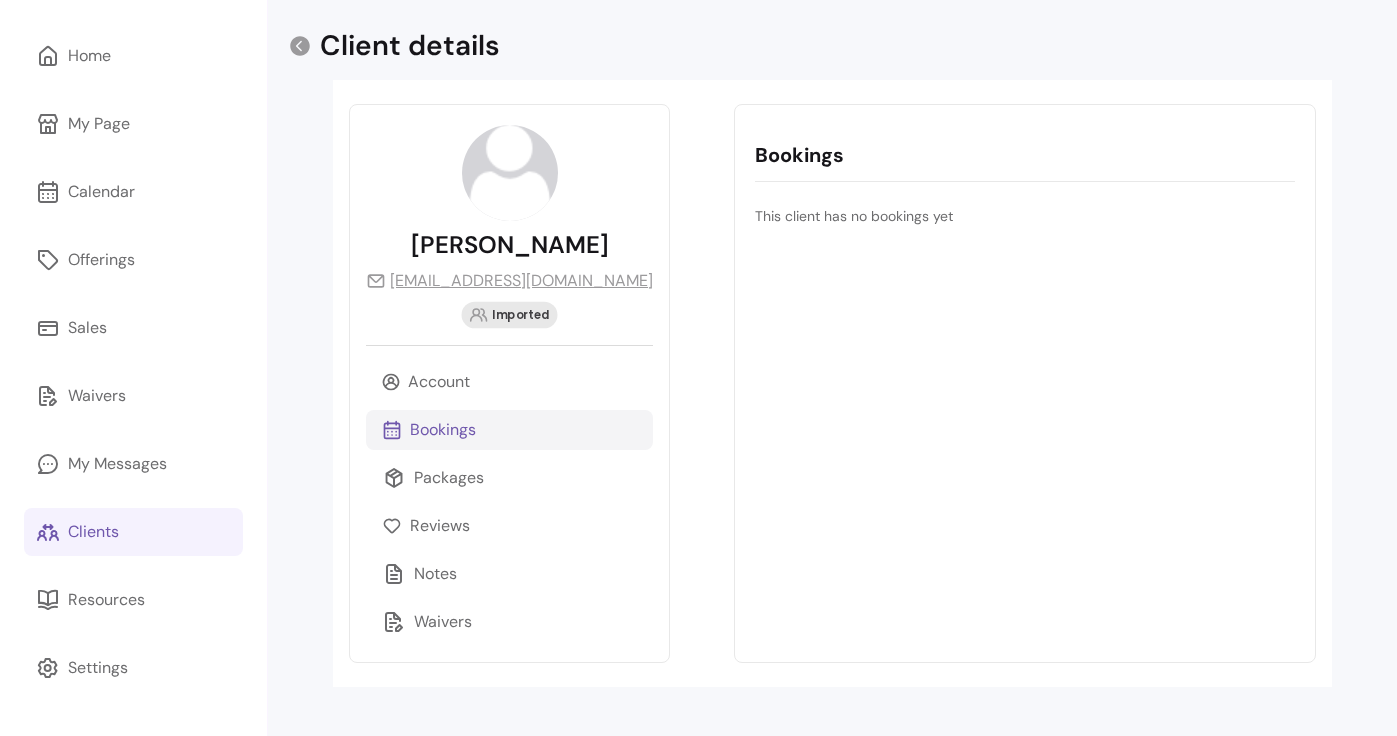 scroll, scrollTop: 68, scrollLeft: 0, axis: vertical 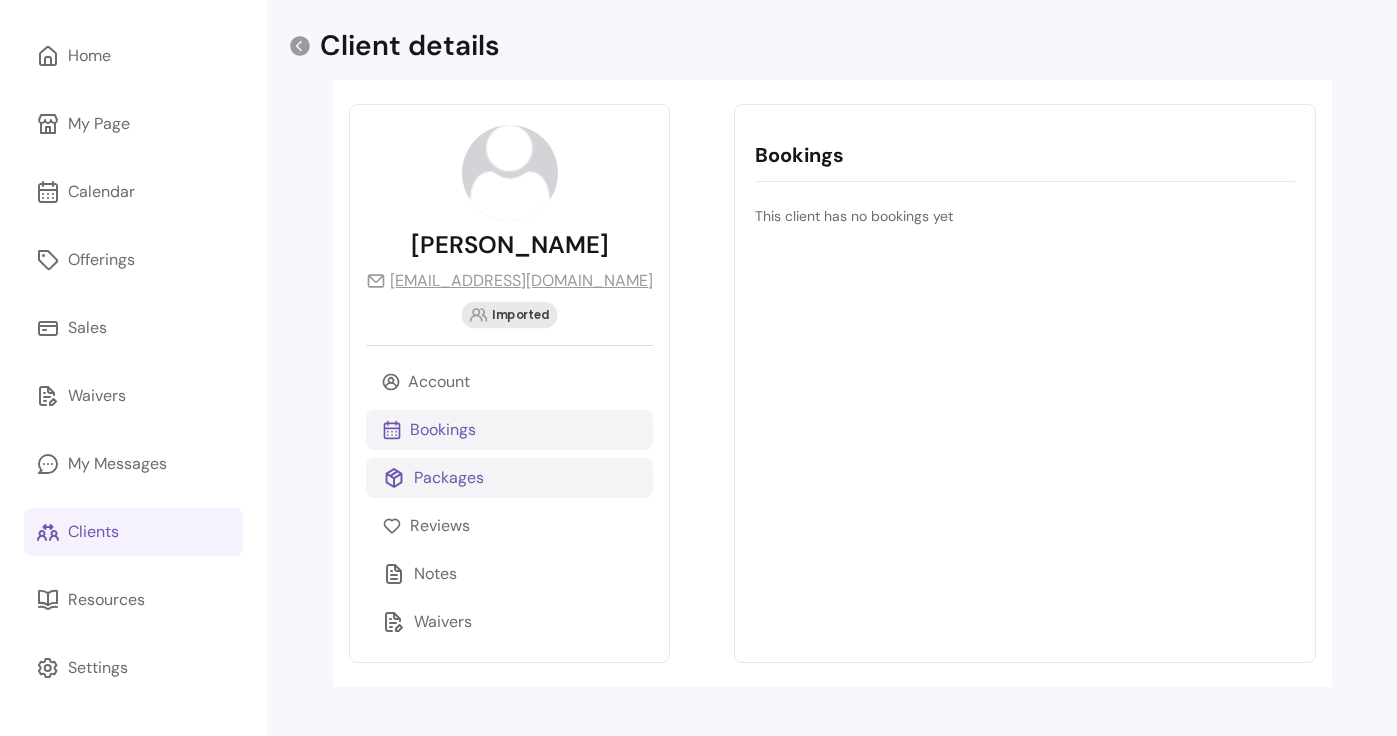 click on "Packages" at bounding box center (509, 478) 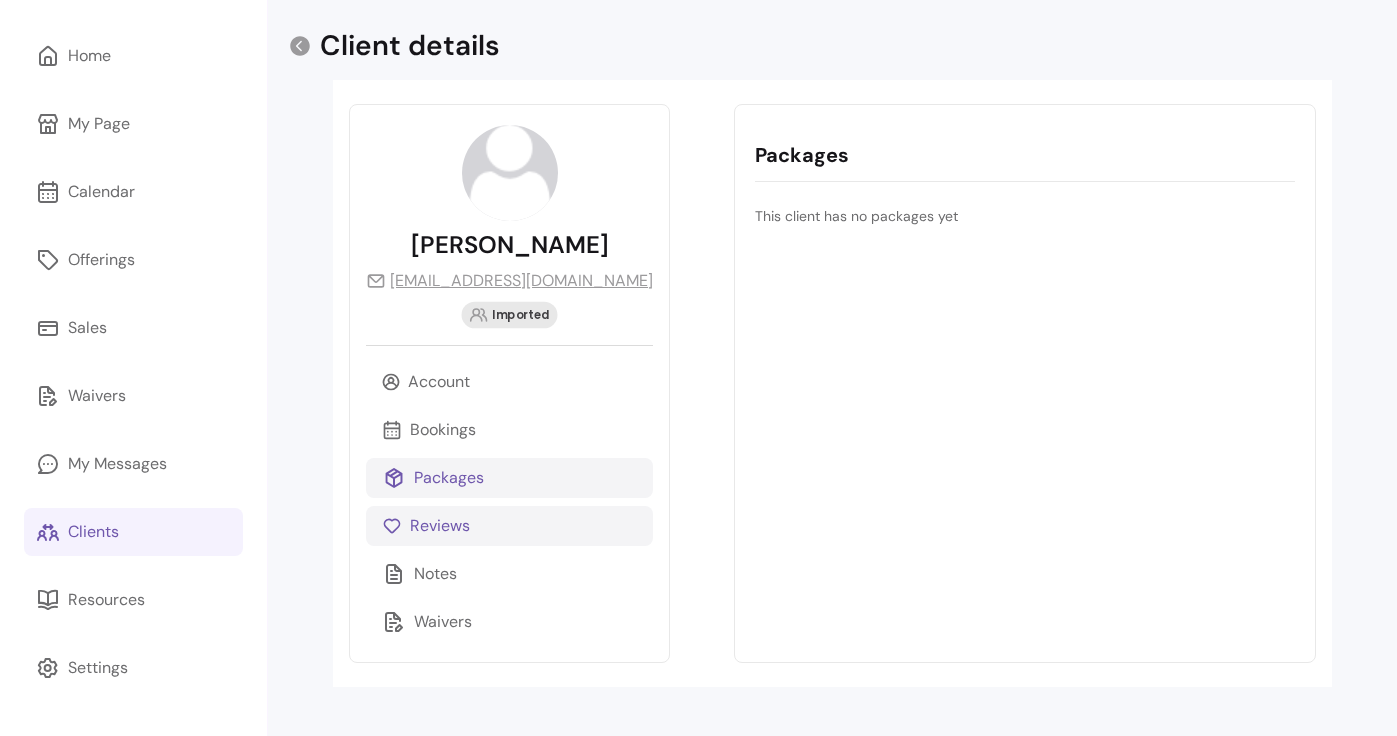 click on "Reviews" at bounding box center [509, 526] 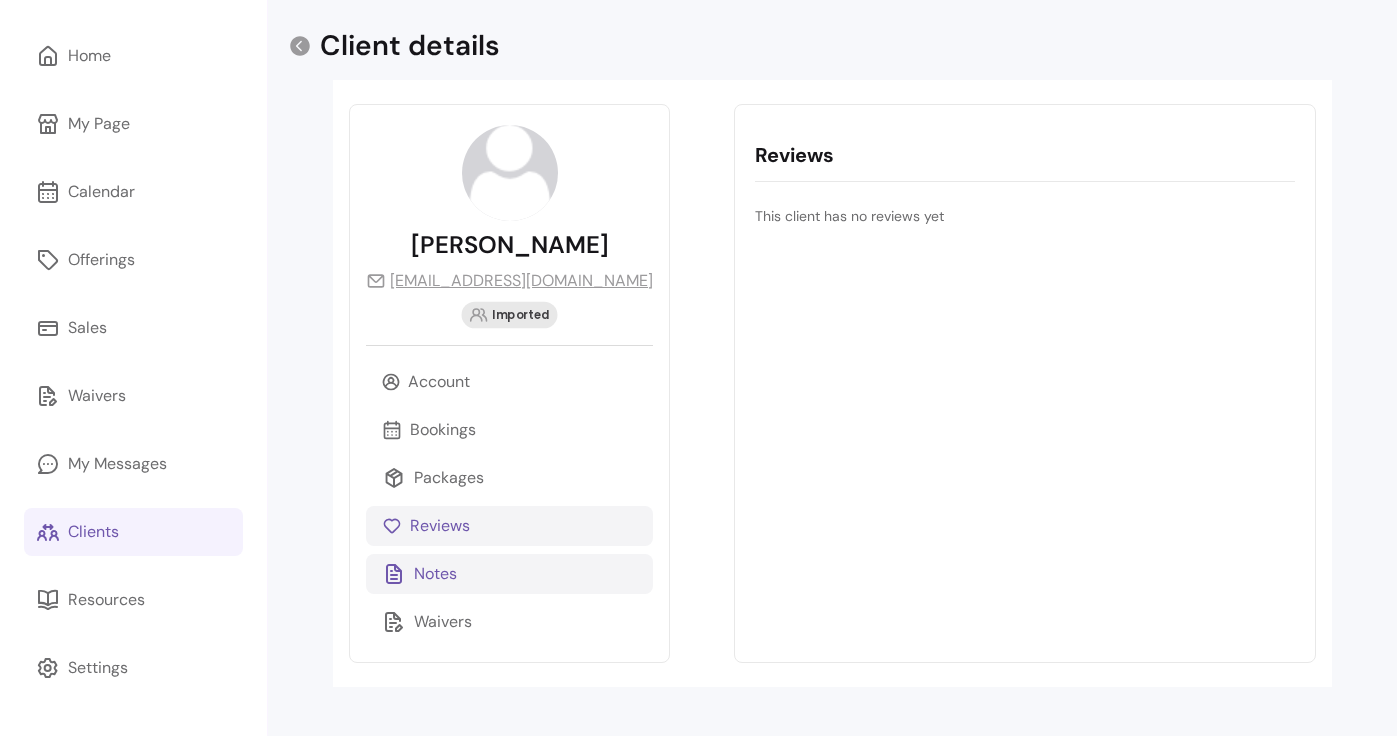 click on "Notes" at bounding box center (509, 574) 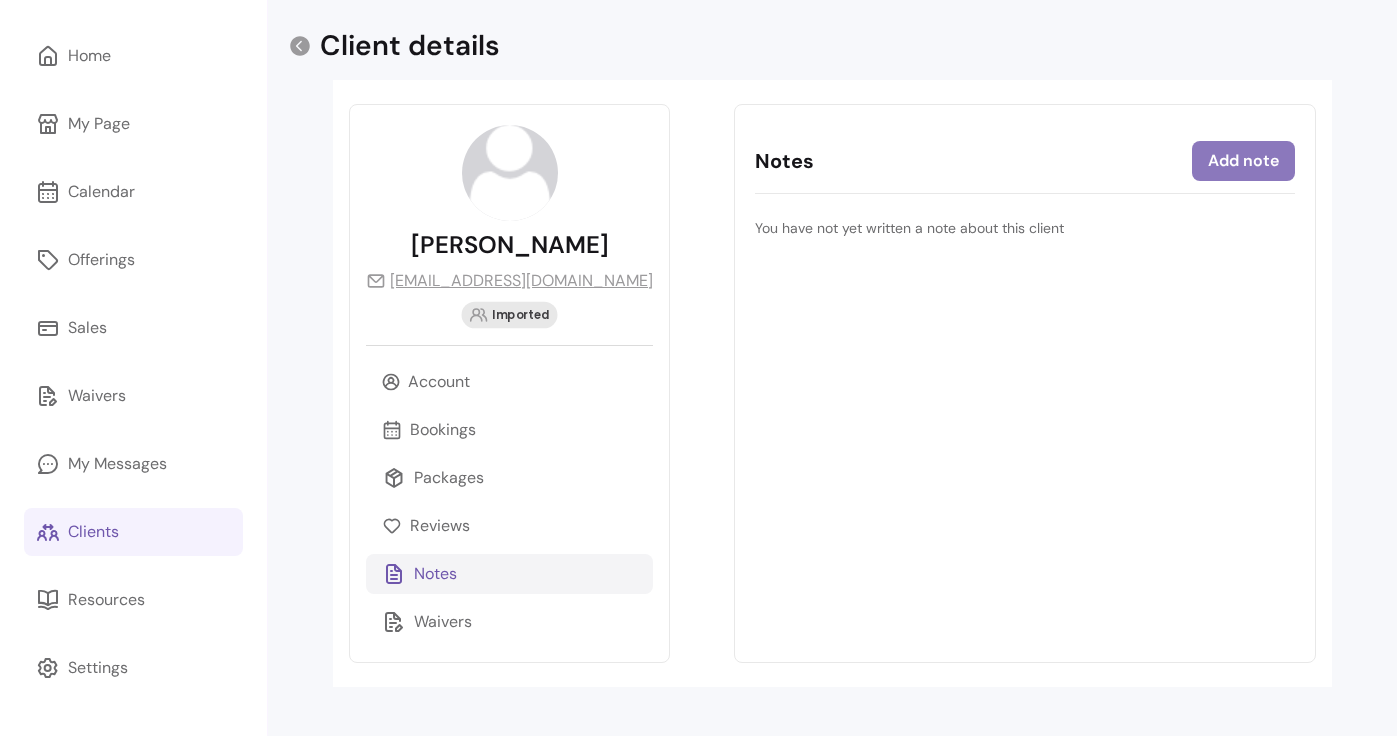 select on "*" 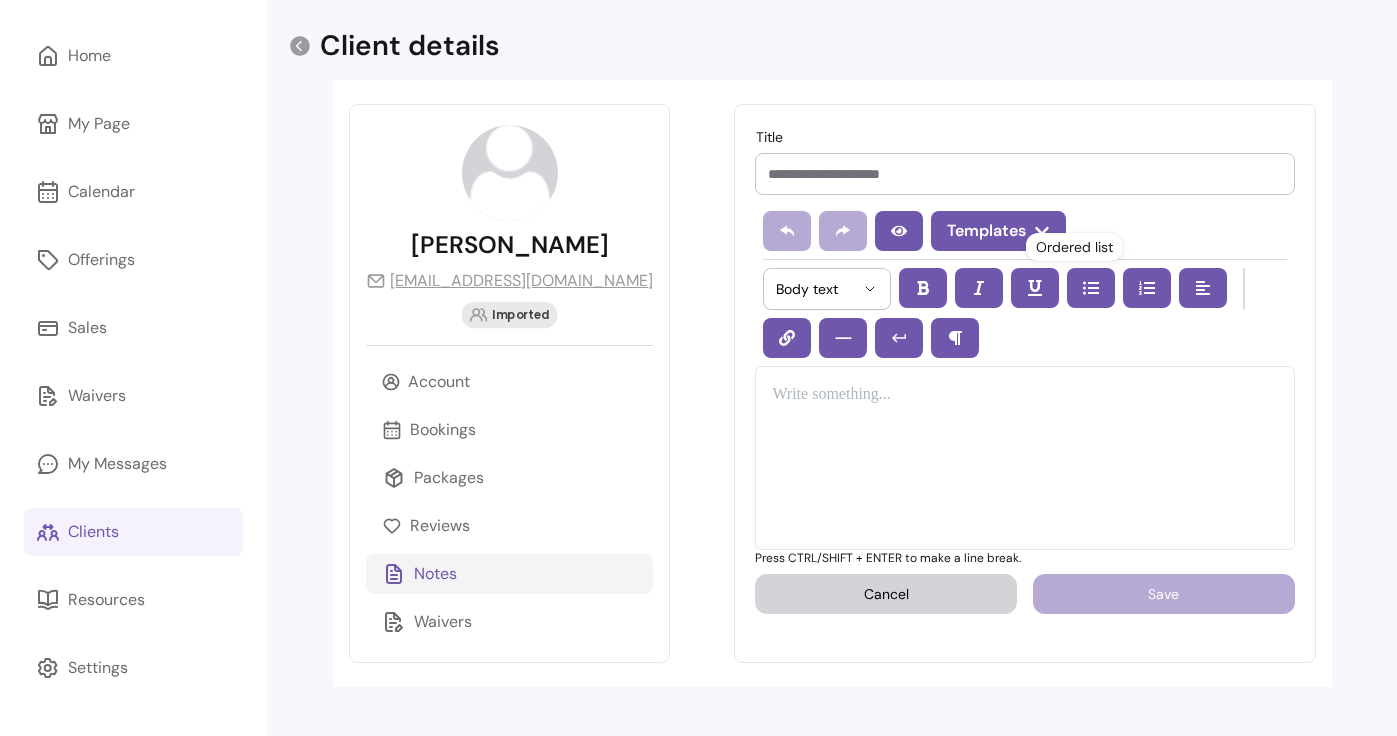 click at bounding box center (1024, 458) 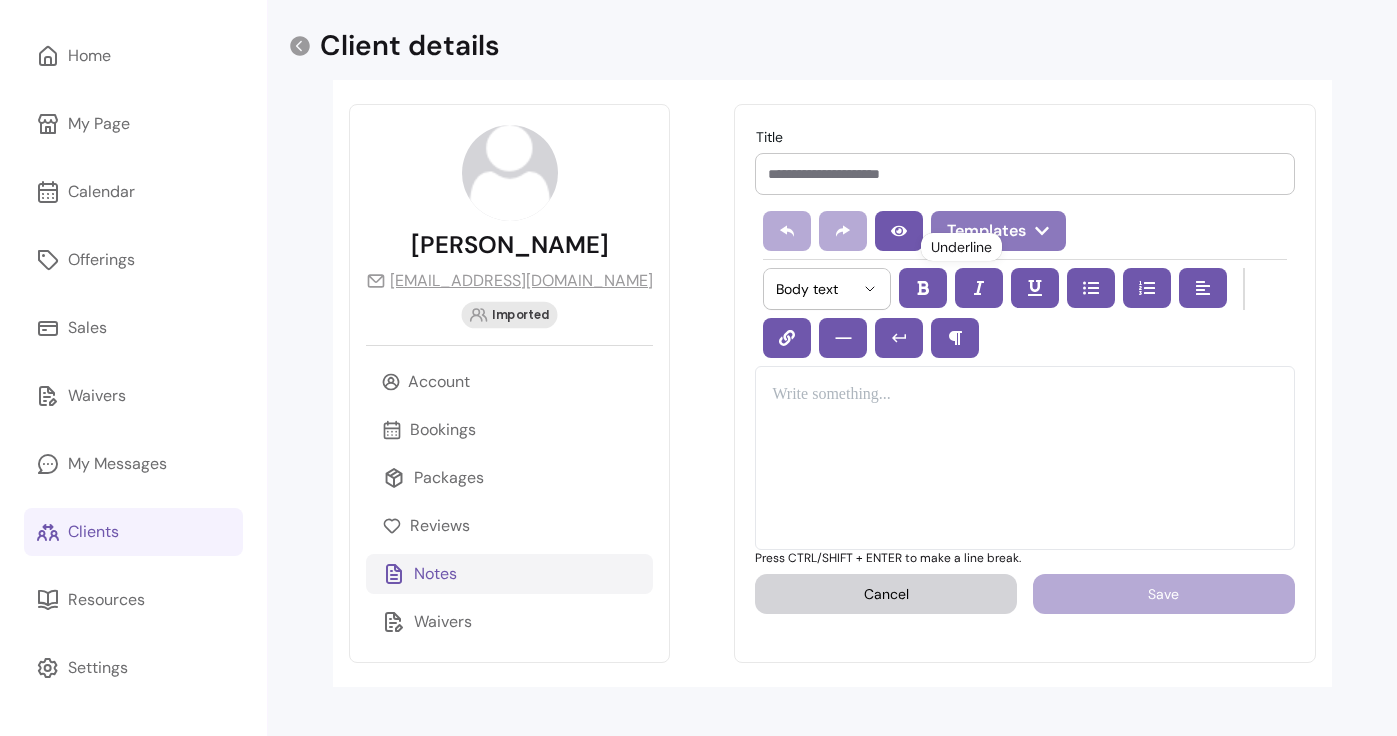 click on "Templates" at bounding box center [998, 231] 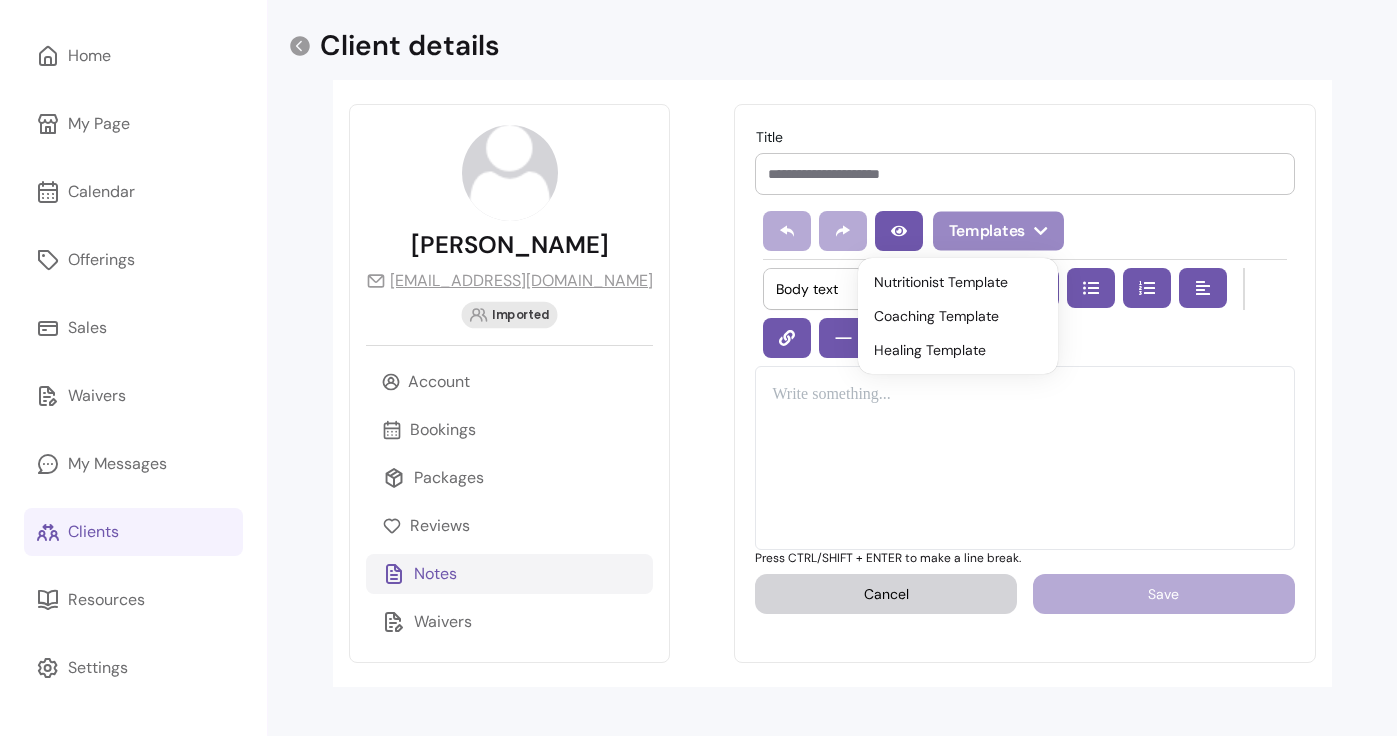 click at bounding box center [1024, 458] 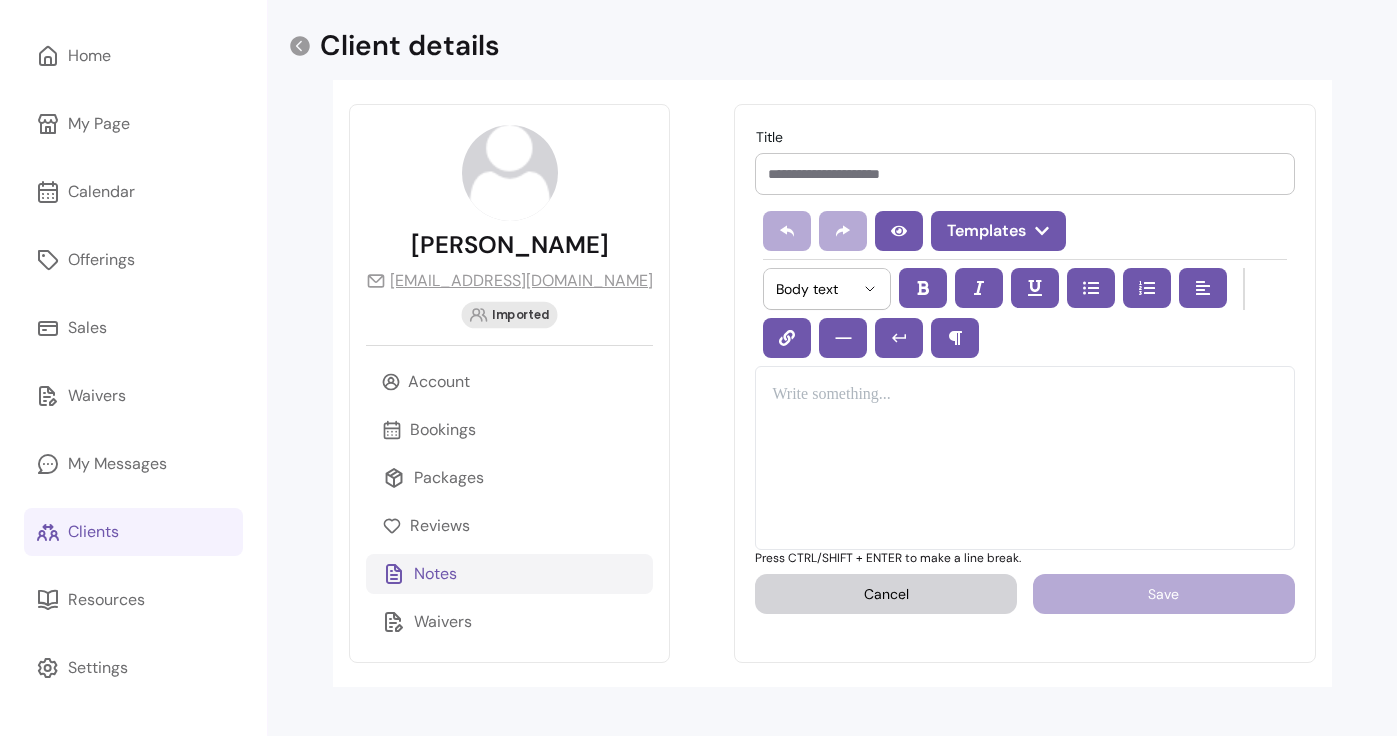 click at bounding box center [1024, 458] 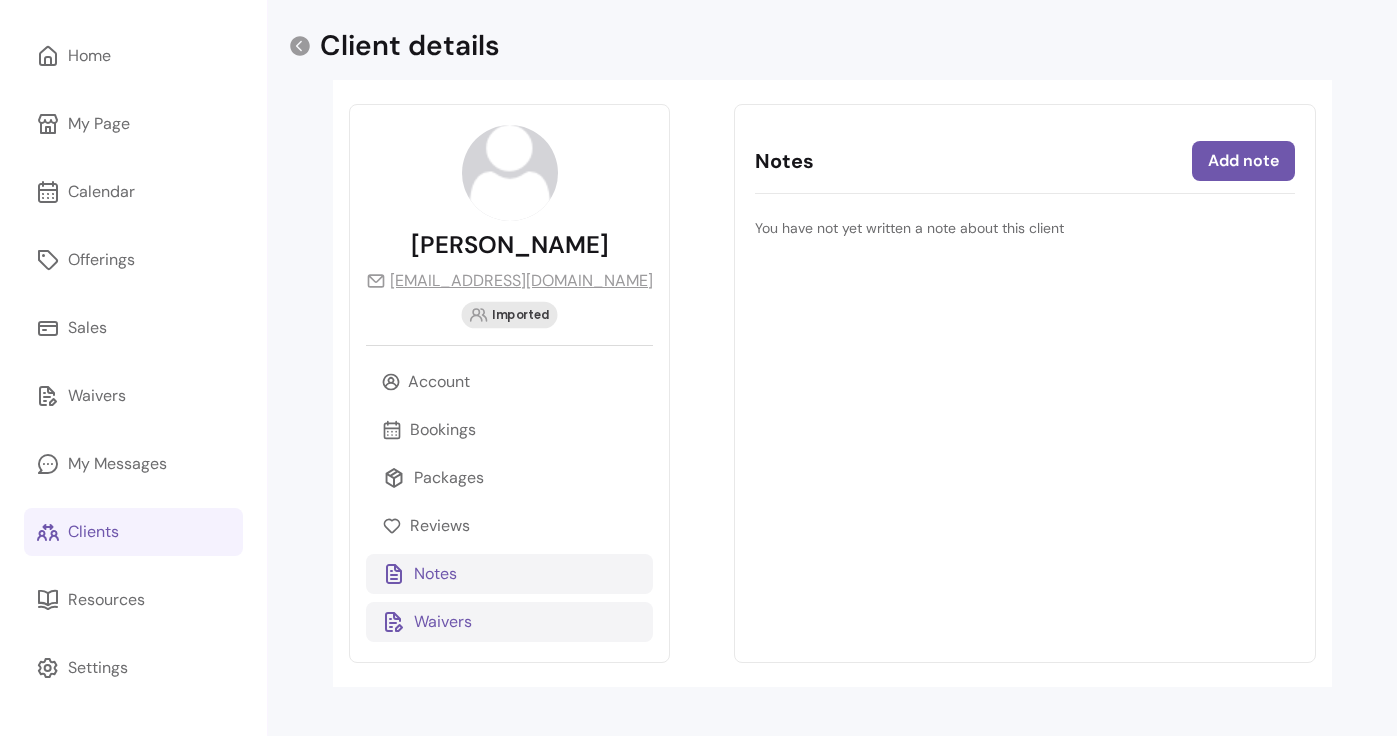 click on "Waivers" at bounding box center [509, 622] 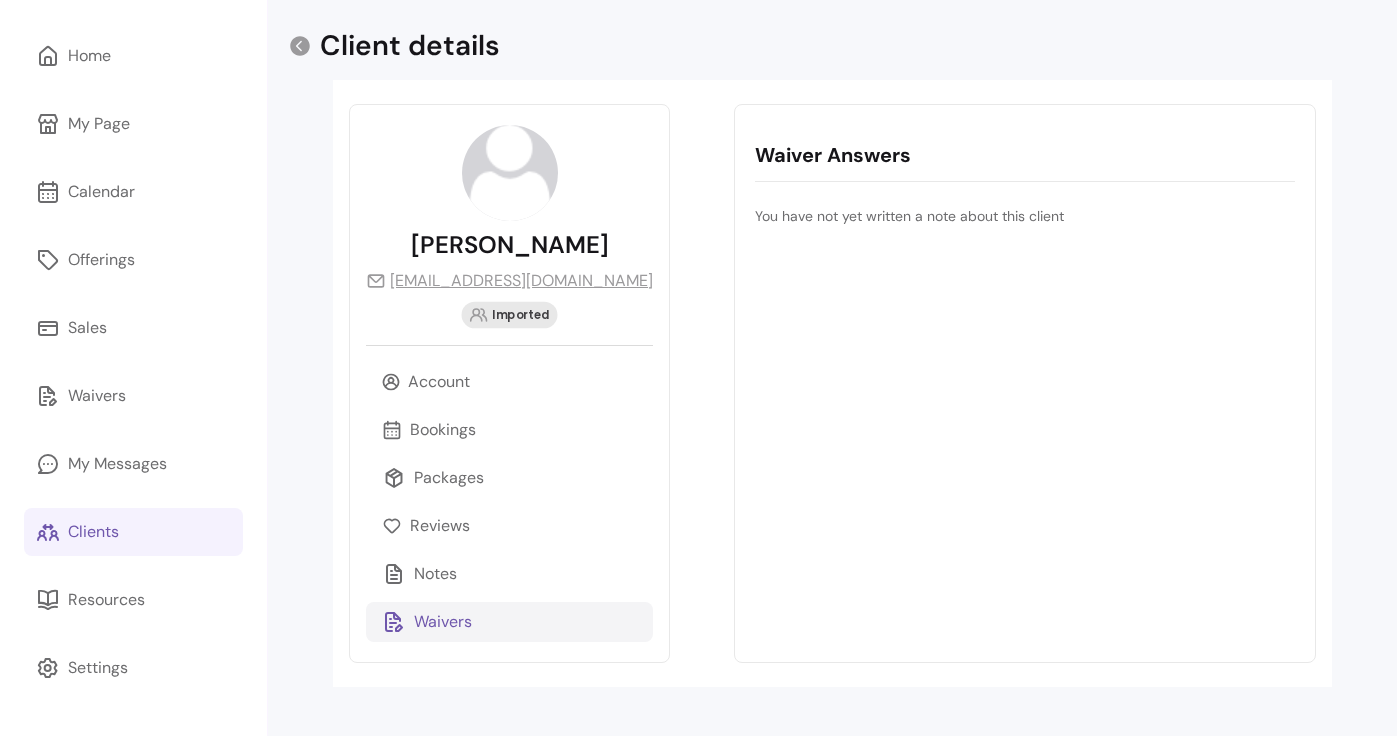 click on "Client details" at bounding box center (394, 46) 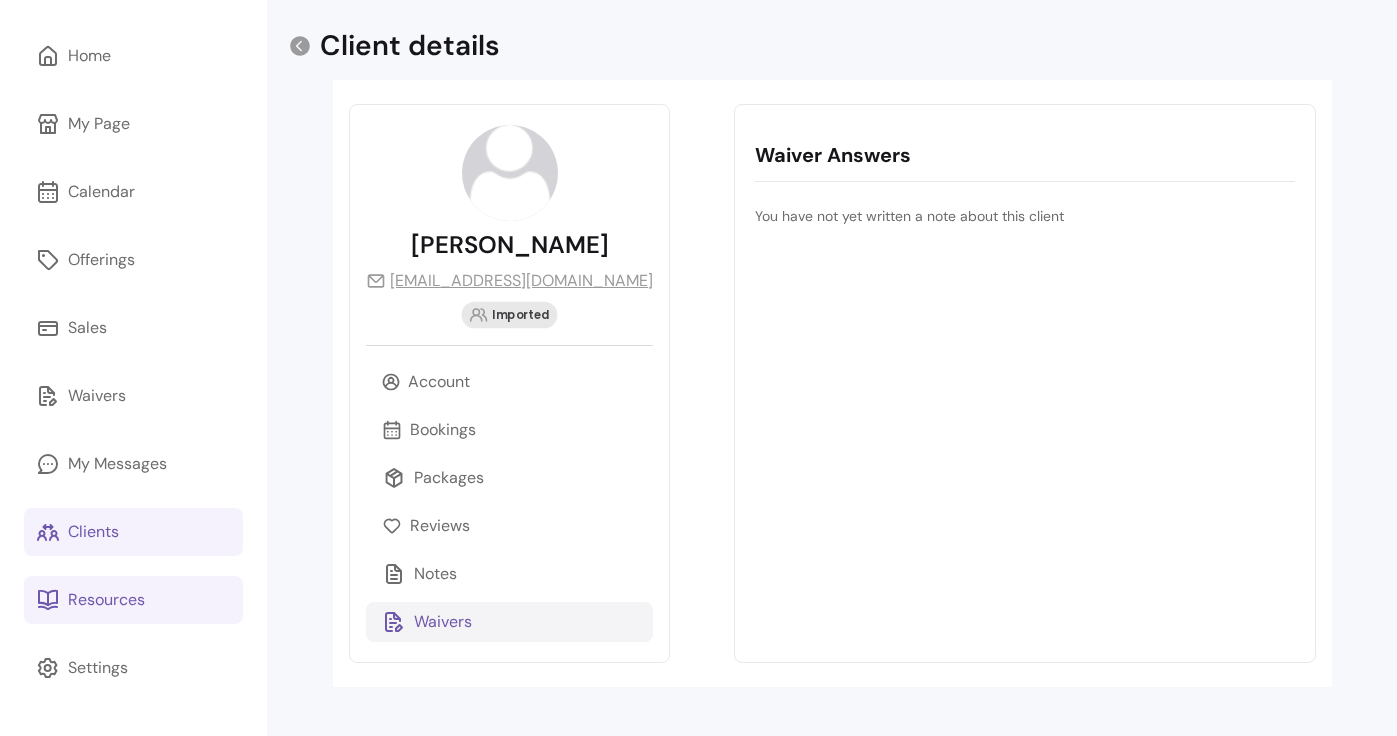 click on "Resources" at bounding box center [133, 600] 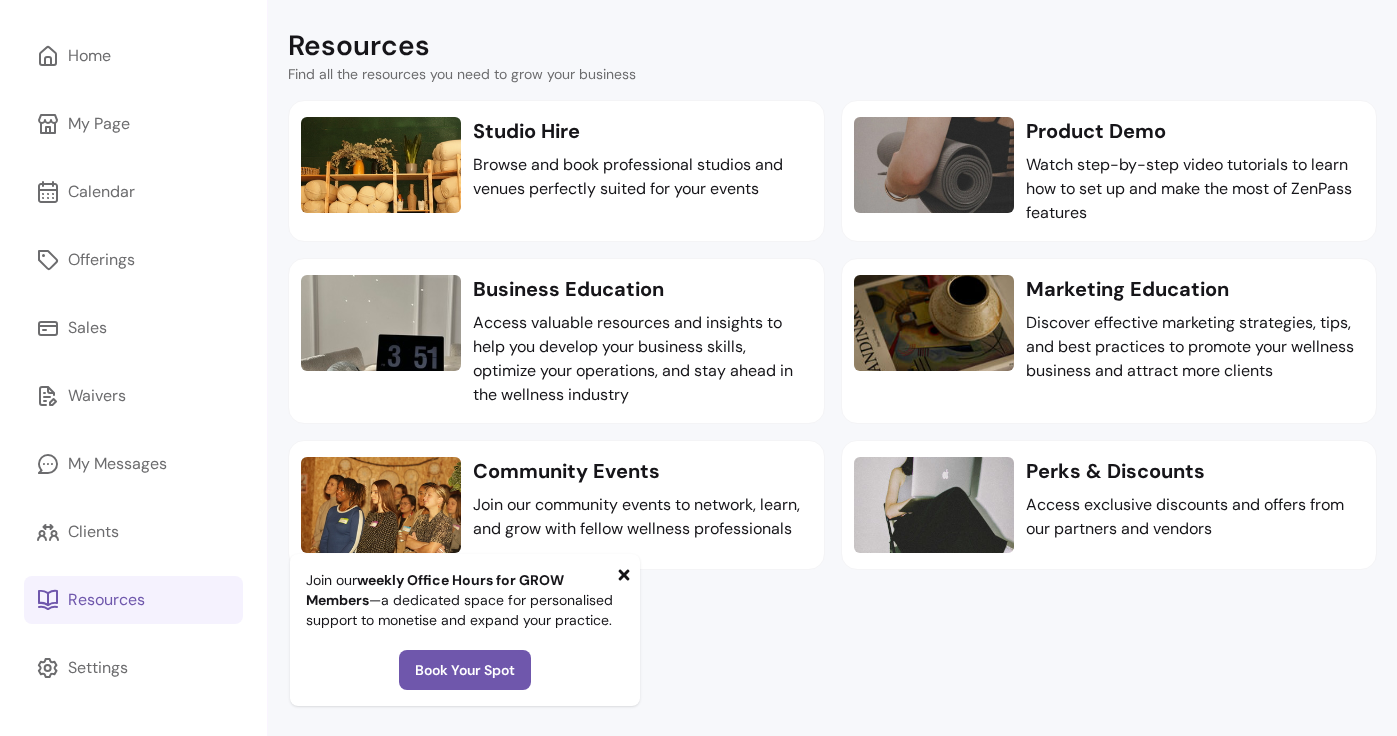 click 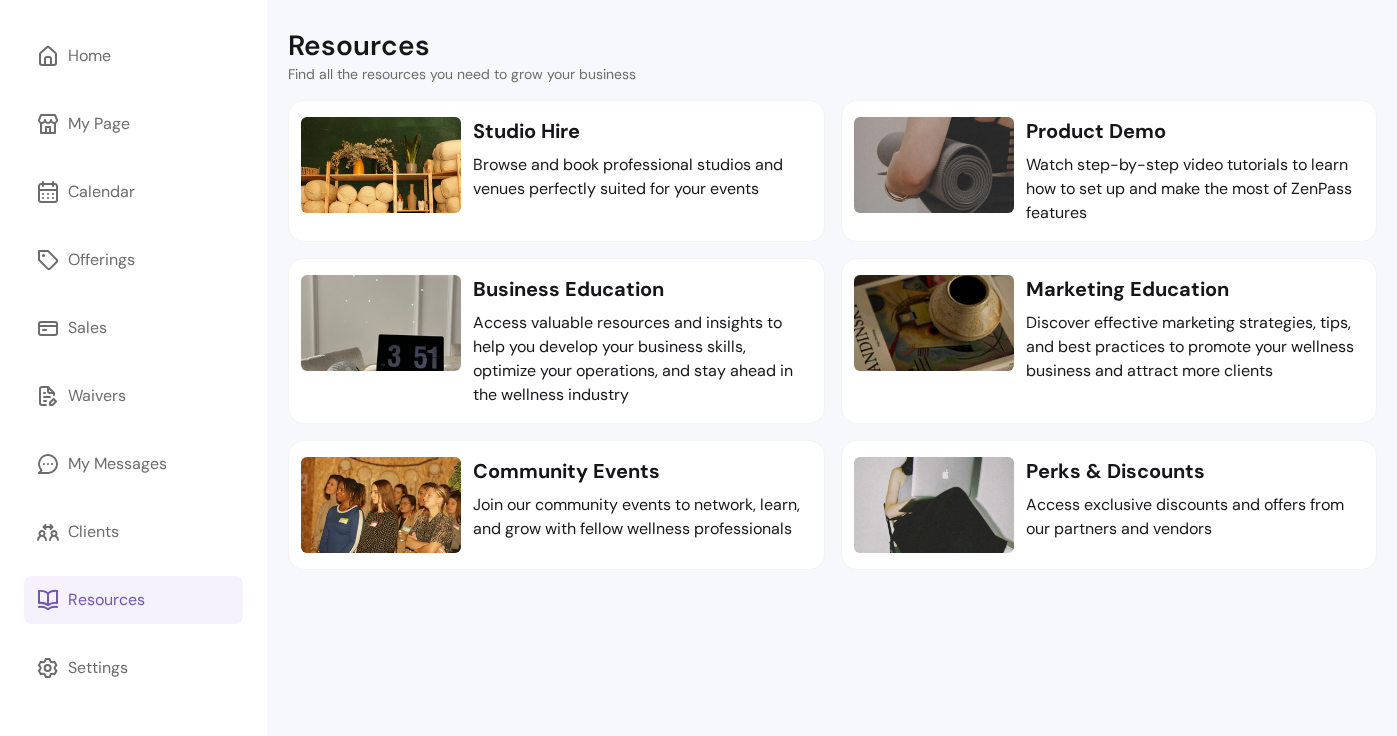 click on "Resources Find all the resources you need to grow your business" at bounding box center [832, 56] 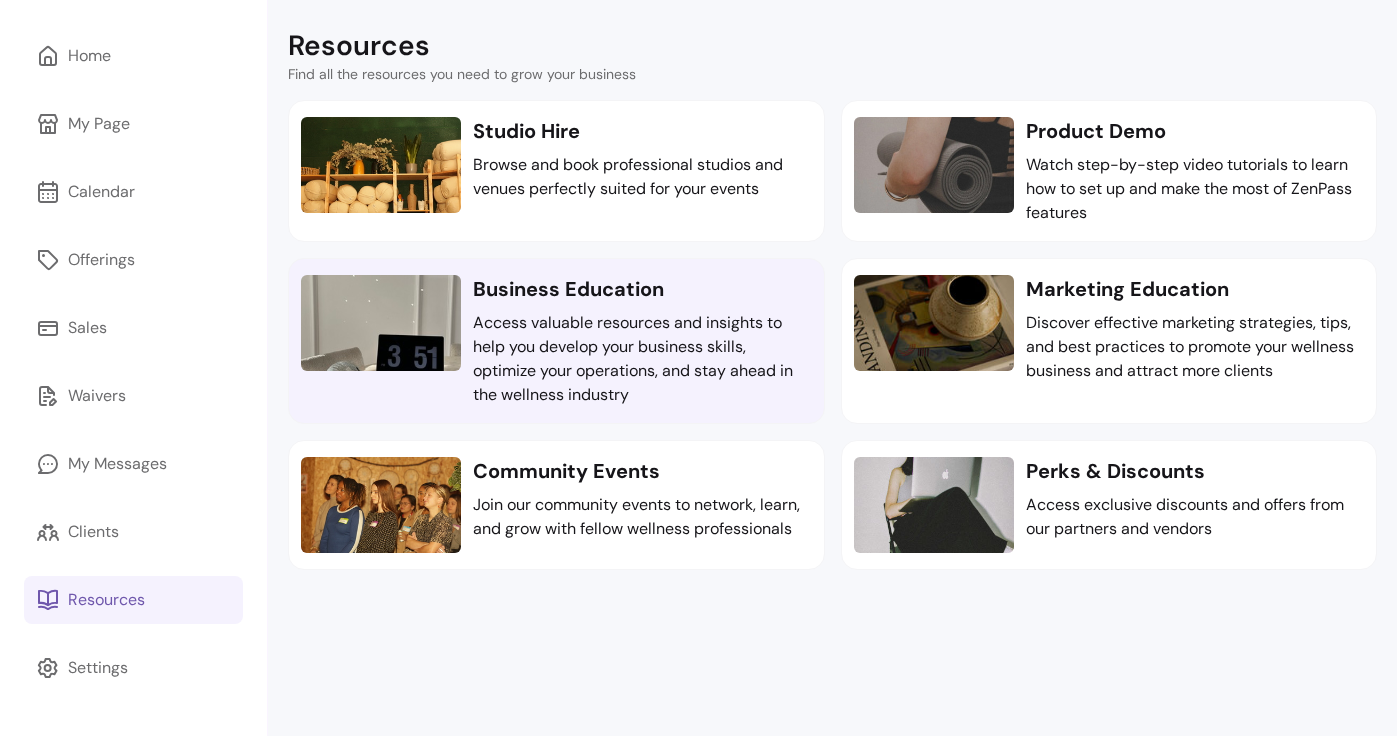 click on "Business Education Access valuable resources and insights to help you develop your business skills, optimize your operations, and stay ahead in the wellness industry Business Education Access valuable resources and insights to help you develop your business skills, optimize your operations, and stay ahead in the wellness industry" at bounding box center [556, 341] 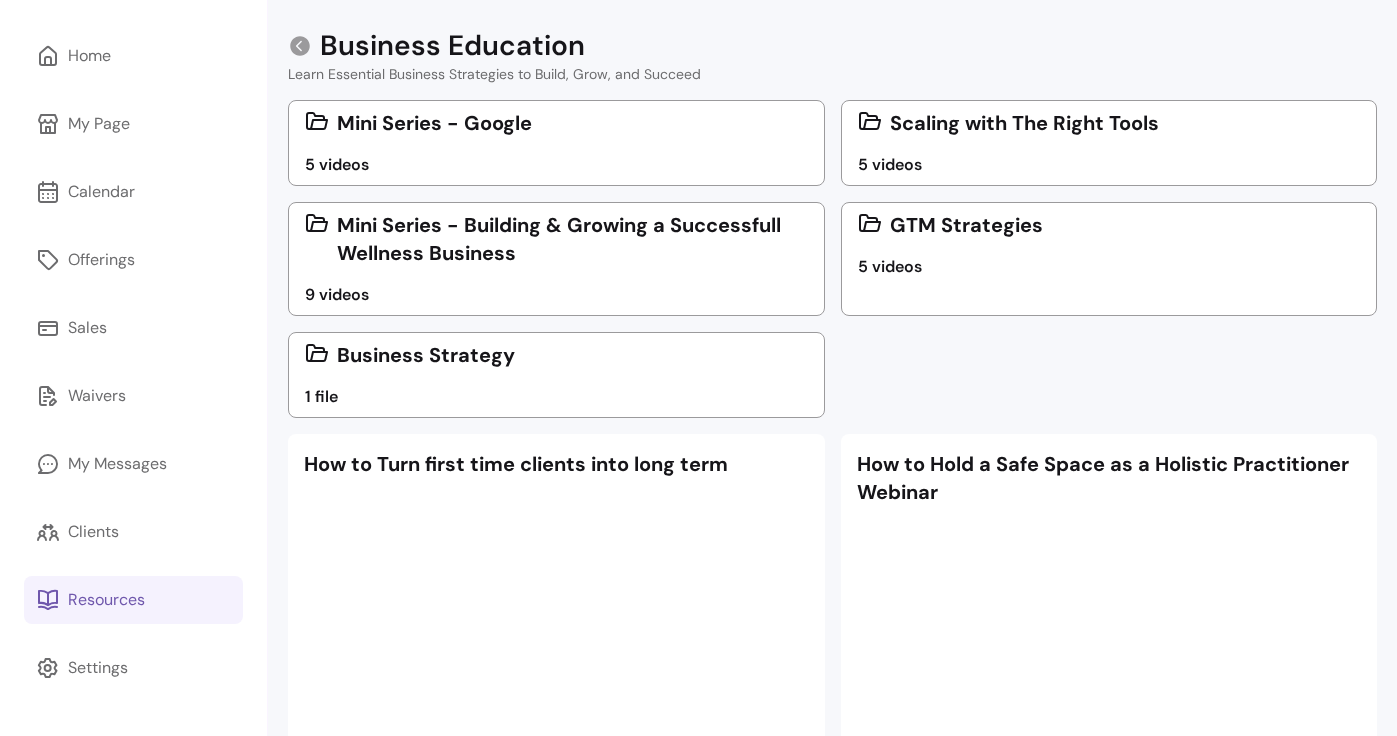 click on "Mini Series - Google 5 videos Scaling with The Right Tools 5 videos Mini Series - Building & Growing a Successfull Wellness Business 9 videos GTM Strategies 5 videos Business Strategy 1 file" at bounding box center (832, 259) 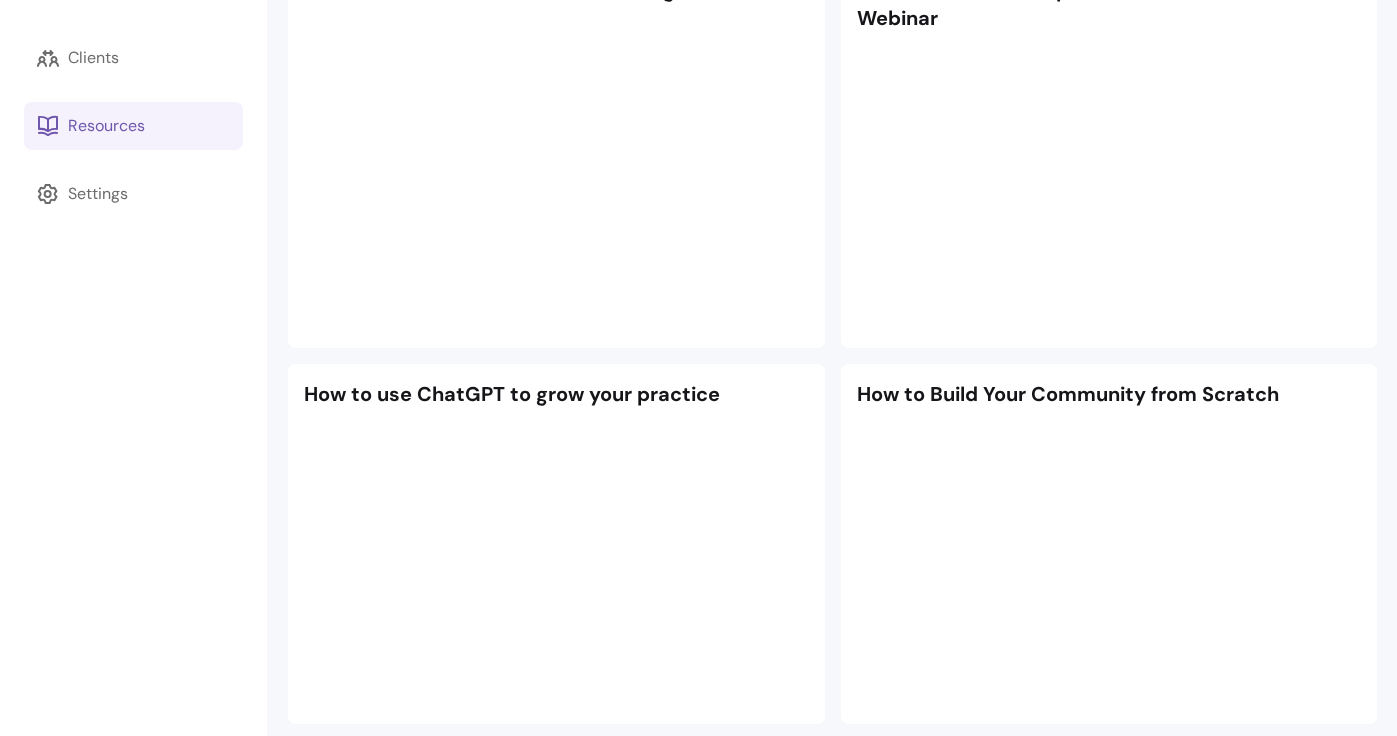 scroll, scrollTop: 0, scrollLeft: 0, axis: both 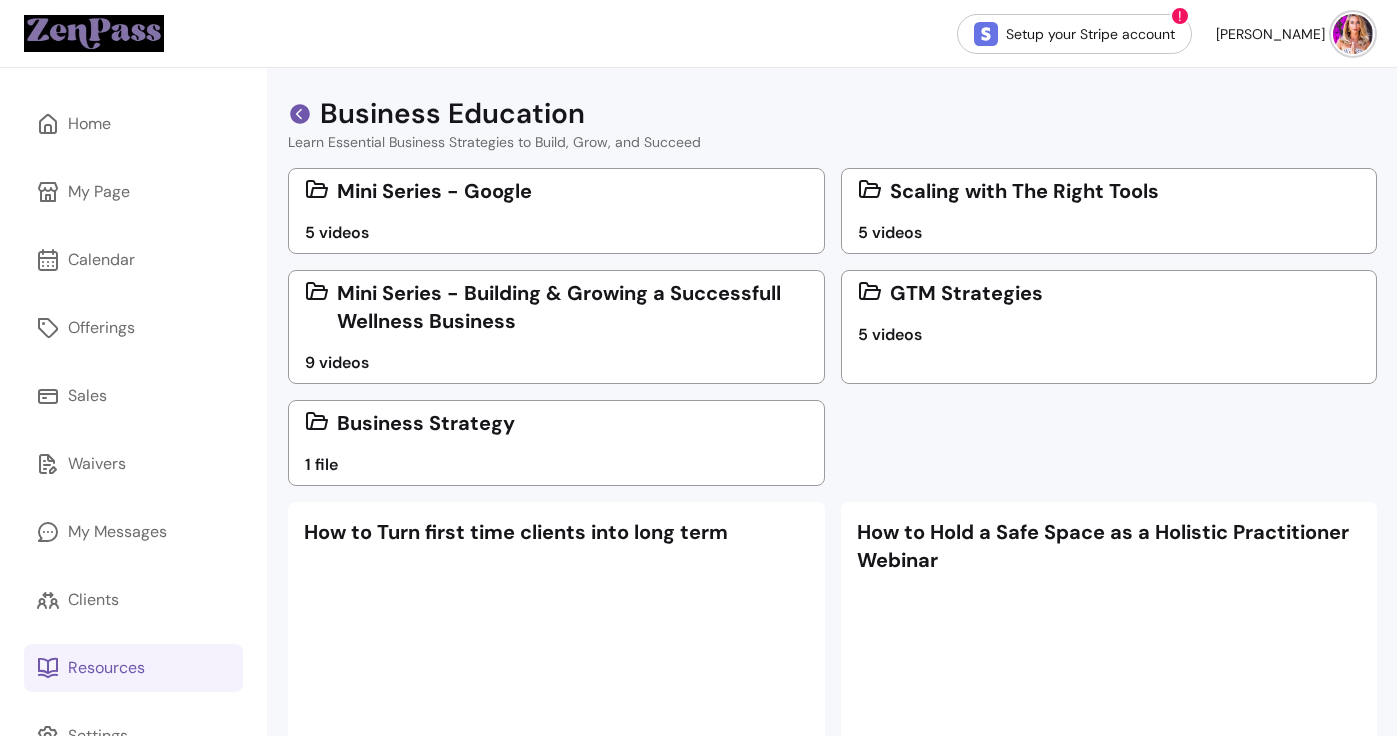 click 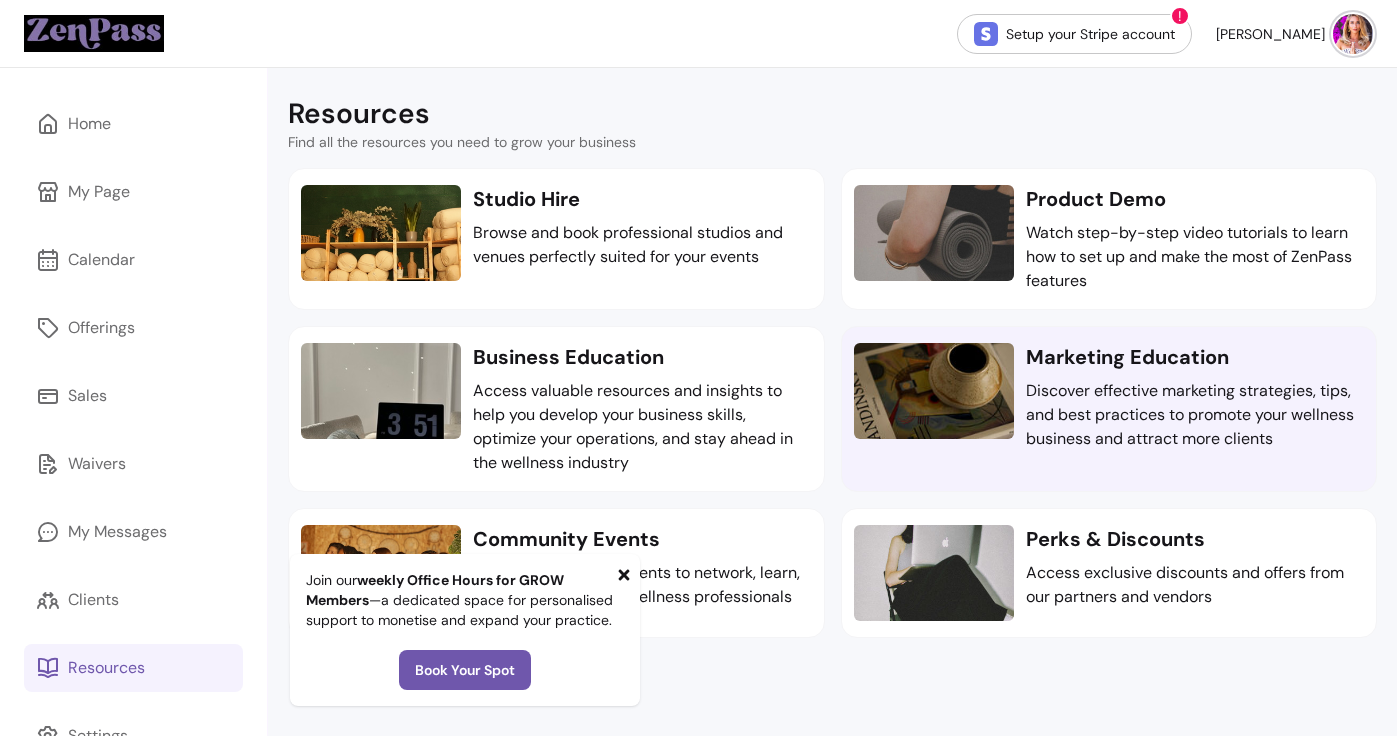 click at bounding box center (934, 391) 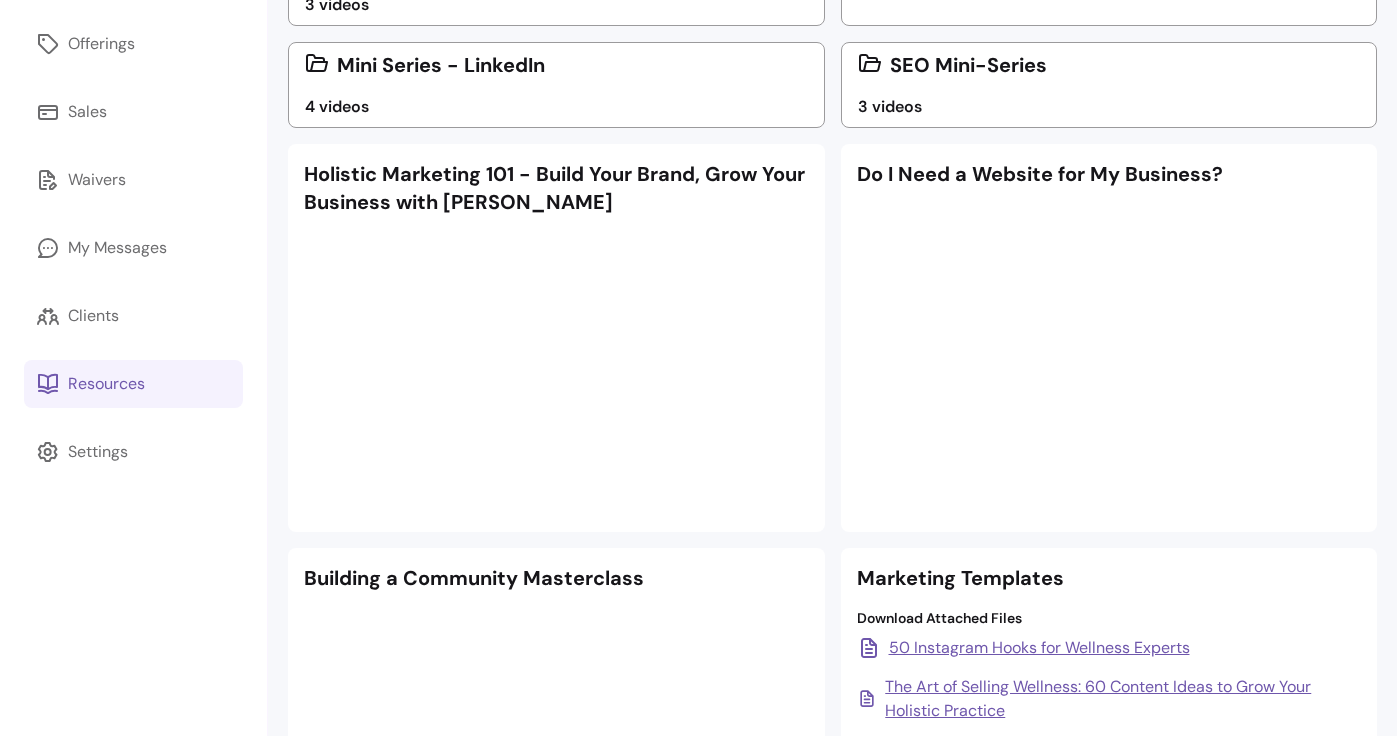 scroll, scrollTop: 62, scrollLeft: 0, axis: vertical 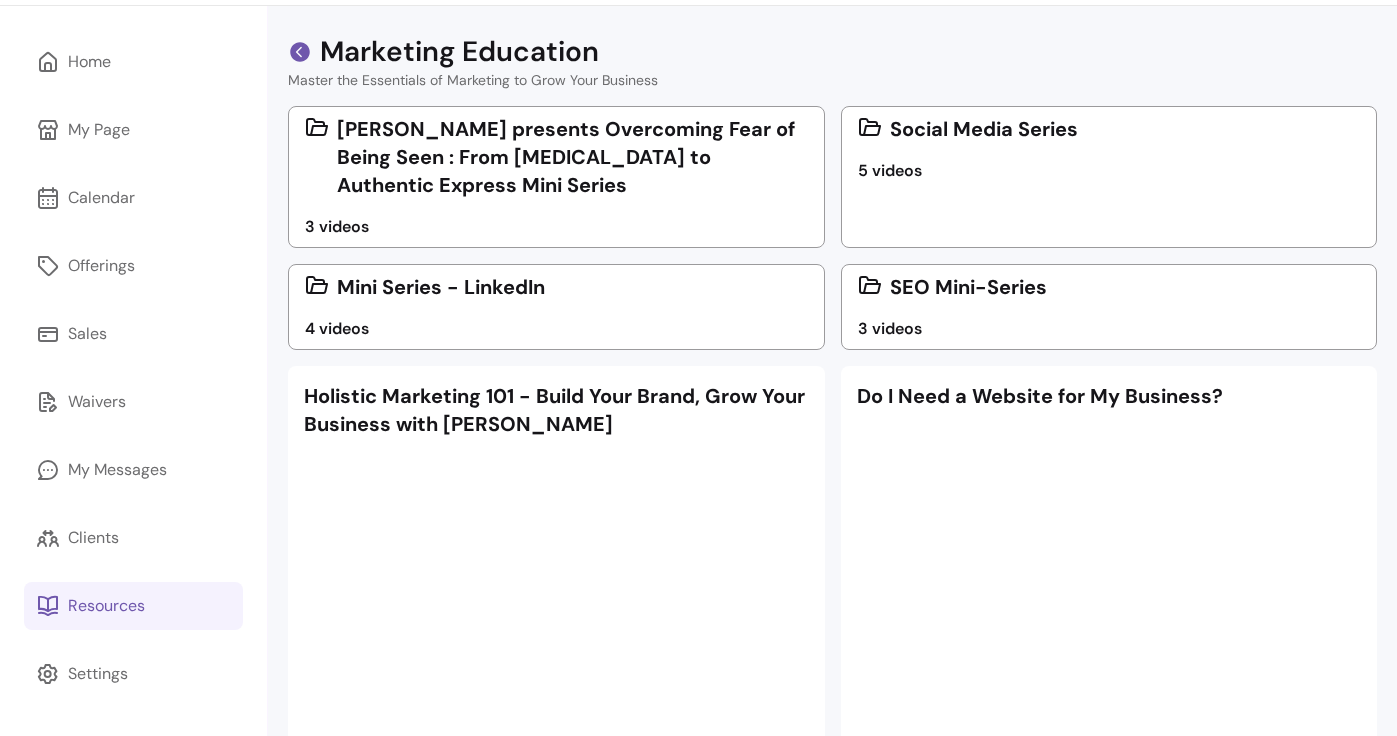 click 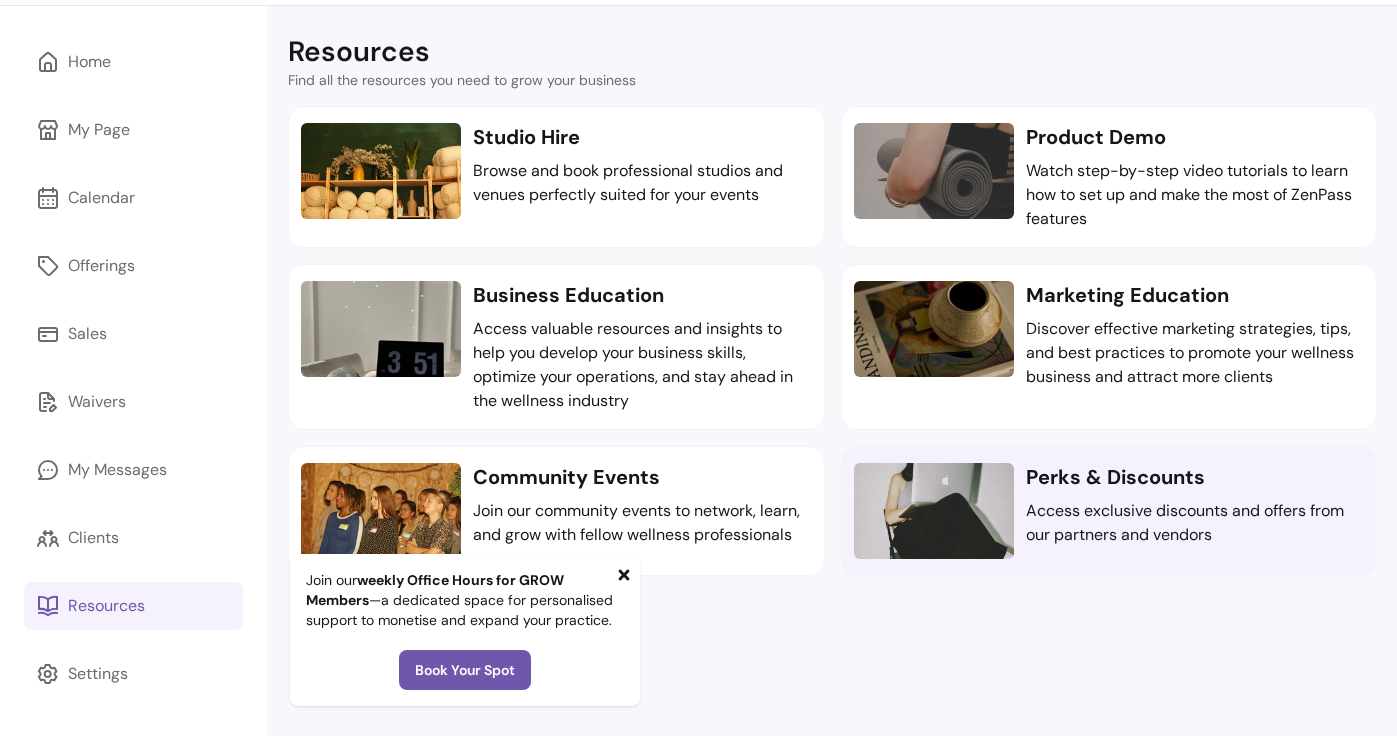 click on "Access exclusive discounts and offers from our partners and vendors" at bounding box center (1195, 523) 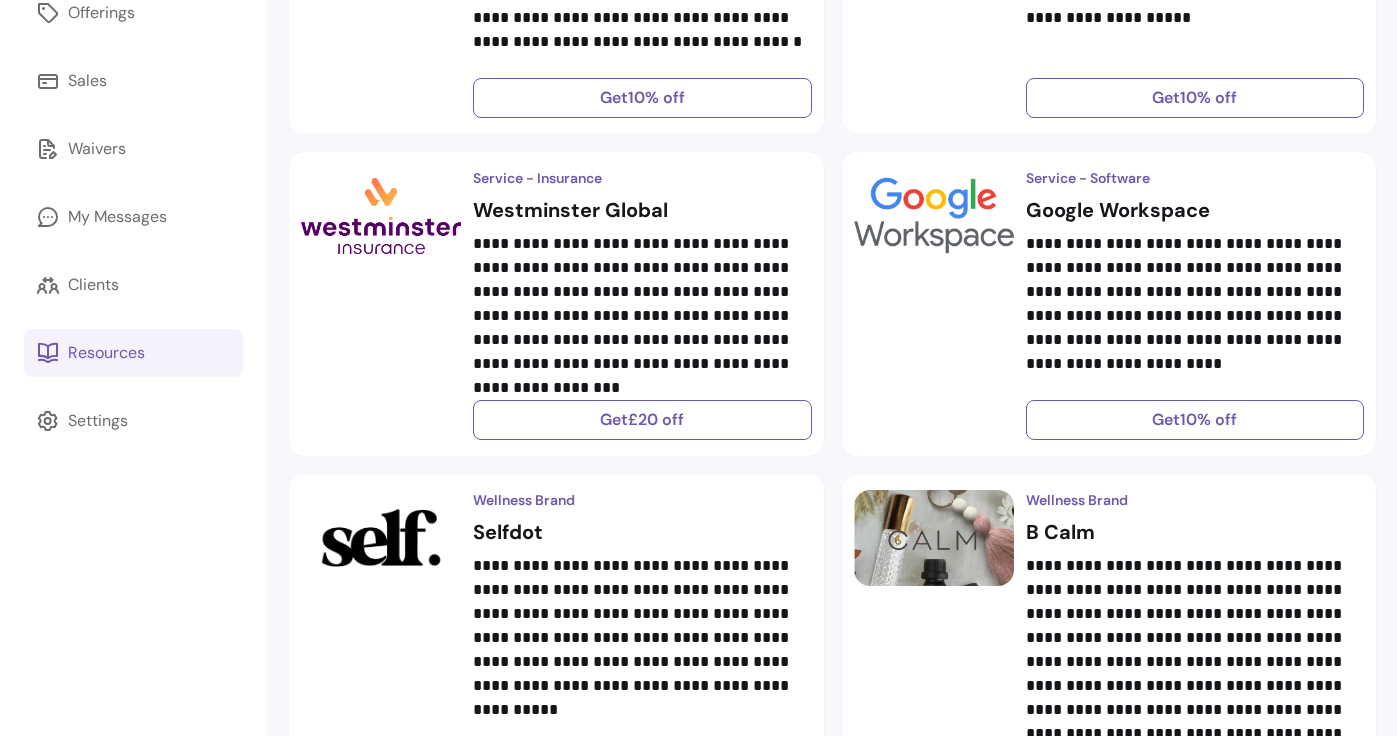 scroll, scrollTop: 0, scrollLeft: 0, axis: both 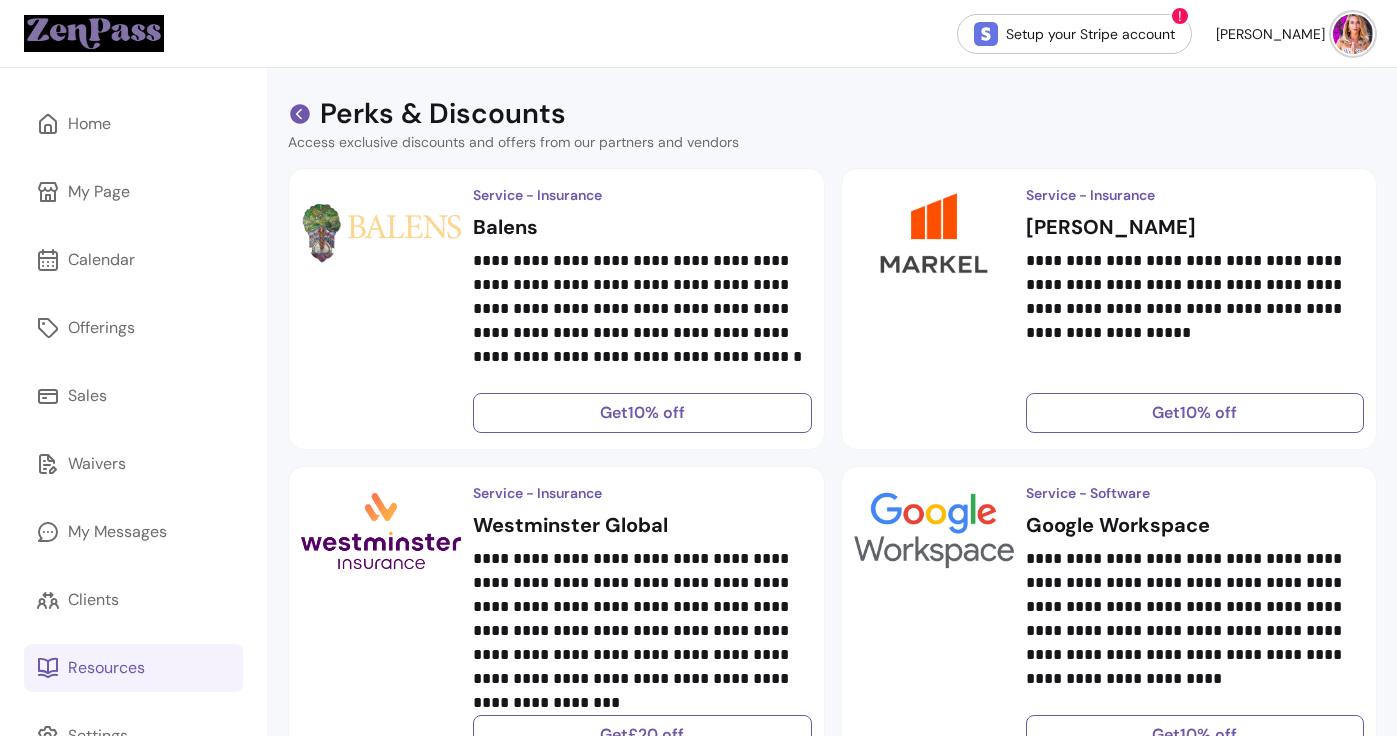 click 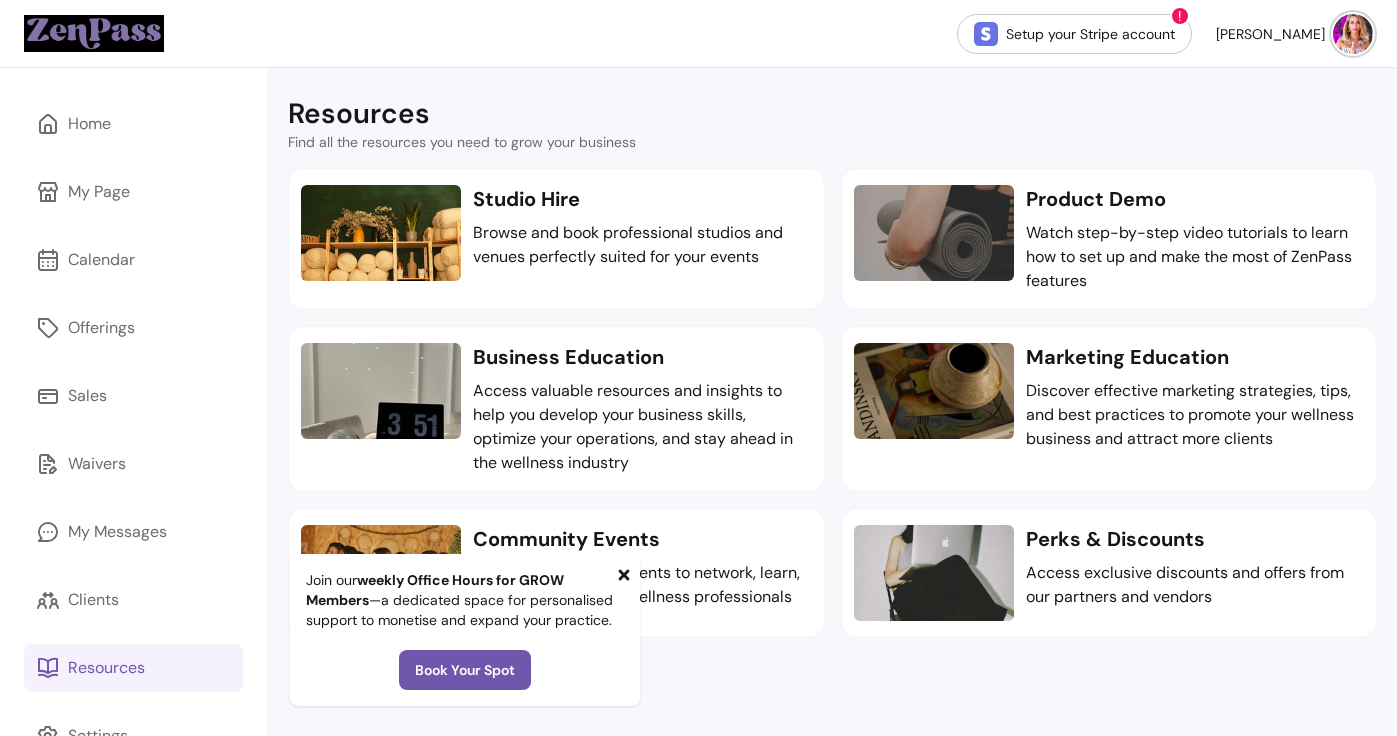 click 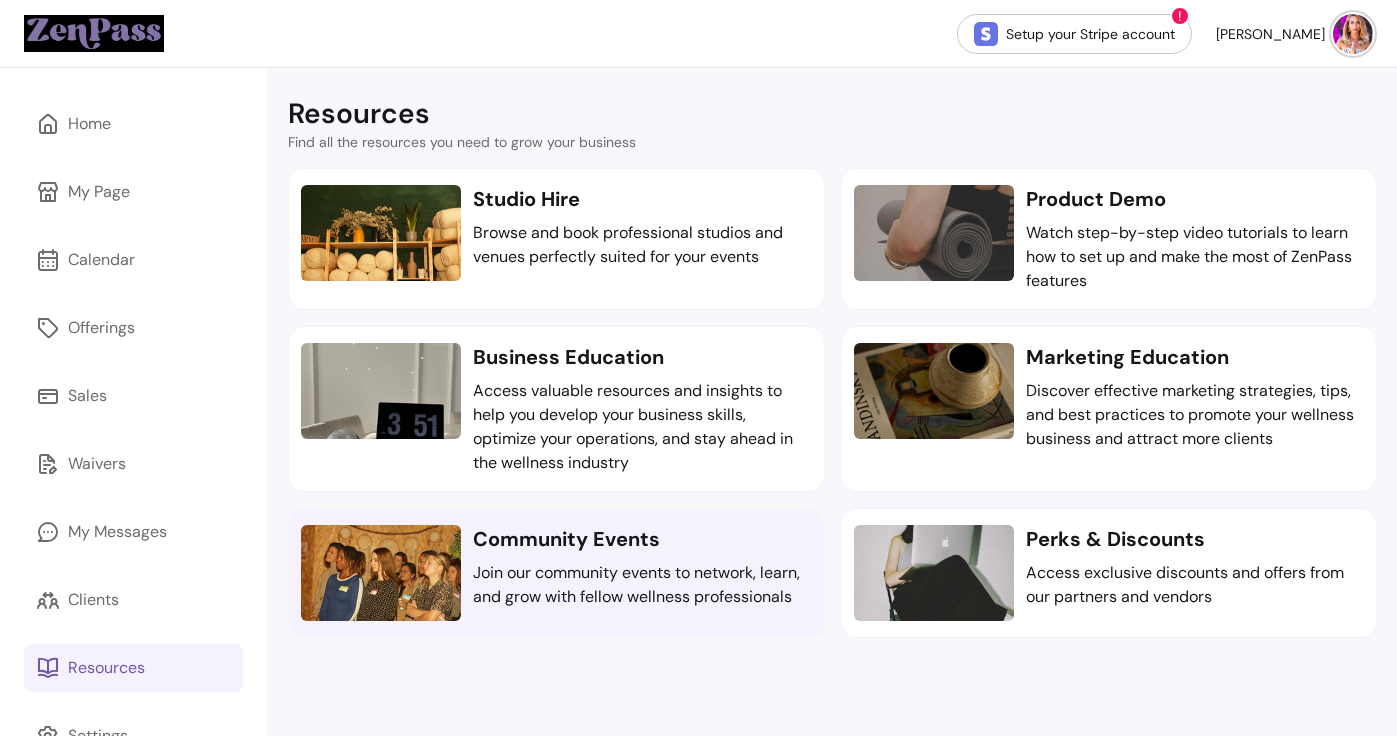 click on "Join our community events to network, learn, and grow with fellow wellness professionals" at bounding box center (642, 585) 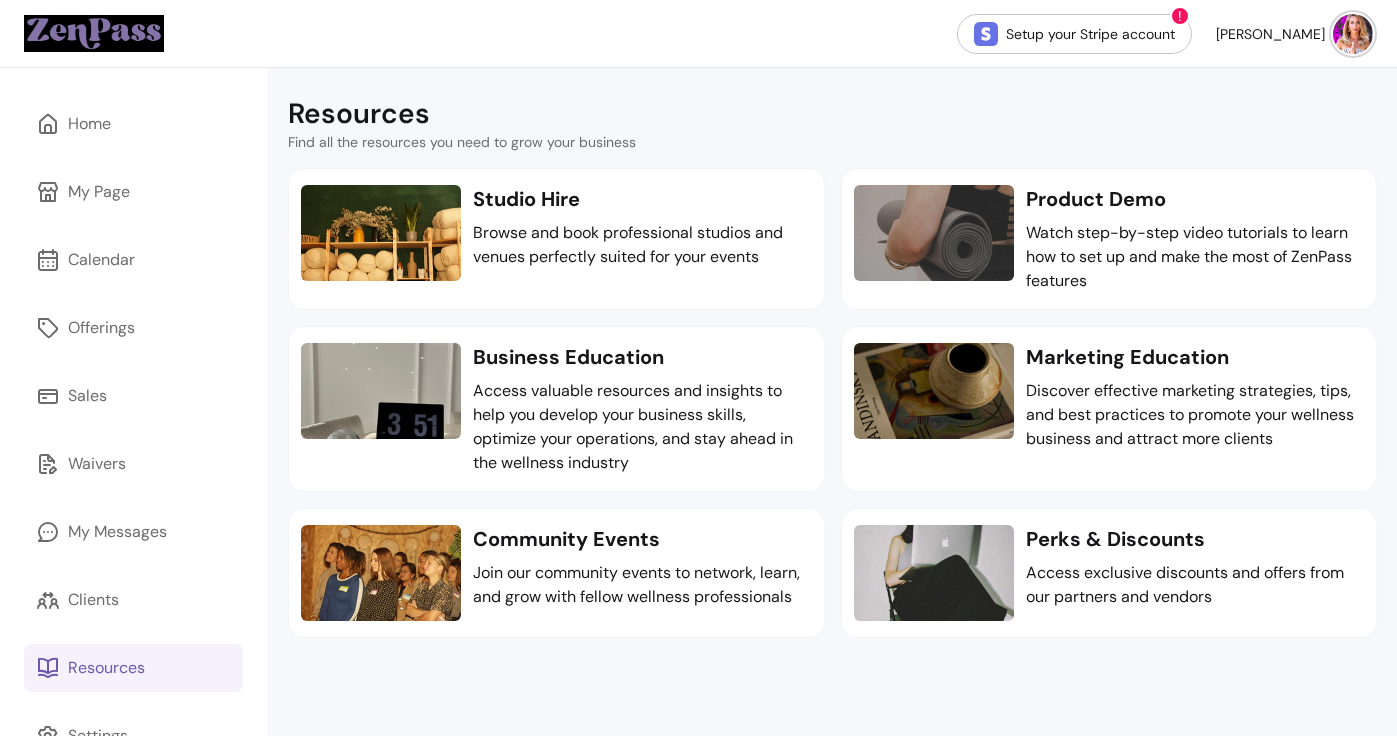 click on "Resources Find all the resources you need to grow your business Studio Hire Browse and book professional studios and venues perfectly suited for your events Studio Hire Browse and book professional studios and venues perfectly suited for your events Product Demo Watch step-by-step video tutorials to learn how to set up and make the most of ZenPass features Product Demo Watch step-by-step video tutorials to learn how to set up and make the most of ZenPass features Business Education Access valuable resources and insights to help you develop your business skills, optimize your operations, and stay ahead in the wellness industry Business Education Access valuable resources and insights to help you develop your business skills, optimize your operations, and stay ahead in the wellness industry Marketing Education Discover effective marketing strategies, tips, and best practices to promote your wellness business and attract more clients Marketing Education Community Events Community Events Perks & Discounts" at bounding box center (832, 436) 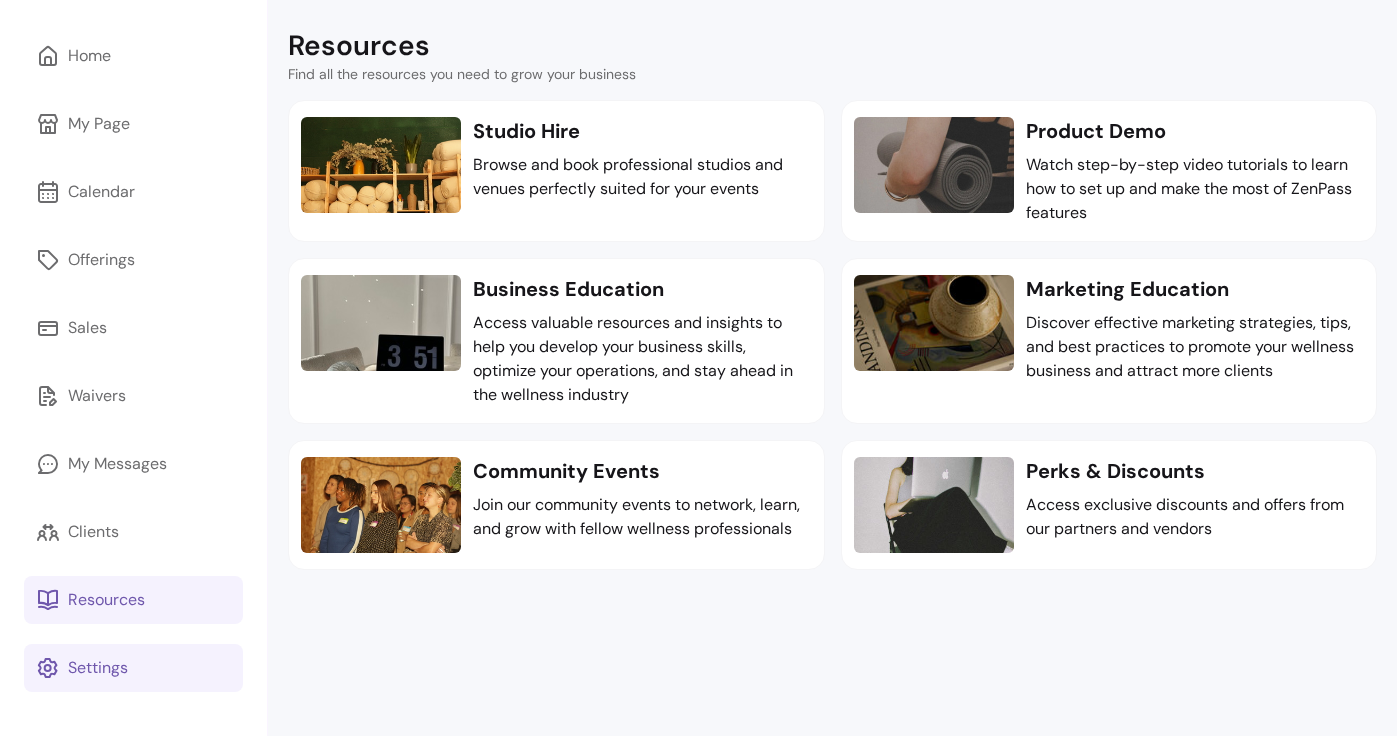 click on "Settings" at bounding box center [133, 668] 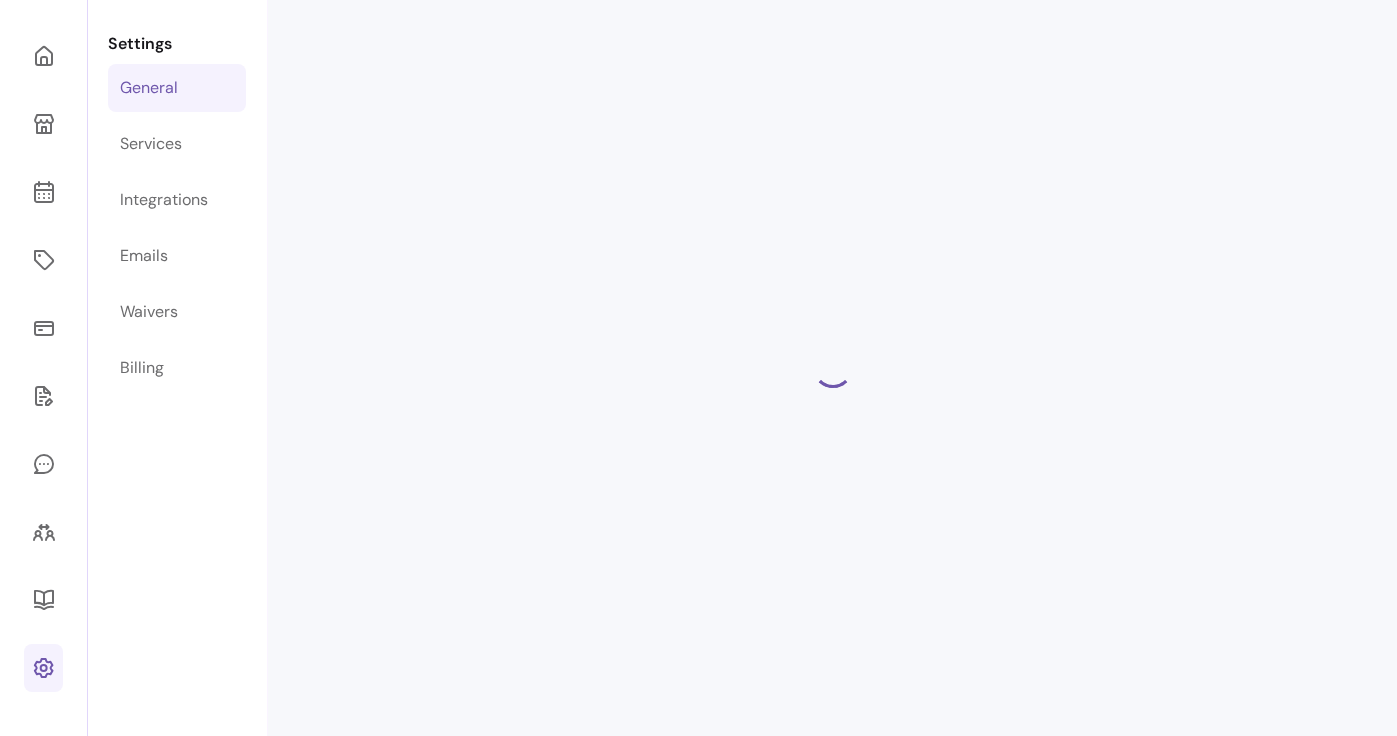 select on "**********" 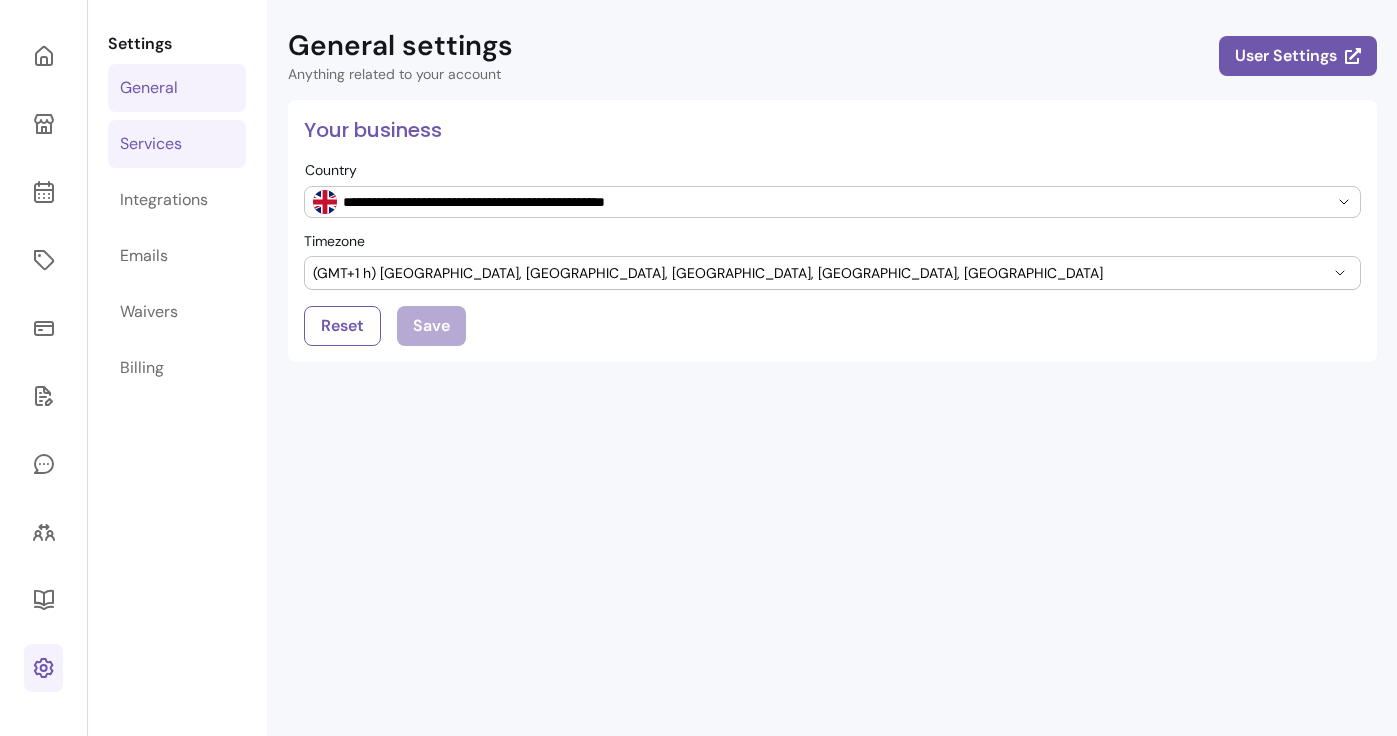 click on "Services" at bounding box center [177, 144] 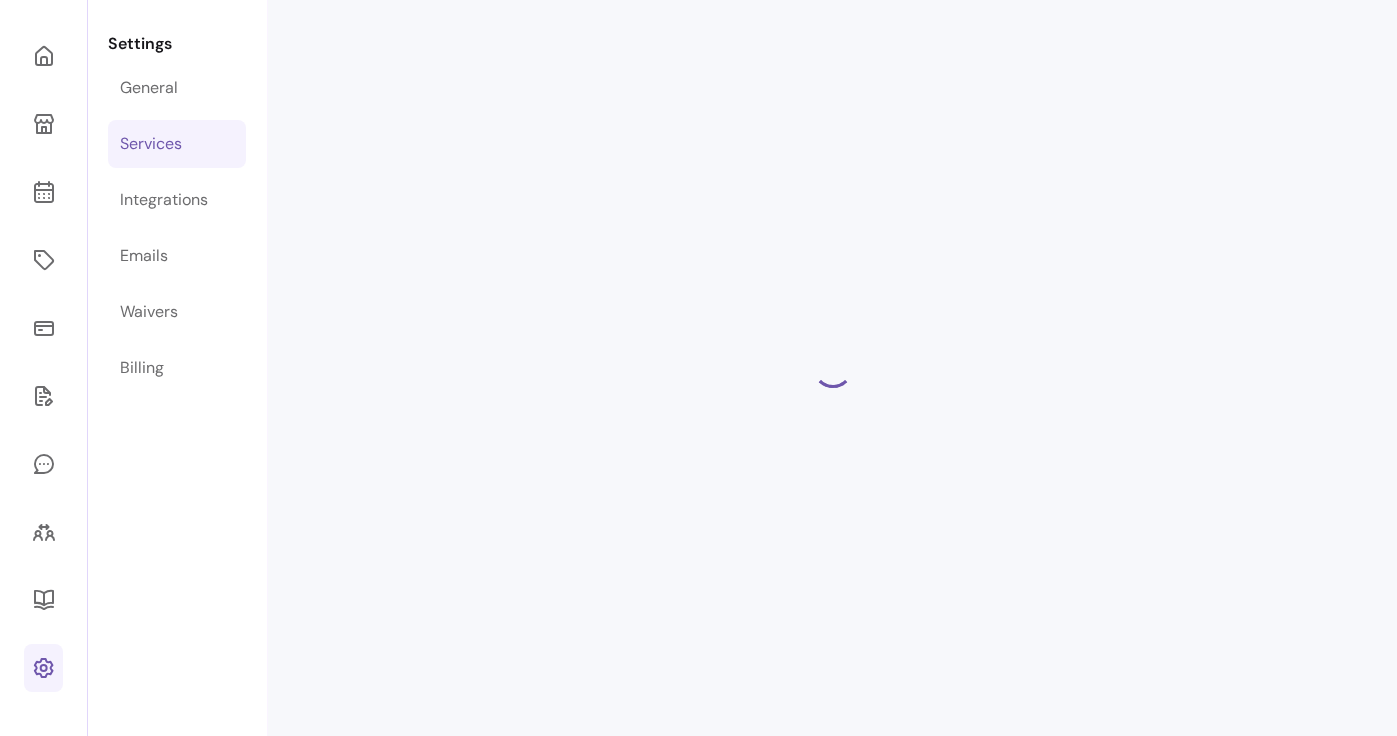 select on "***" 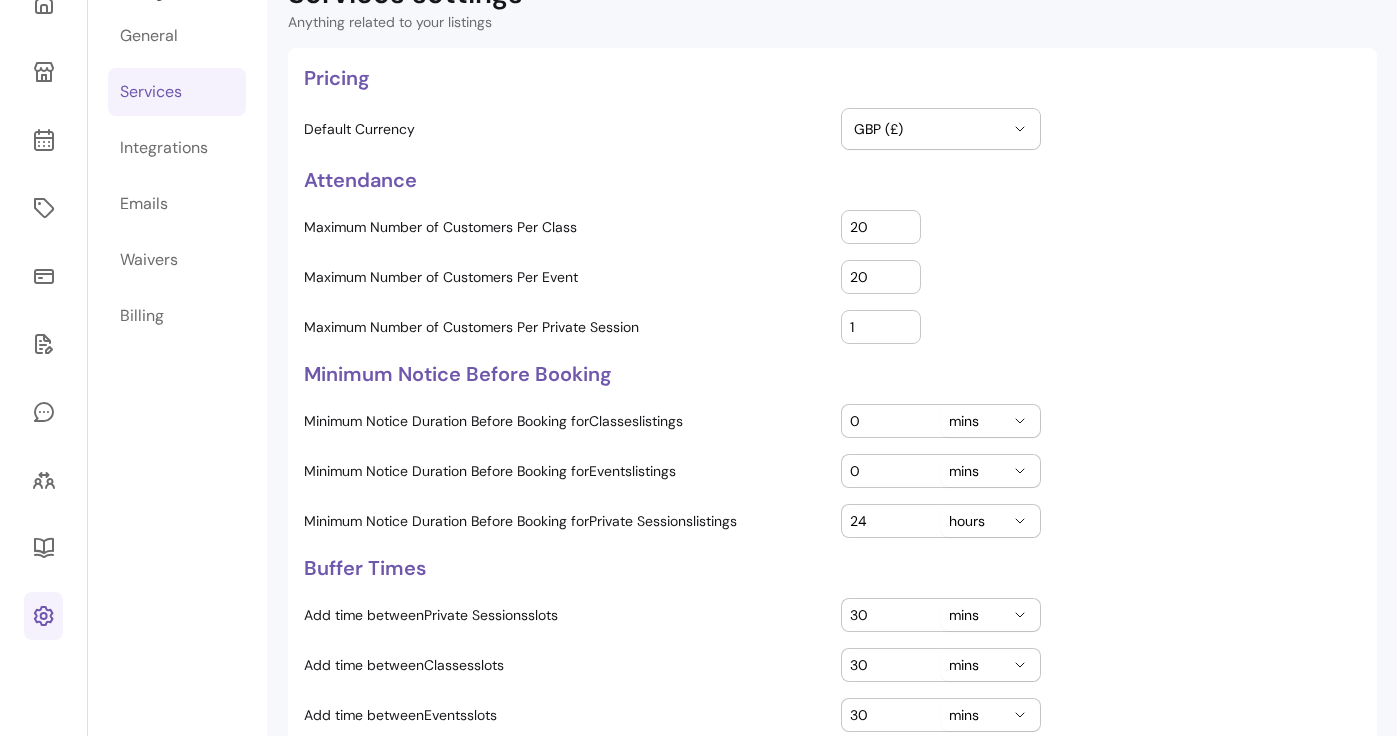 scroll, scrollTop: 0, scrollLeft: 0, axis: both 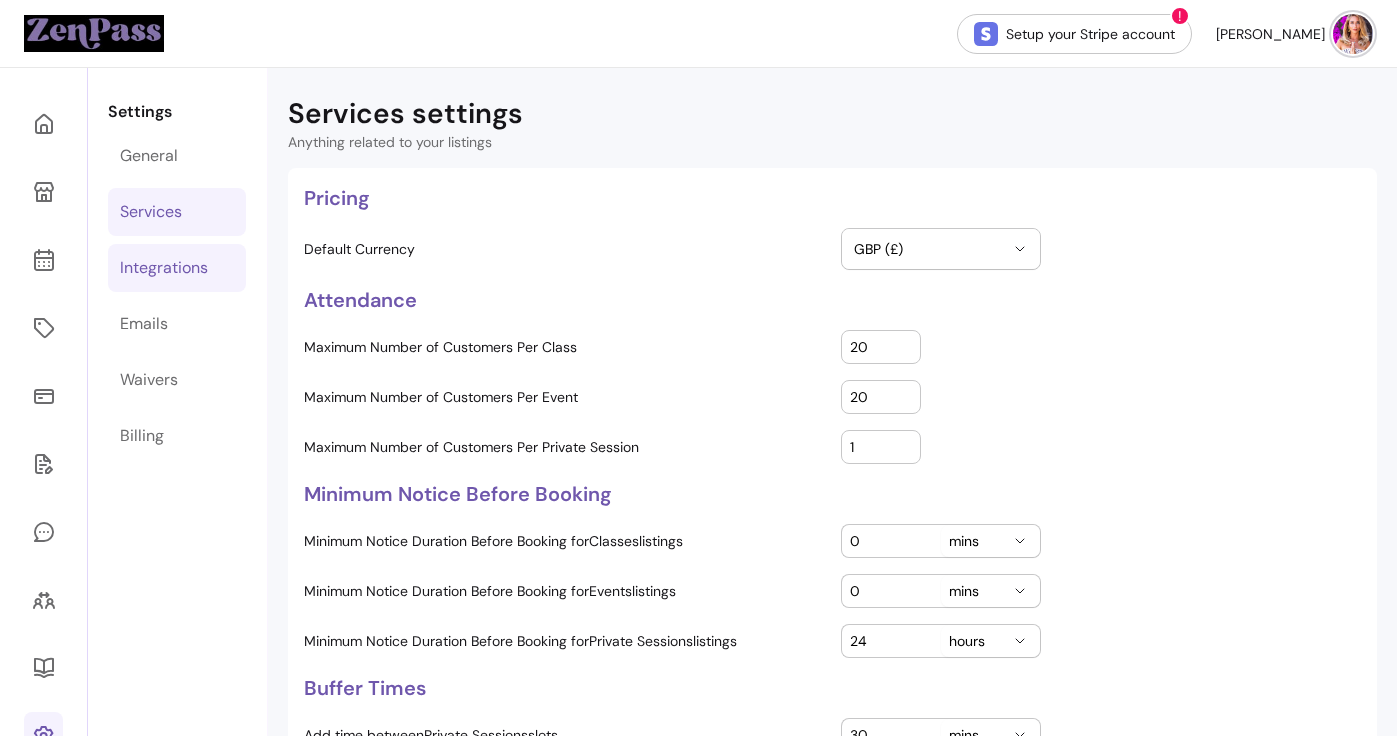 click on "Integrations" at bounding box center [177, 268] 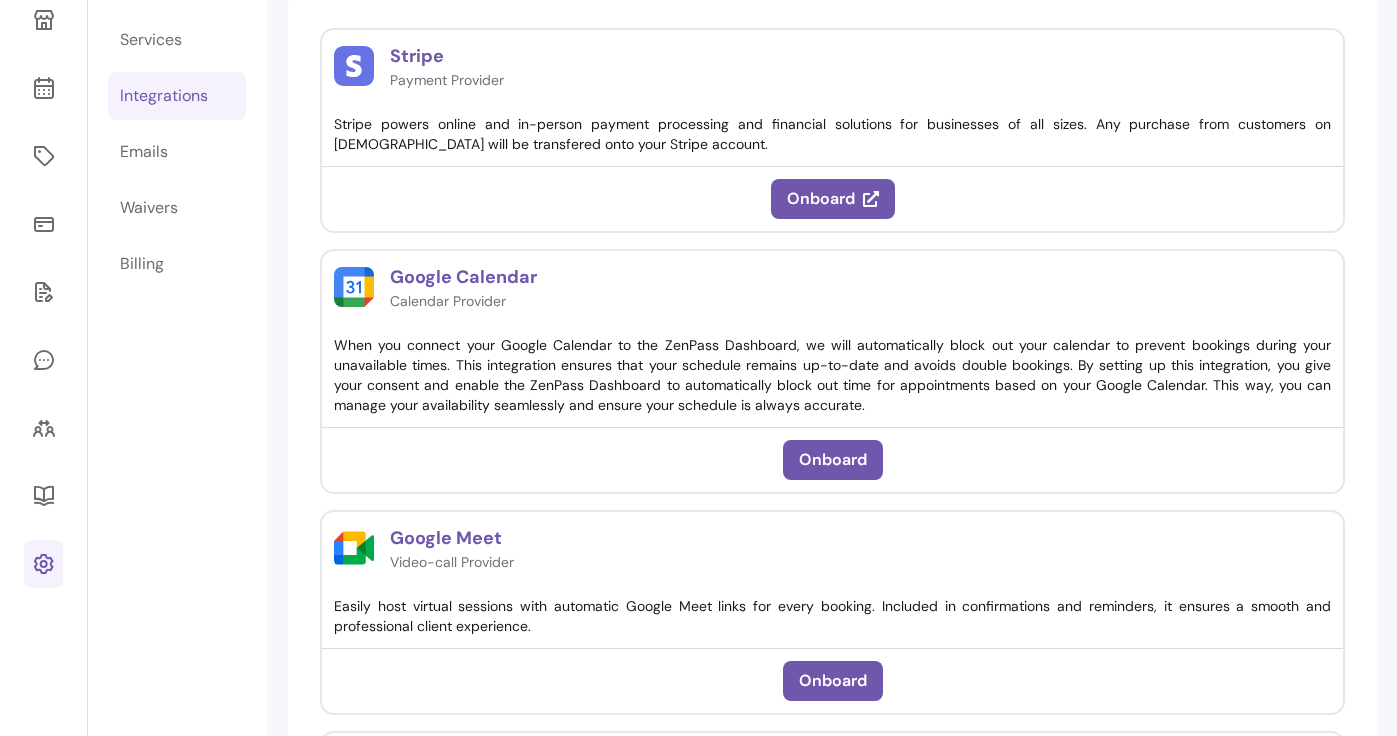 scroll, scrollTop: 0, scrollLeft: 0, axis: both 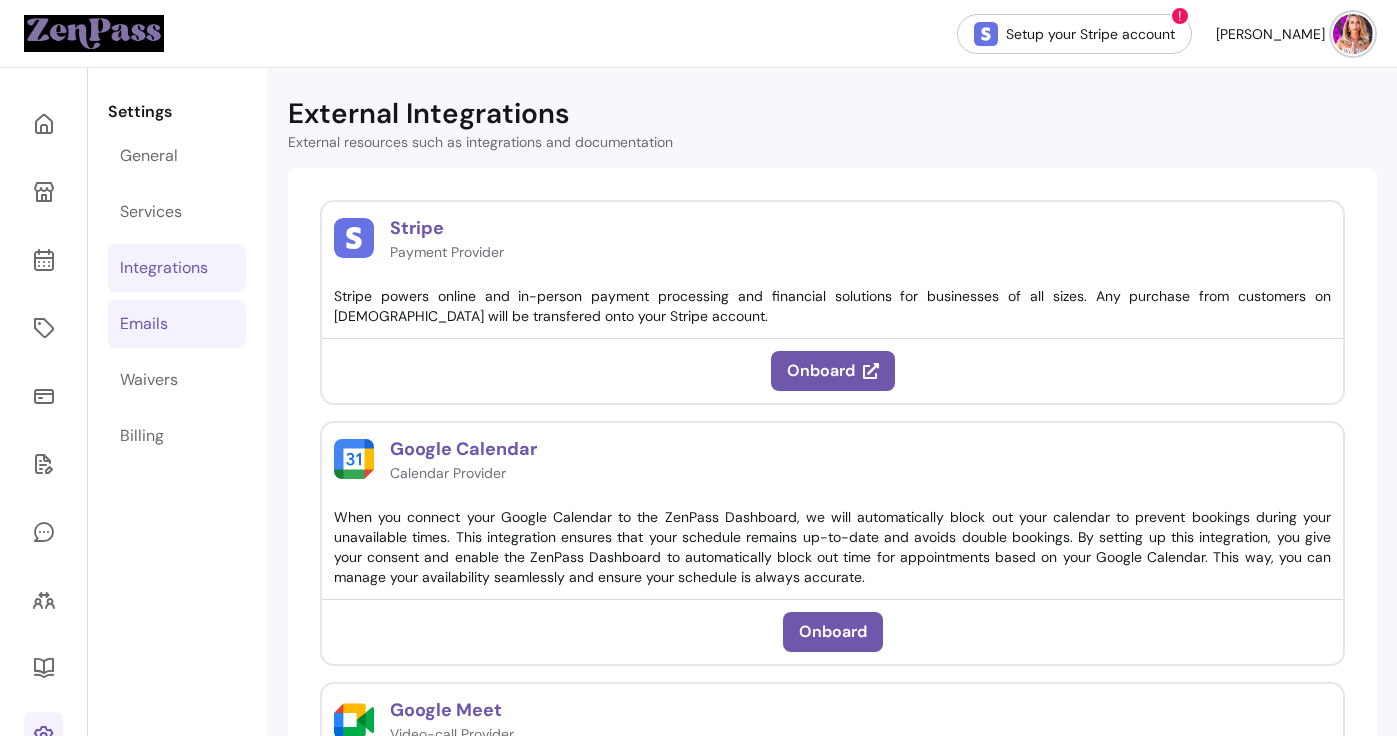 click on "Emails" at bounding box center [177, 324] 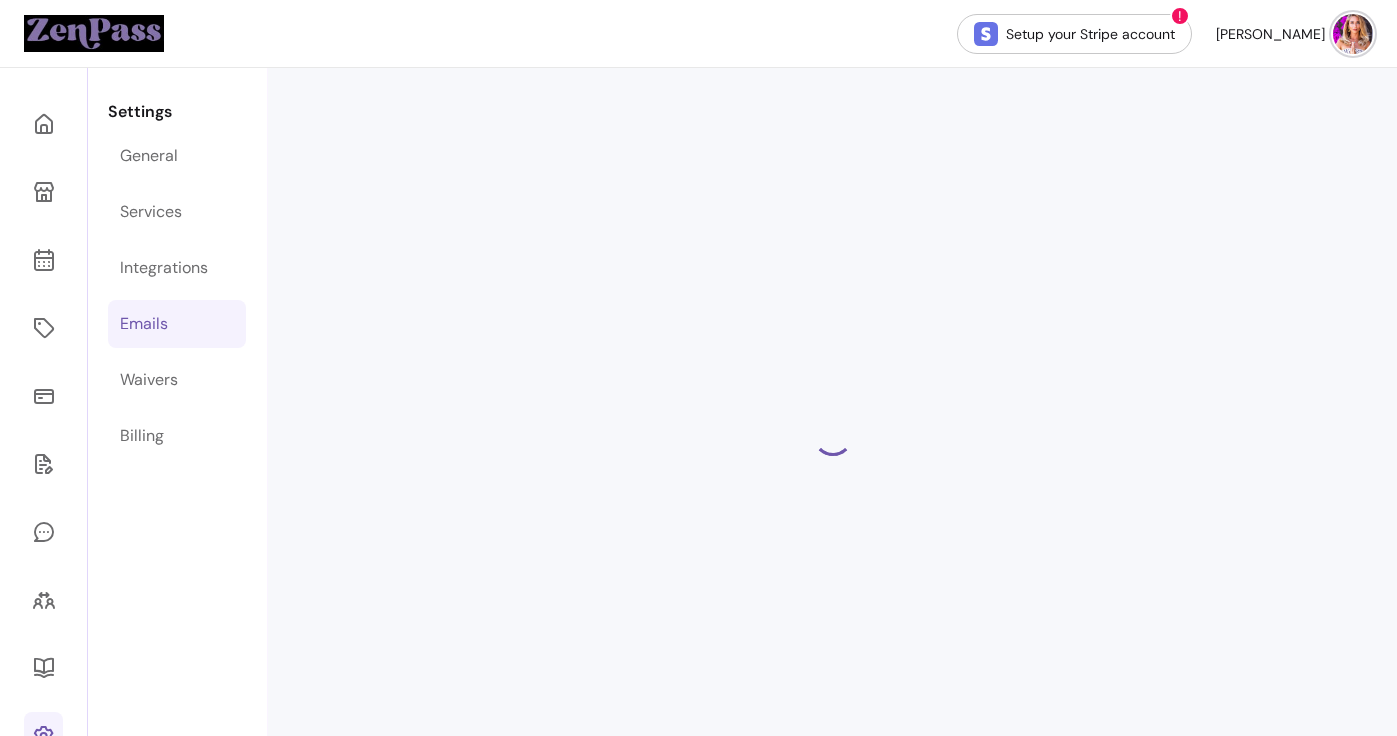 select on "**********" 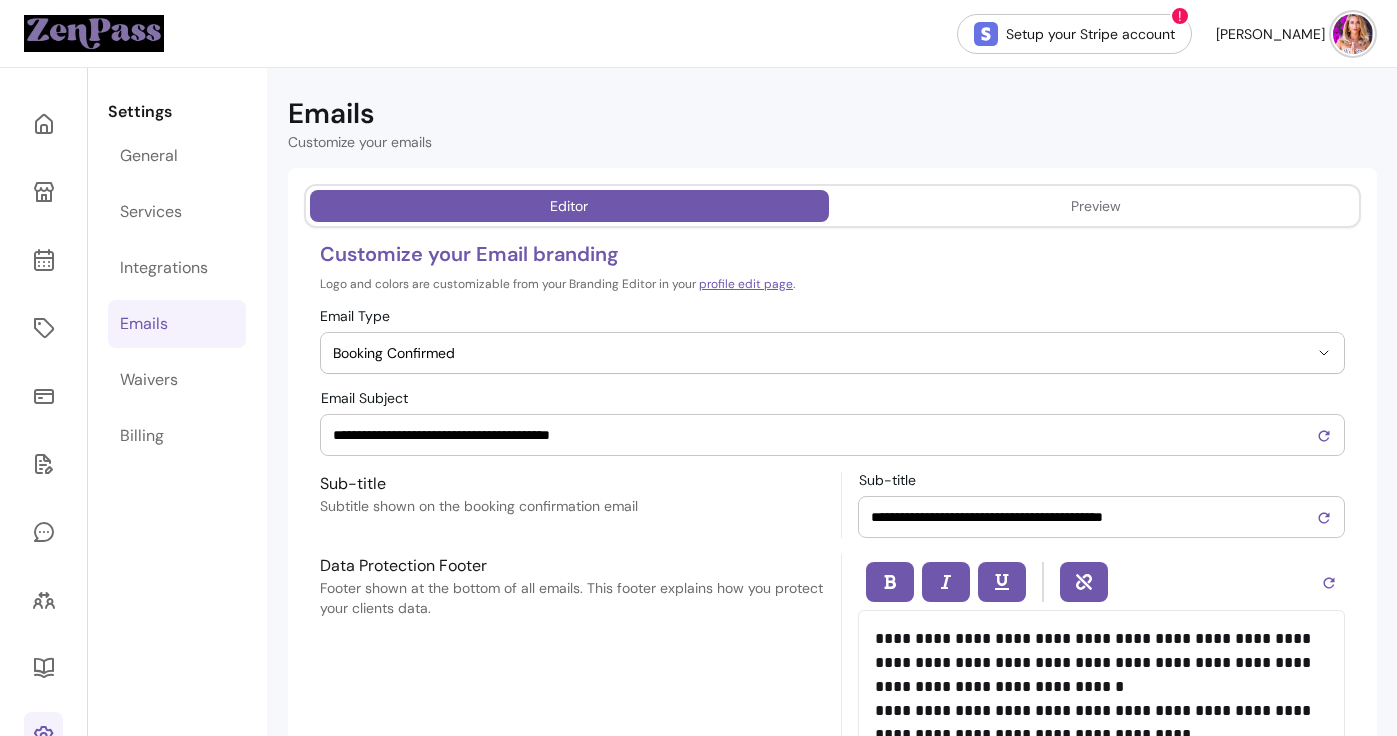 scroll, scrollTop: 0, scrollLeft: 0, axis: both 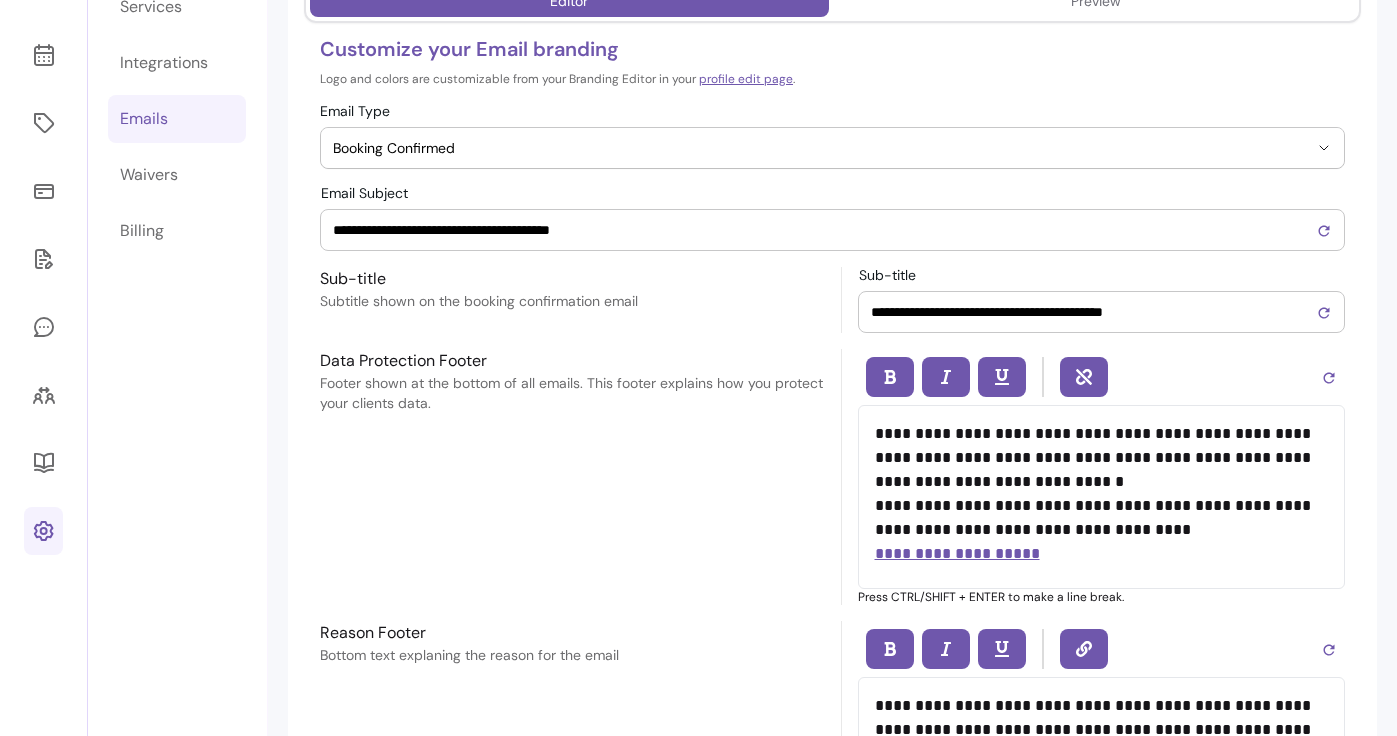 click on "Booking Confirmed" at bounding box center (832, 148) 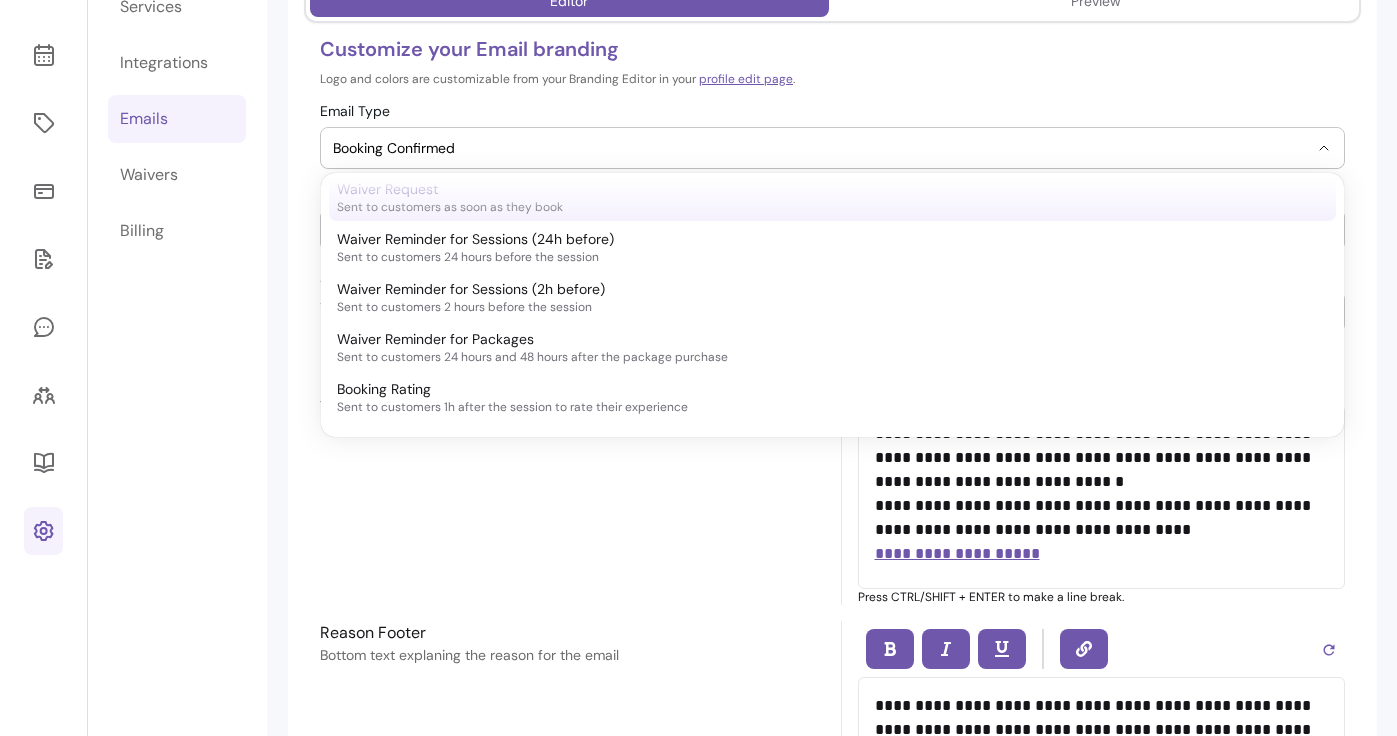 scroll, scrollTop: 400, scrollLeft: 0, axis: vertical 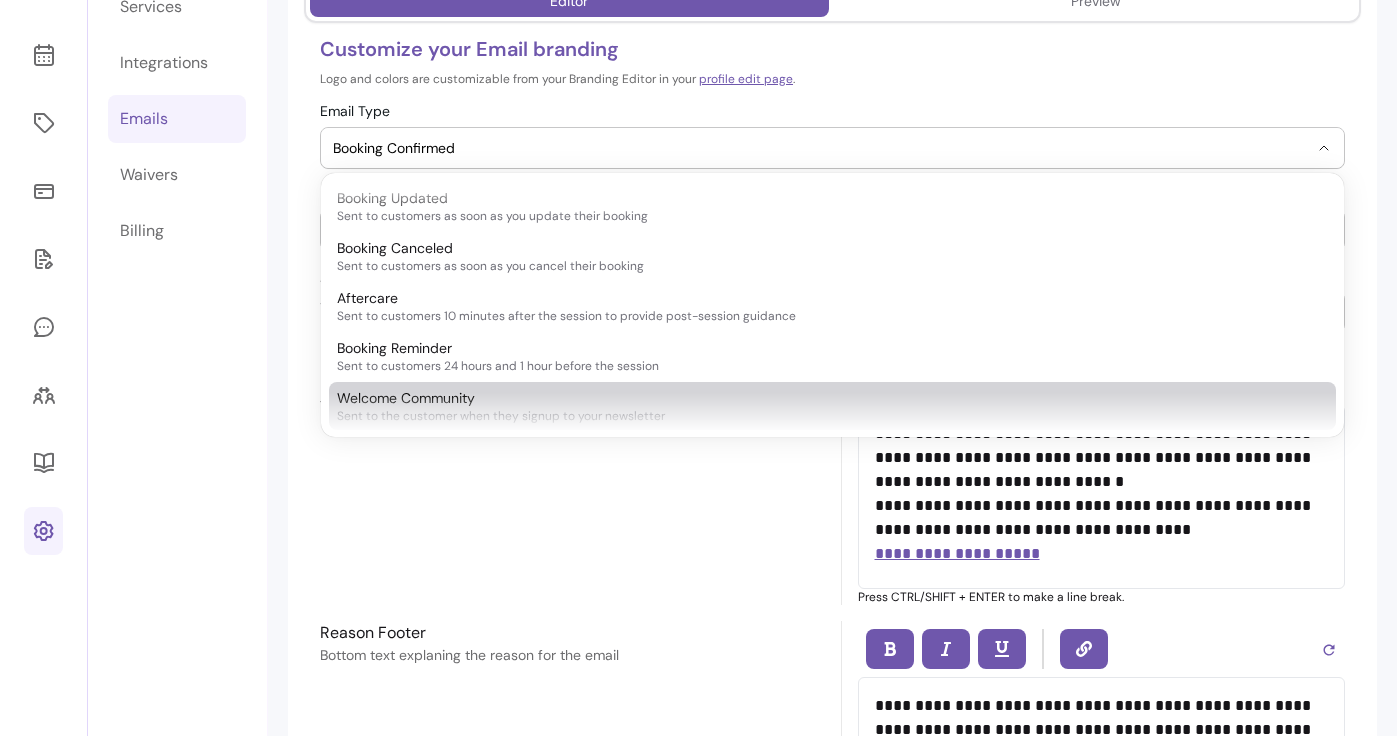 click on "Data Protection Footer Footer shown at the bottom of all emails. This footer explains how you protect your clients data." at bounding box center (572, 477) 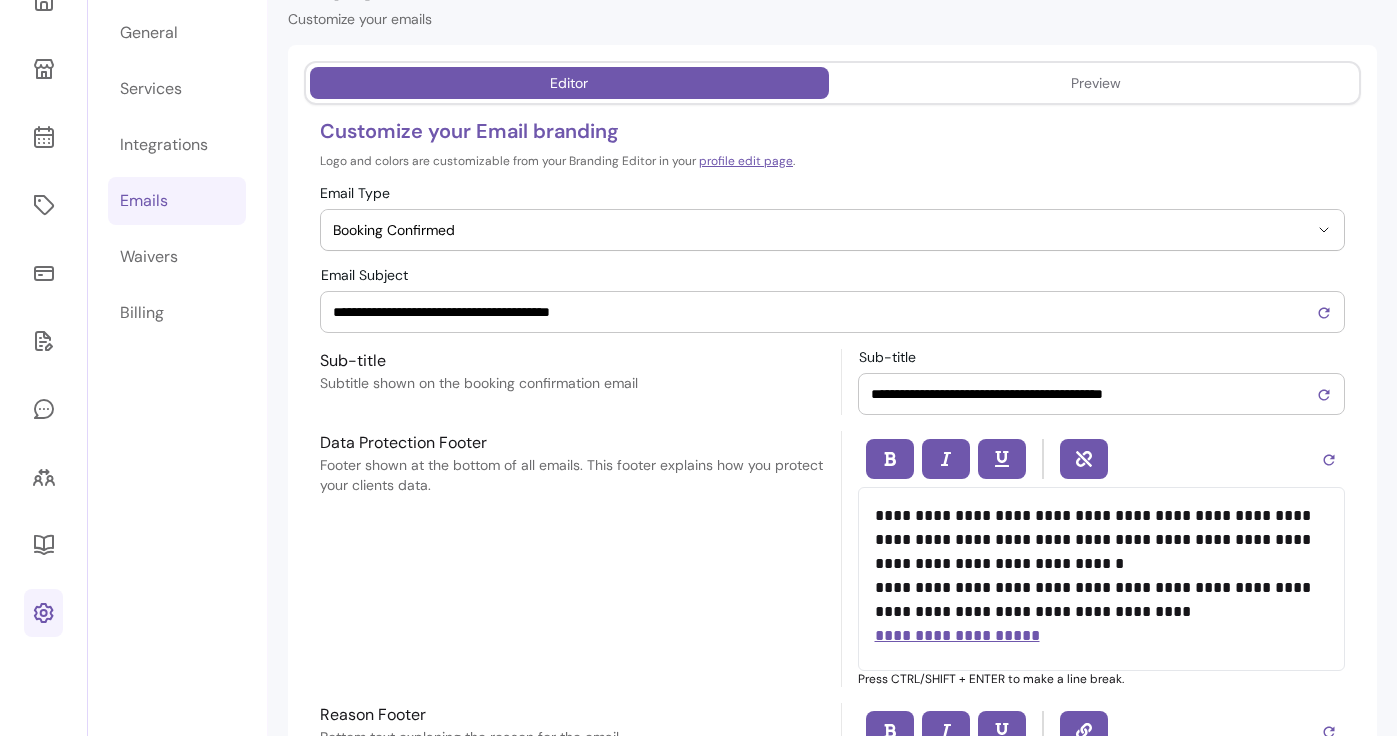 scroll, scrollTop: 14, scrollLeft: 0, axis: vertical 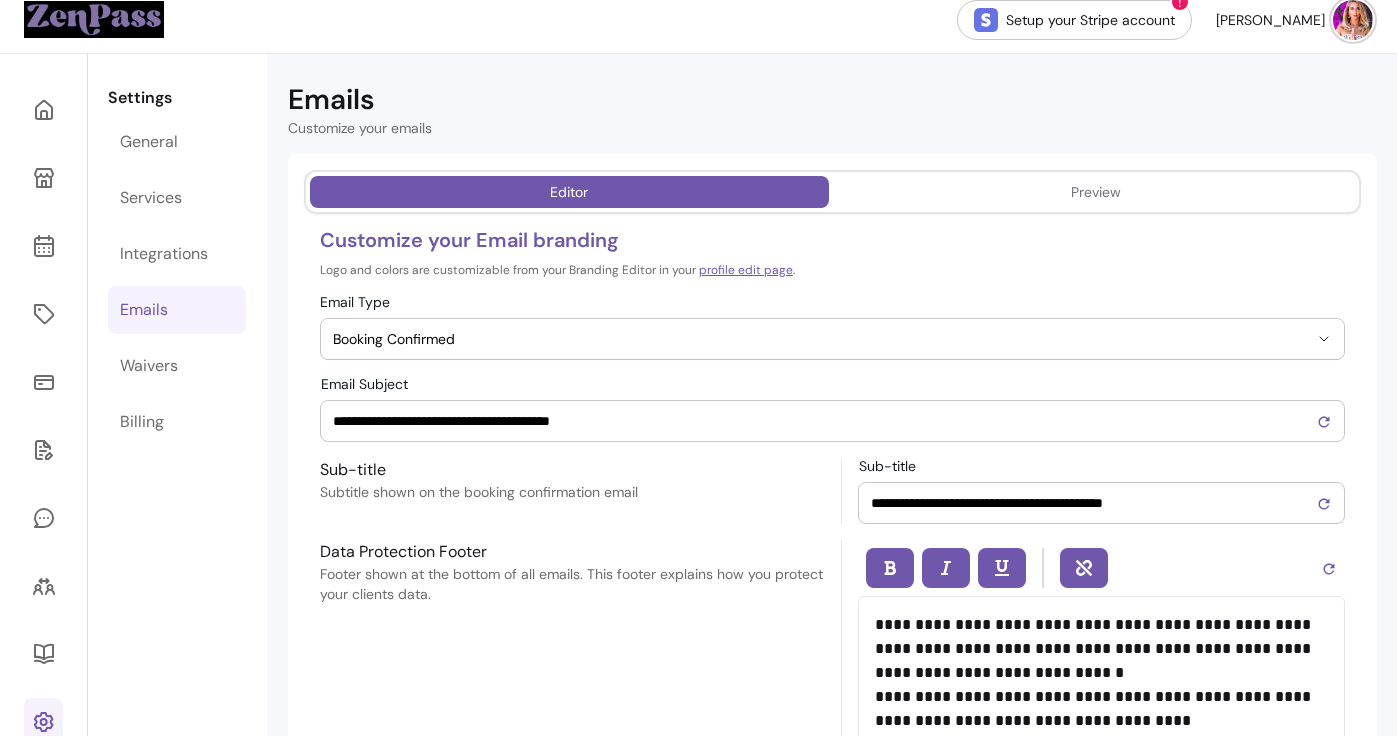 click on "Editor Preview" at bounding box center (832, 192) 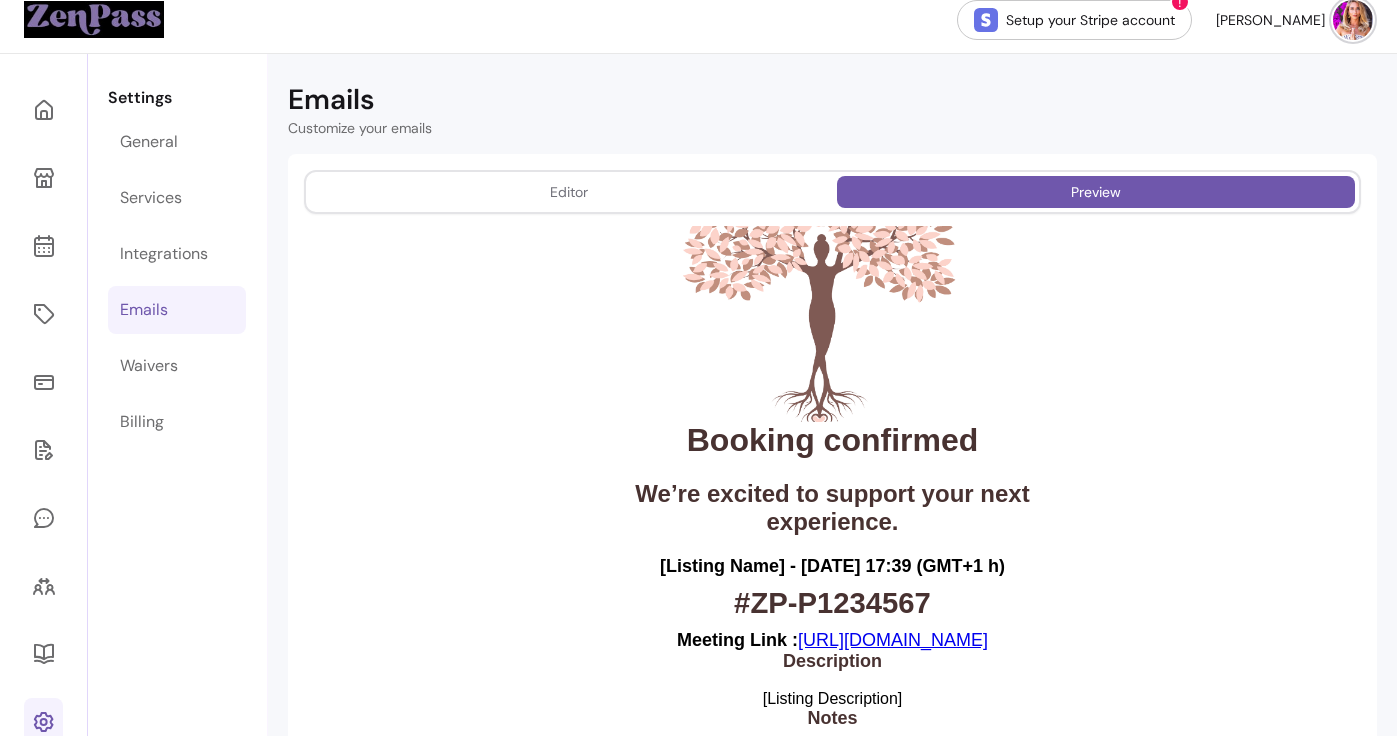 scroll, scrollTop: 292, scrollLeft: 0, axis: vertical 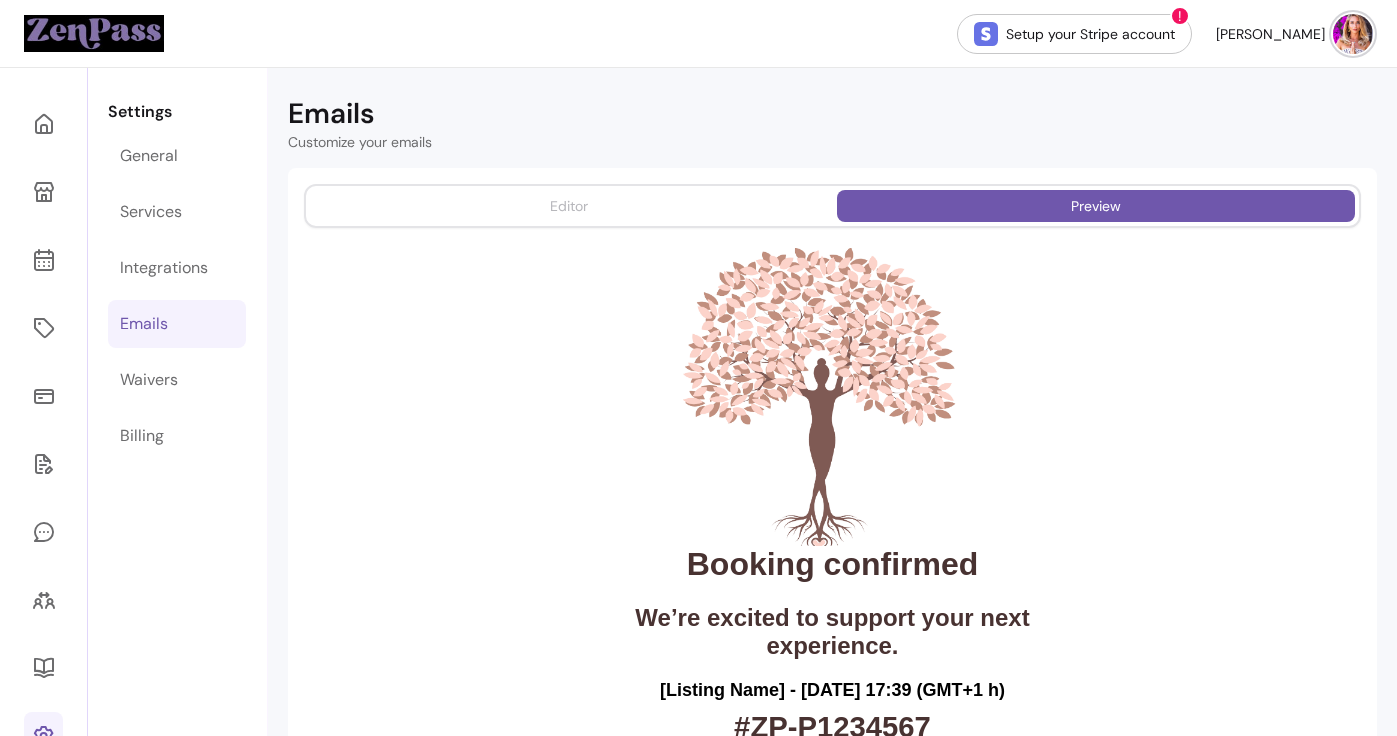 click on "Editor" at bounding box center [569, 206] 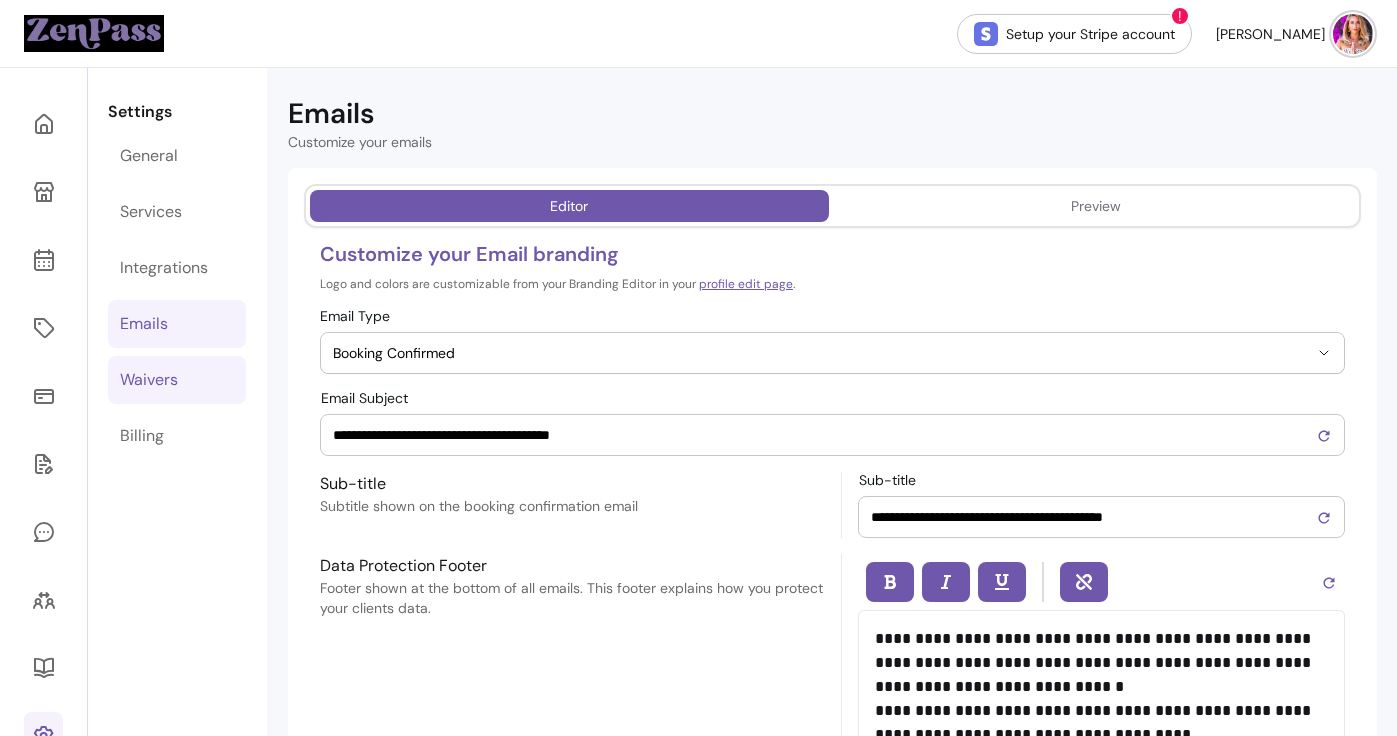 click on "Waivers" at bounding box center [177, 380] 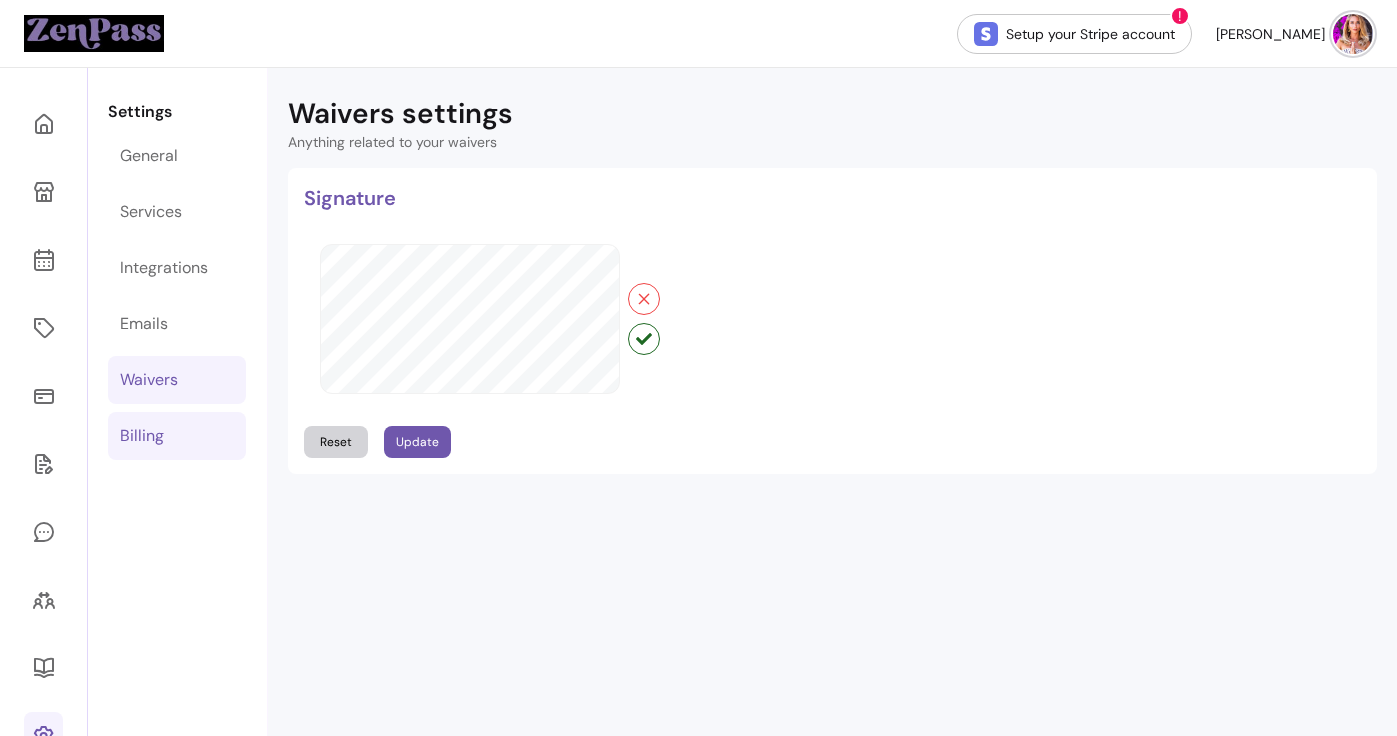 click on "Billing" at bounding box center [177, 436] 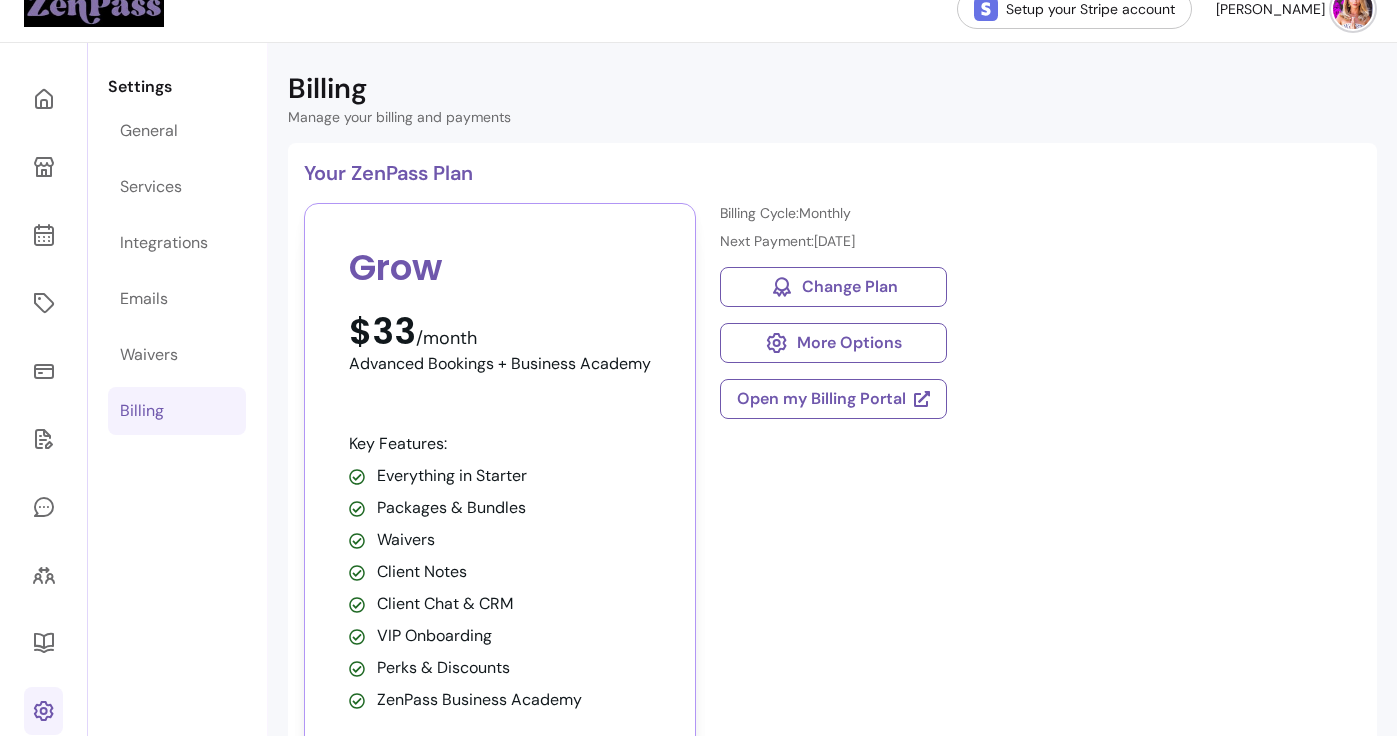 scroll, scrollTop: 22, scrollLeft: 0, axis: vertical 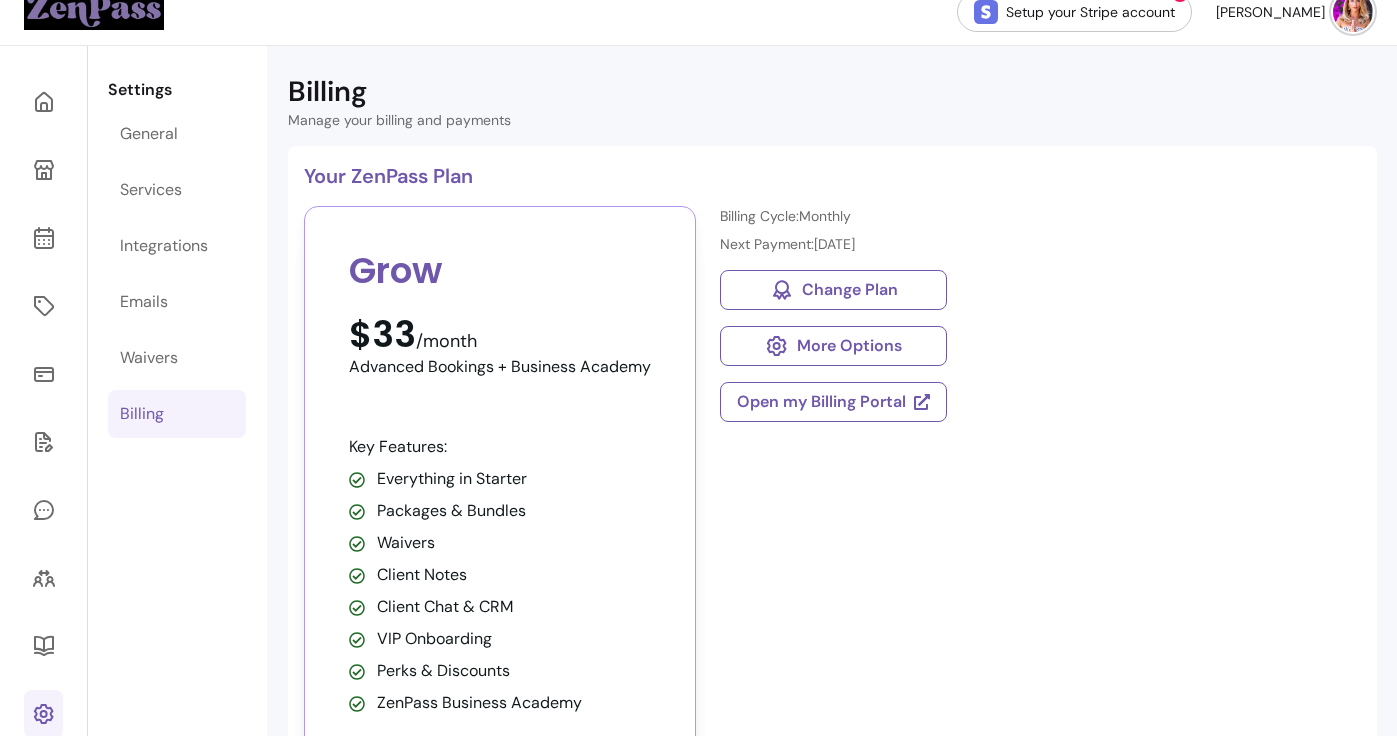 click on "Settings General   Services   Integrations   Emails   Waivers   Billing" at bounding box center (177, 617) 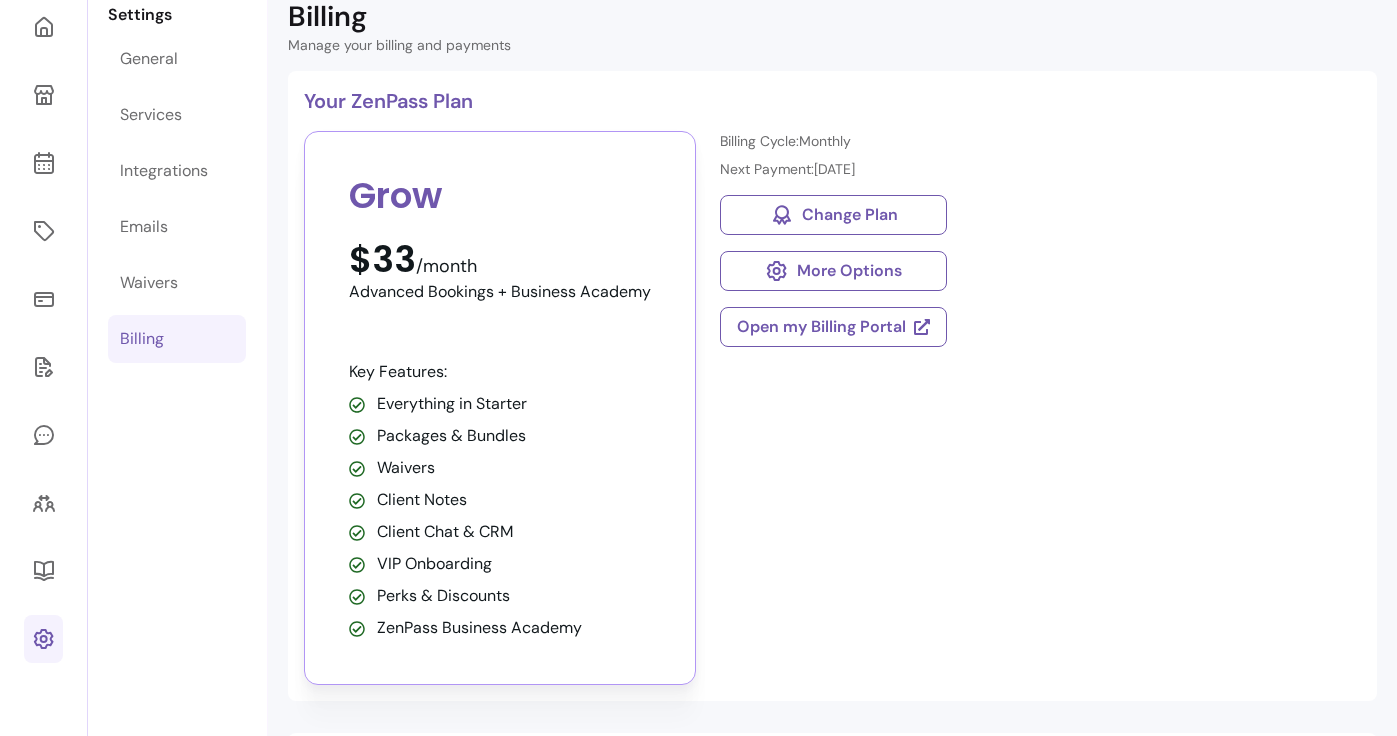 scroll, scrollTop: 0, scrollLeft: 0, axis: both 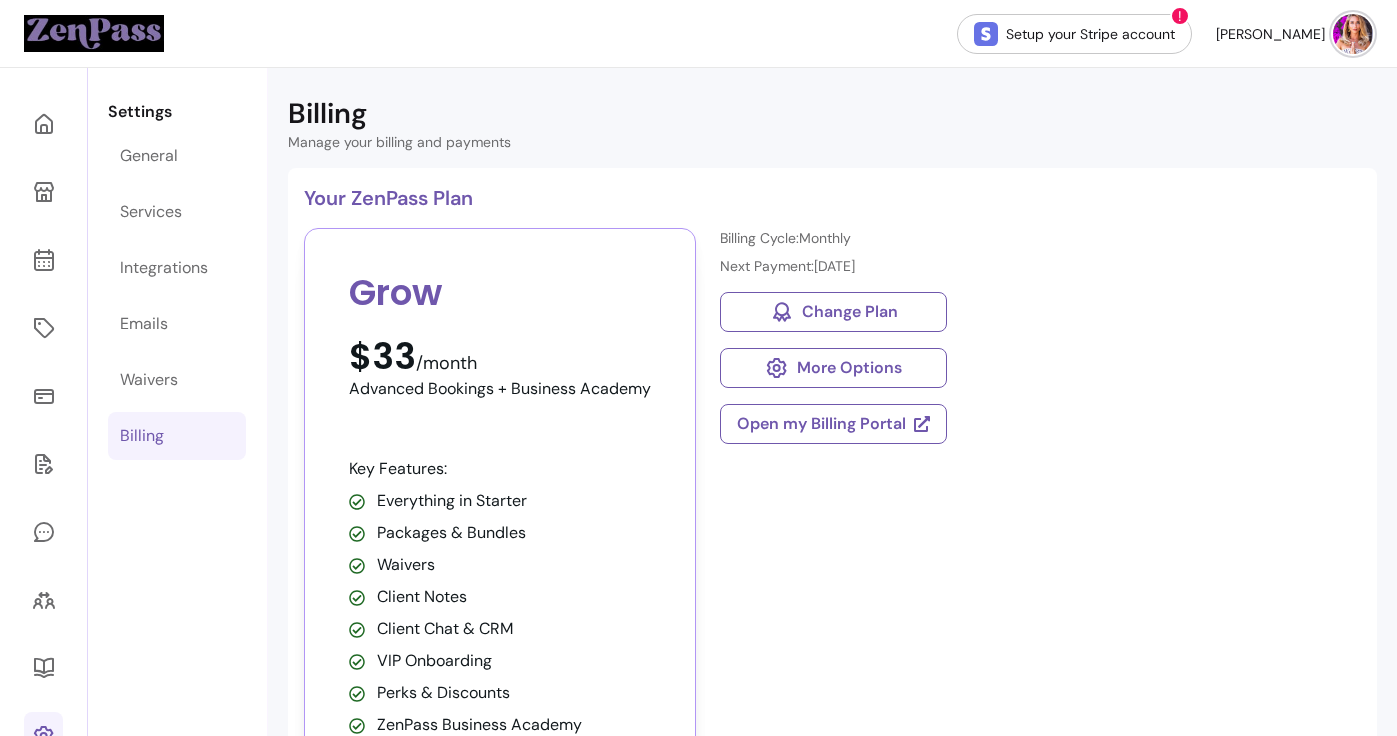 click at bounding box center (44, 639) 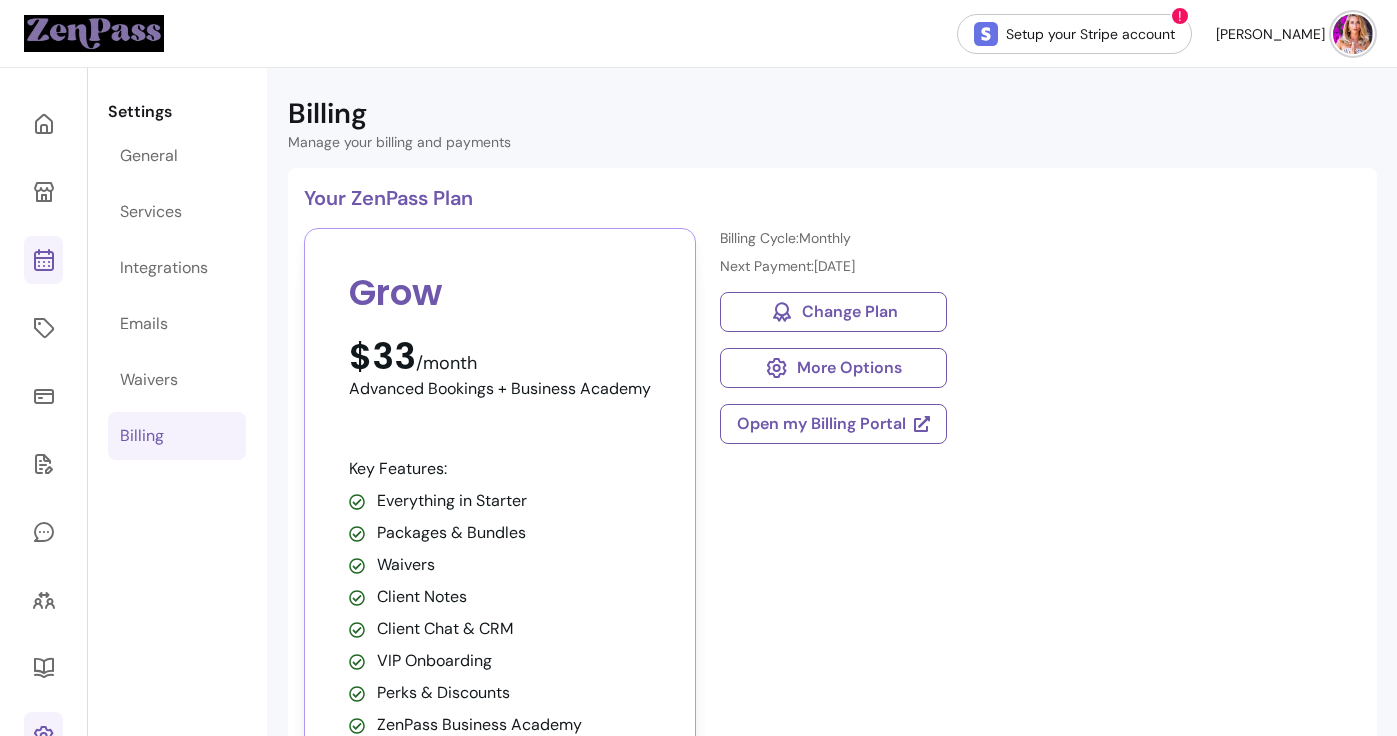 click 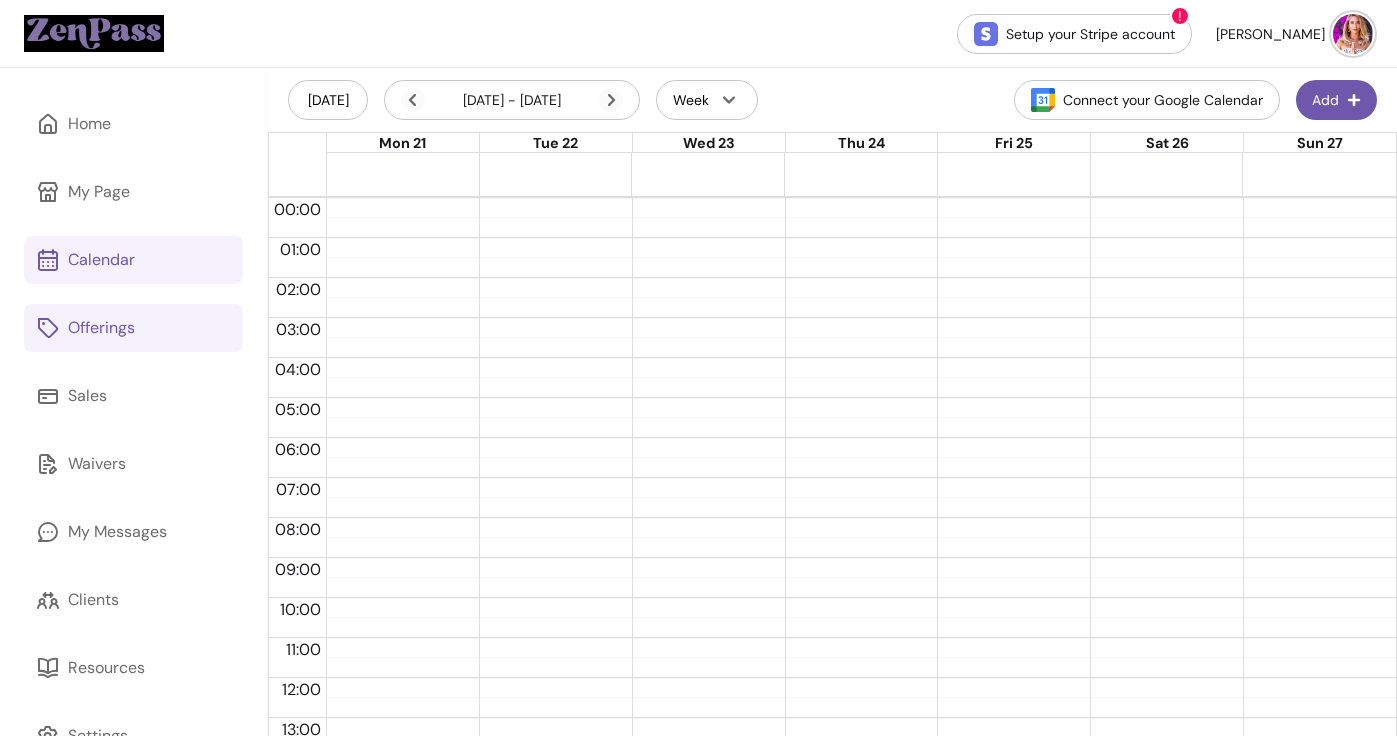 click on "Offerings" at bounding box center [101, 328] 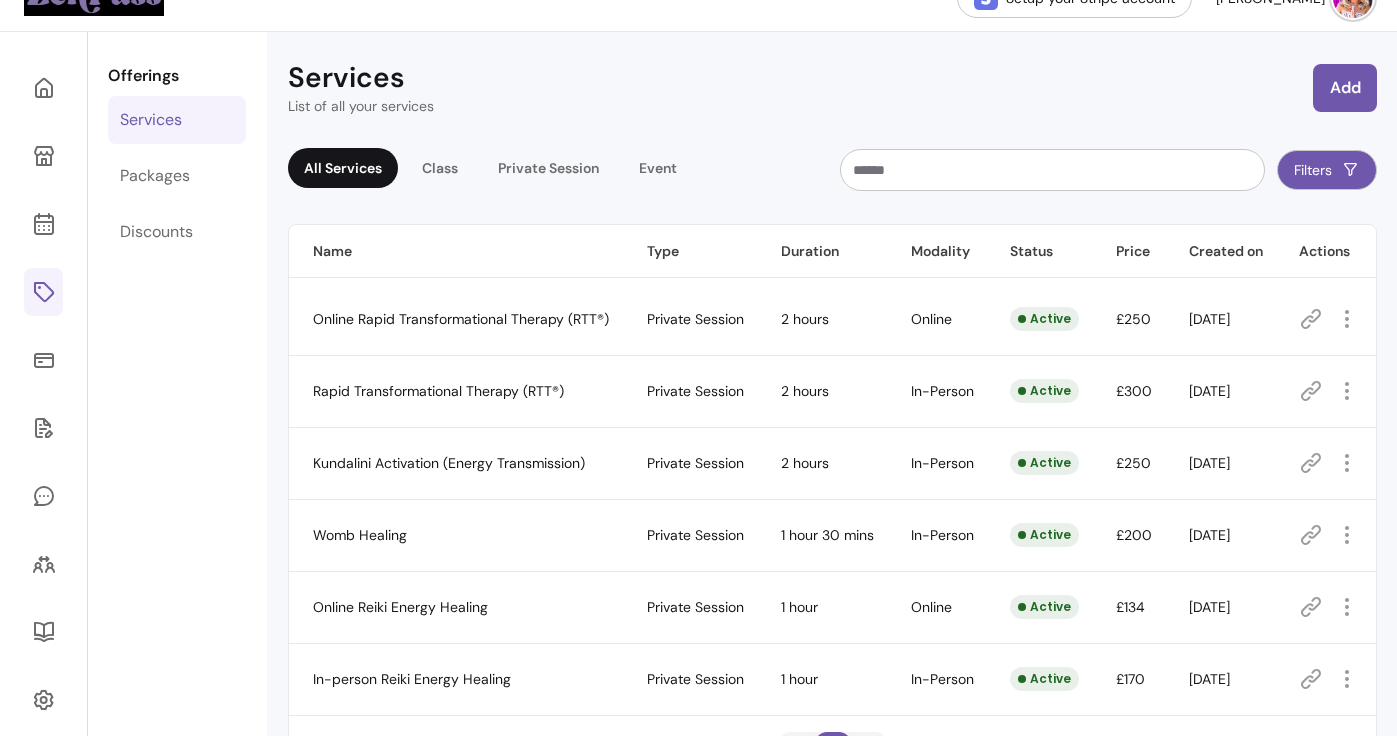 scroll, scrollTop: 38, scrollLeft: 0, axis: vertical 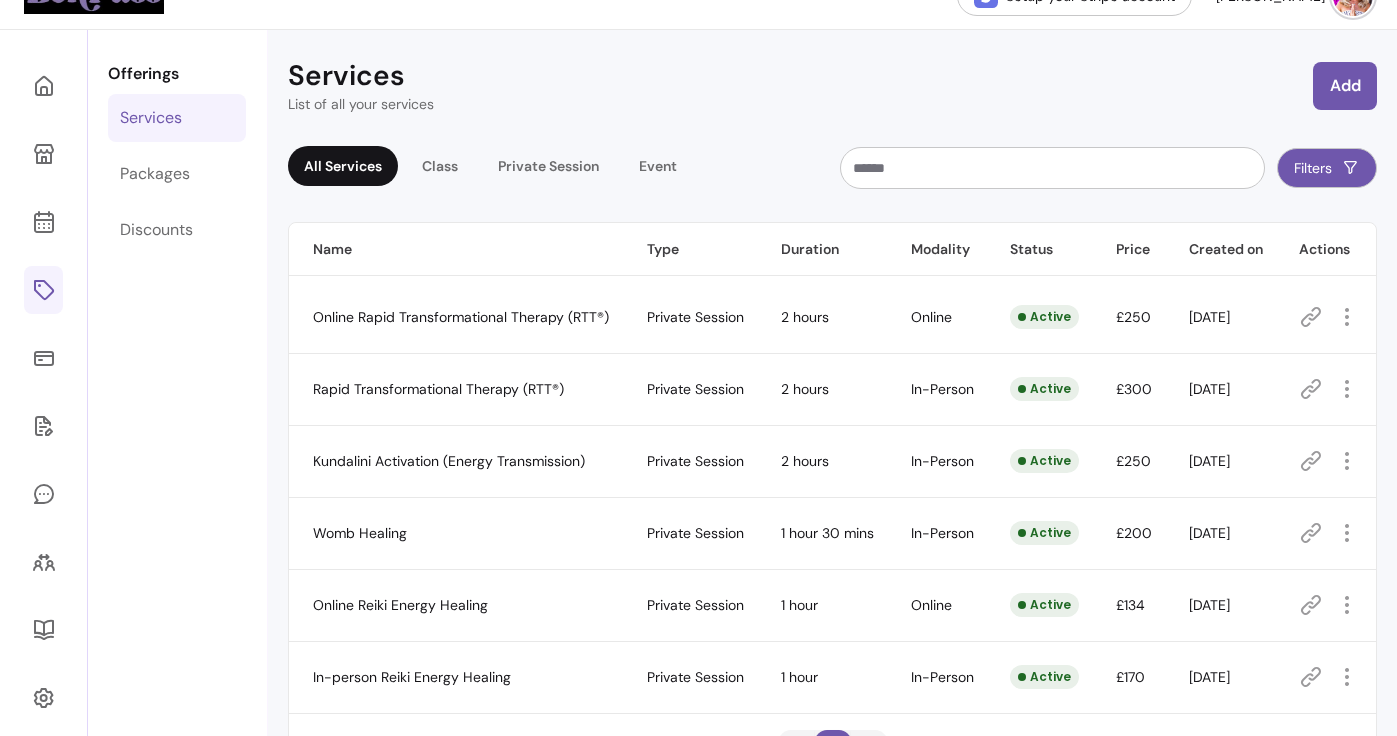 click 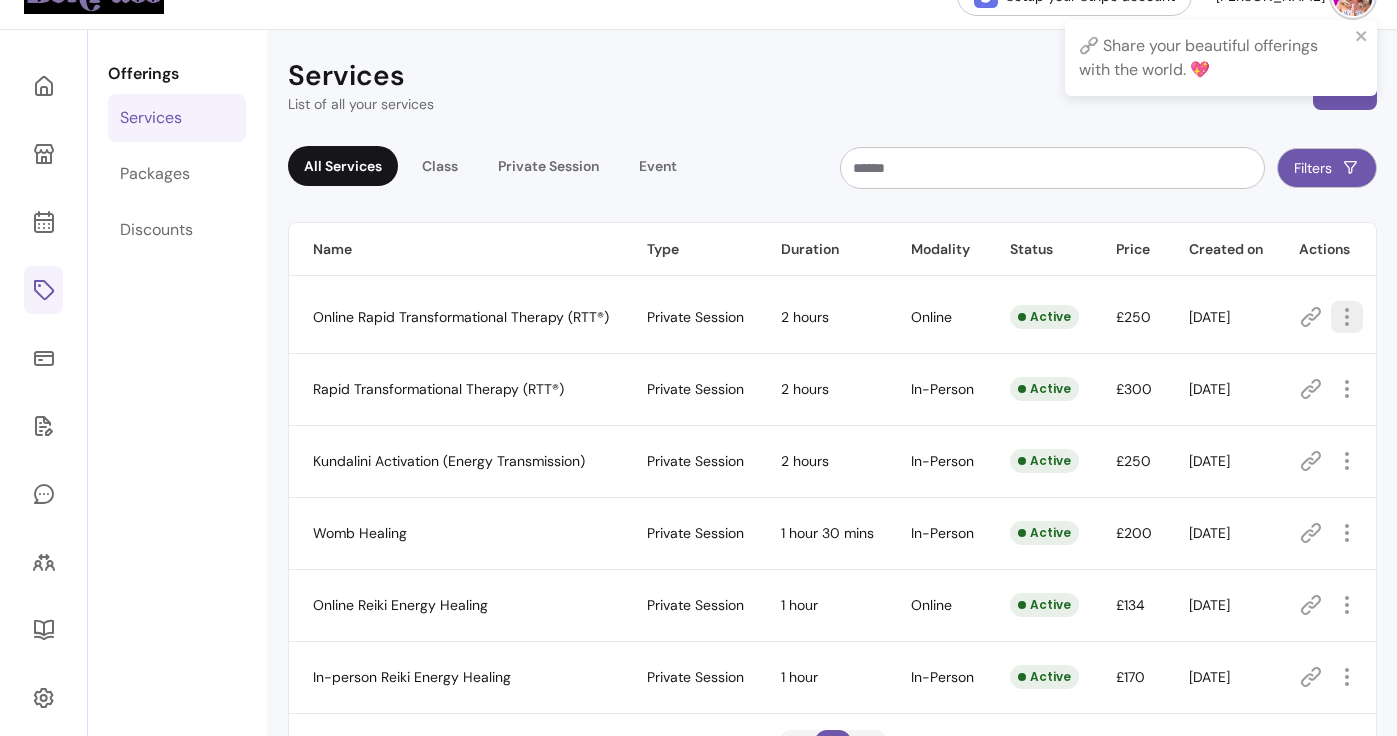 click 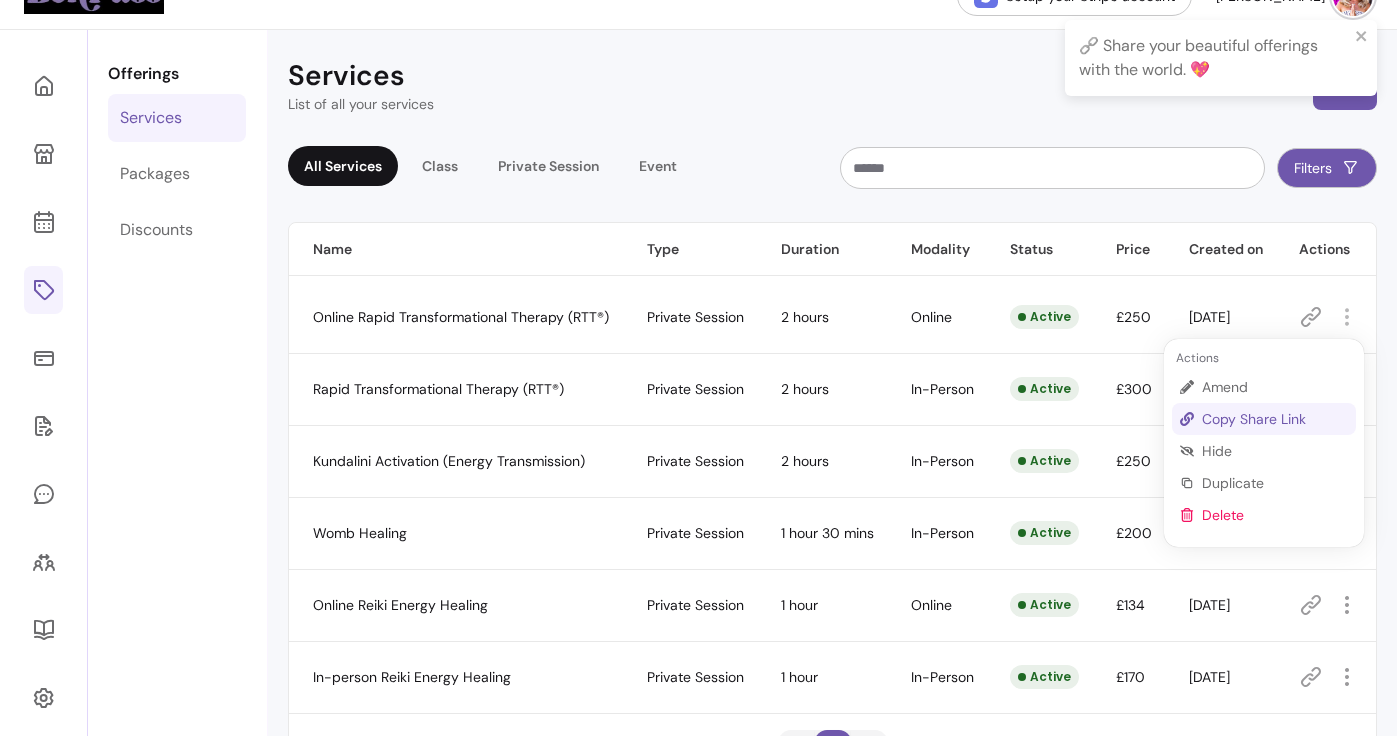 click on "Copy Share Link" at bounding box center (1275, 419) 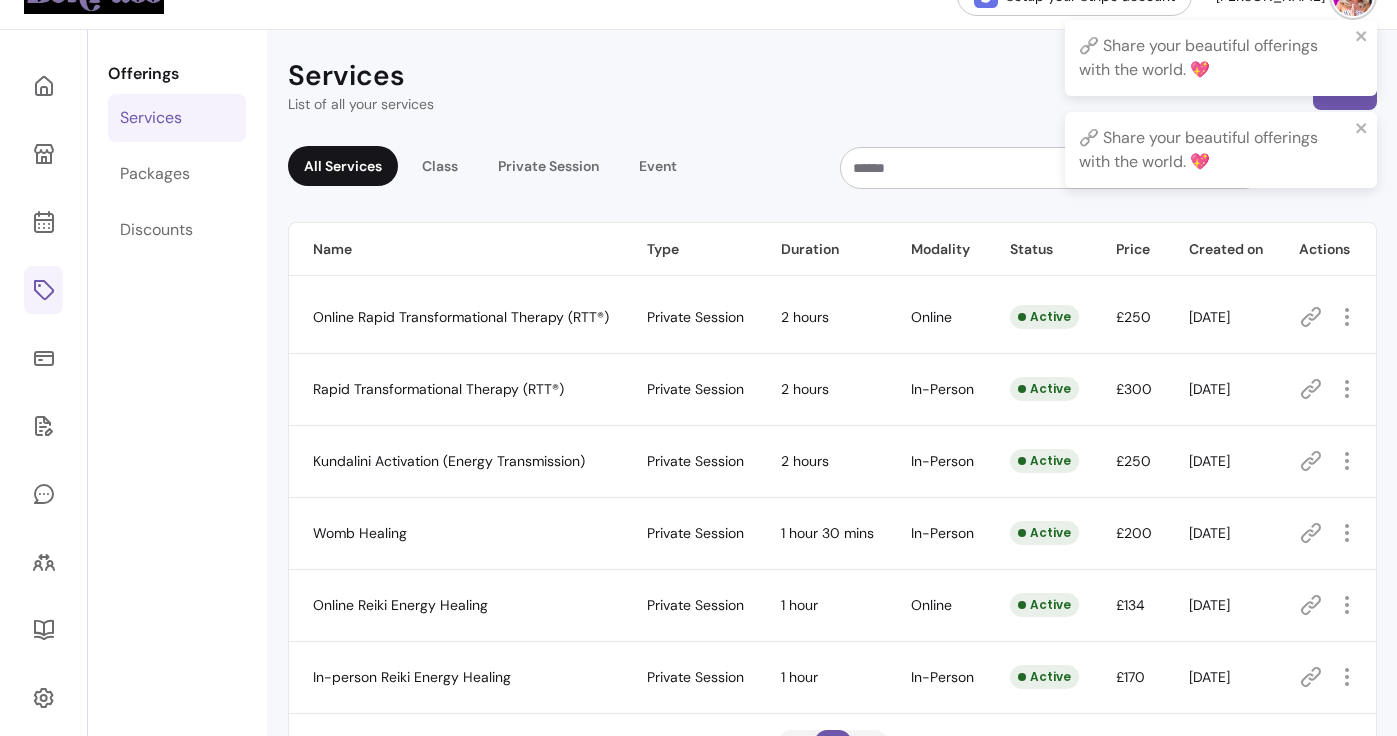 click on "Services List of all your services Add" at bounding box center (832, 86) 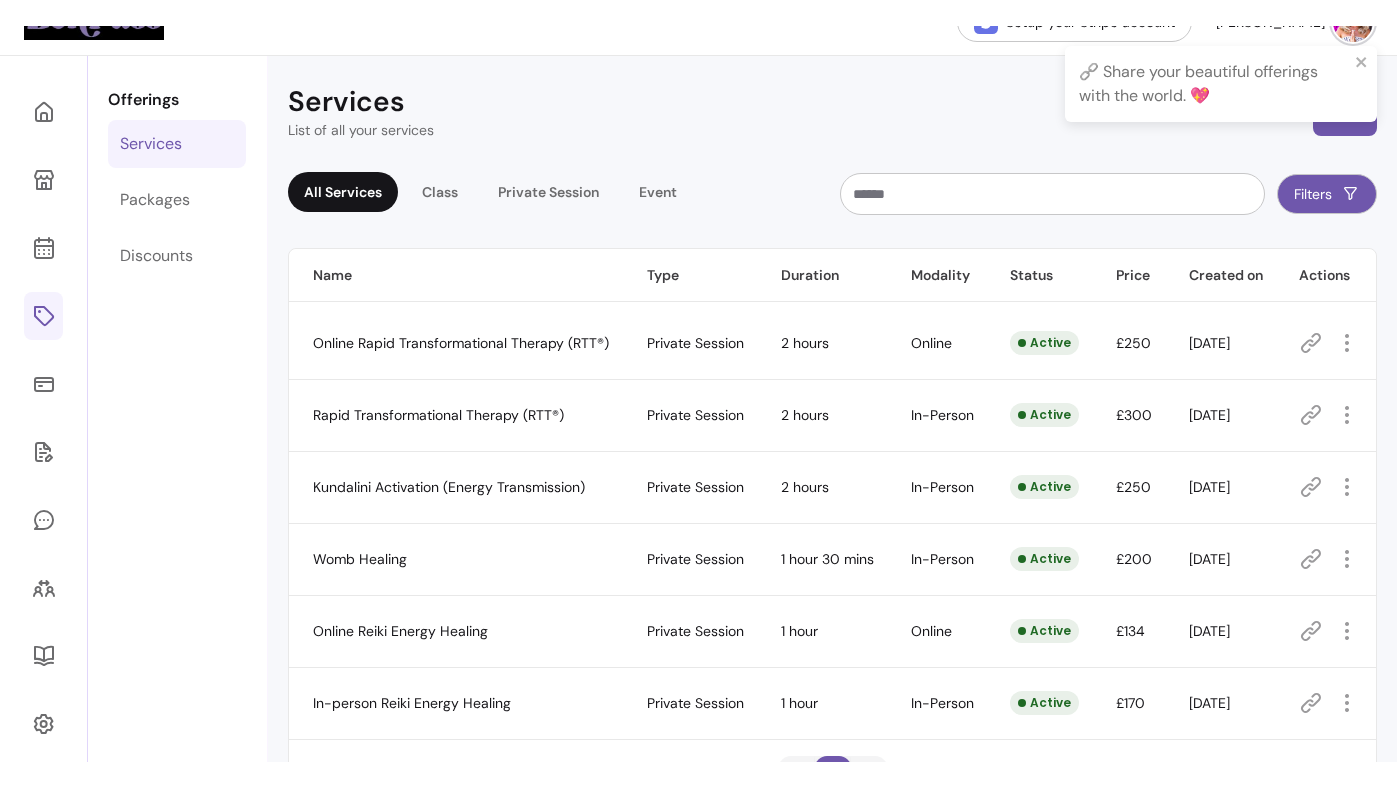 scroll, scrollTop: 0, scrollLeft: 0, axis: both 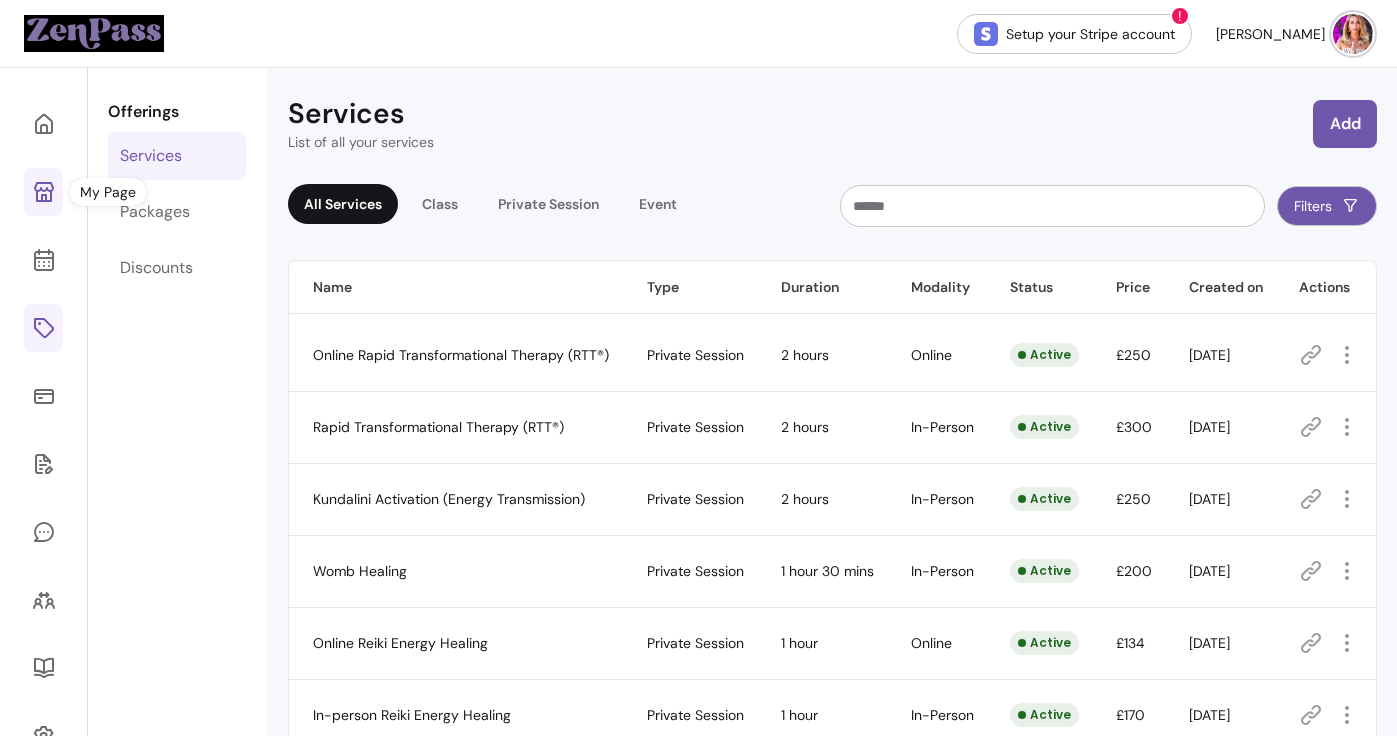 click at bounding box center (43, 192) 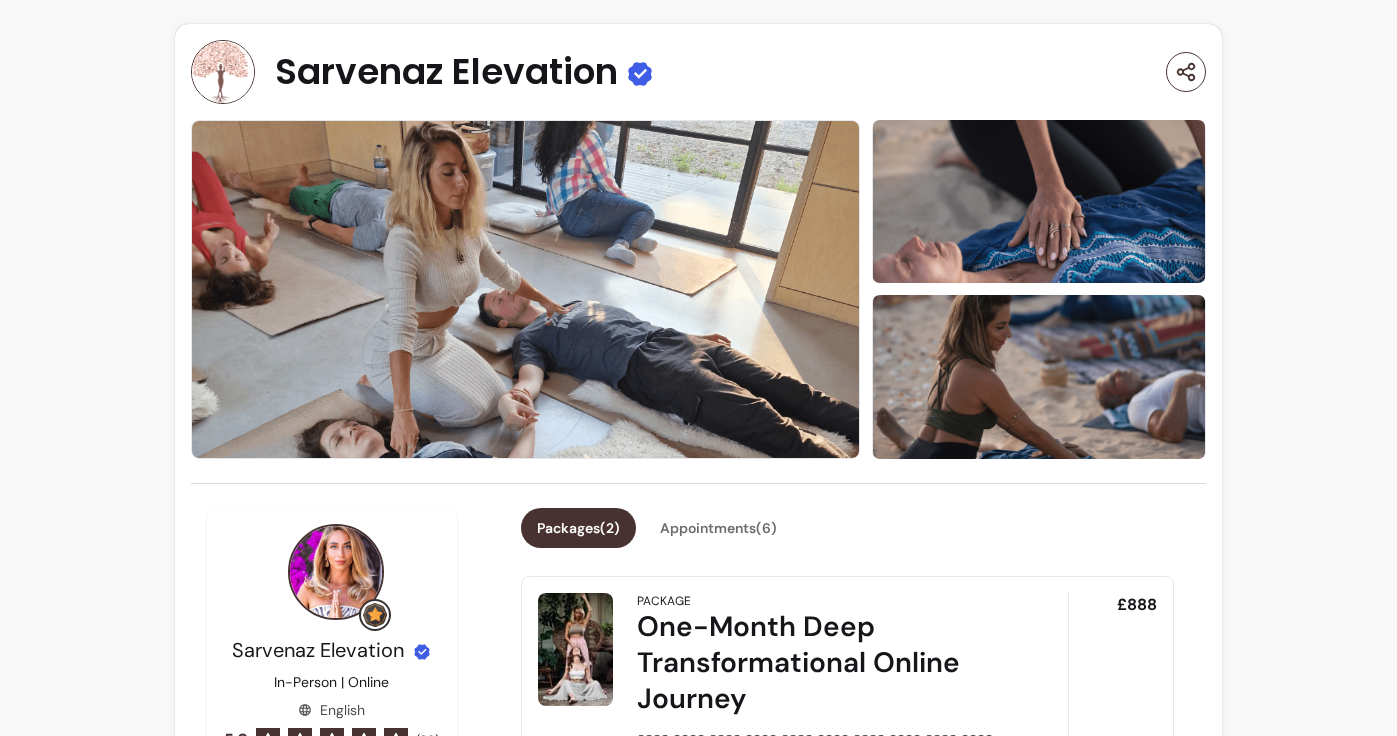 scroll, scrollTop: 0, scrollLeft: 0, axis: both 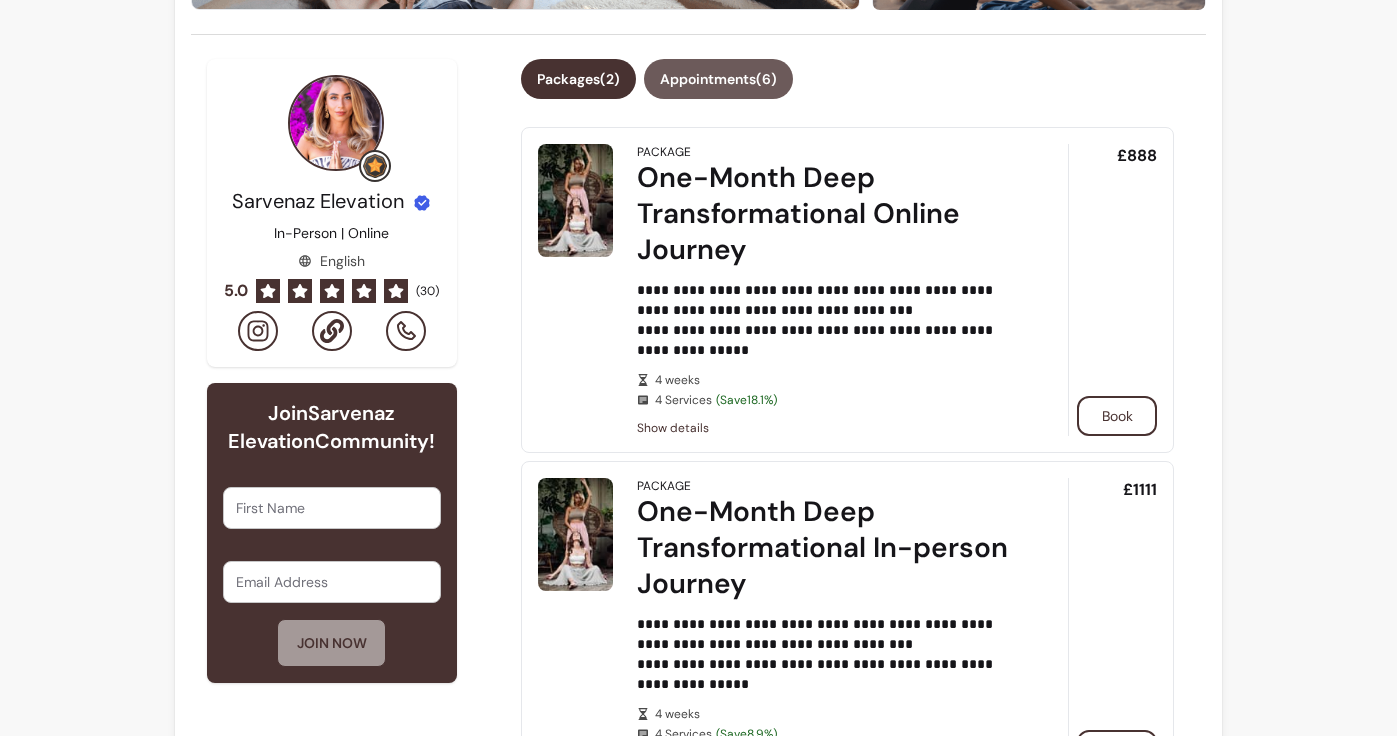 click on "Appointments  ( 6 )" at bounding box center [718, 79] 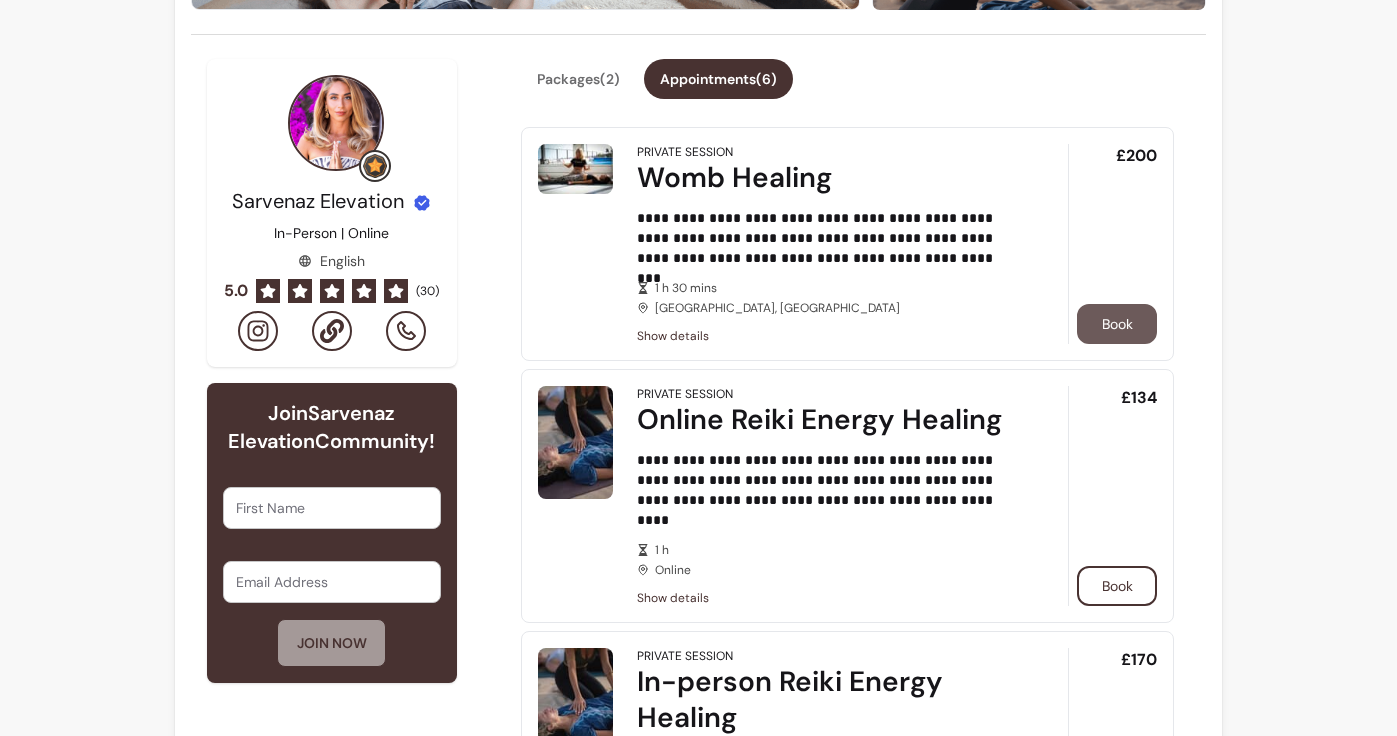 click on "Book" at bounding box center (1117, 324) 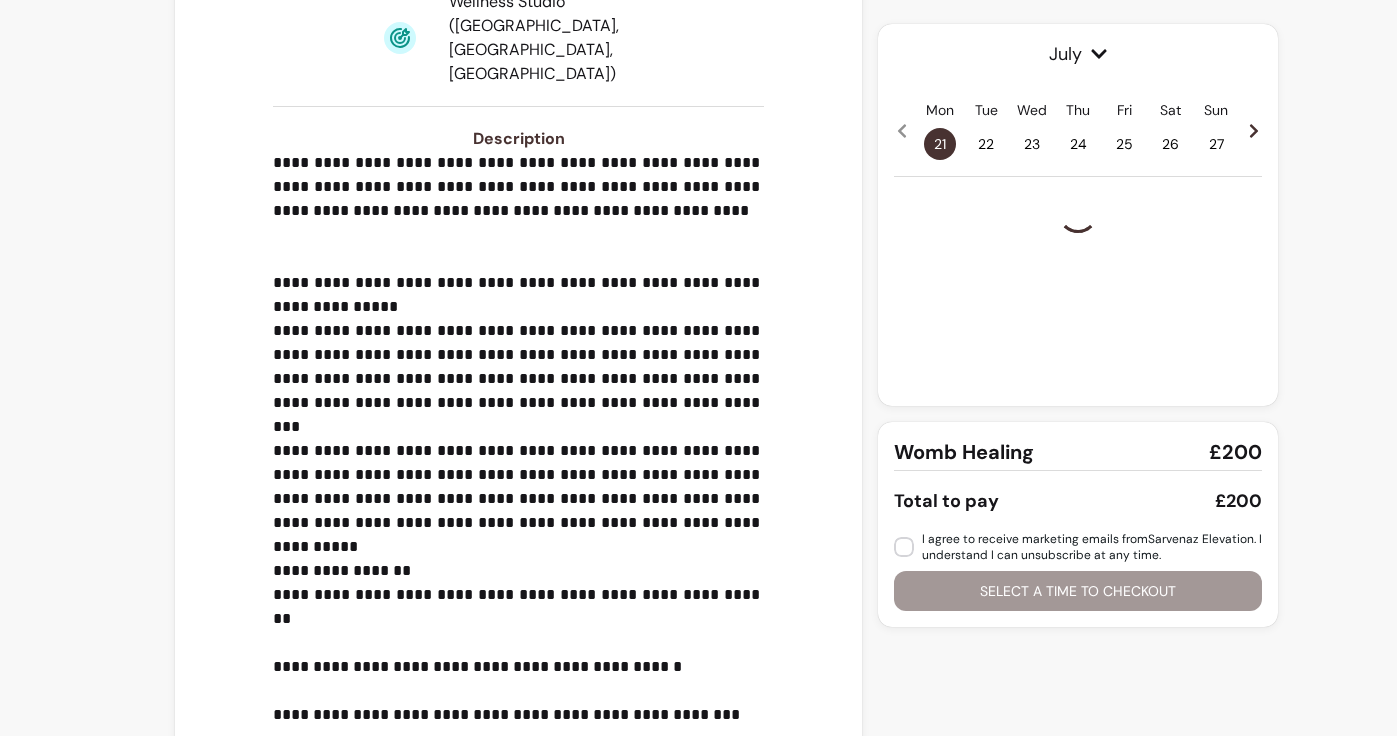 scroll, scrollTop: 0, scrollLeft: 0, axis: both 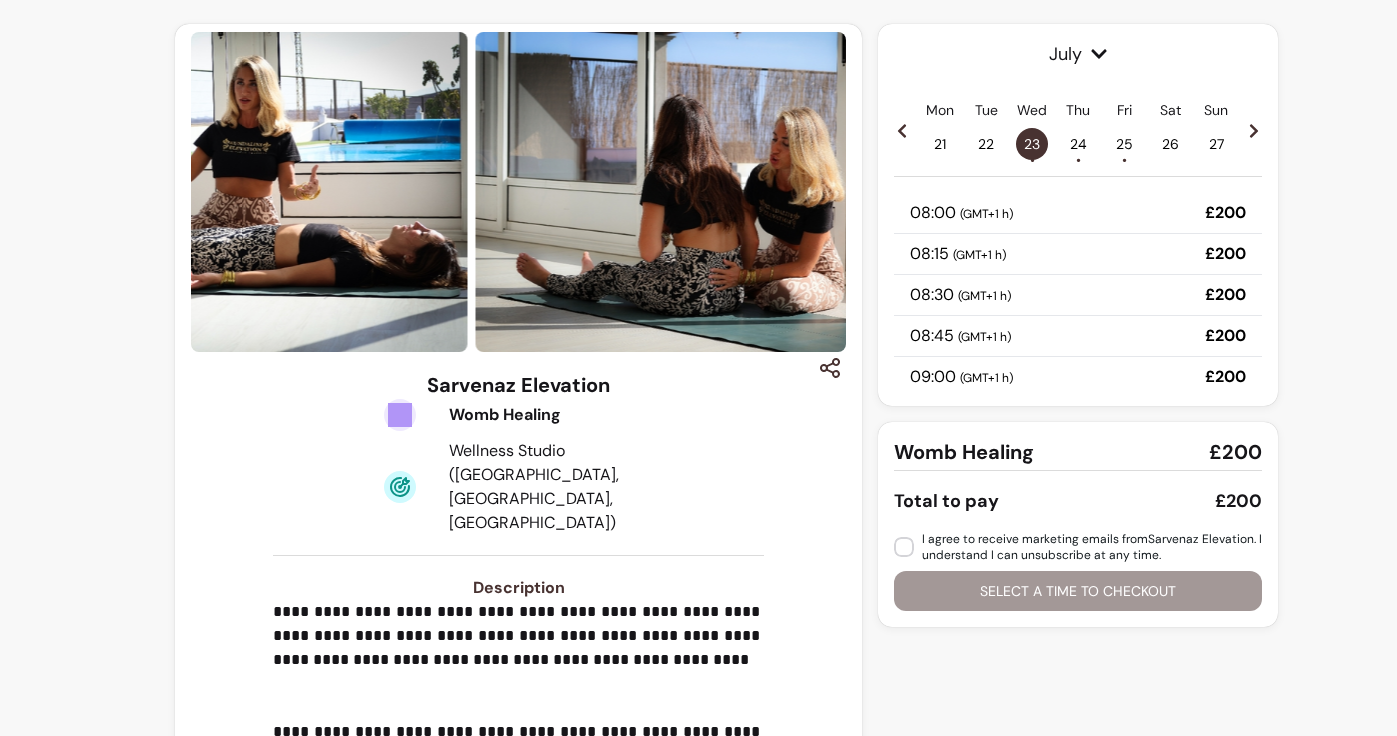 drag, startPoint x: 769, startPoint y: 218, endPoint x: 414, endPoint y: 265, distance: 358.09775 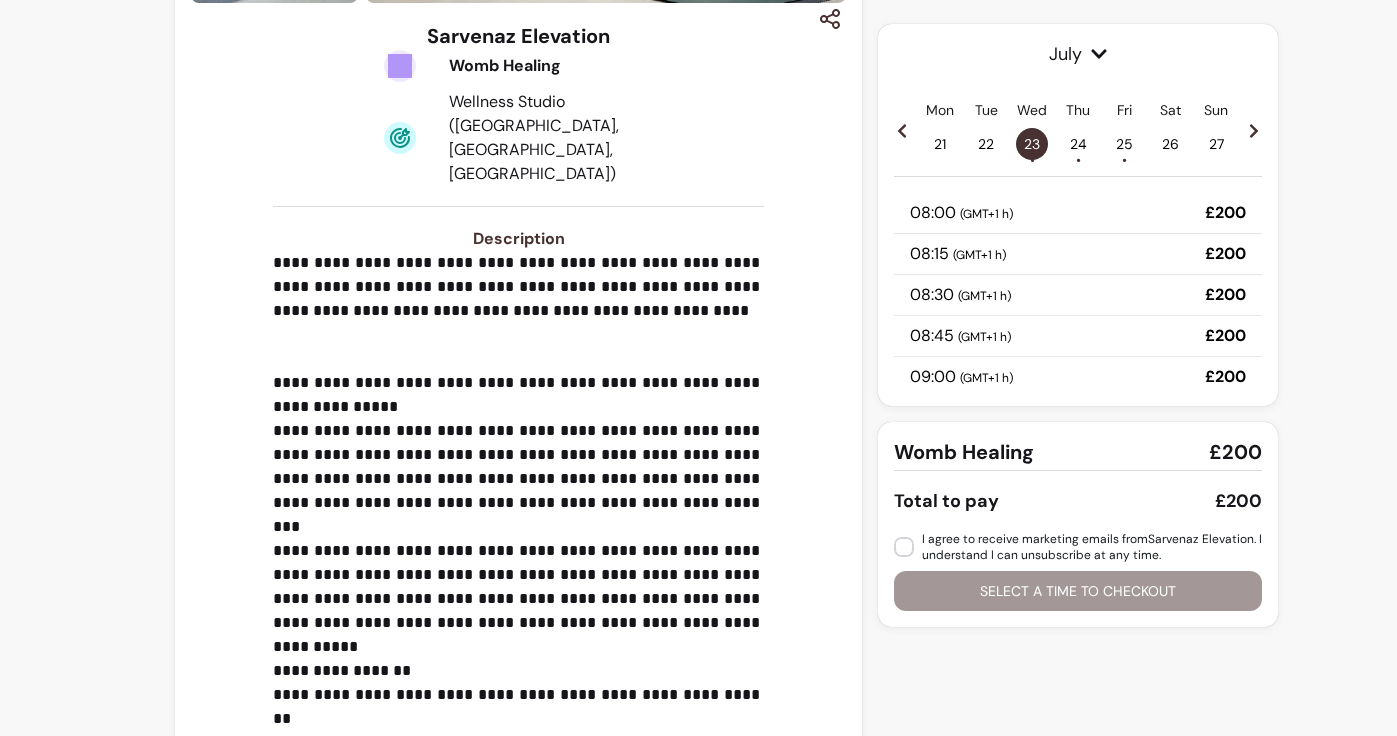 scroll, scrollTop: 348, scrollLeft: 0, axis: vertical 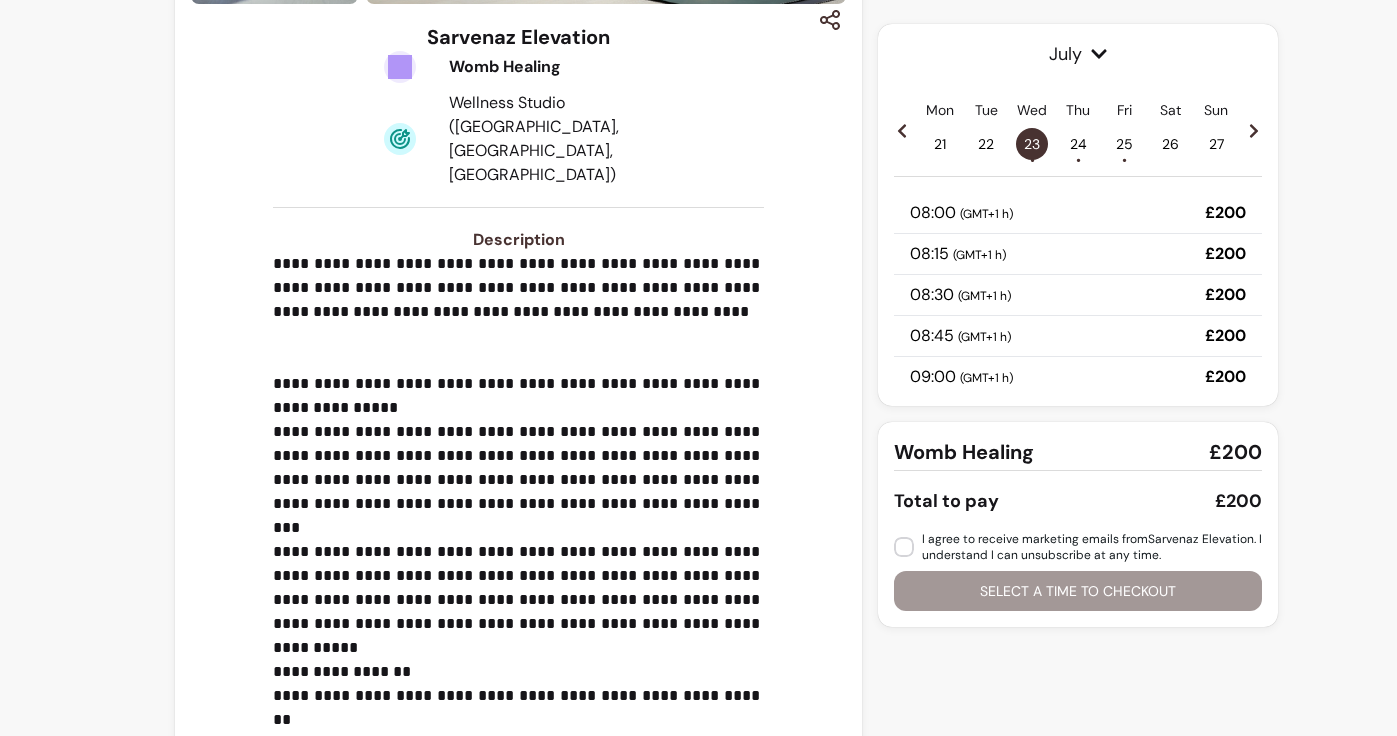 click on "08:30   ( GMT+1 h ) £200" at bounding box center [1078, 295] 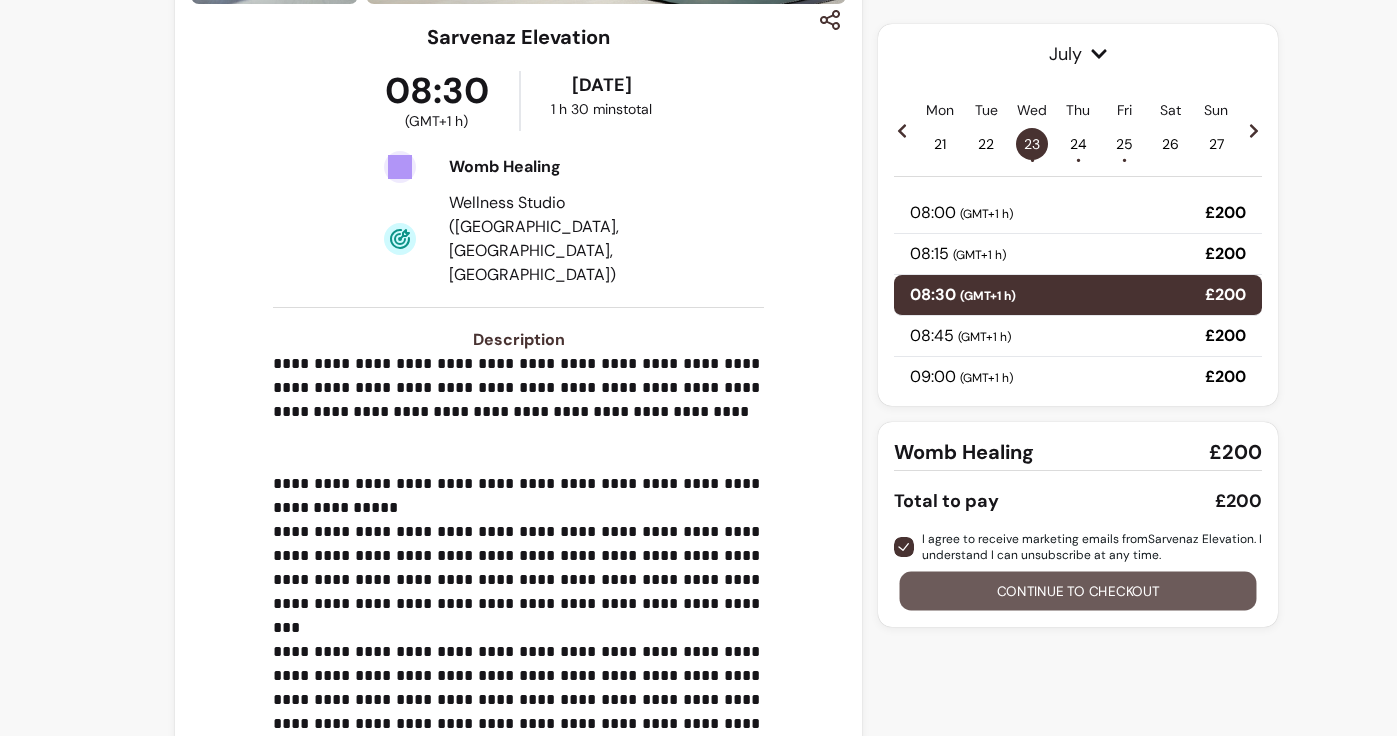 click on "Continue to checkout" at bounding box center [1078, 591] 